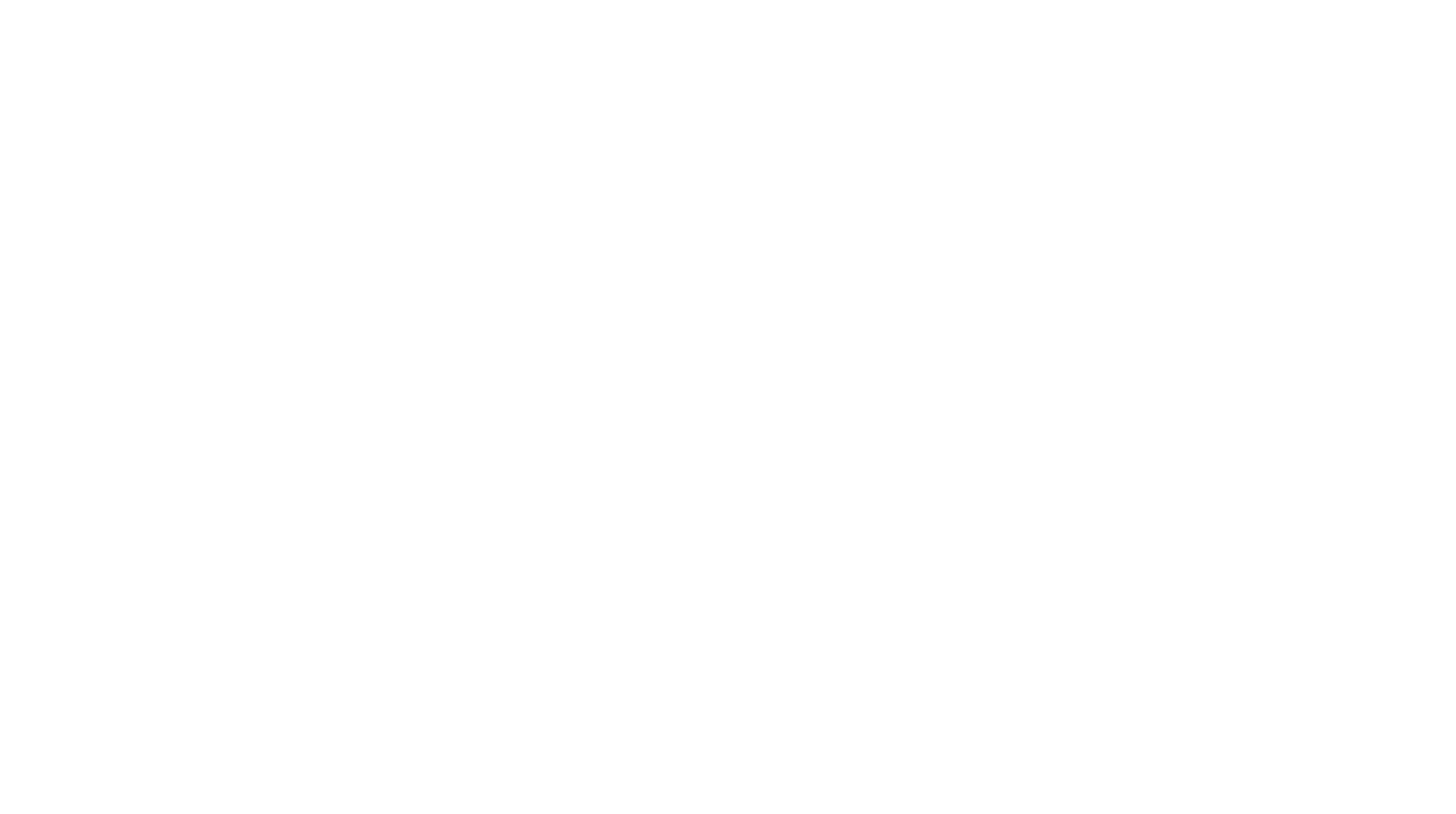 scroll, scrollTop: 0, scrollLeft: 0, axis: both 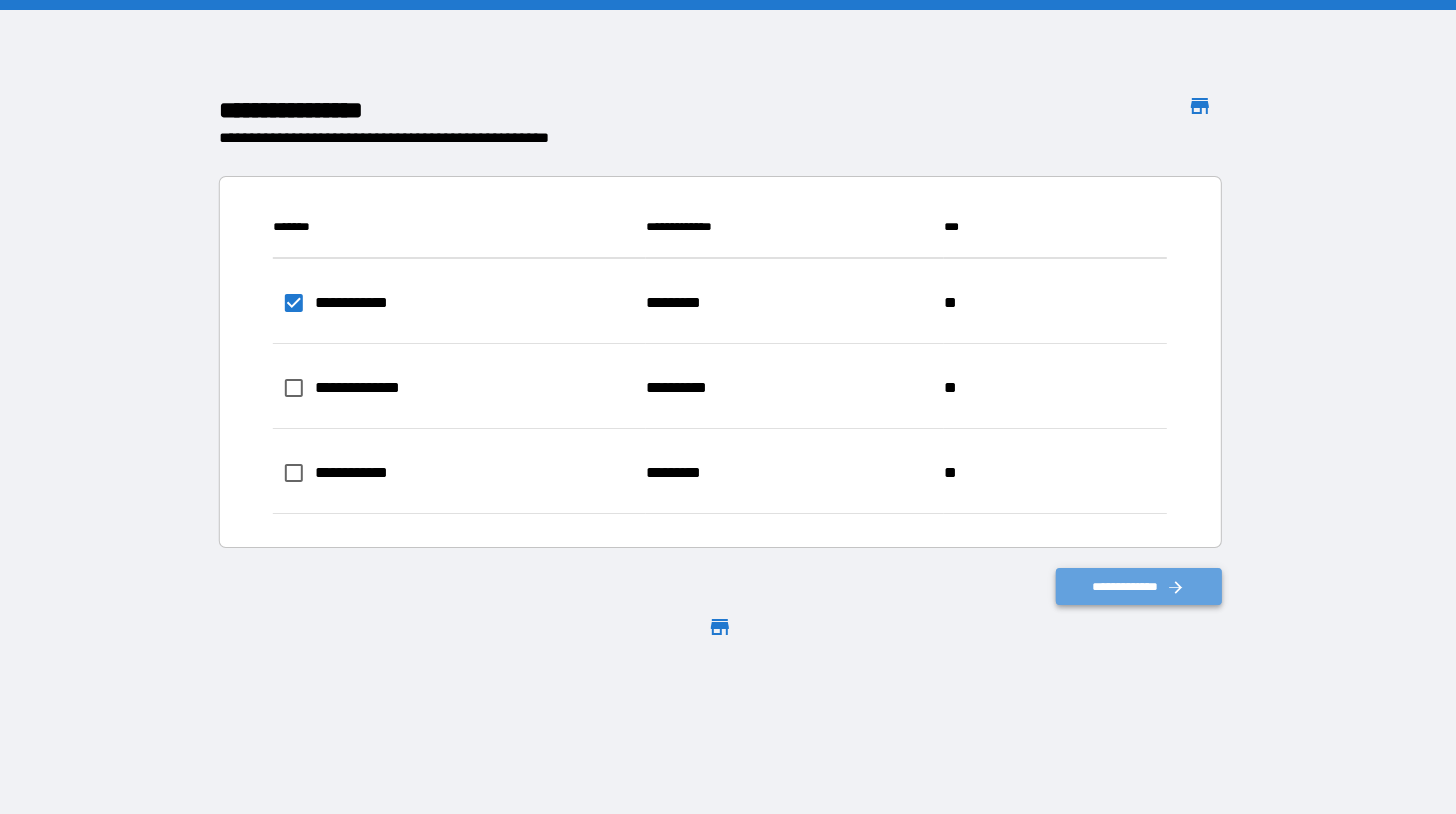 click on "**********" at bounding box center (1139, 587) 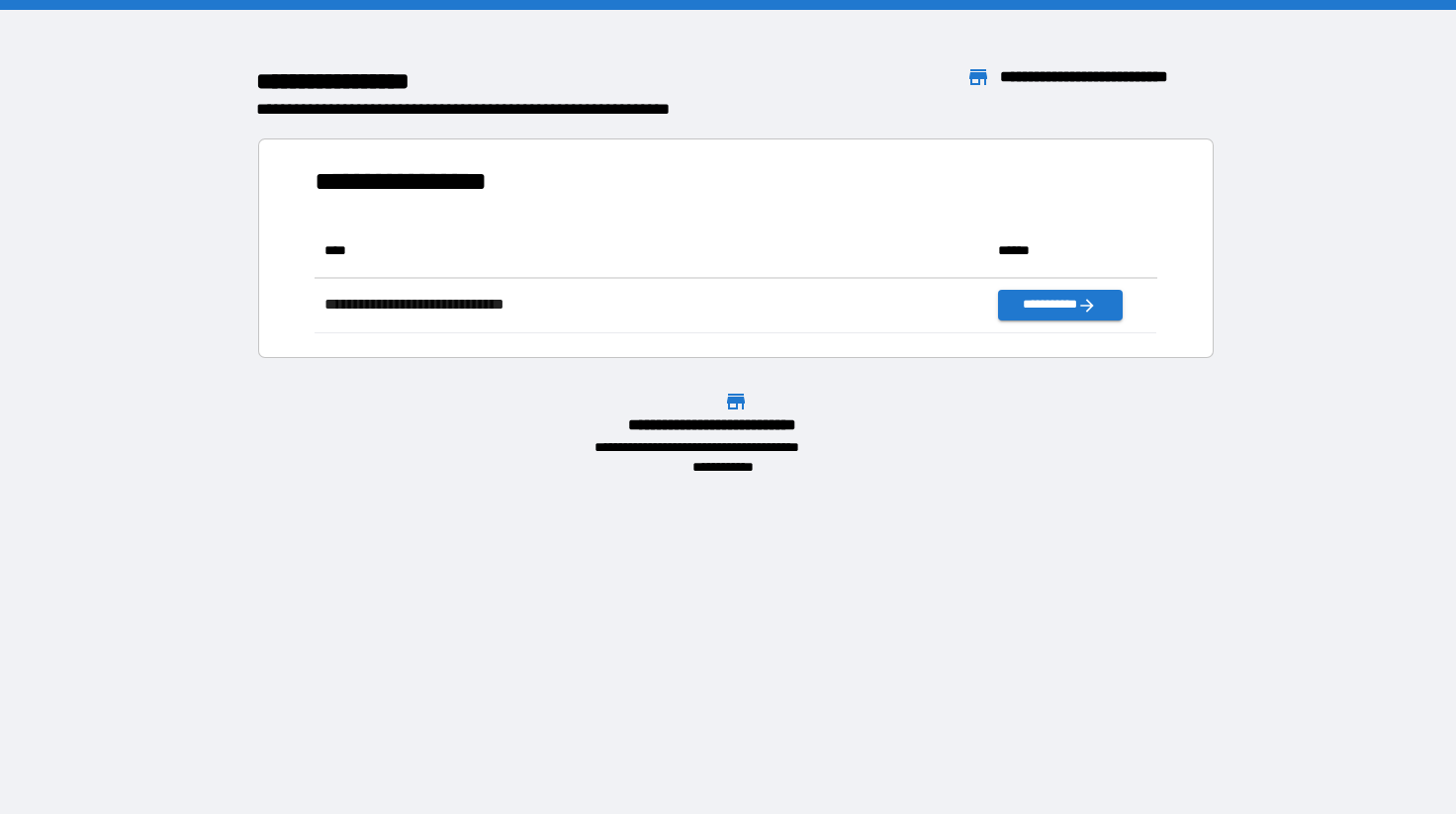 scroll, scrollTop: 1, scrollLeft: 0, axis: vertical 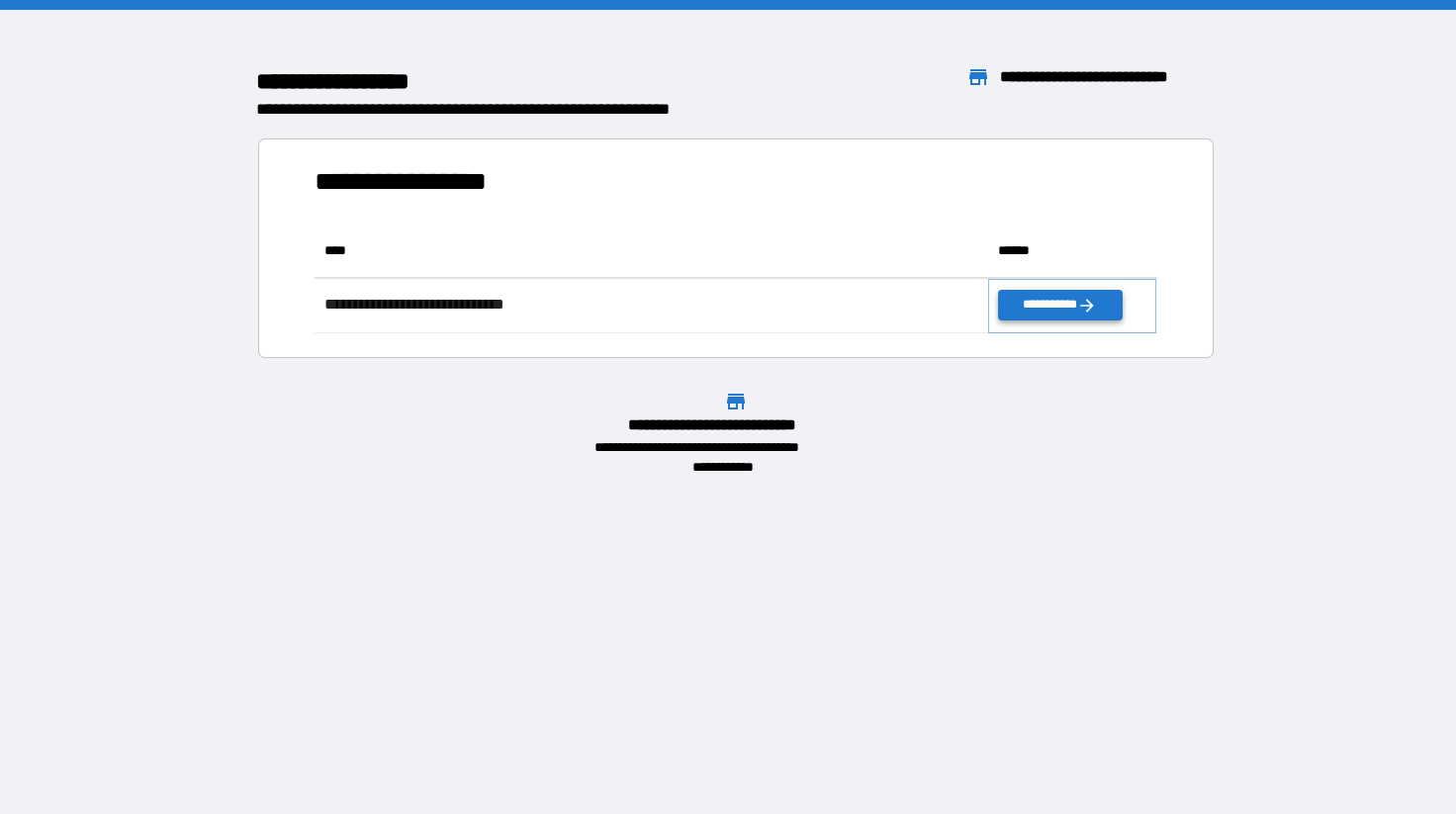 click on "**********" at bounding box center [1059, 305] 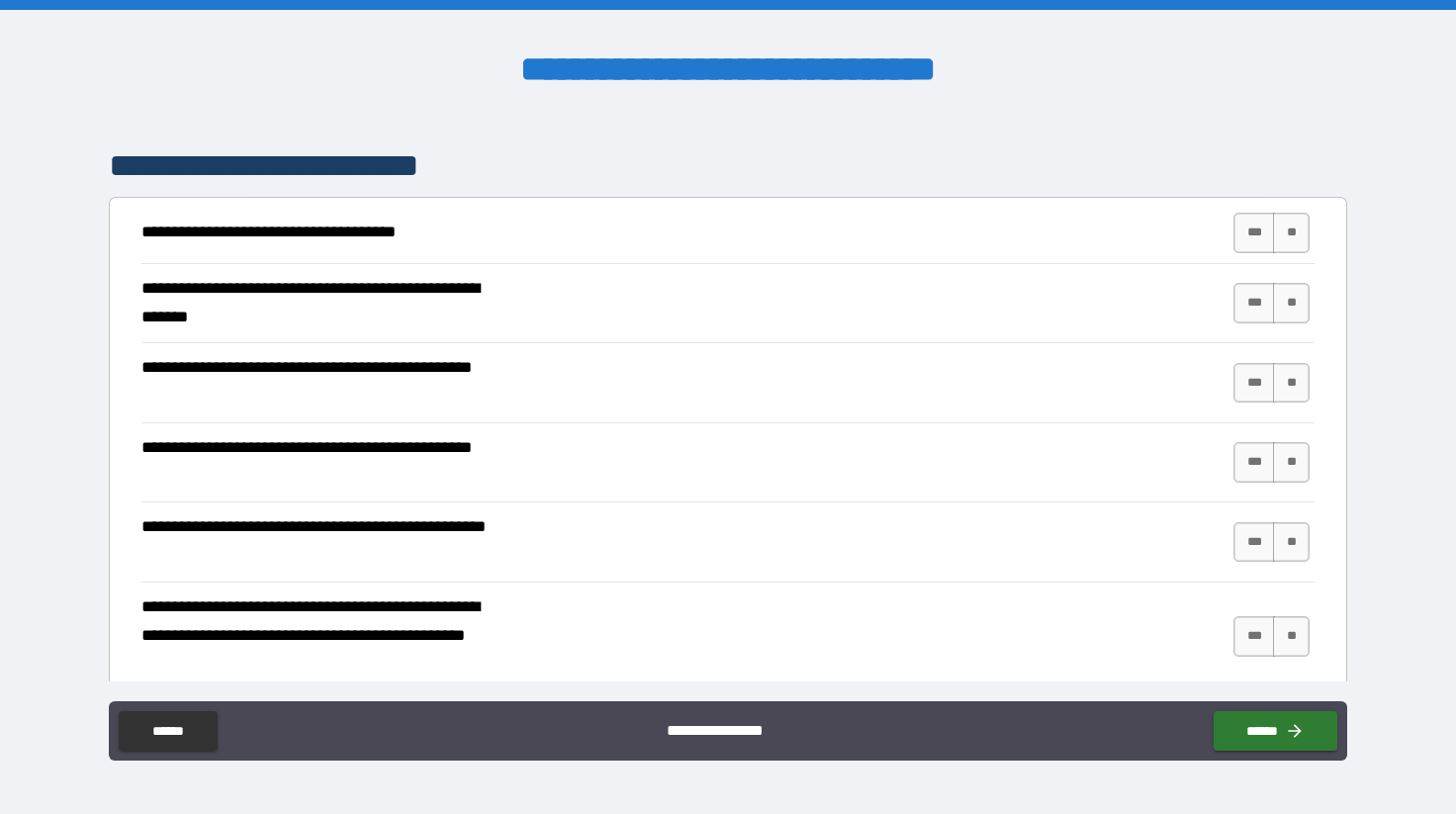 scroll, scrollTop: 333, scrollLeft: 0, axis: vertical 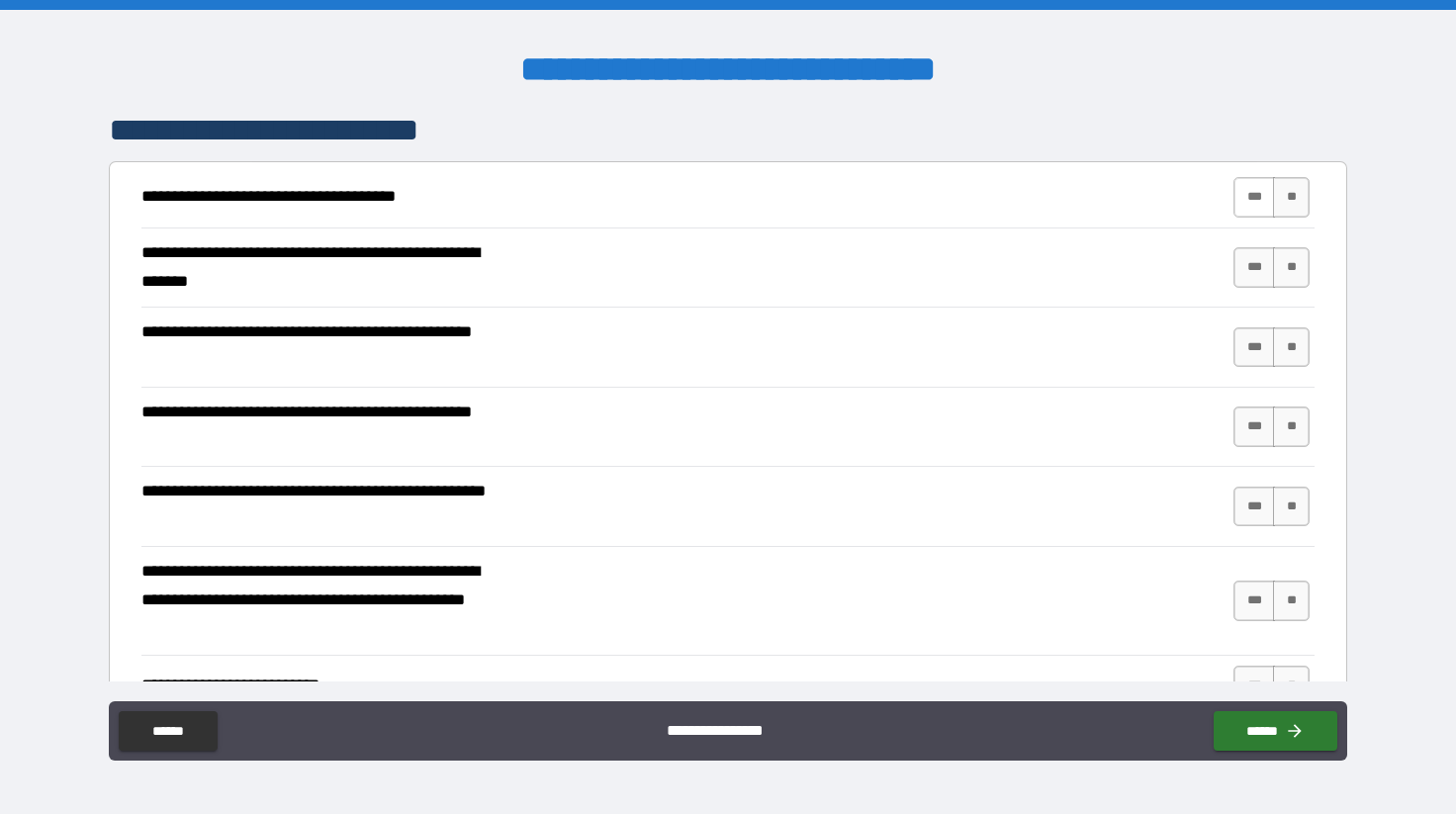 click on "***" at bounding box center [1254, 197] 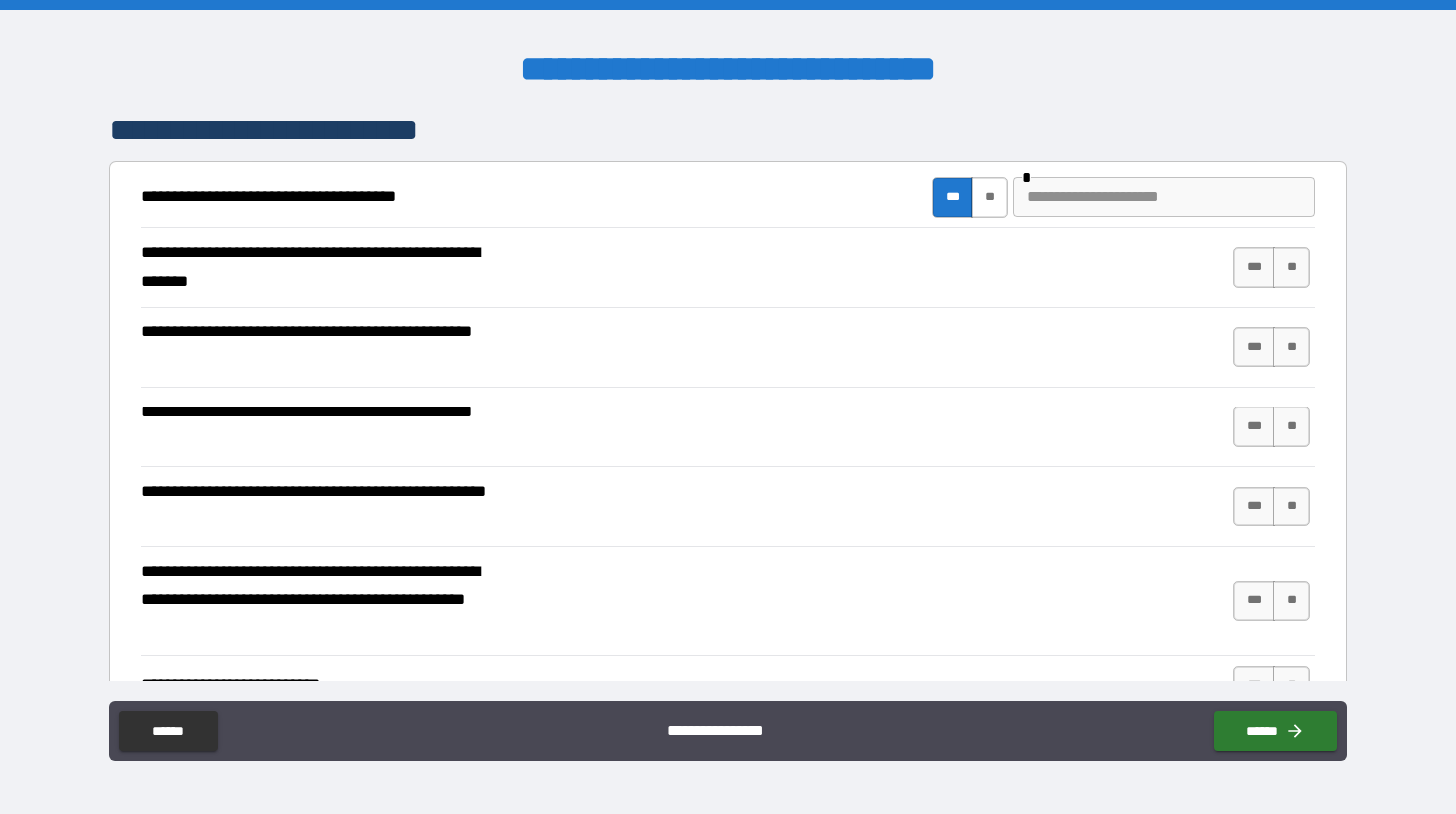 click on "**" at bounding box center [989, 197] 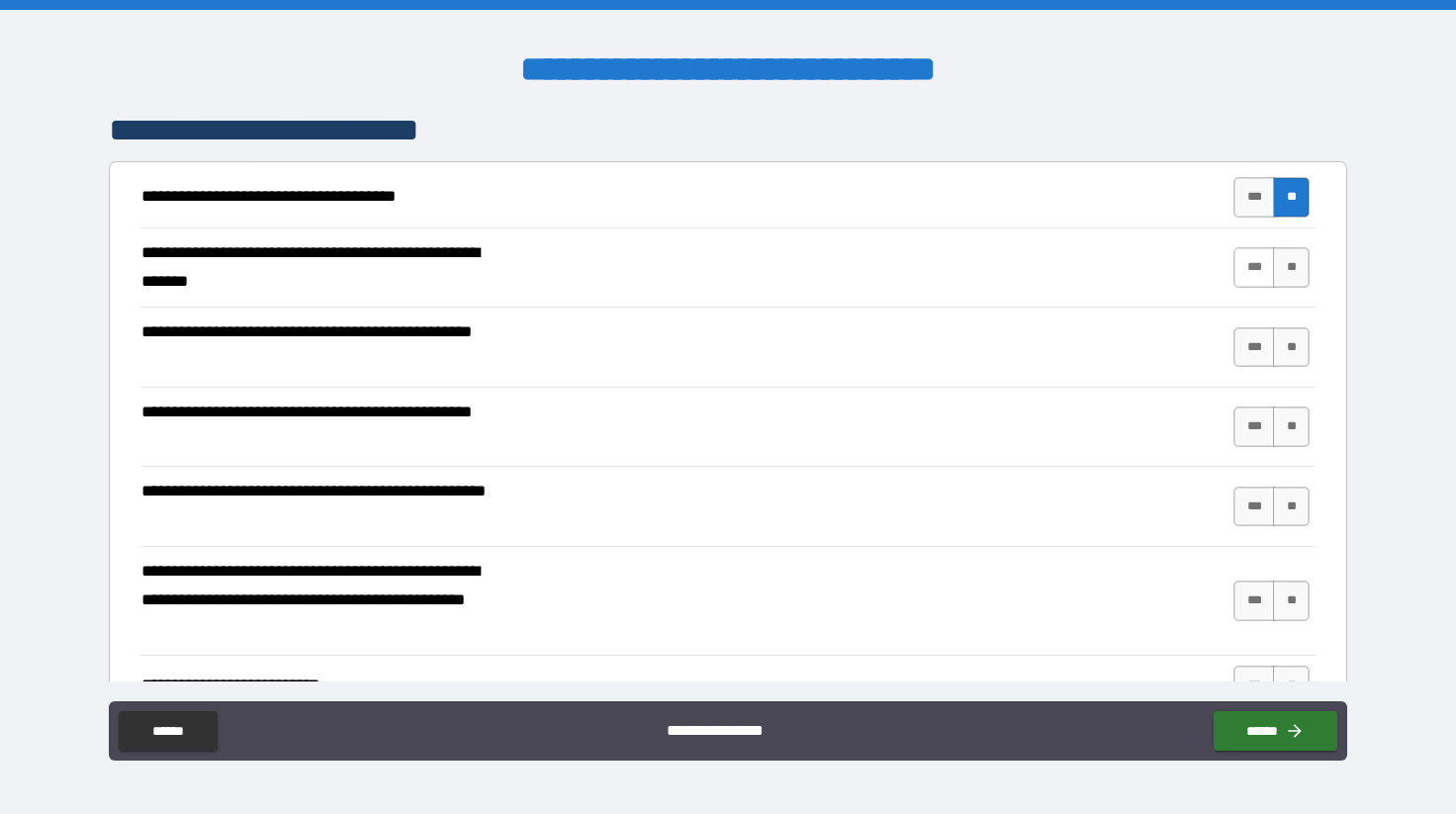 click on "***" at bounding box center (1254, 267) 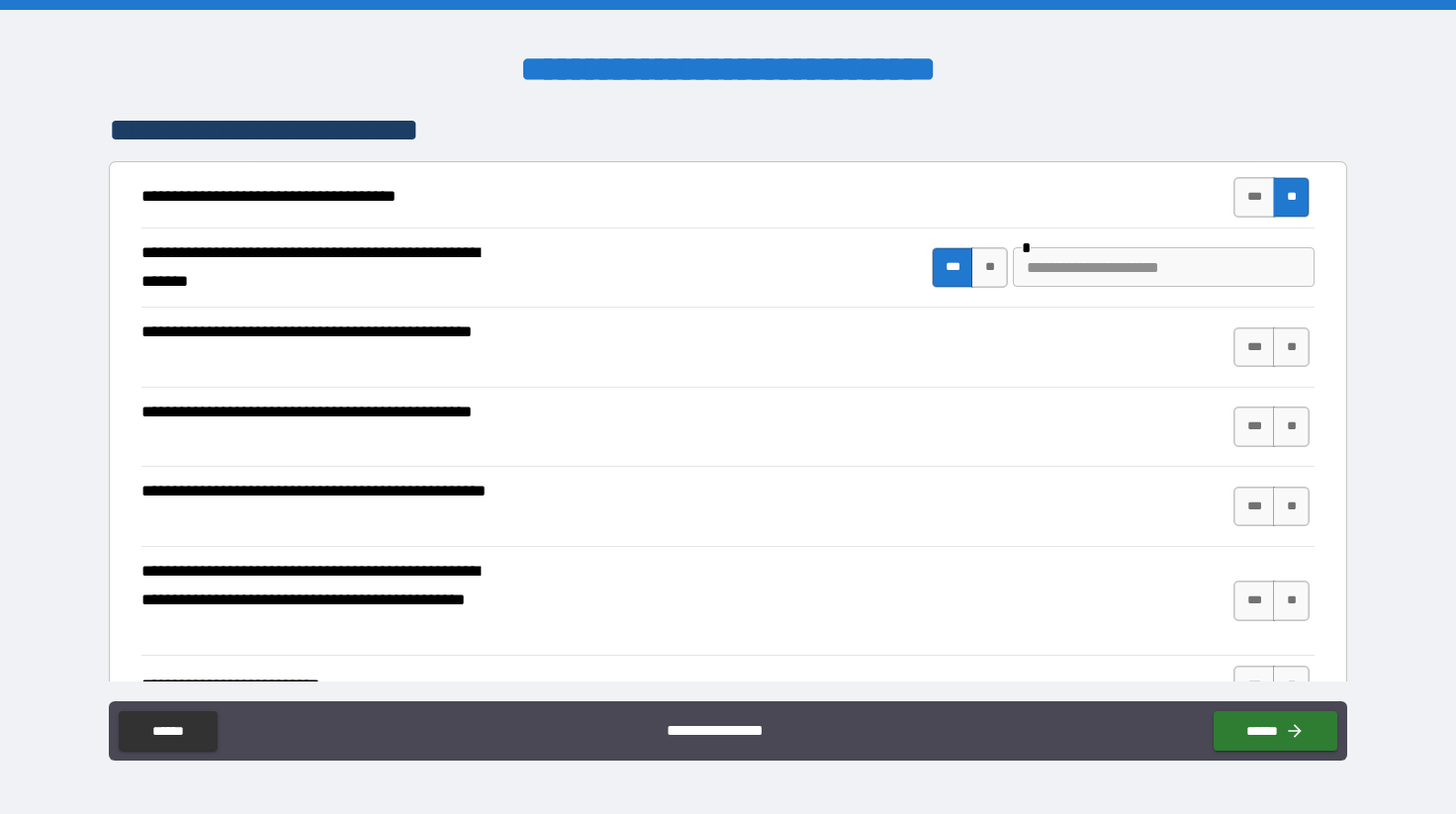 click at bounding box center (1163, 267) 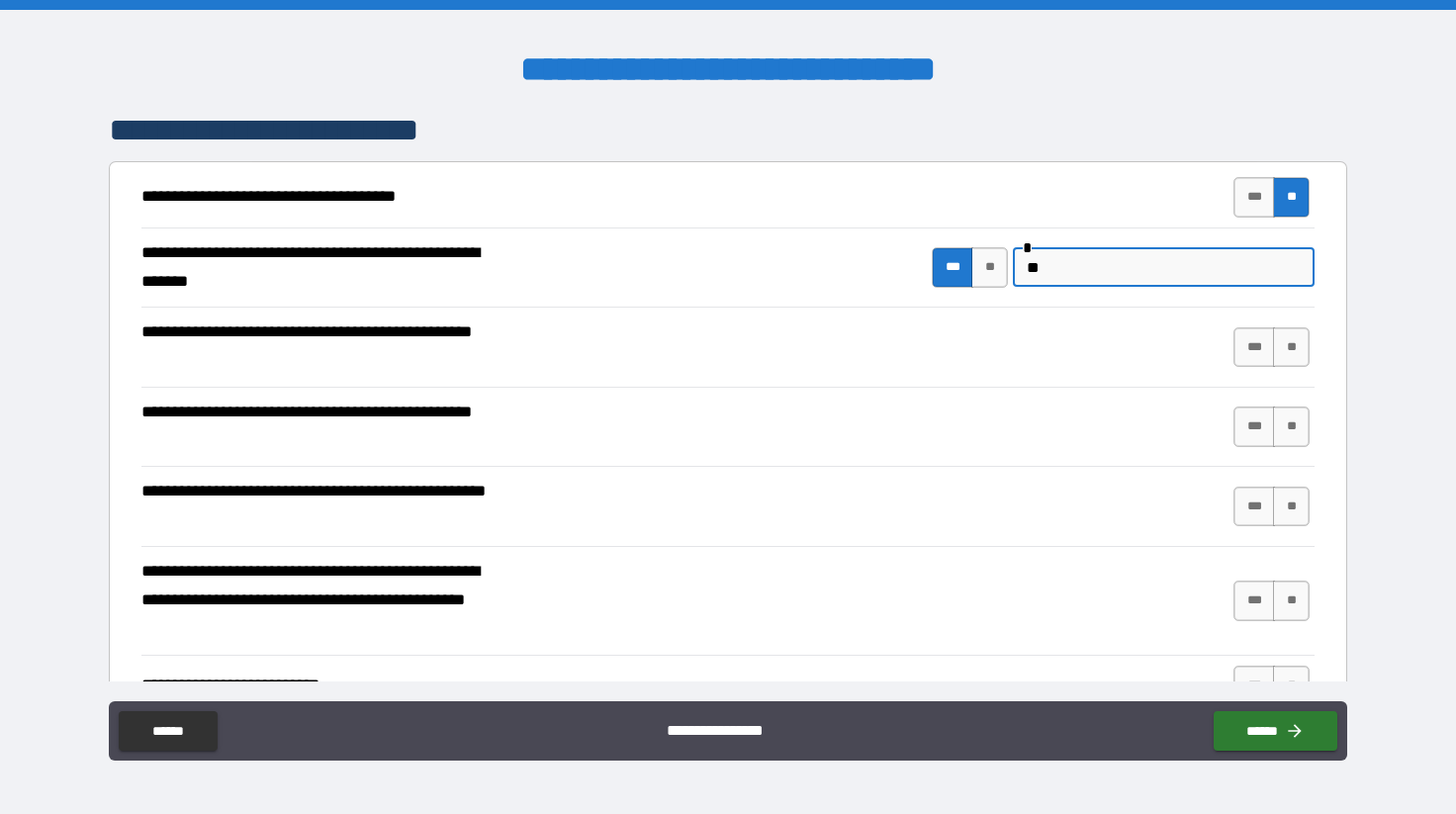 type on "*" 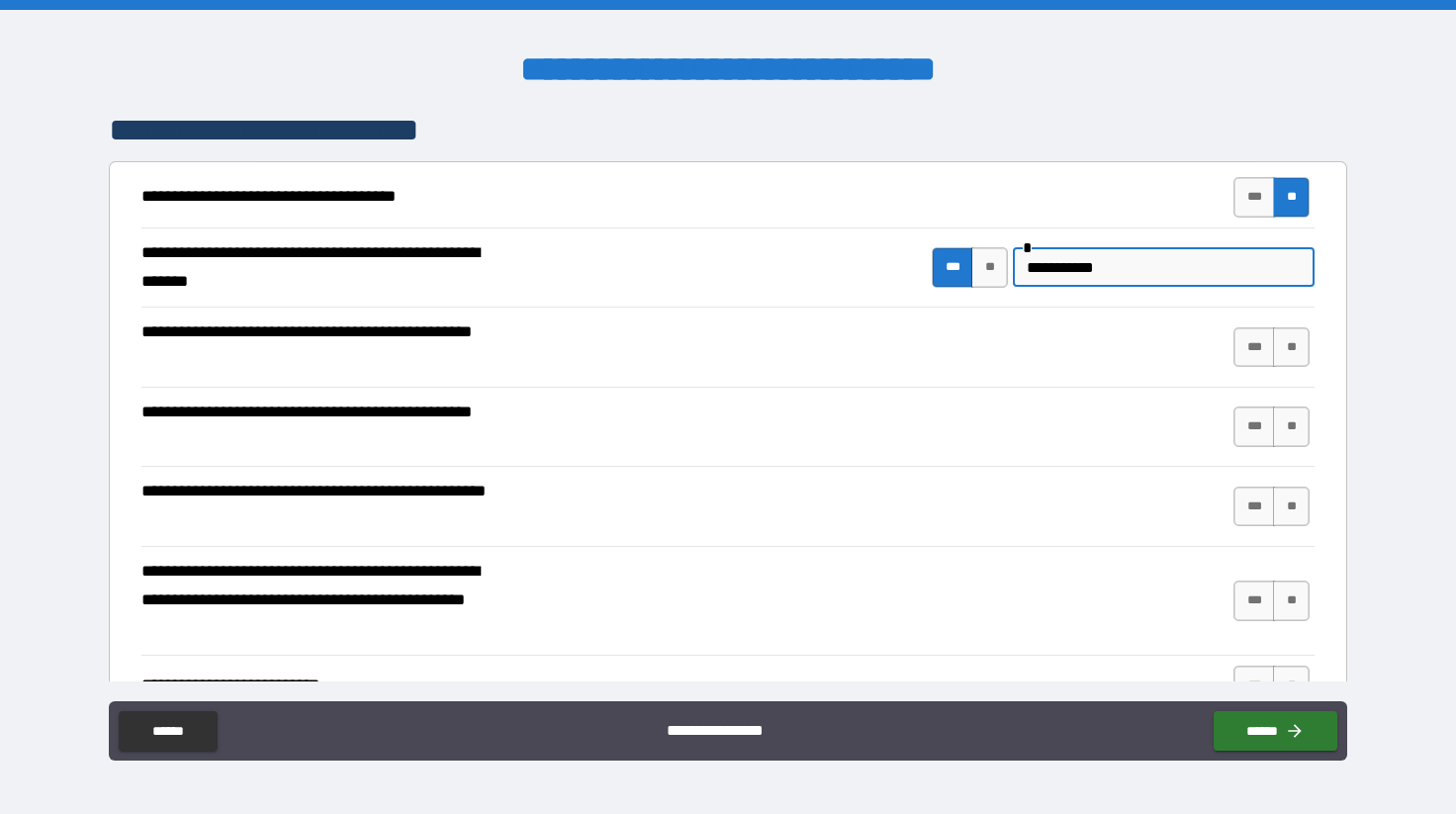 drag, startPoint x: 1132, startPoint y: 266, endPoint x: 1008, endPoint y: 266, distance: 124 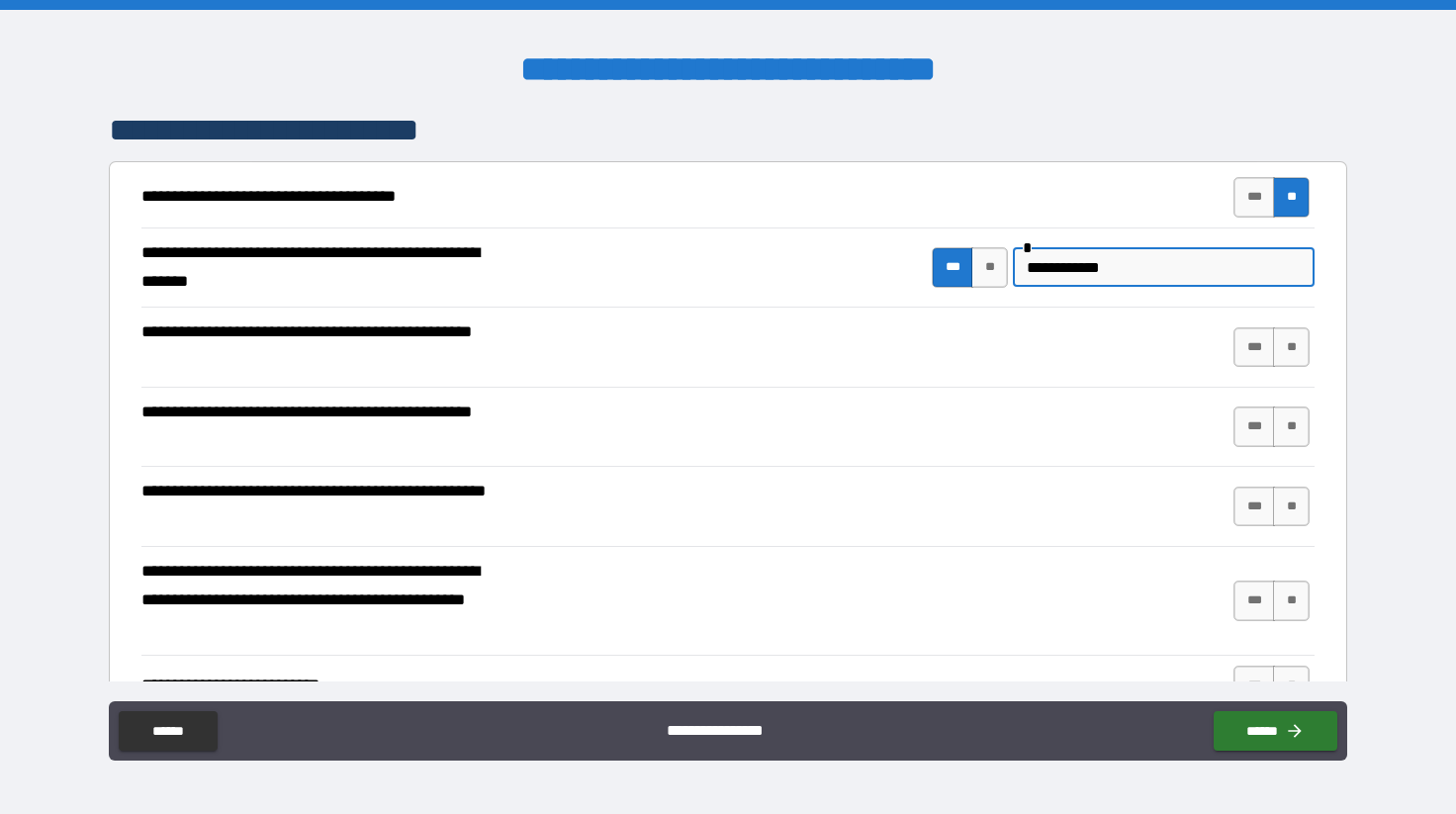 click on "**********" at bounding box center (1163, 267) 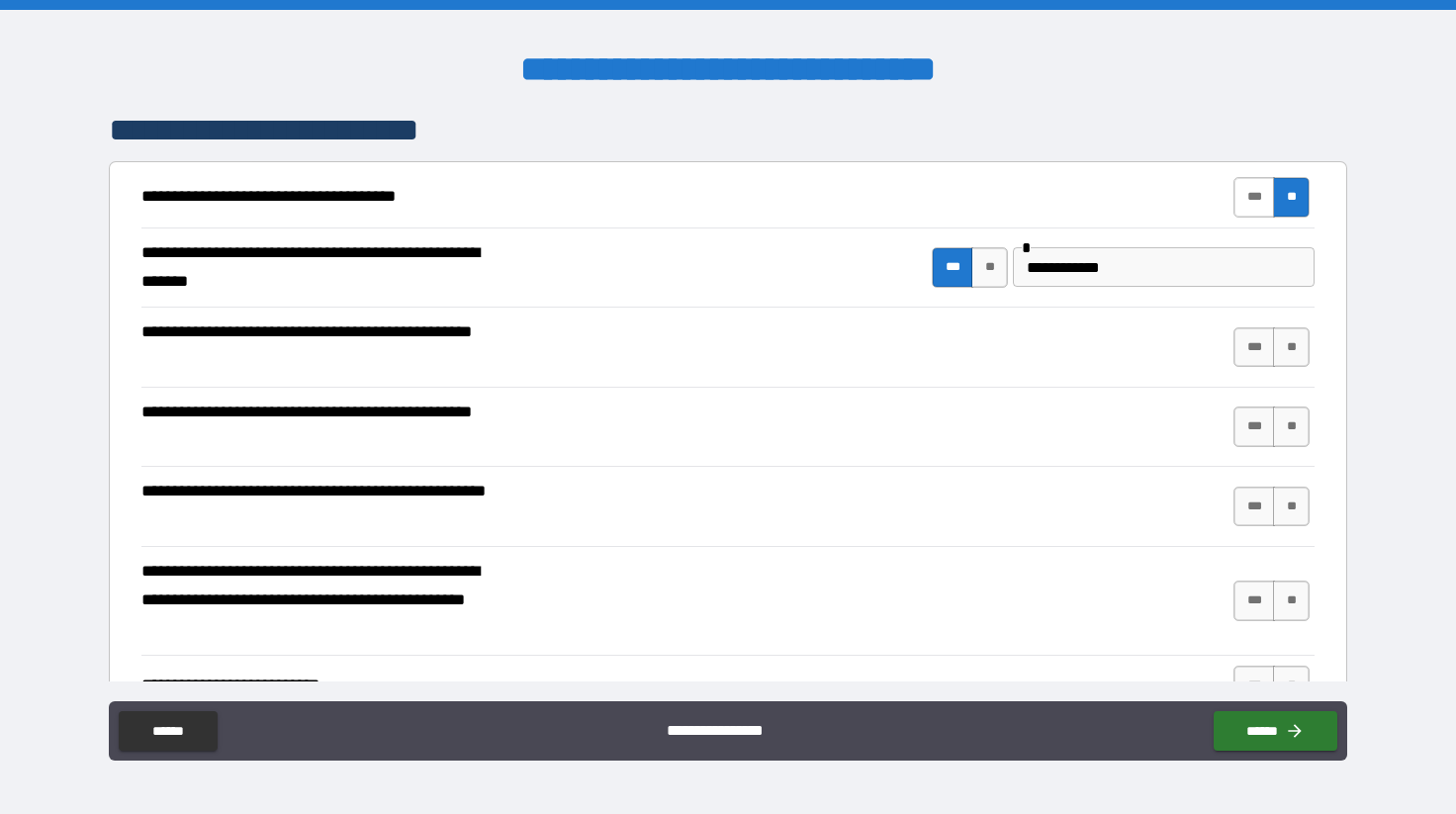 click on "***" at bounding box center [1254, 197] 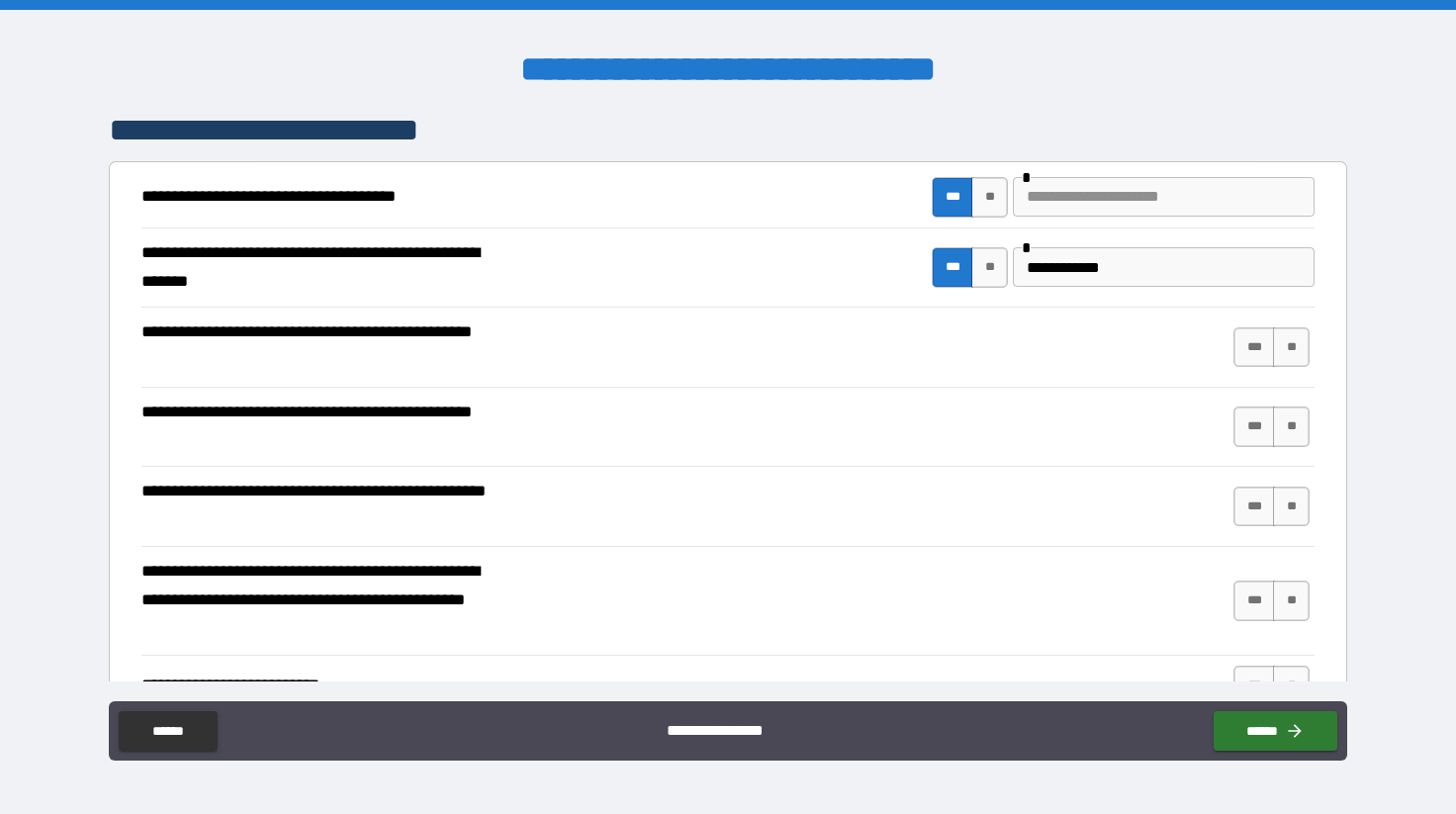 click at bounding box center [1163, 197] 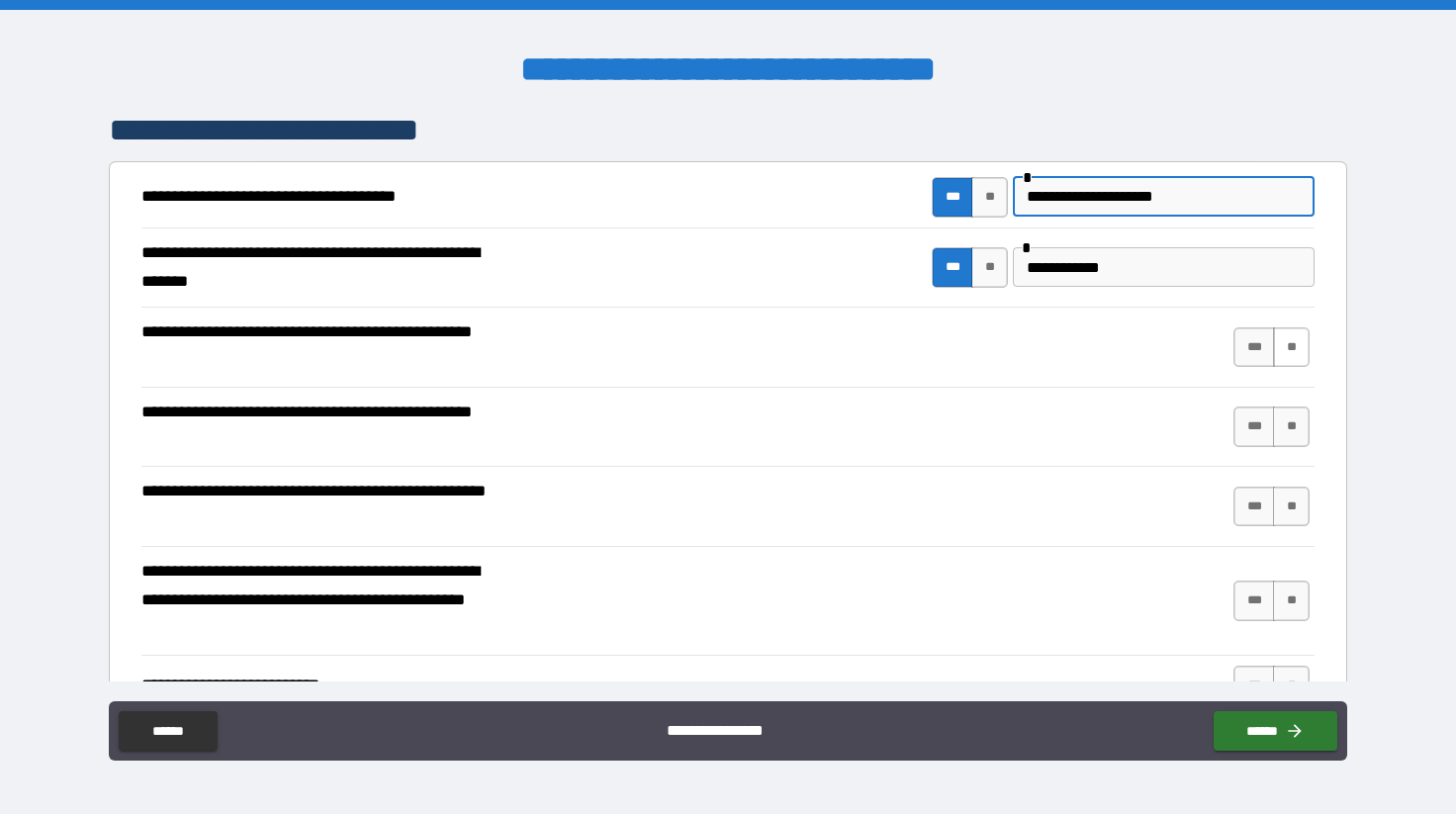 type on "**********" 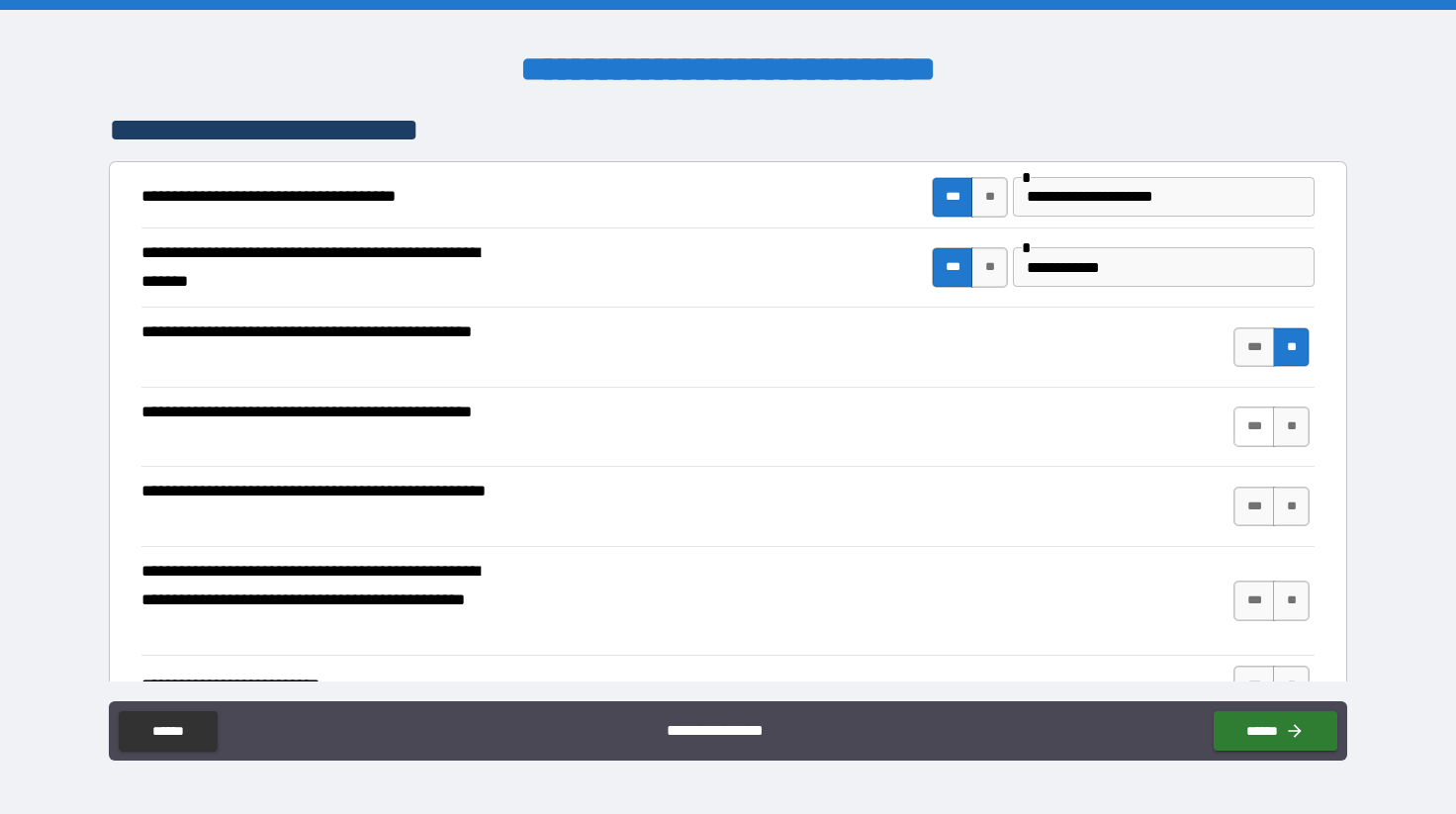 click on "***" at bounding box center [1254, 426] 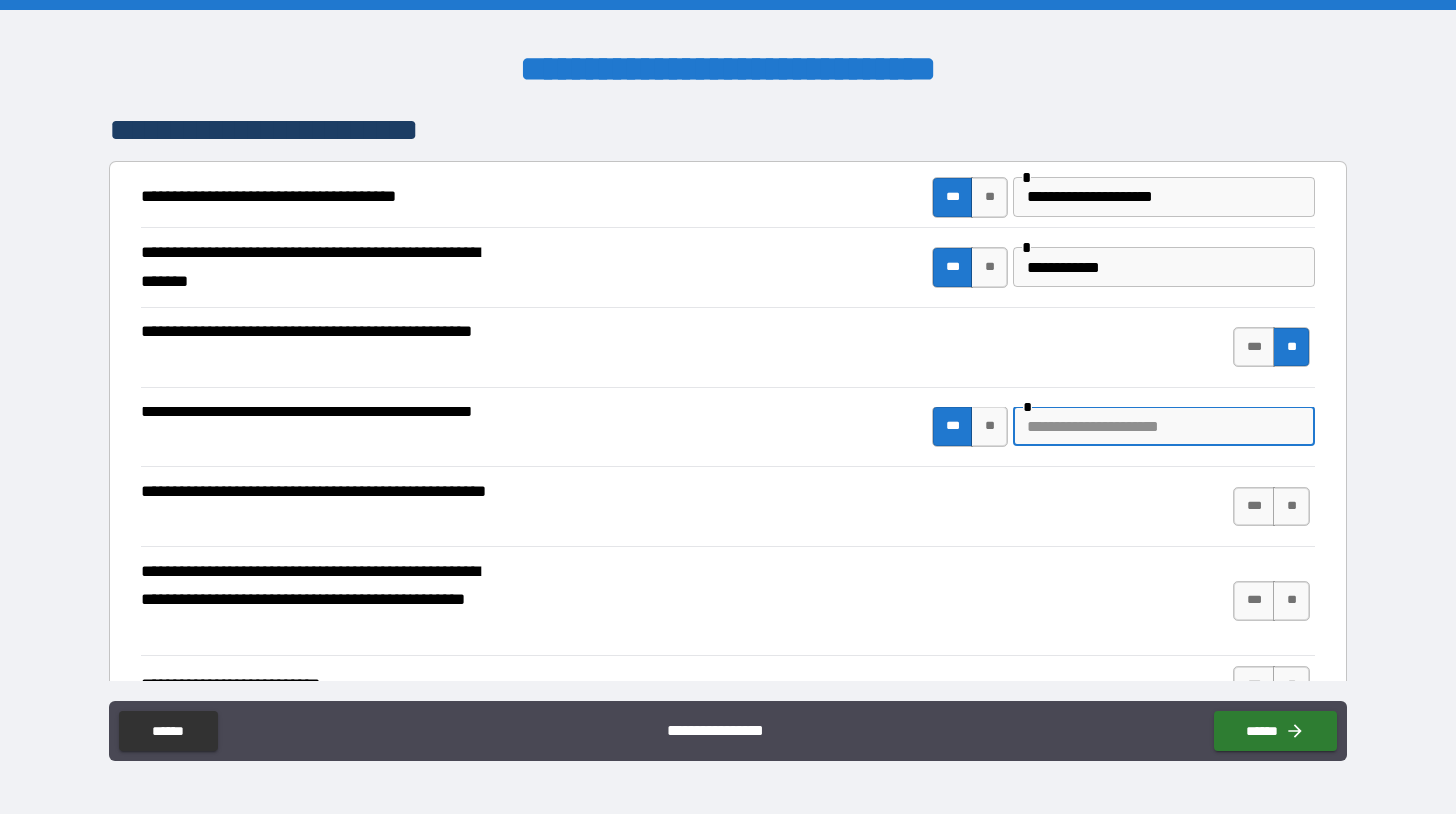 click at bounding box center (1163, 426) 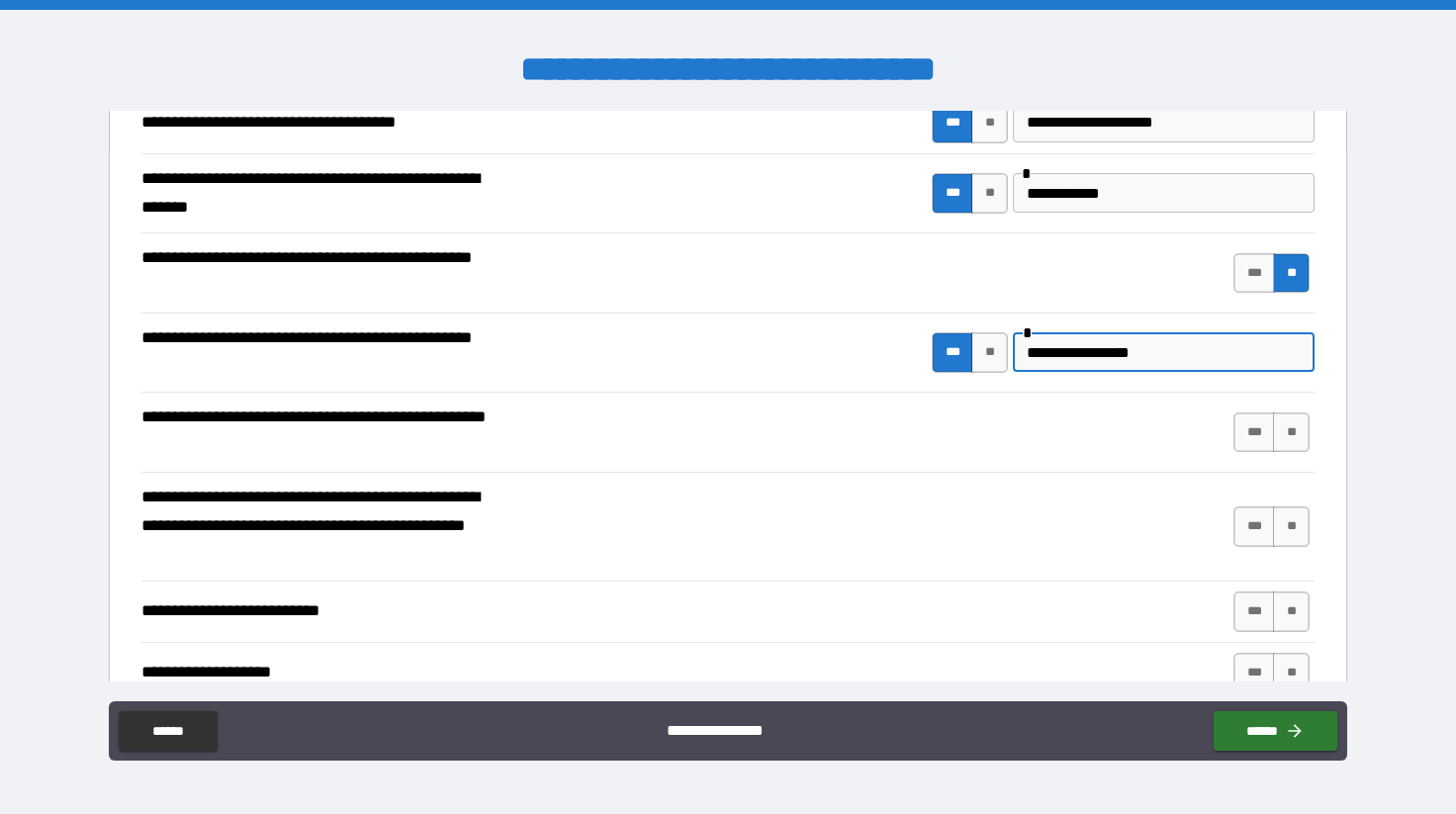 scroll, scrollTop: 415, scrollLeft: 0, axis: vertical 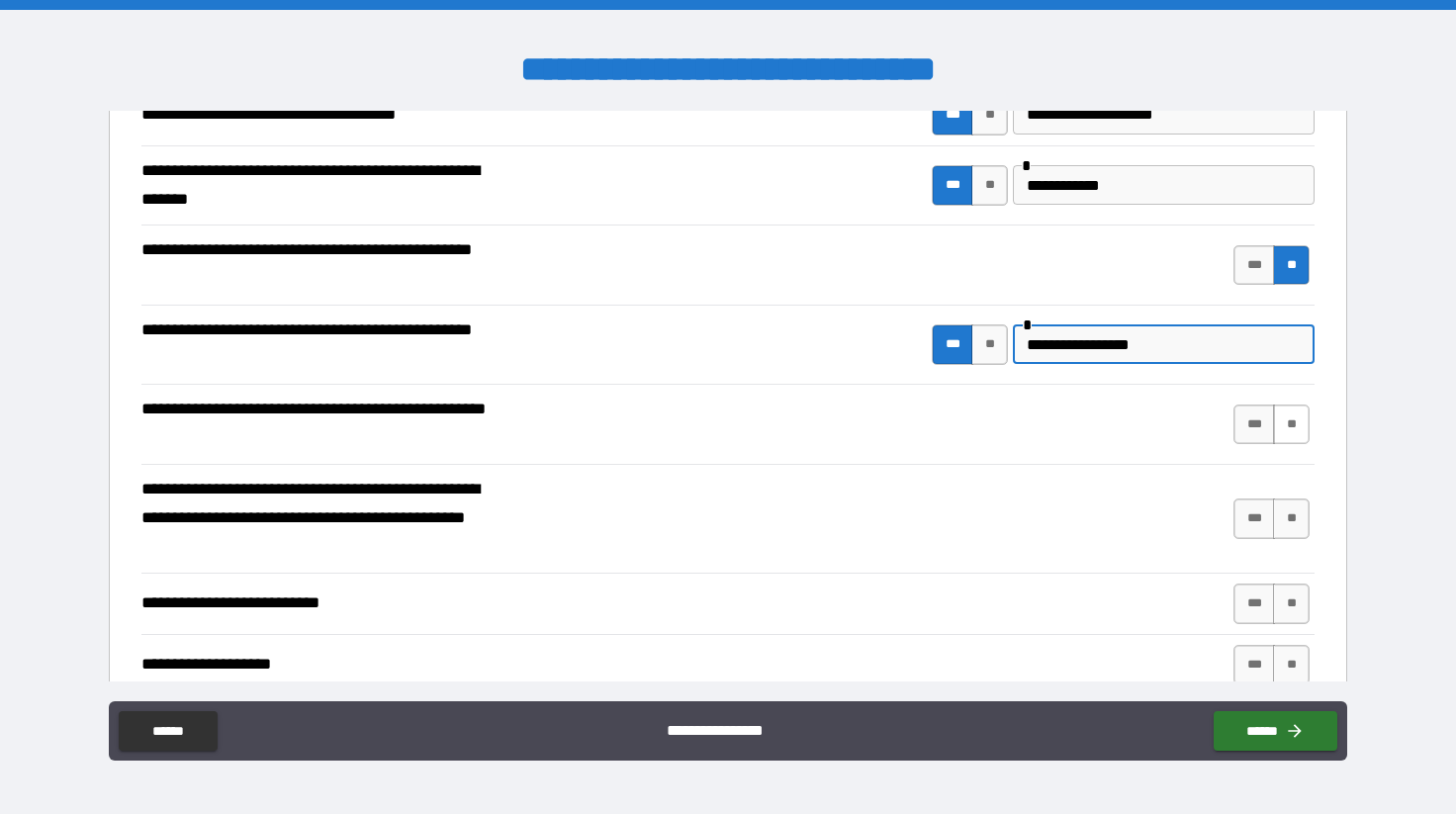type on "**********" 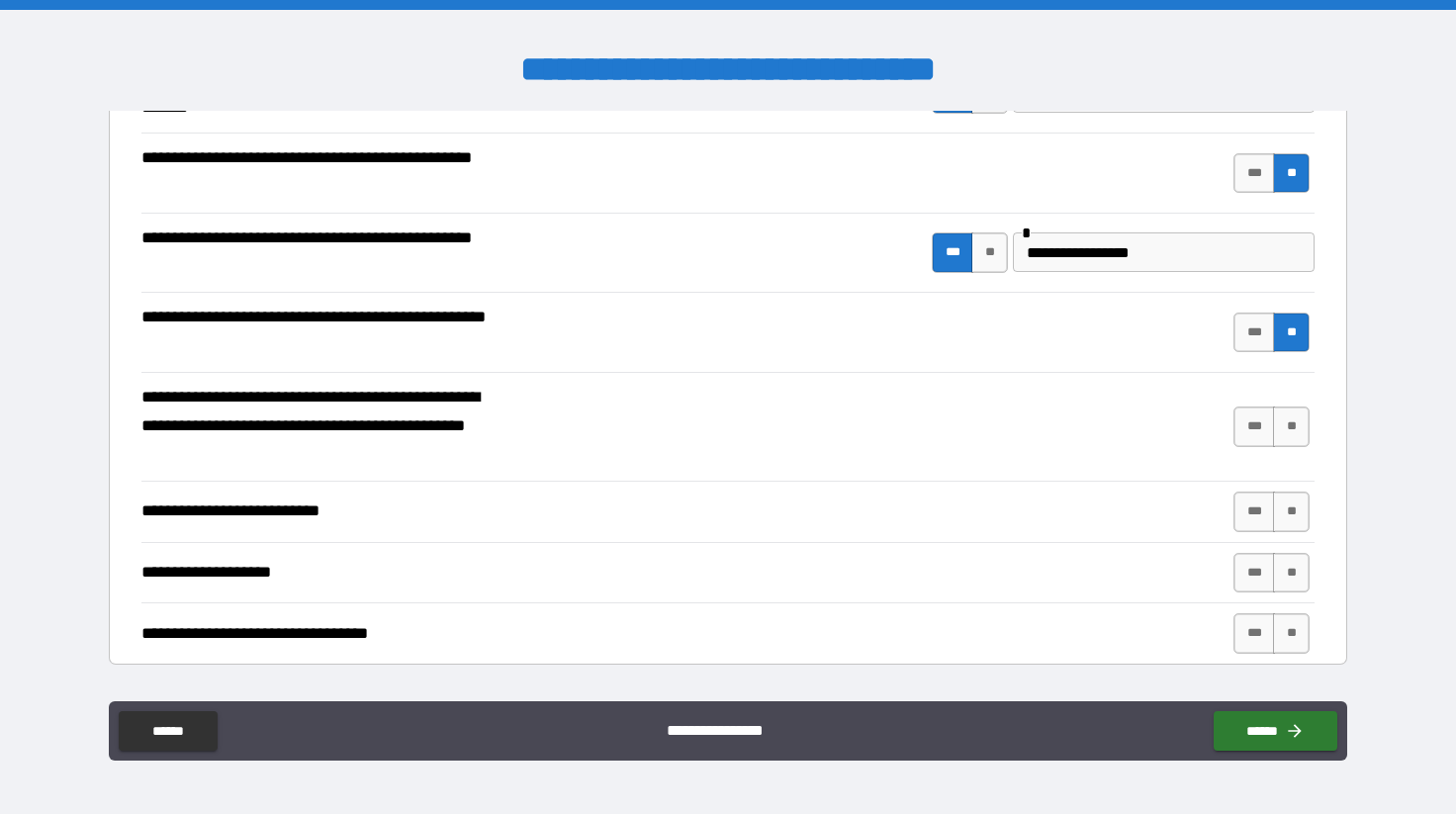 scroll, scrollTop: 512, scrollLeft: 0, axis: vertical 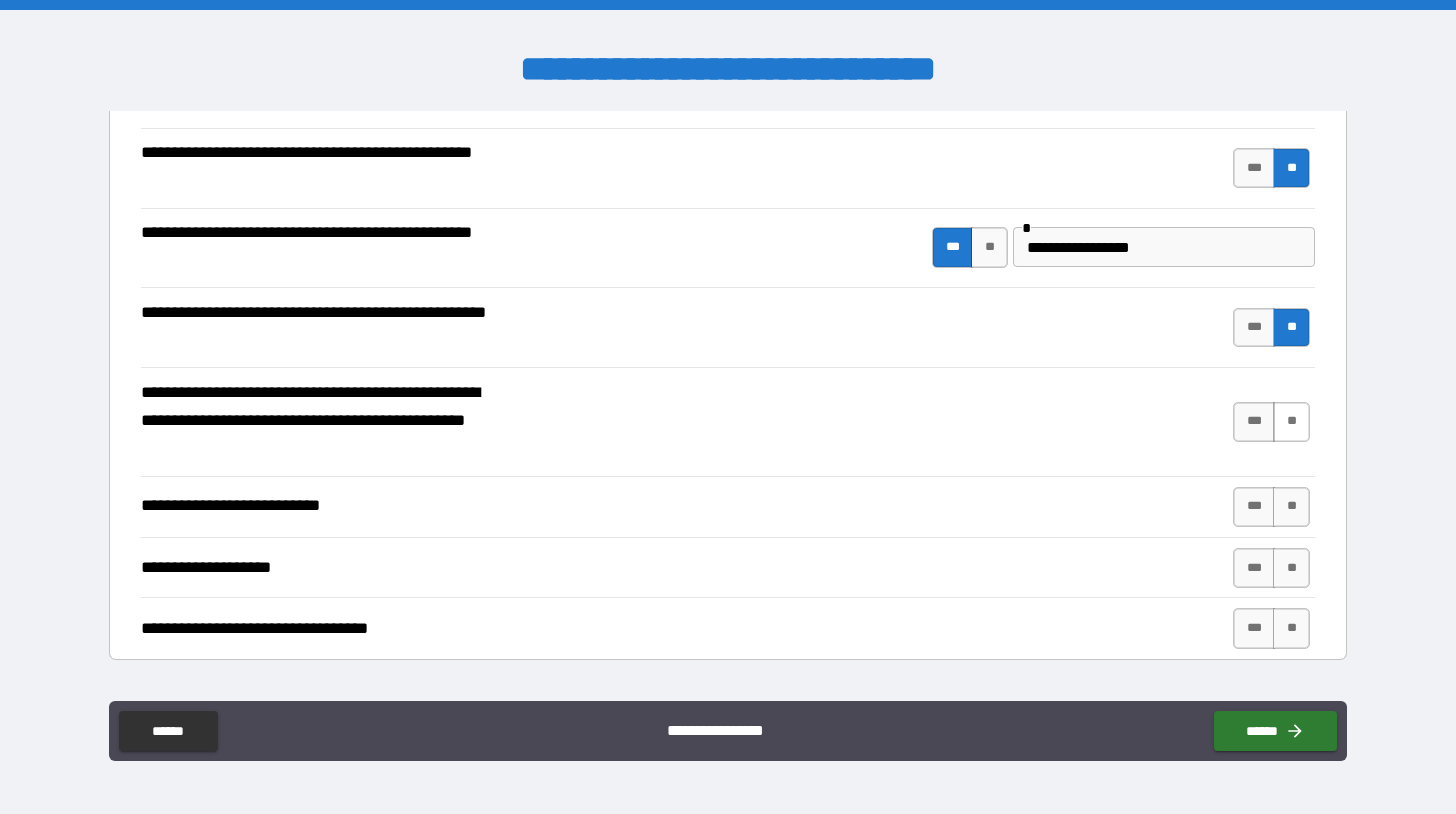 click on "**" at bounding box center [1291, 421] 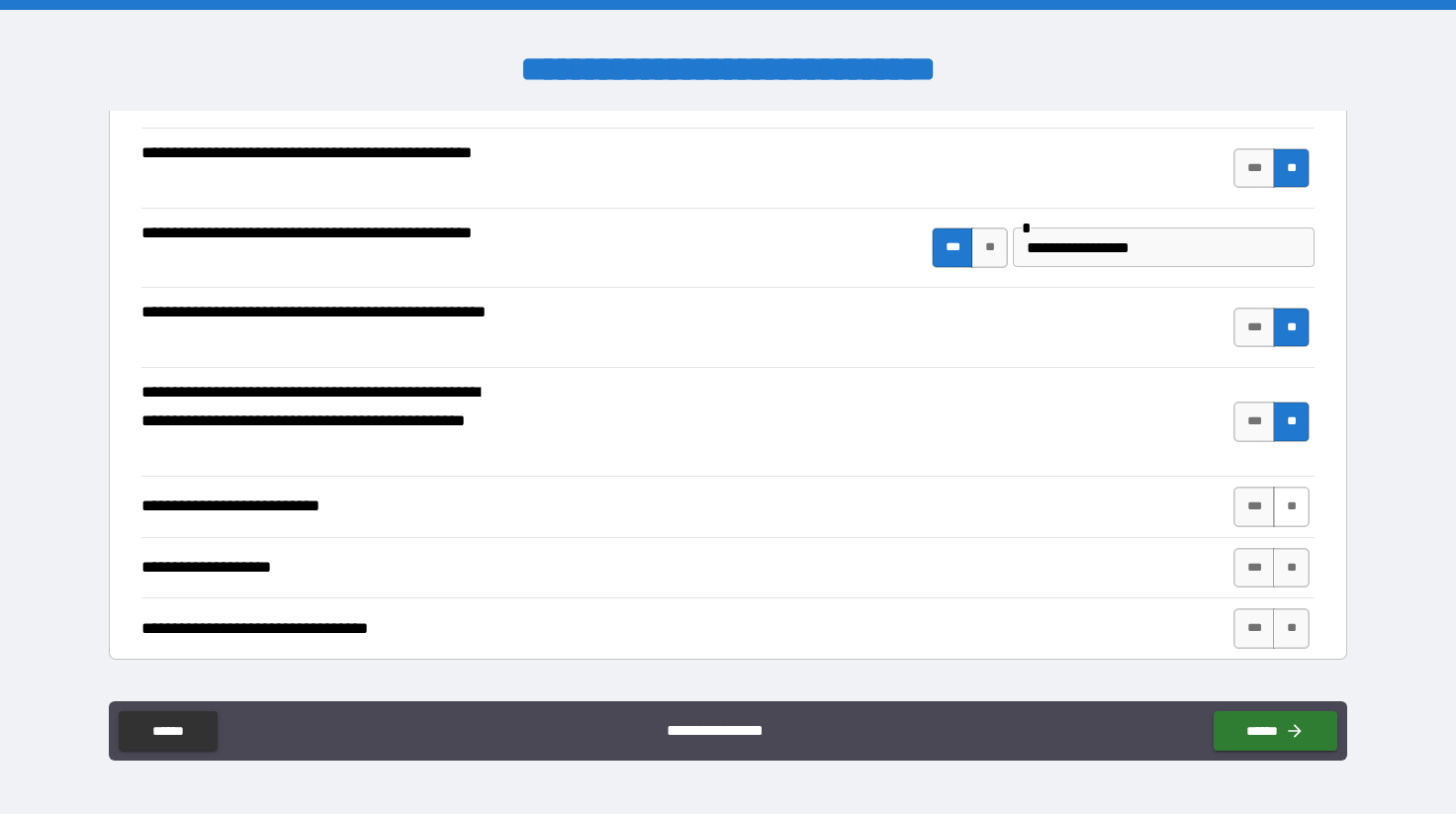 click on "**" at bounding box center (1291, 506) 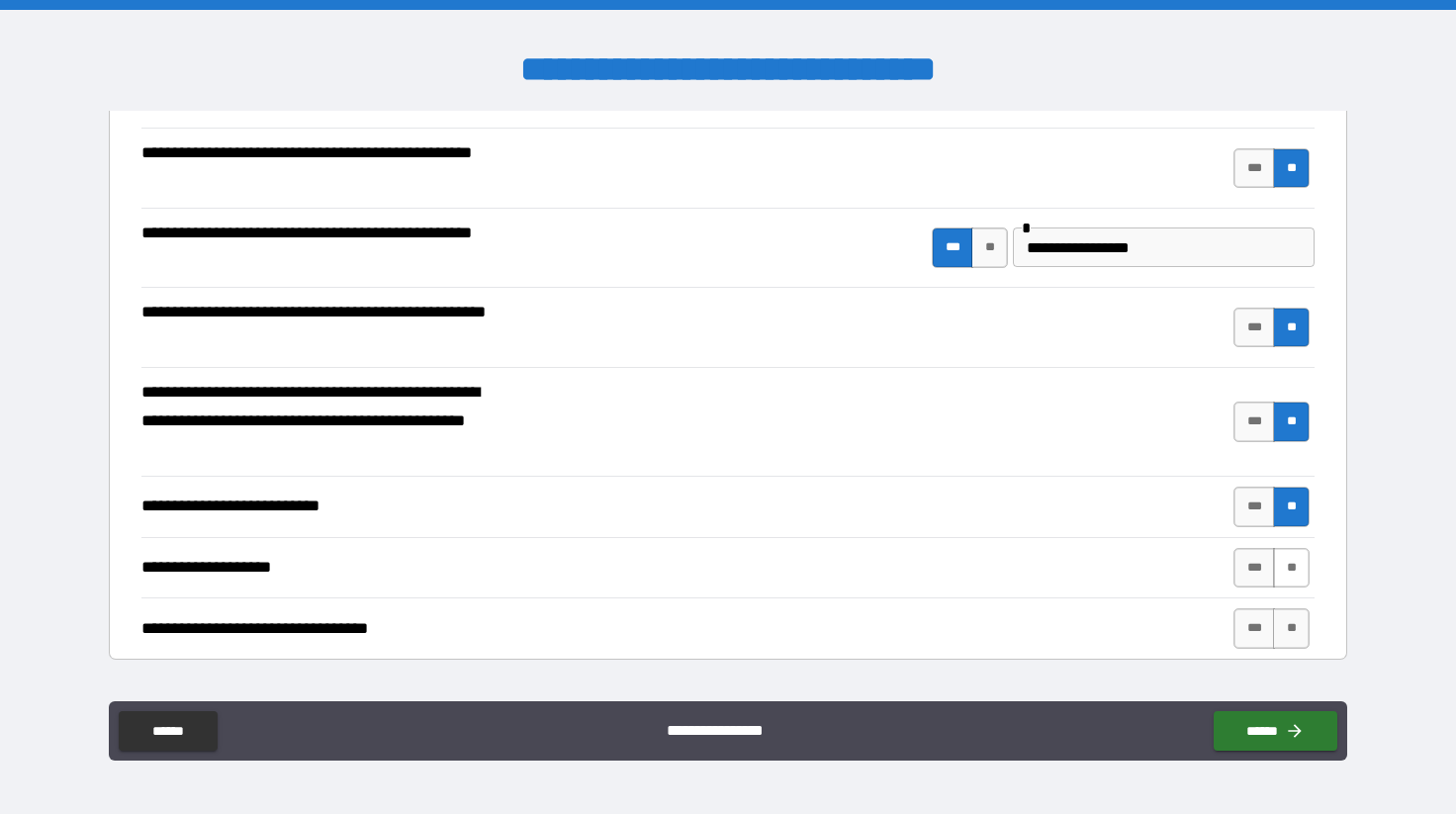 click on "**" at bounding box center [1291, 568] 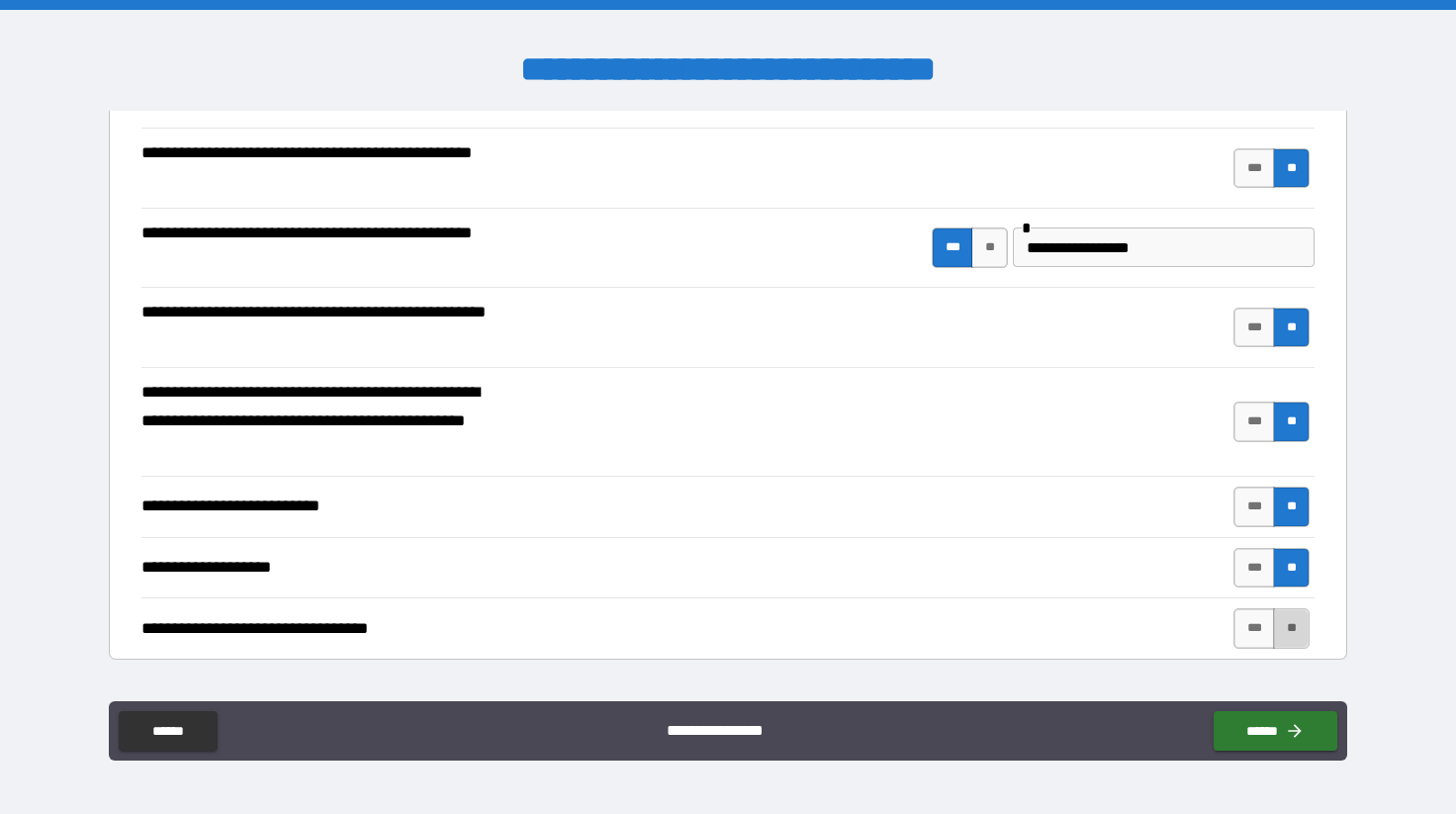 click on "**" at bounding box center [1291, 628] 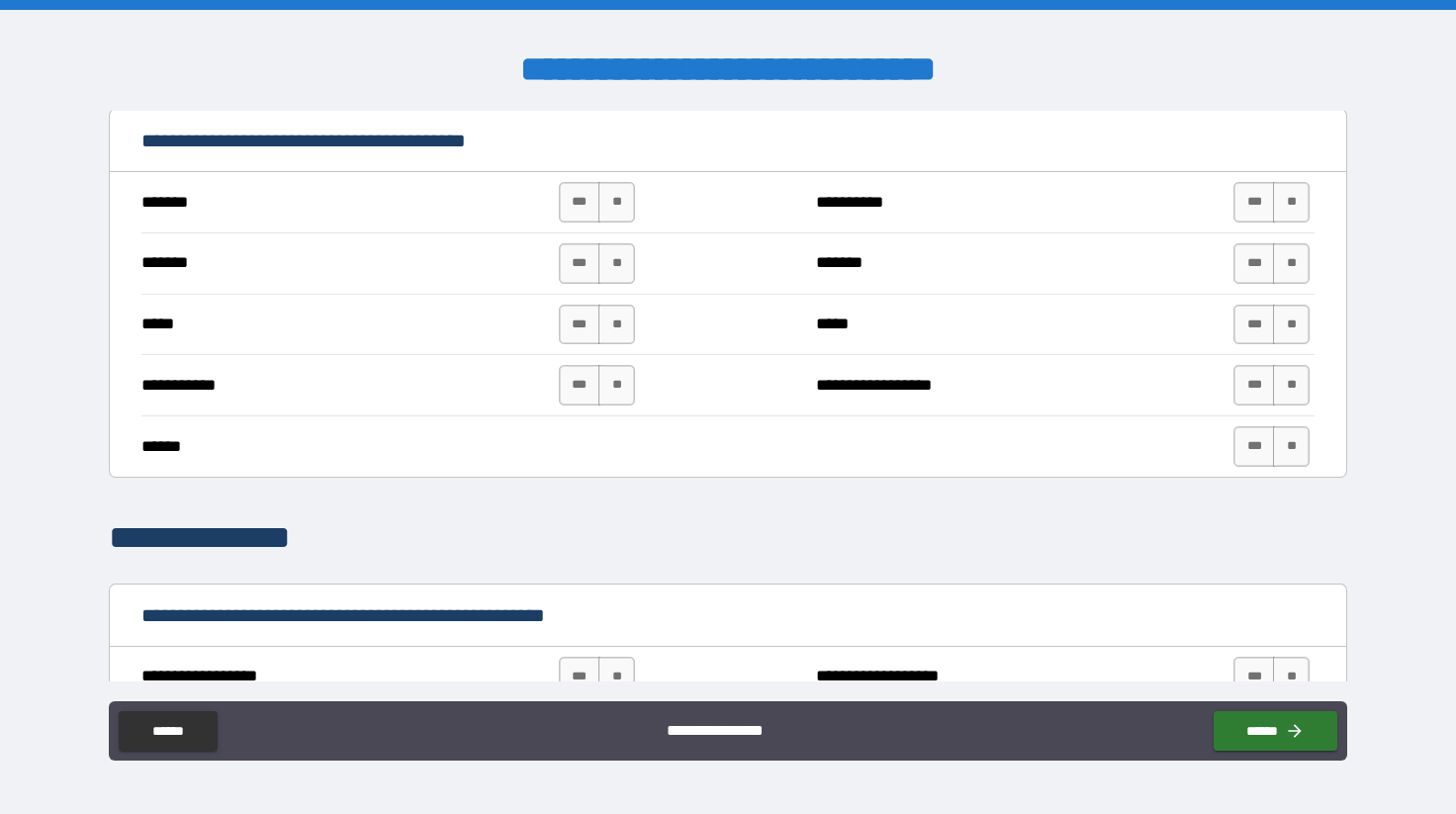 scroll, scrollTop: 1404, scrollLeft: 0, axis: vertical 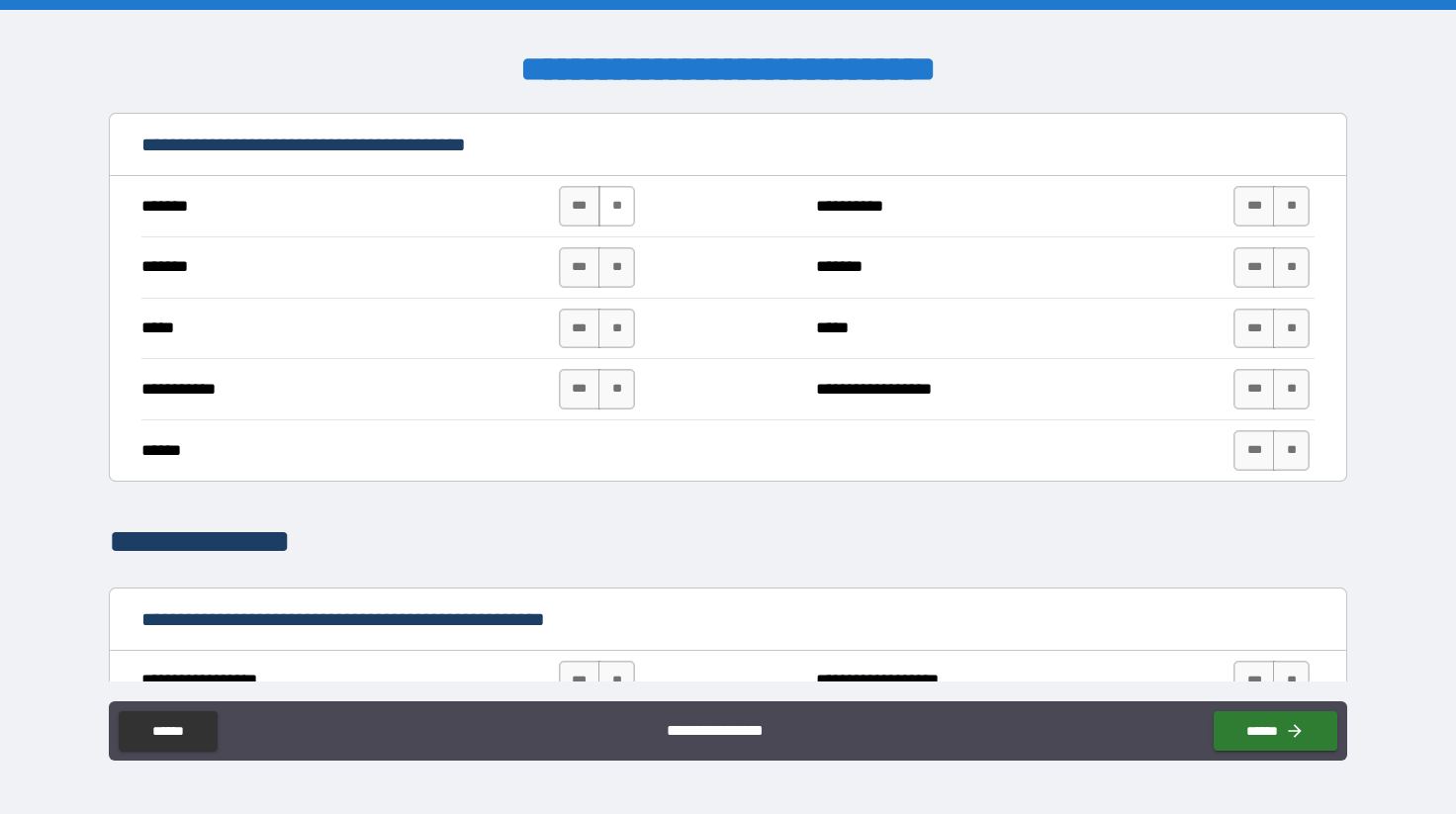 click on "**" at bounding box center (616, 206) 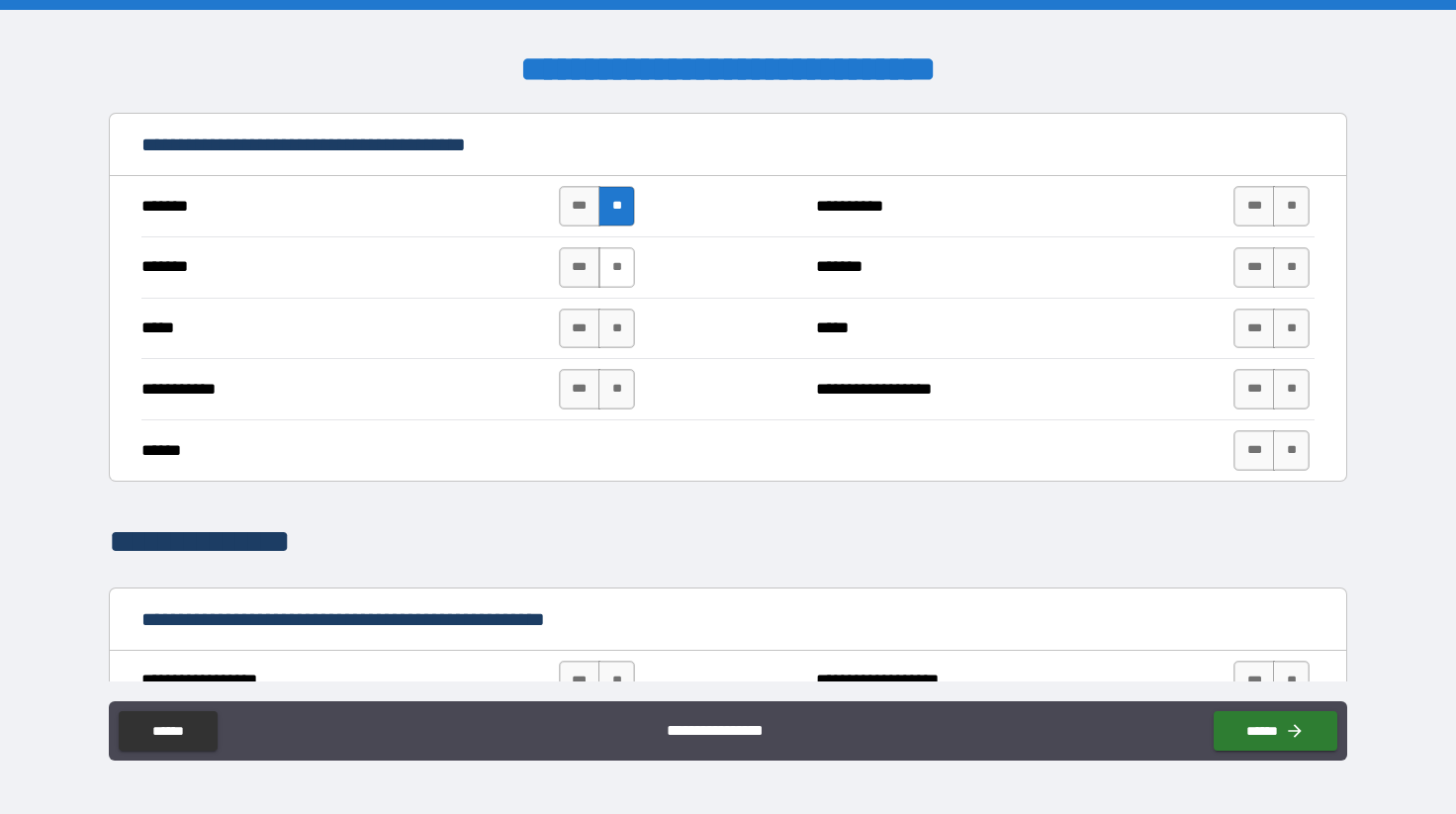 click on "**" at bounding box center (616, 267) 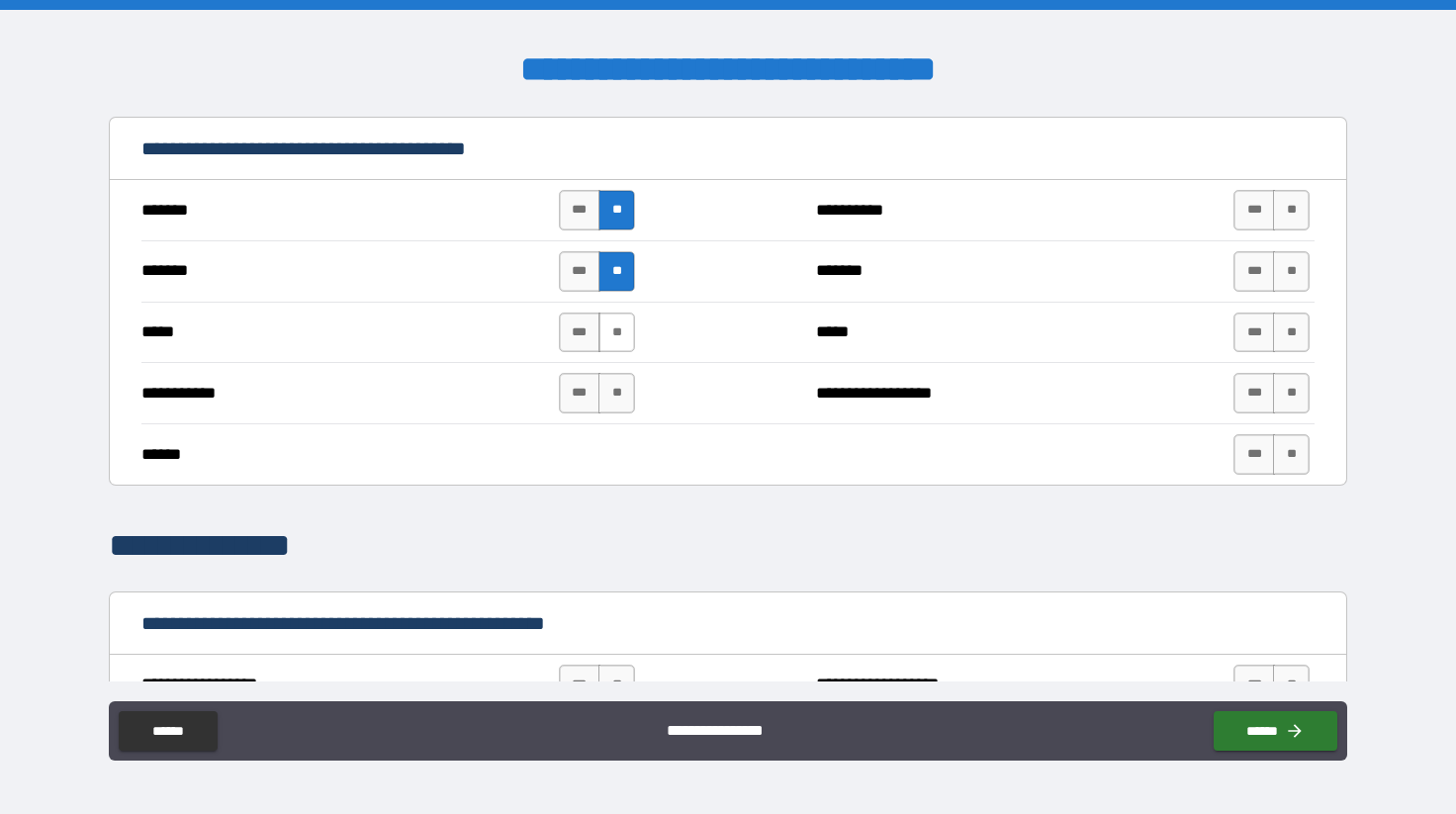 click on "**" at bounding box center [616, 332] 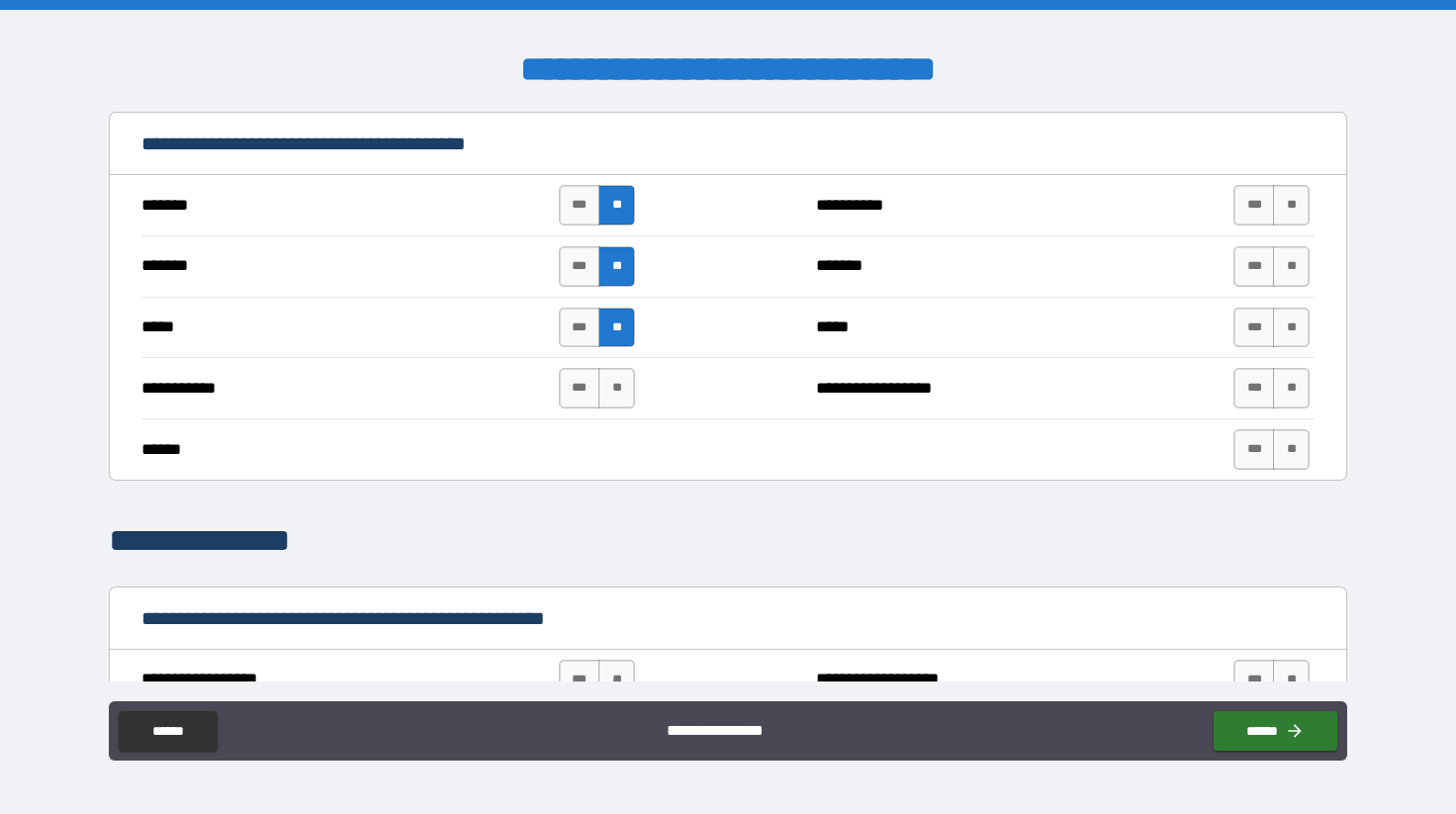 scroll, scrollTop: 1405, scrollLeft: 0, axis: vertical 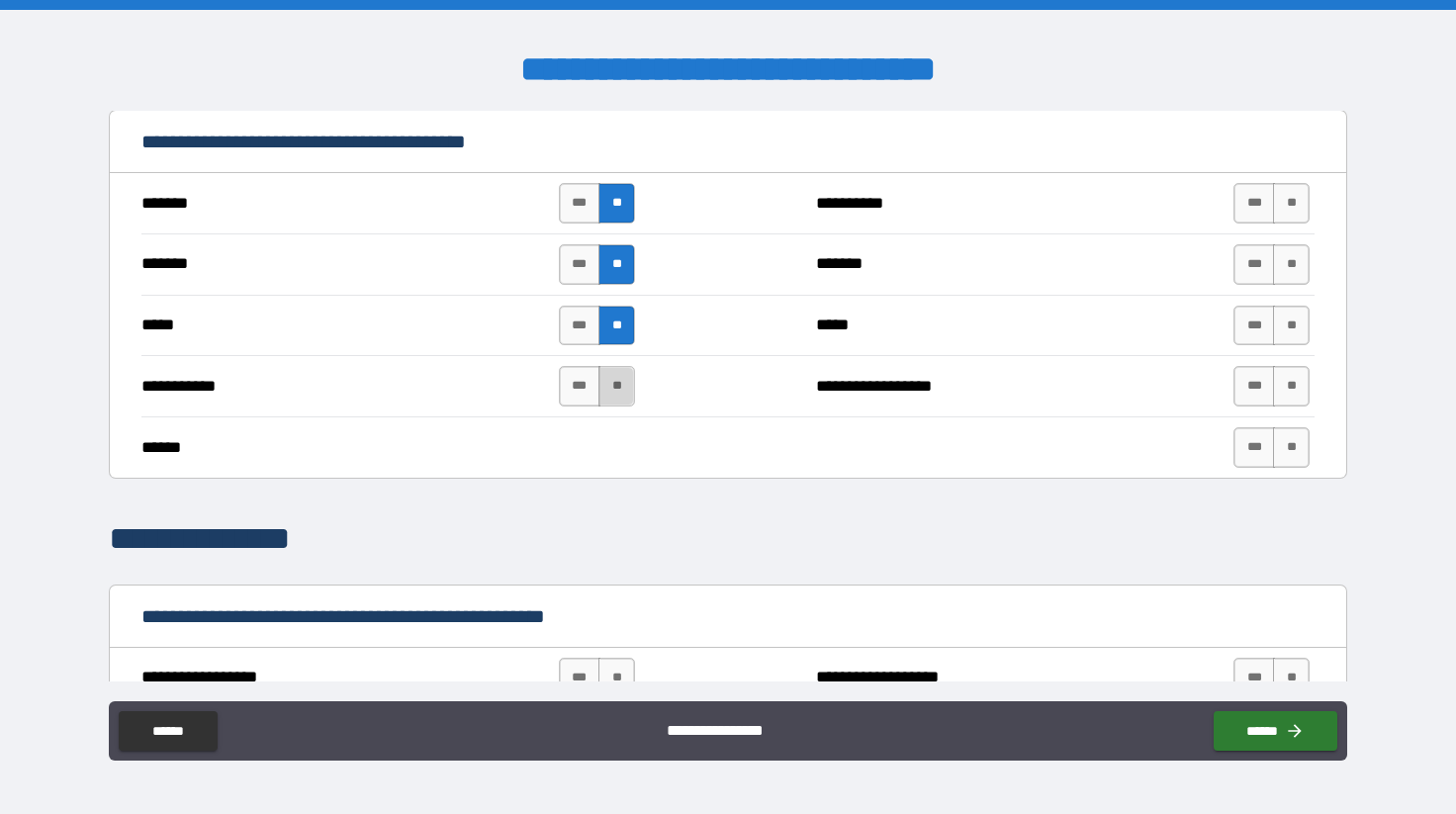 click on "**" at bounding box center (616, 386) 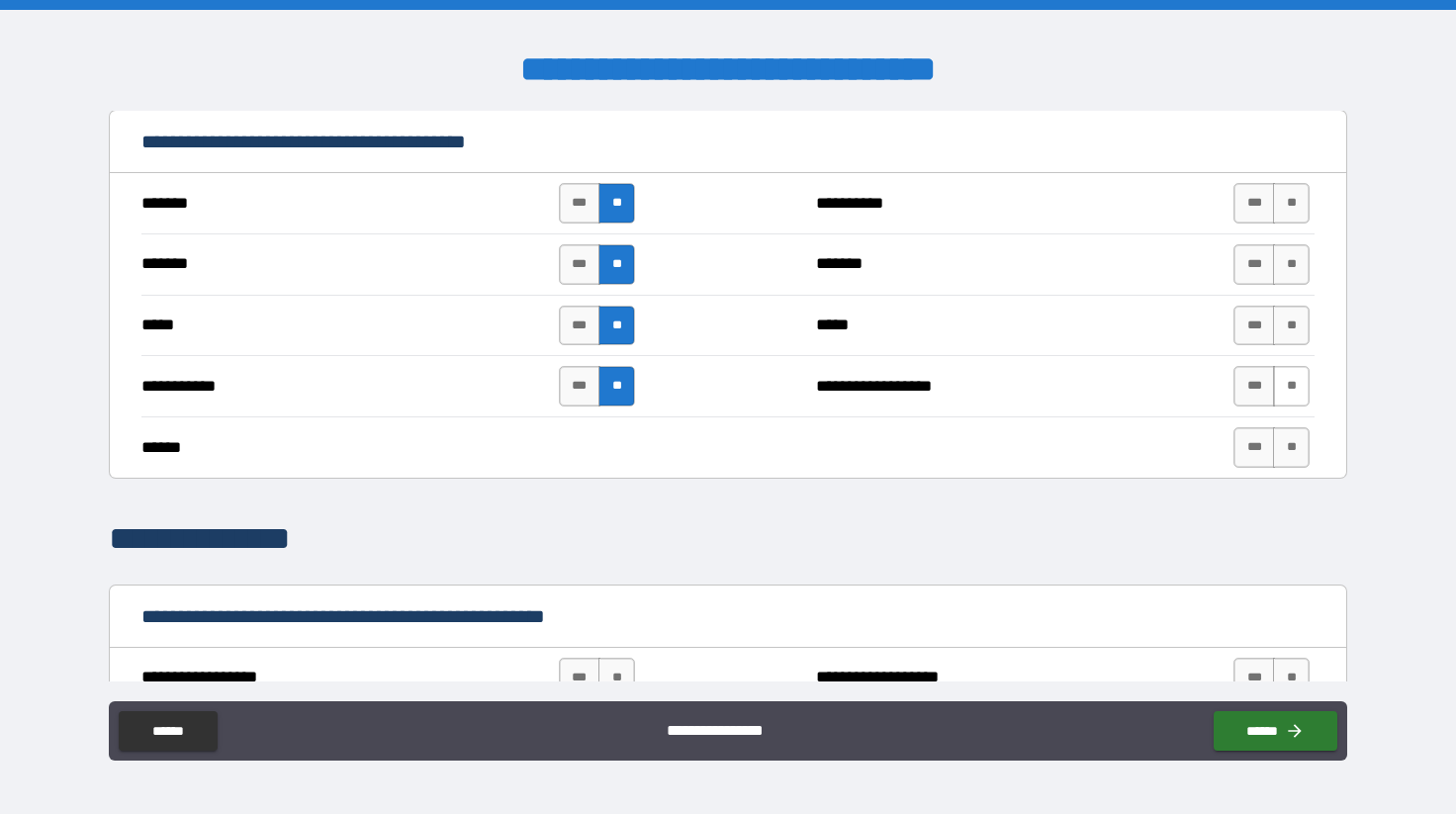 click on "**" at bounding box center [1291, 386] 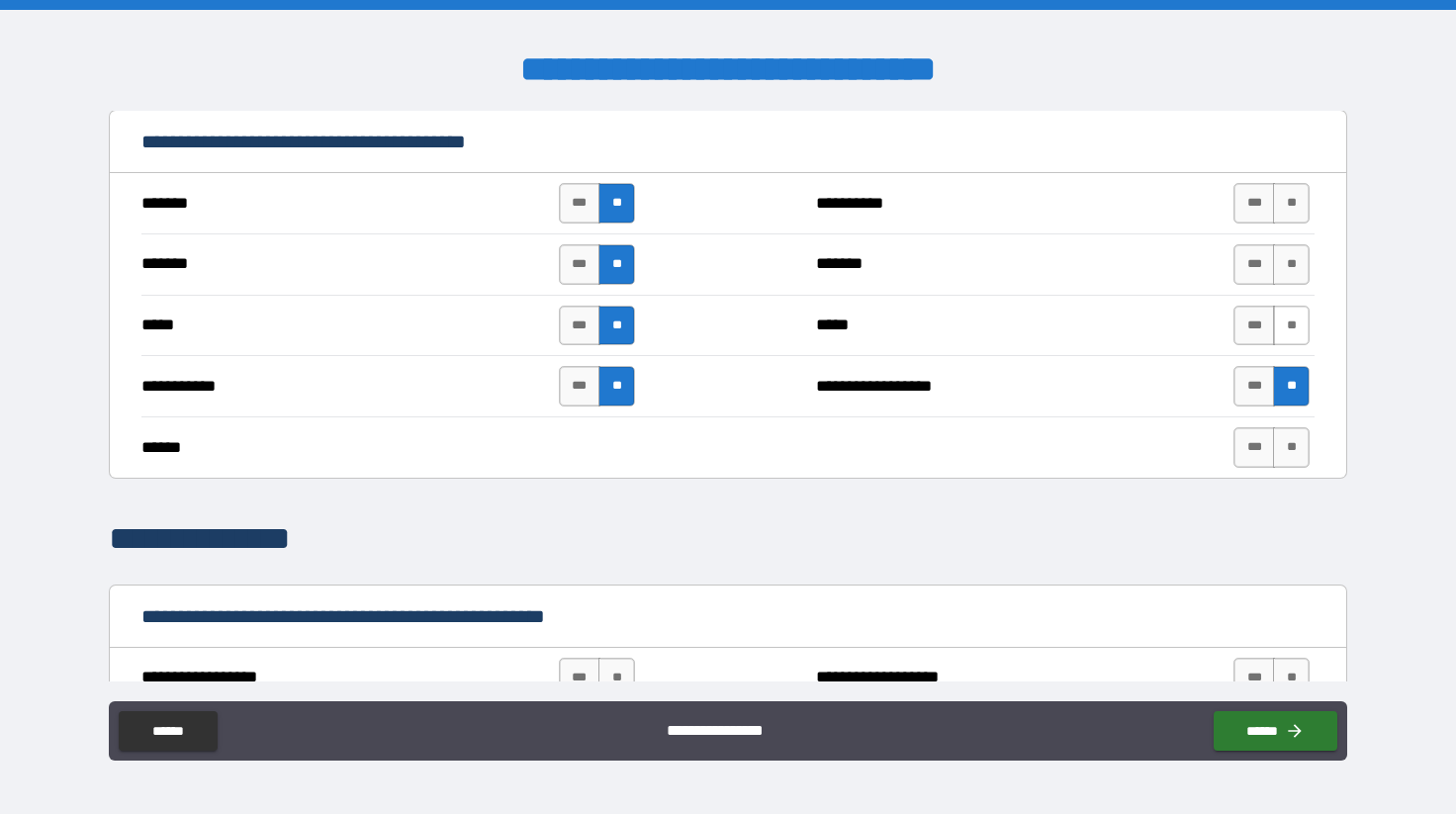 click on "**" at bounding box center [1291, 325] 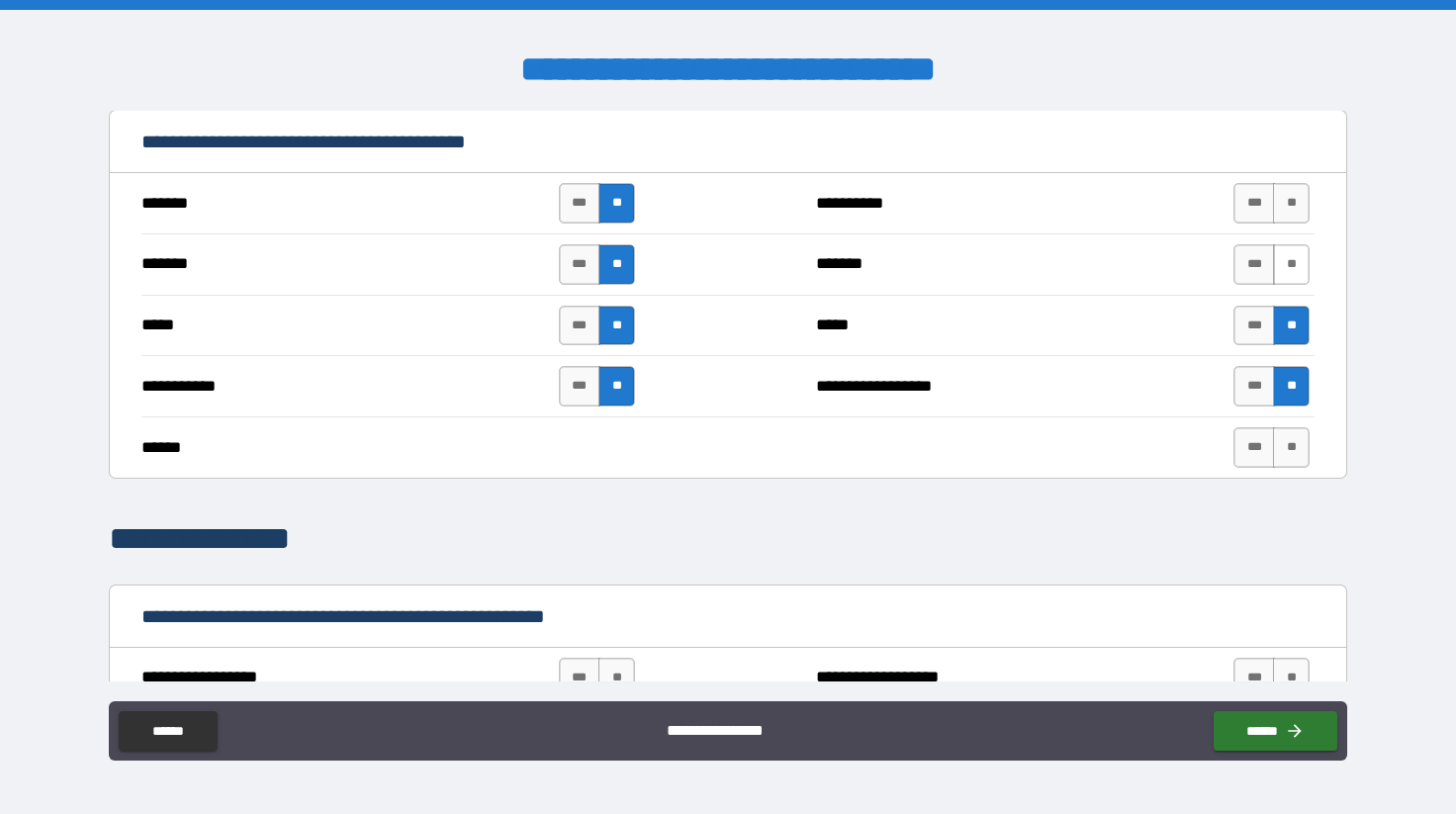 click on "**" at bounding box center [1291, 264] 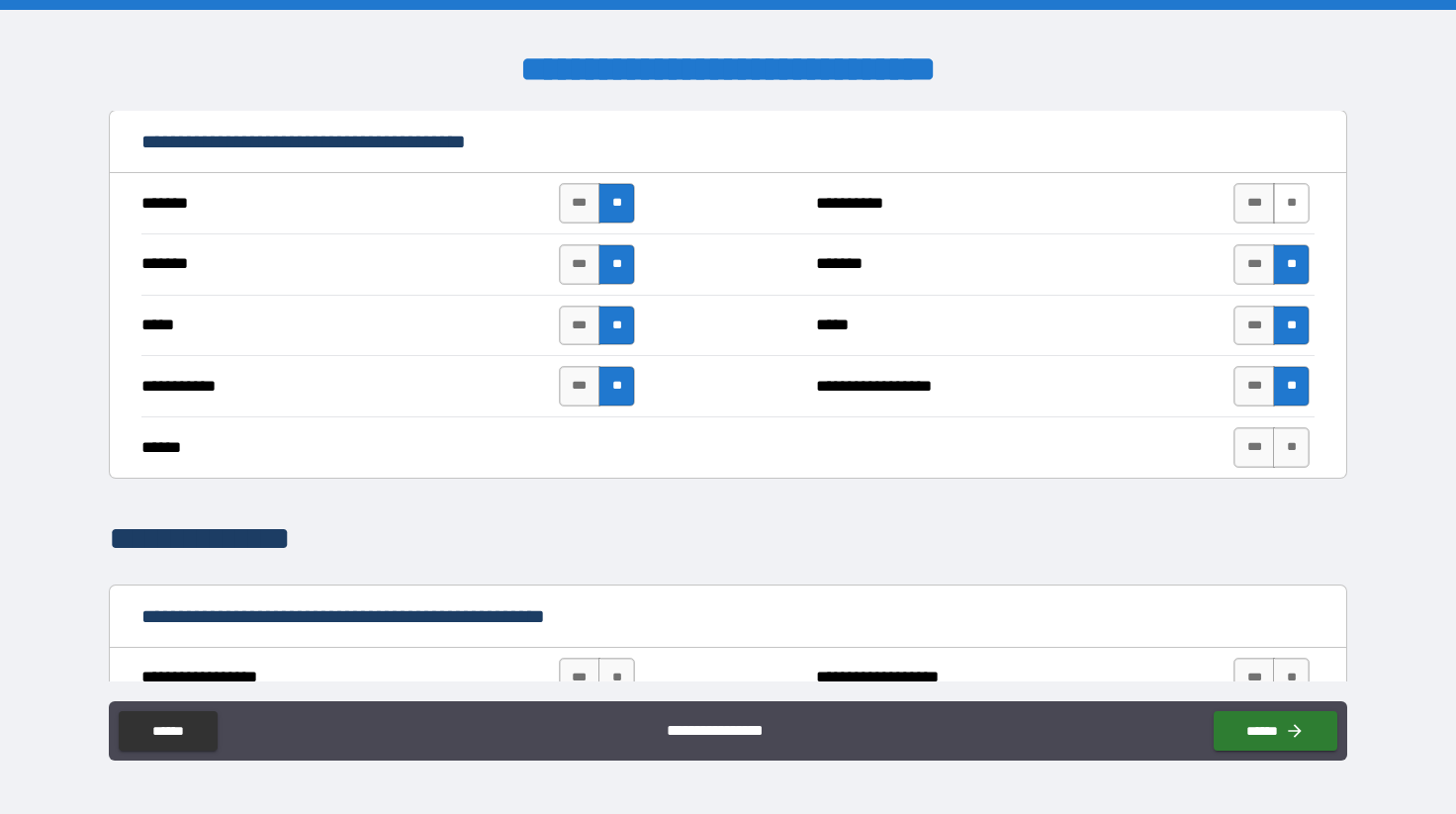 click on "**" at bounding box center [1291, 203] 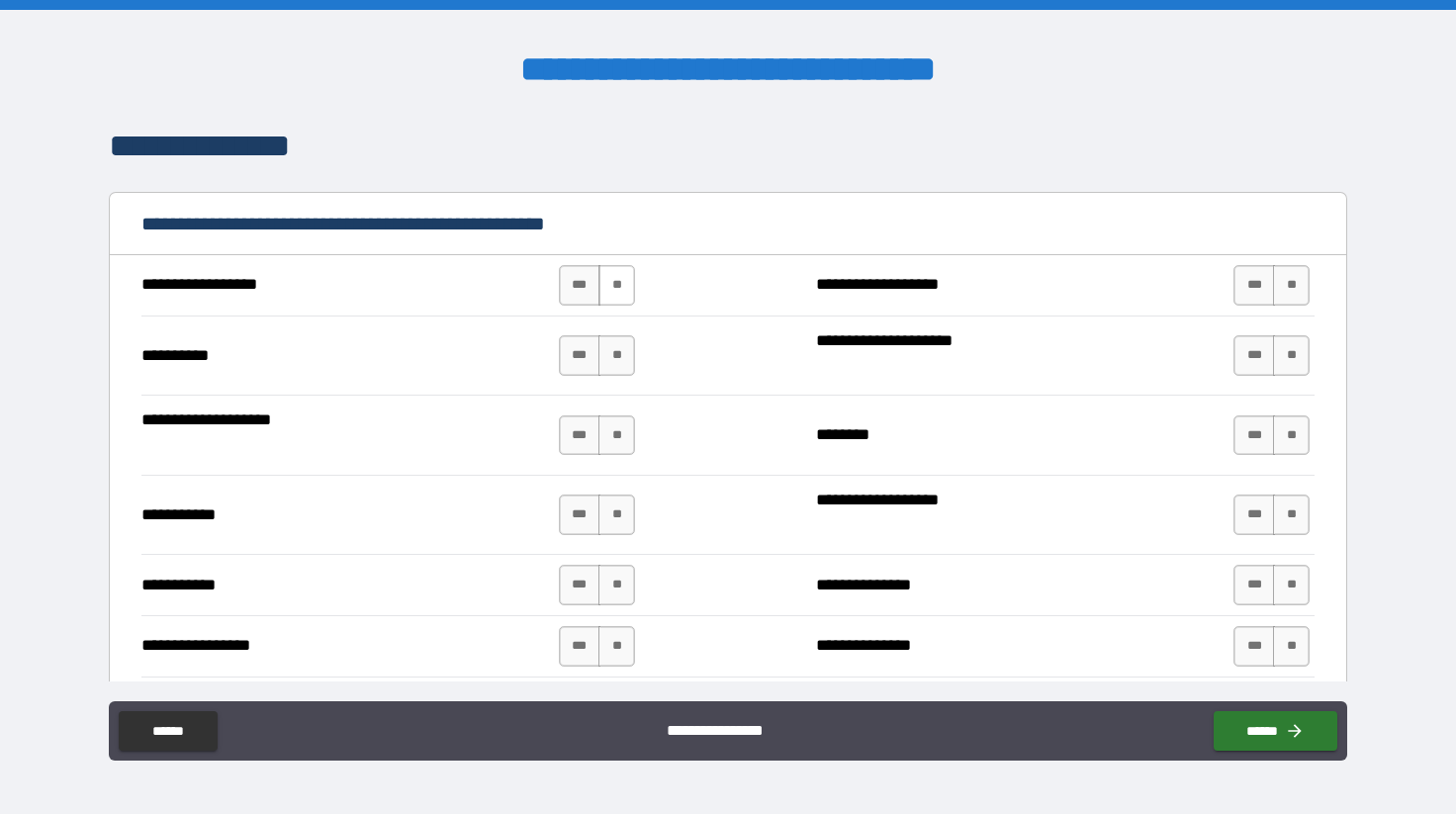 scroll, scrollTop: 1796, scrollLeft: 0, axis: vertical 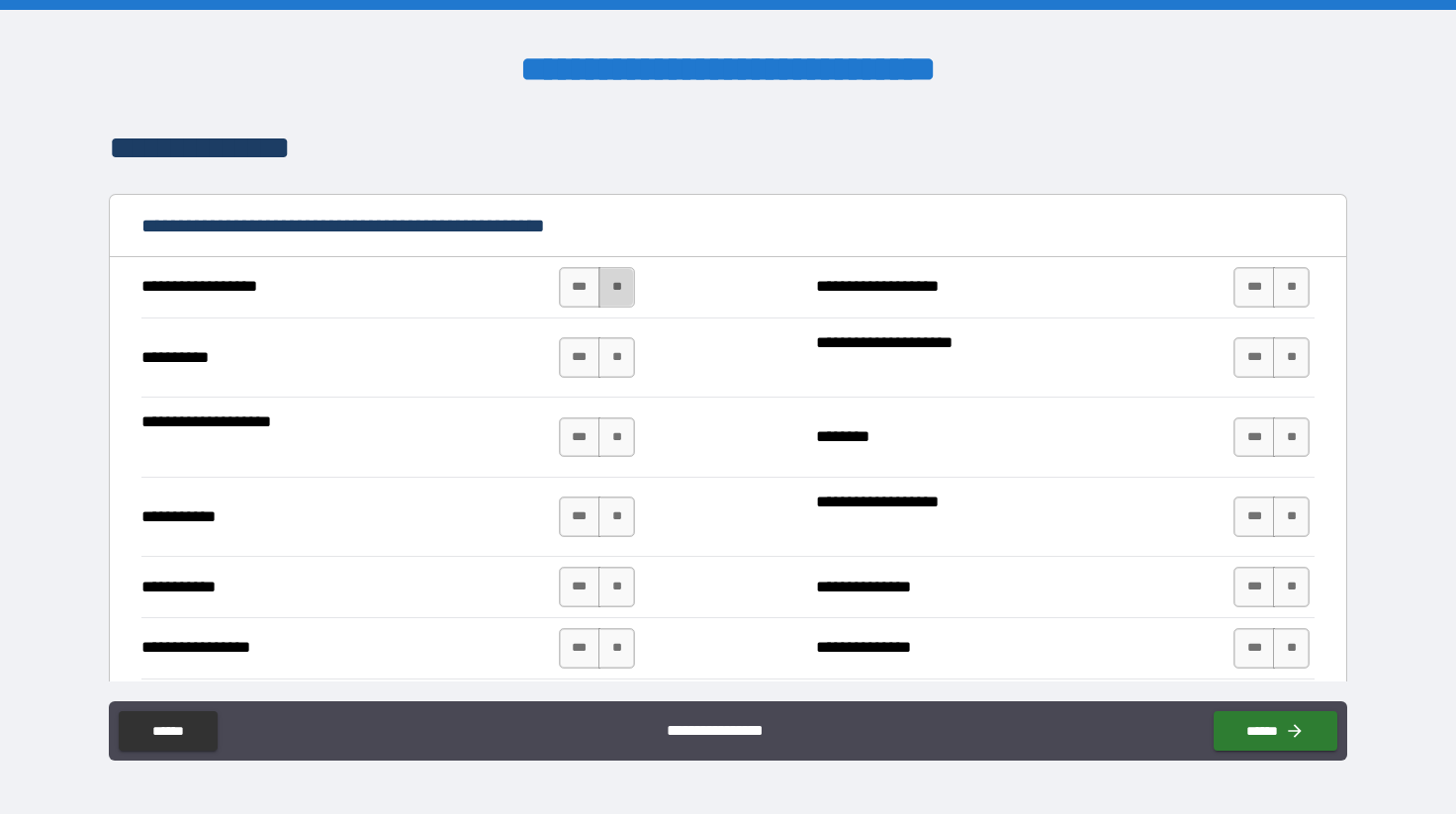 click on "**" at bounding box center [616, 287] 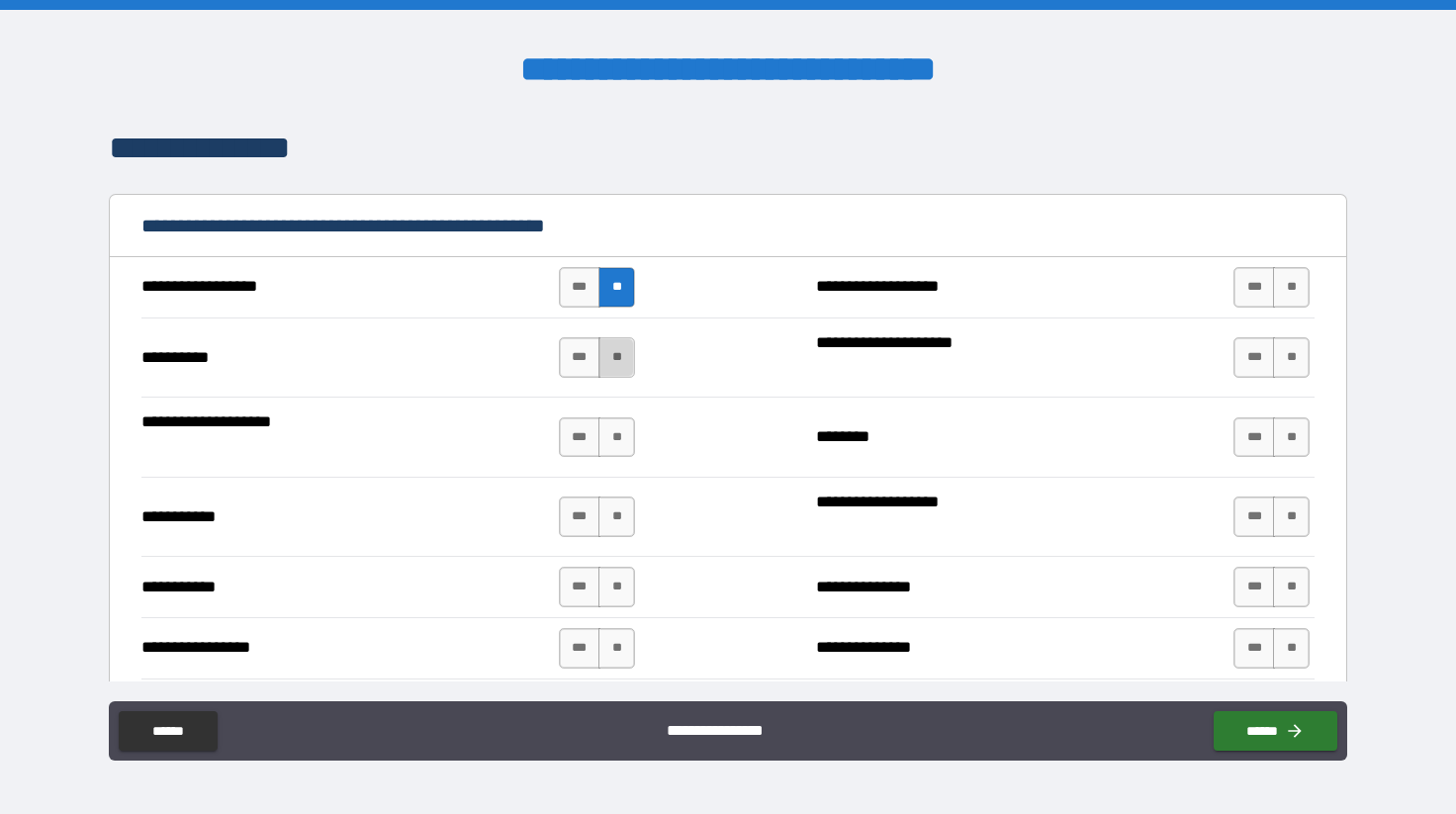 scroll, scrollTop: 1795, scrollLeft: 0, axis: vertical 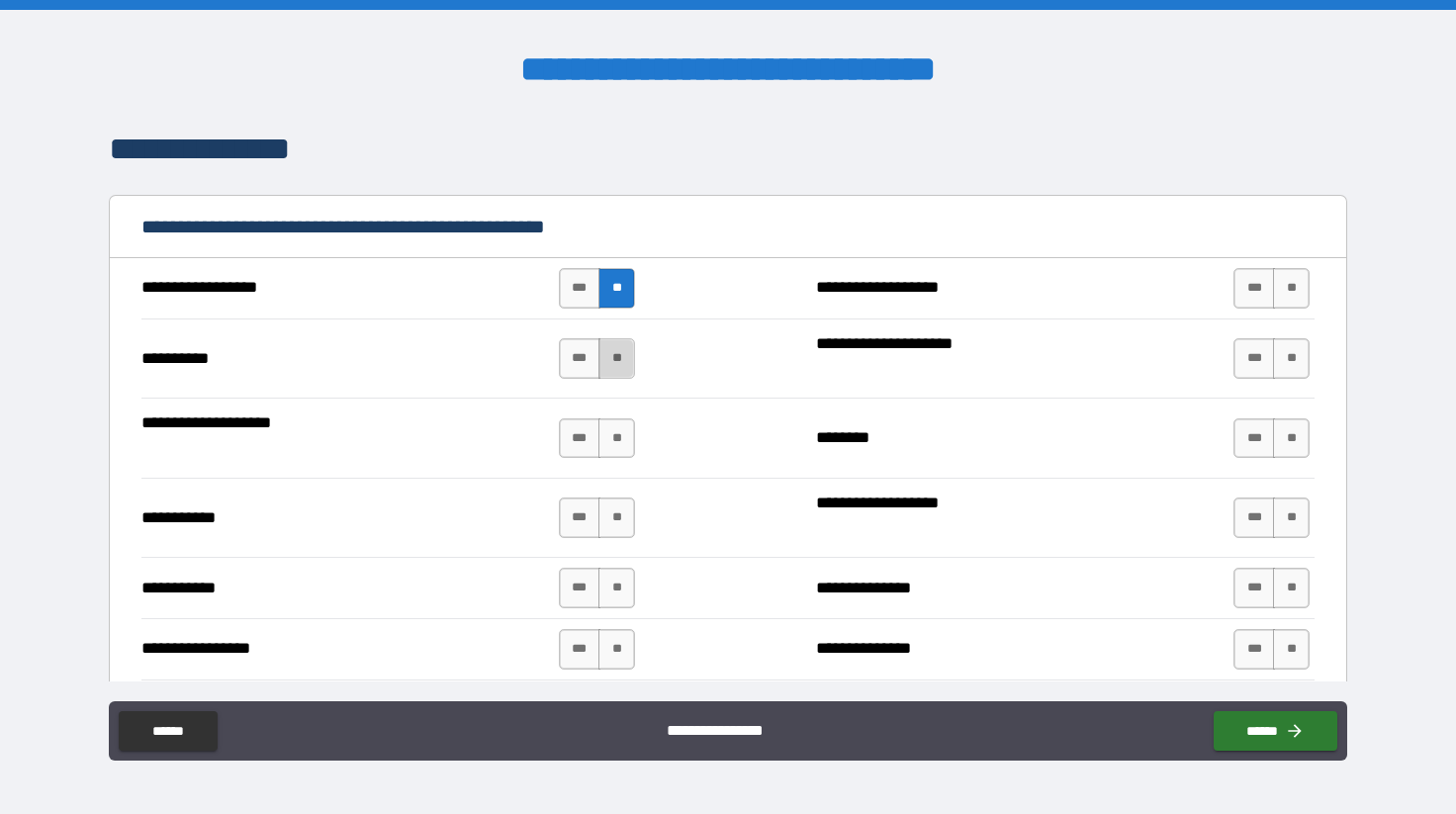 click on "**" at bounding box center (616, 358) 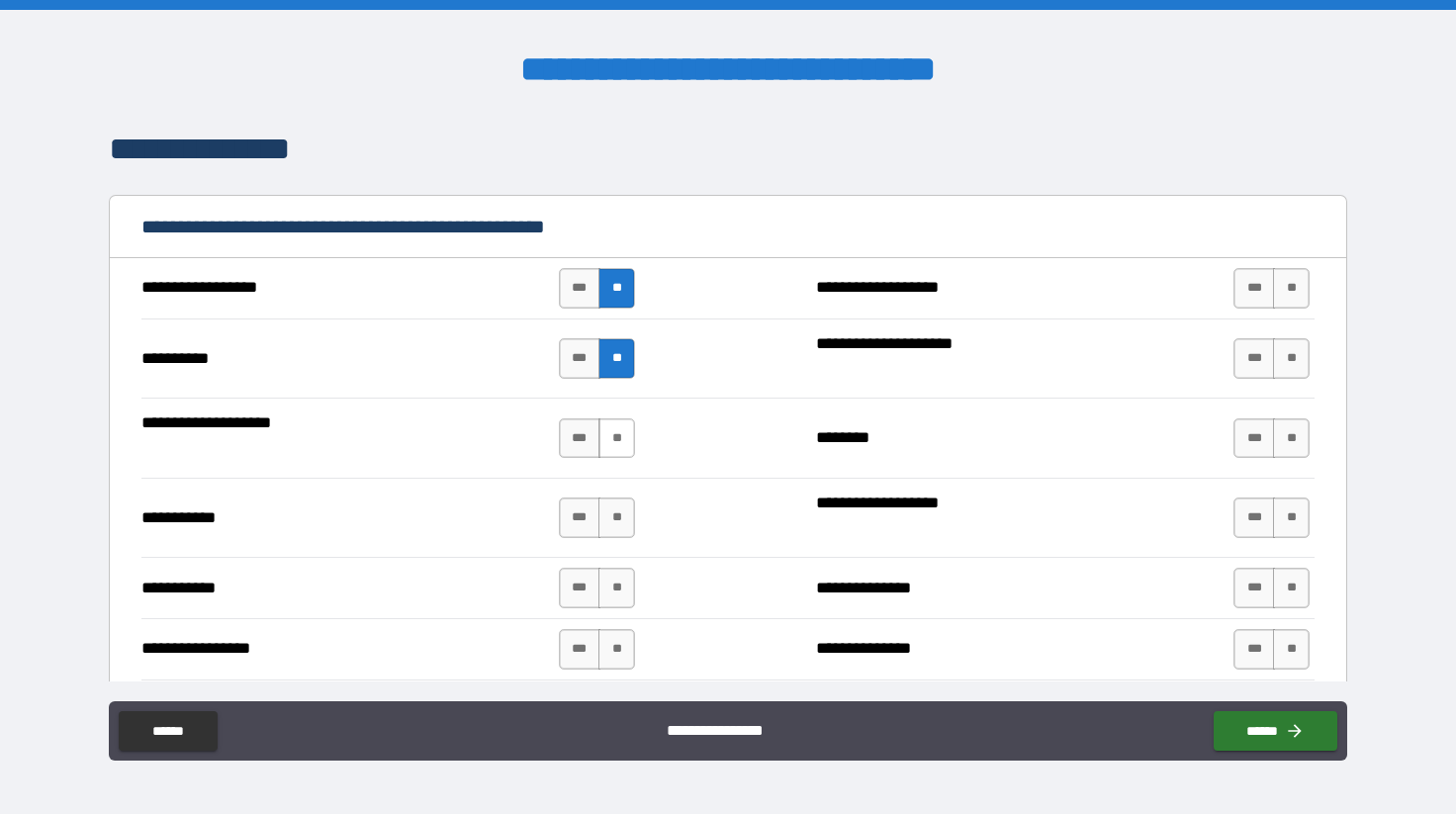 click on "**" at bounding box center (616, 438) 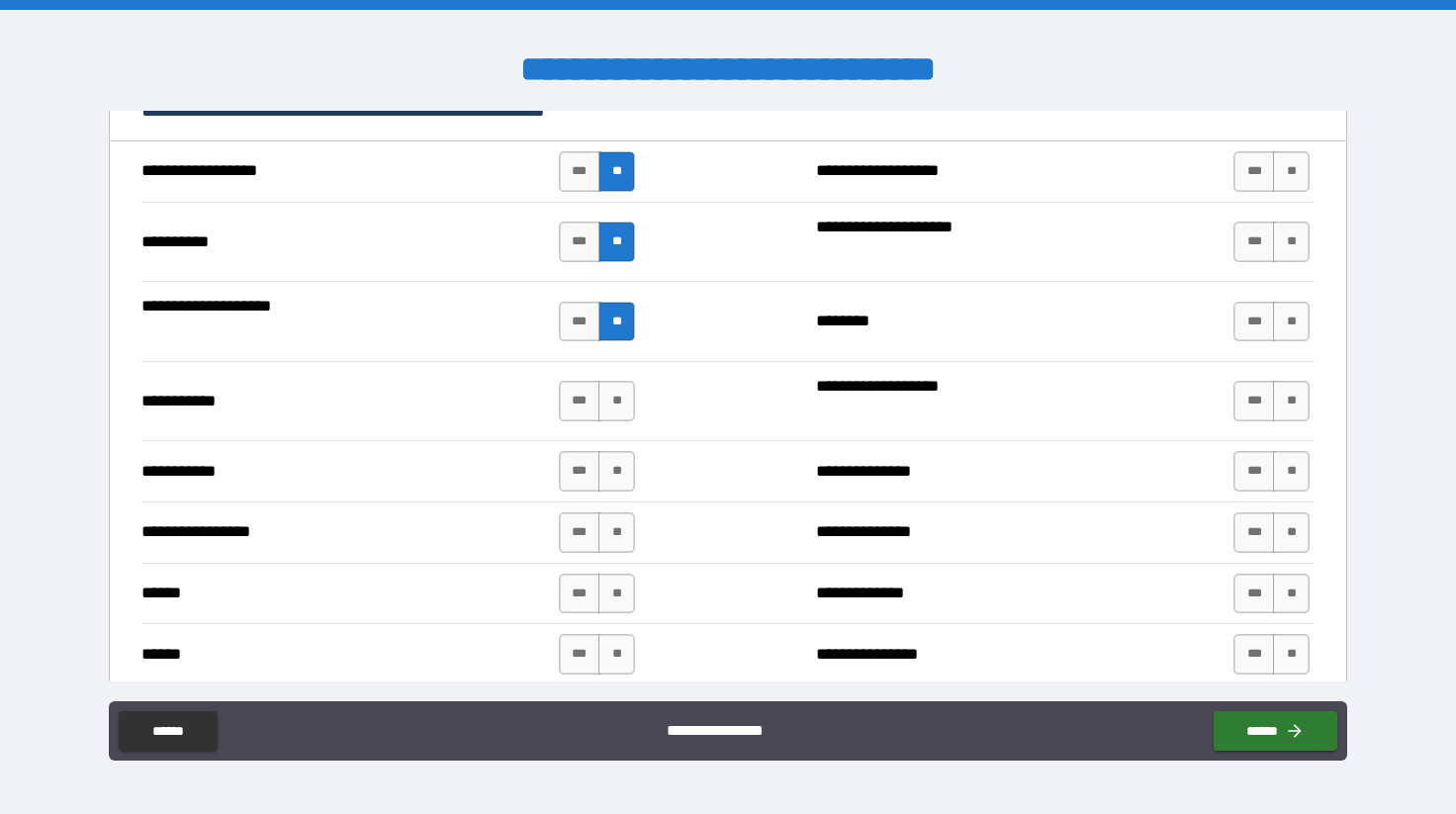 scroll, scrollTop: 1915, scrollLeft: 0, axis: vertical 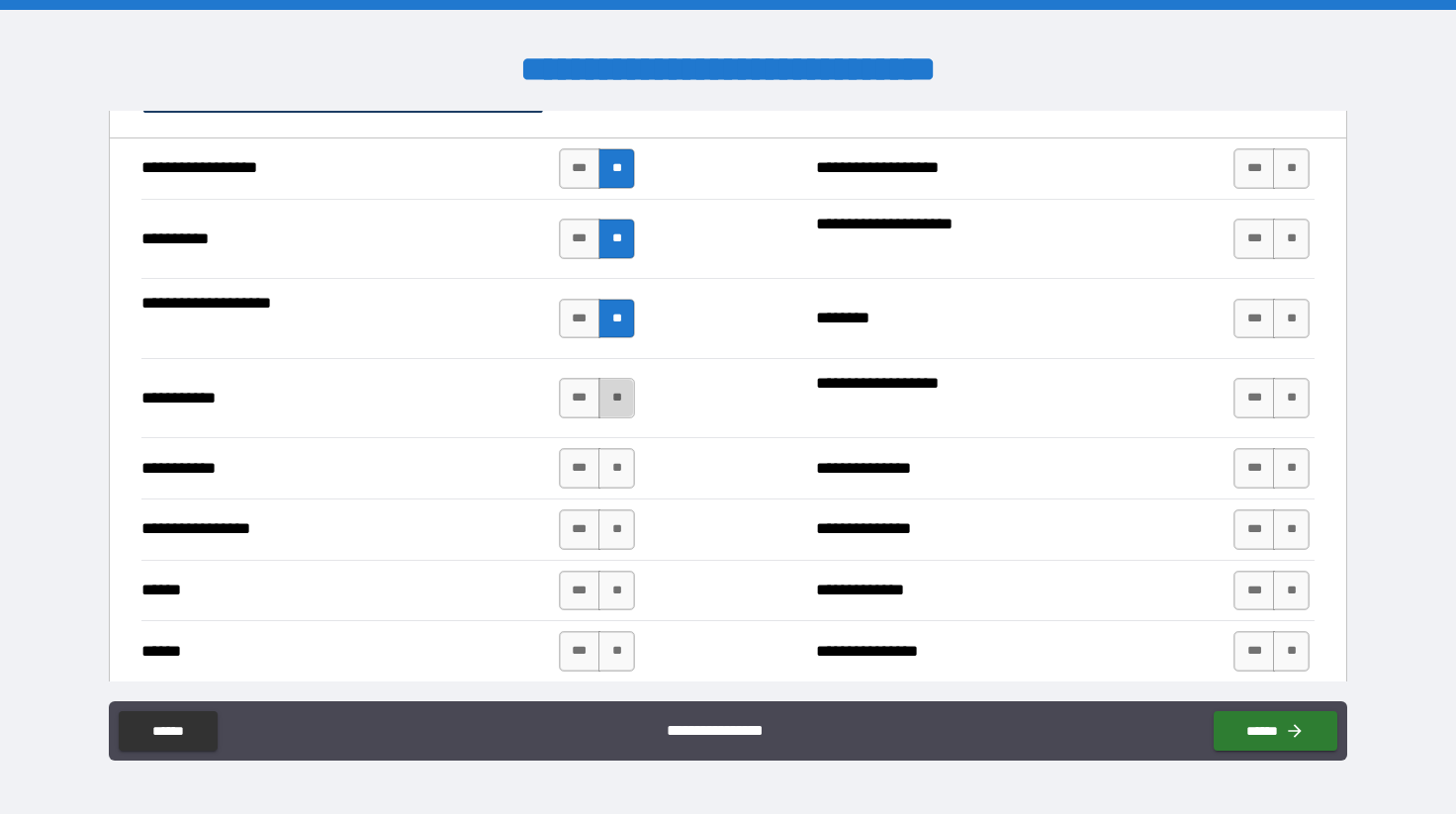 click on "**" at bounding box center (616, 398) 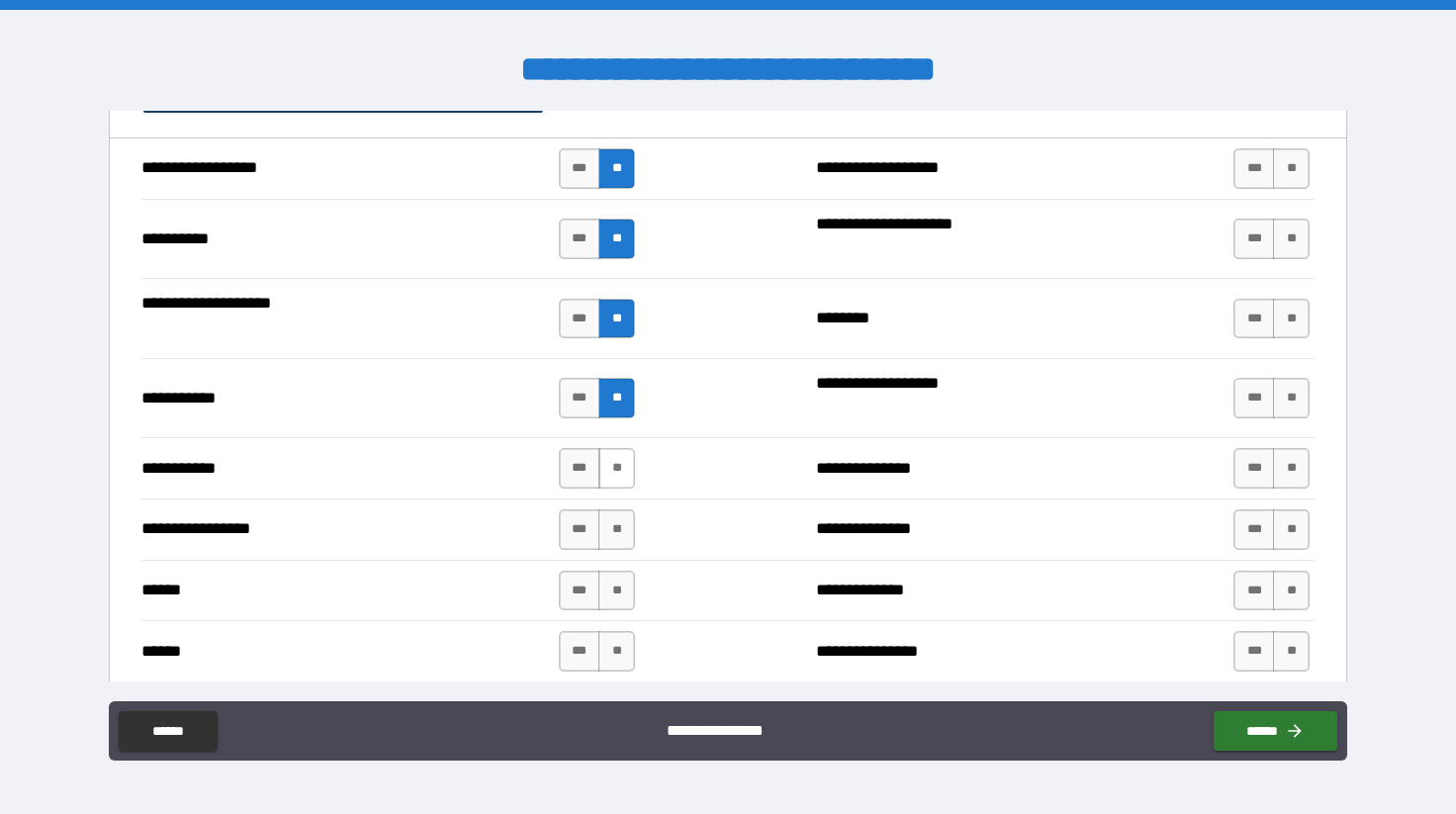 click on "**" at bounding box center (616, 468) 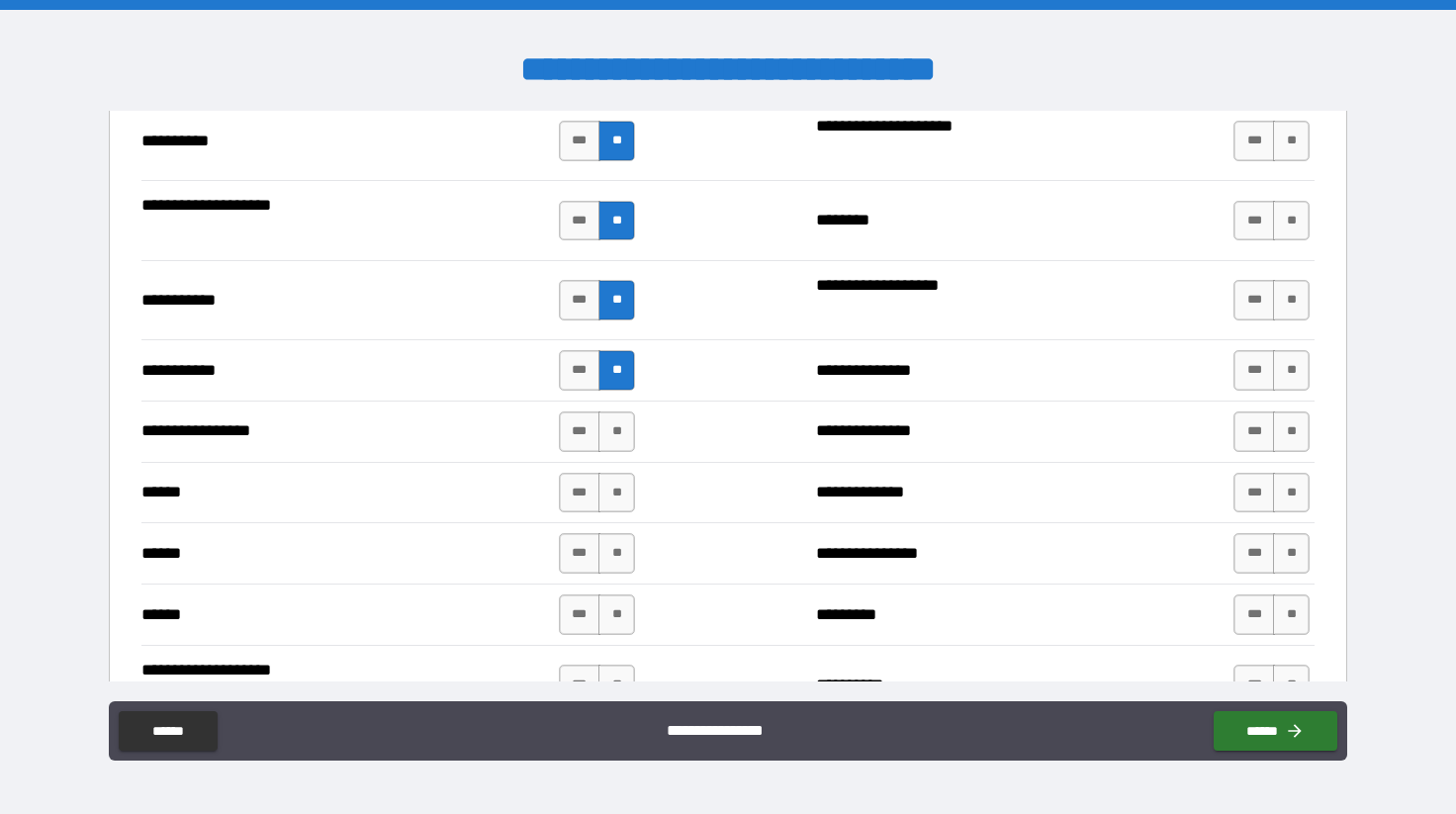scroll, scrollTop: 2046, scrollLeft: 0, axis: vertical 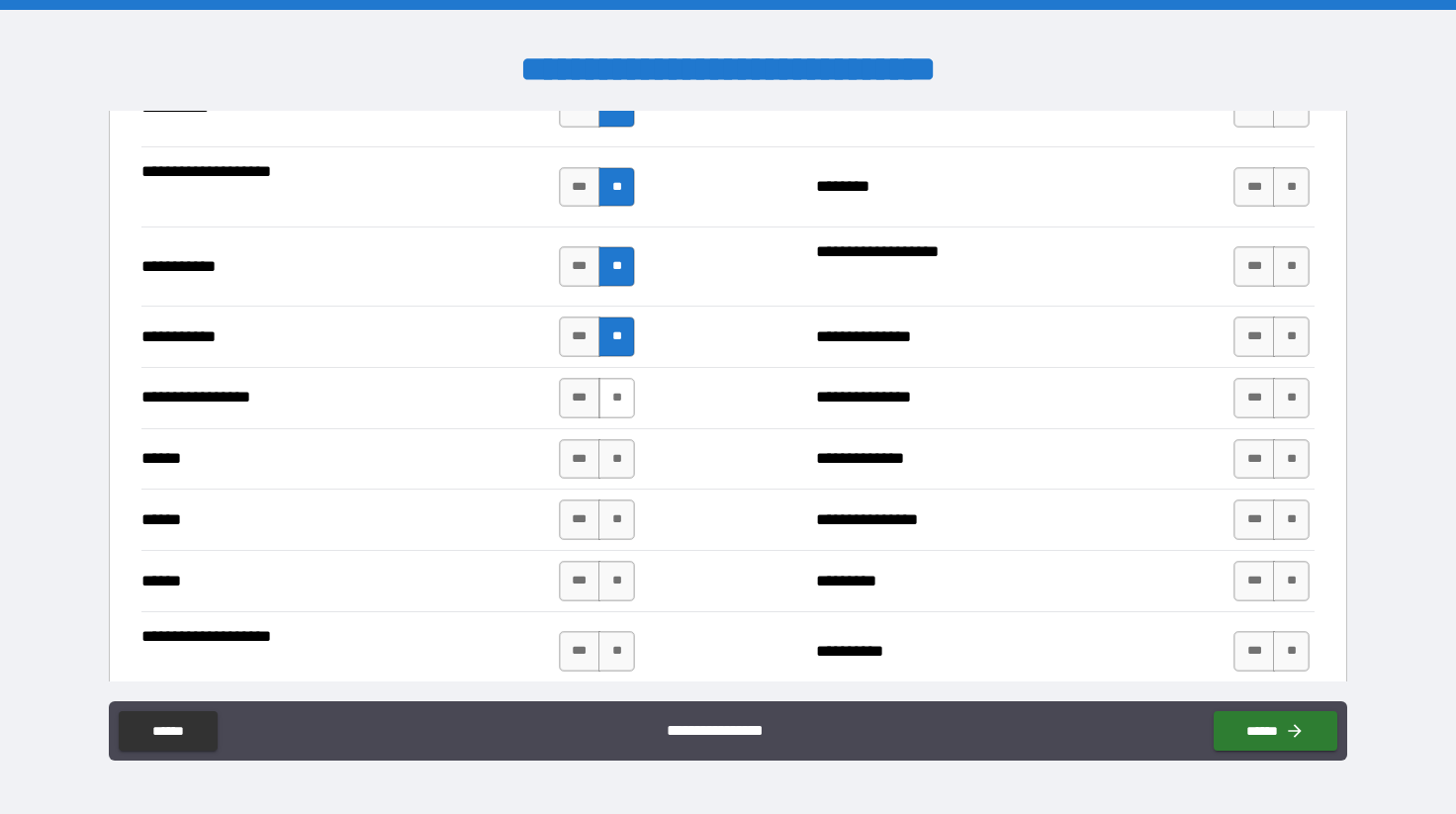 click on "**" at bounding box center [616, 398] 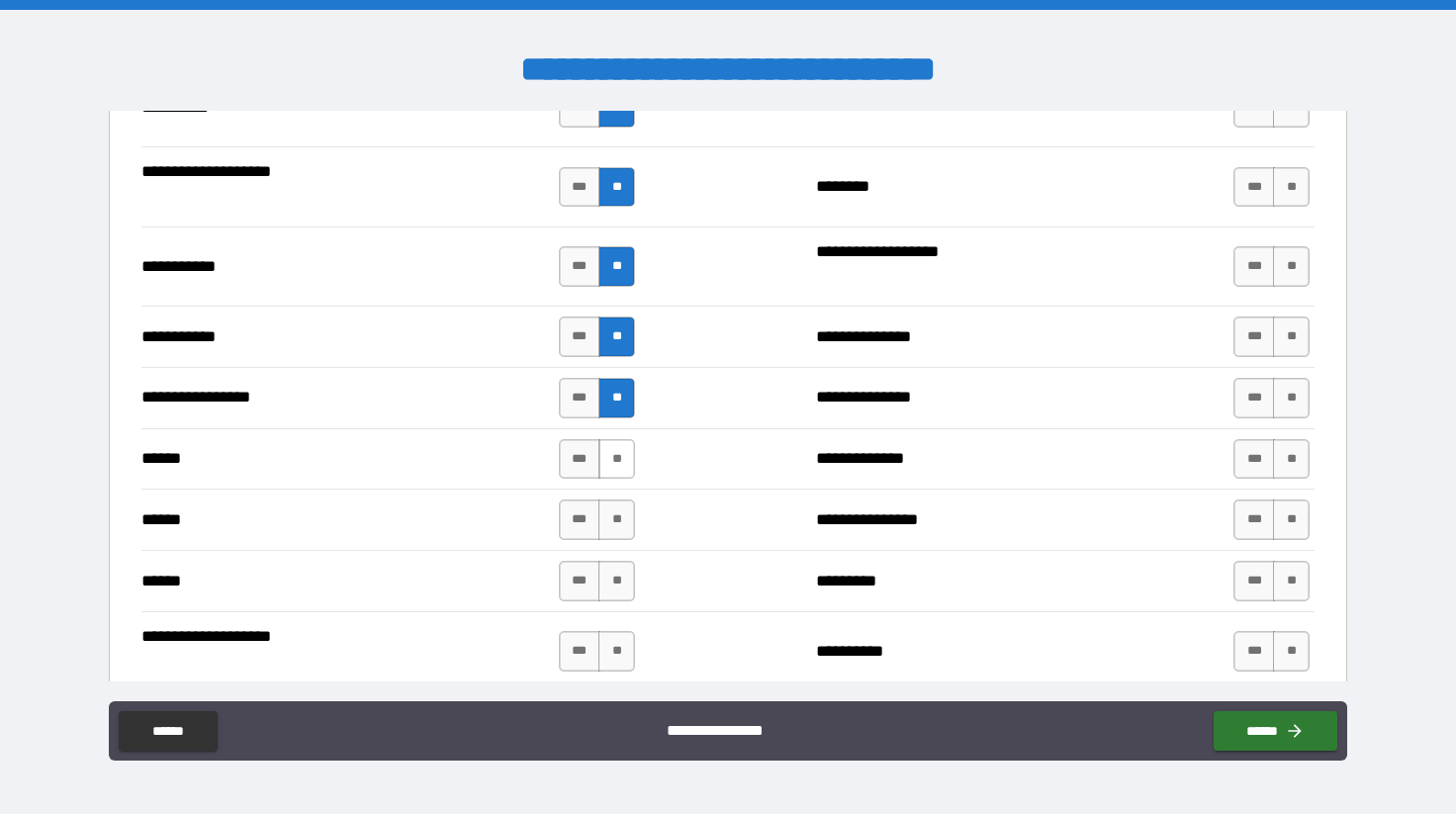 click on "**" at bounding box center [616, 459] 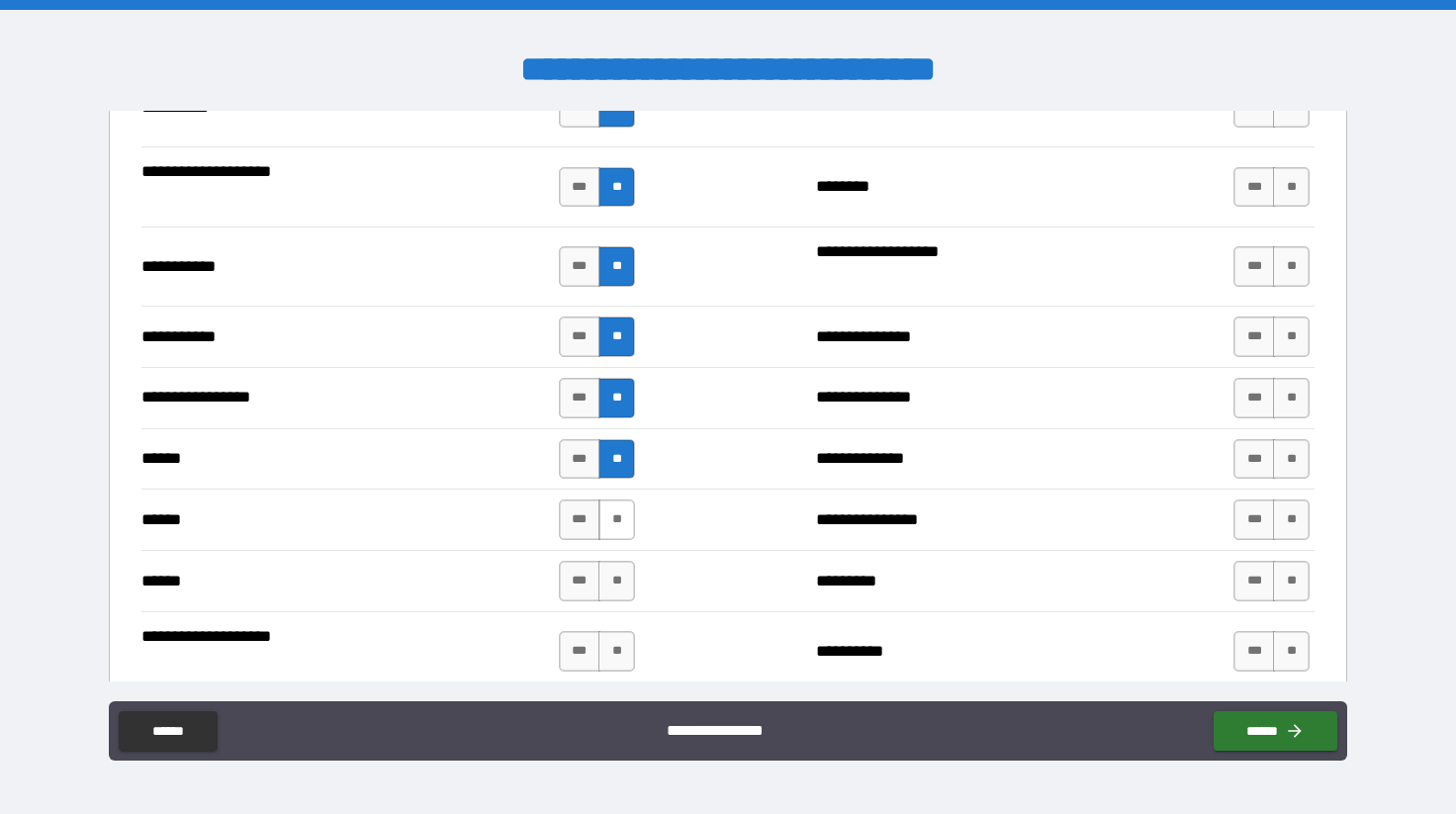 click on "**" at bounding box center [616, 519] 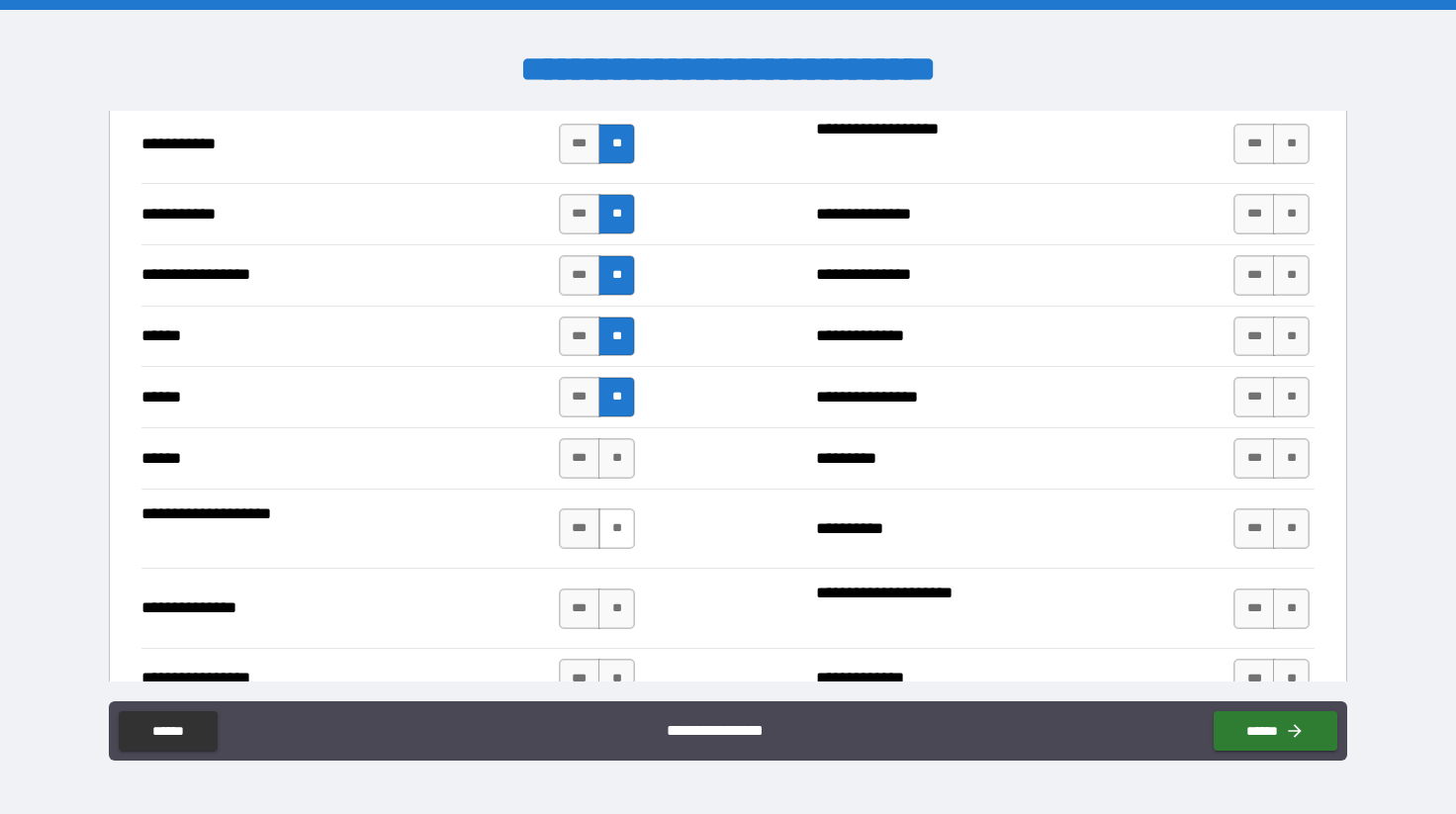 scroll, scrollTop: 2180, scrollLeft: 0, axis: vertical 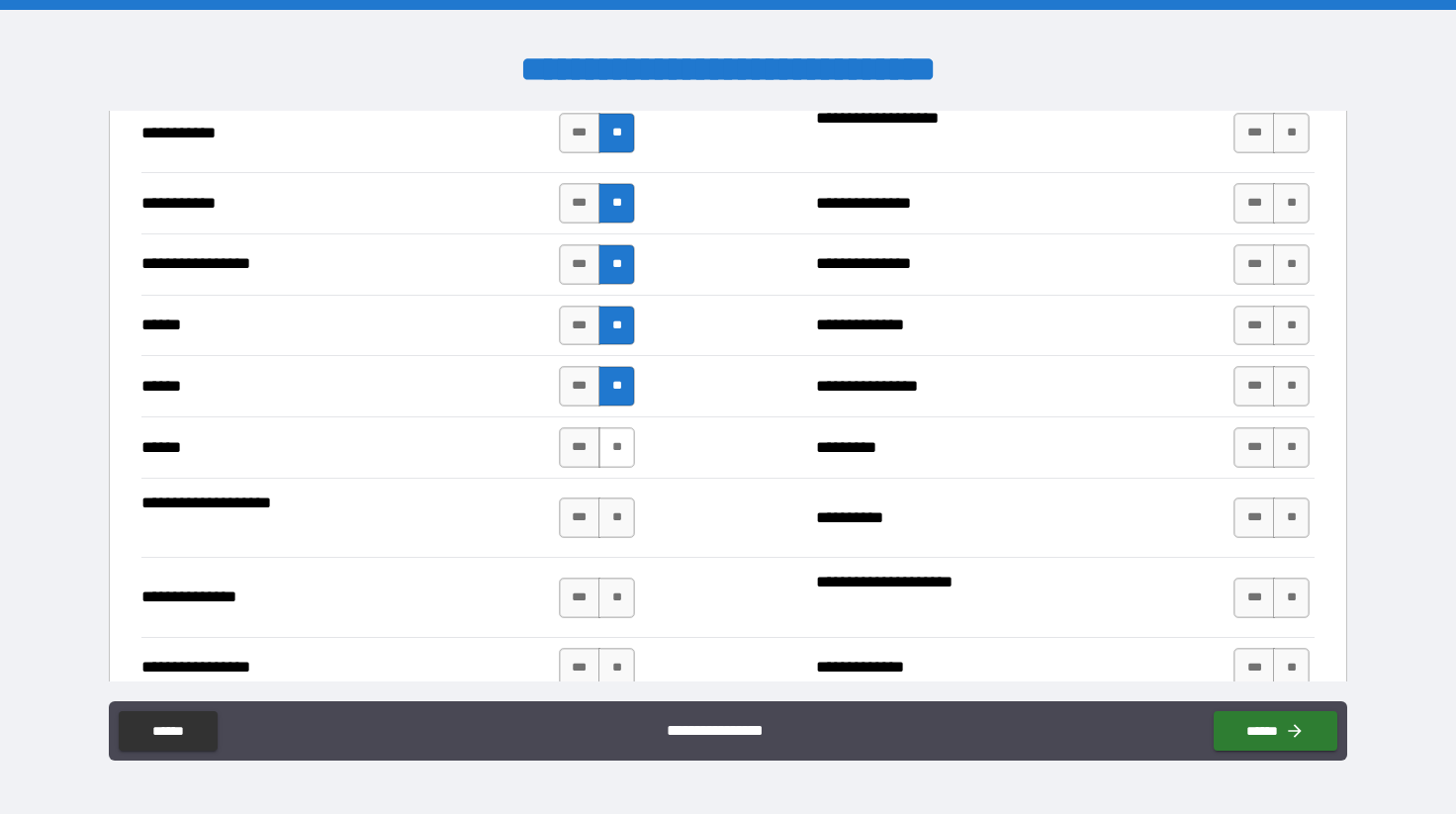 click on "**" at bounding box center [616, 447] 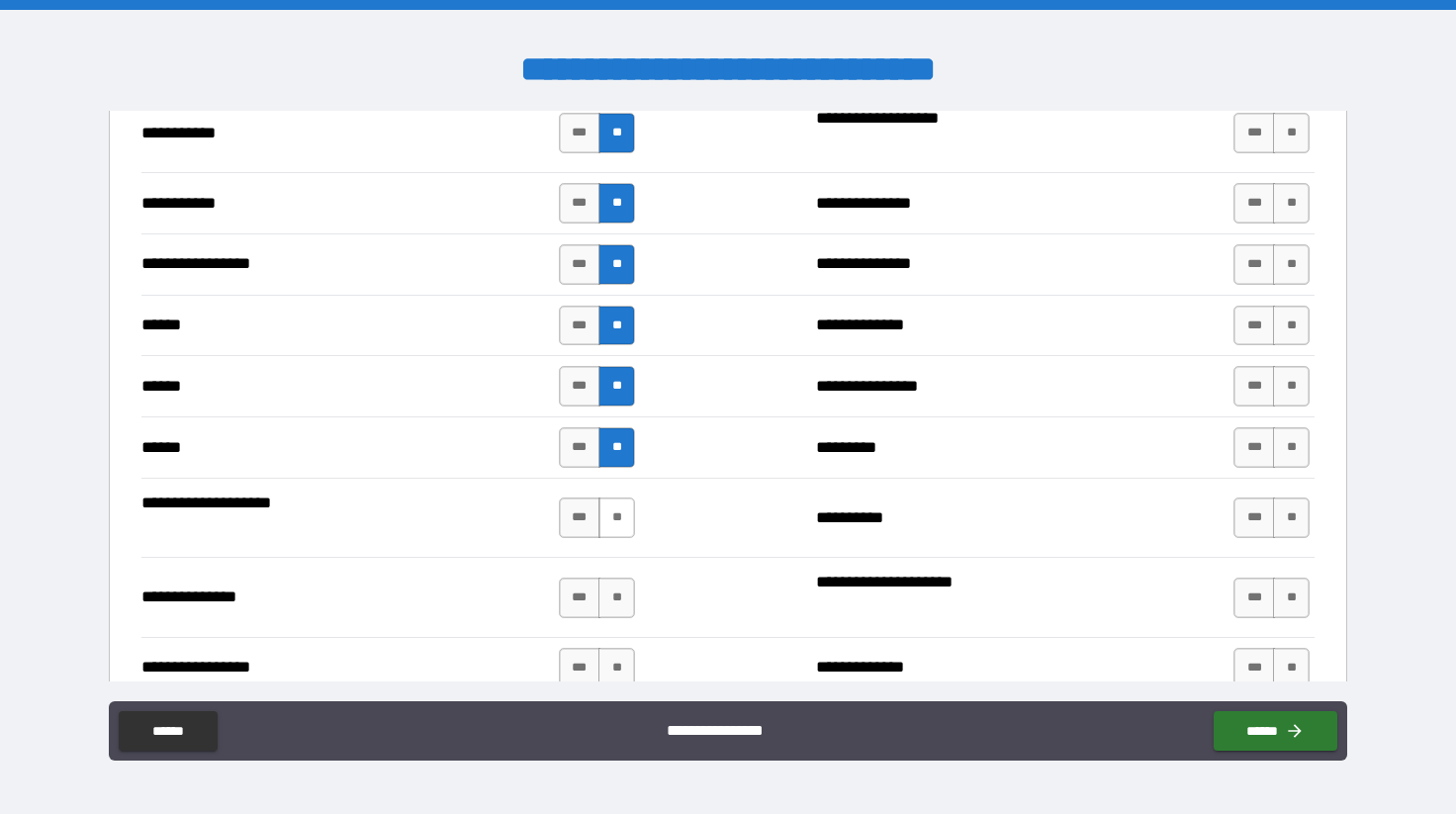click on "**" at bounding box center (616, 517) 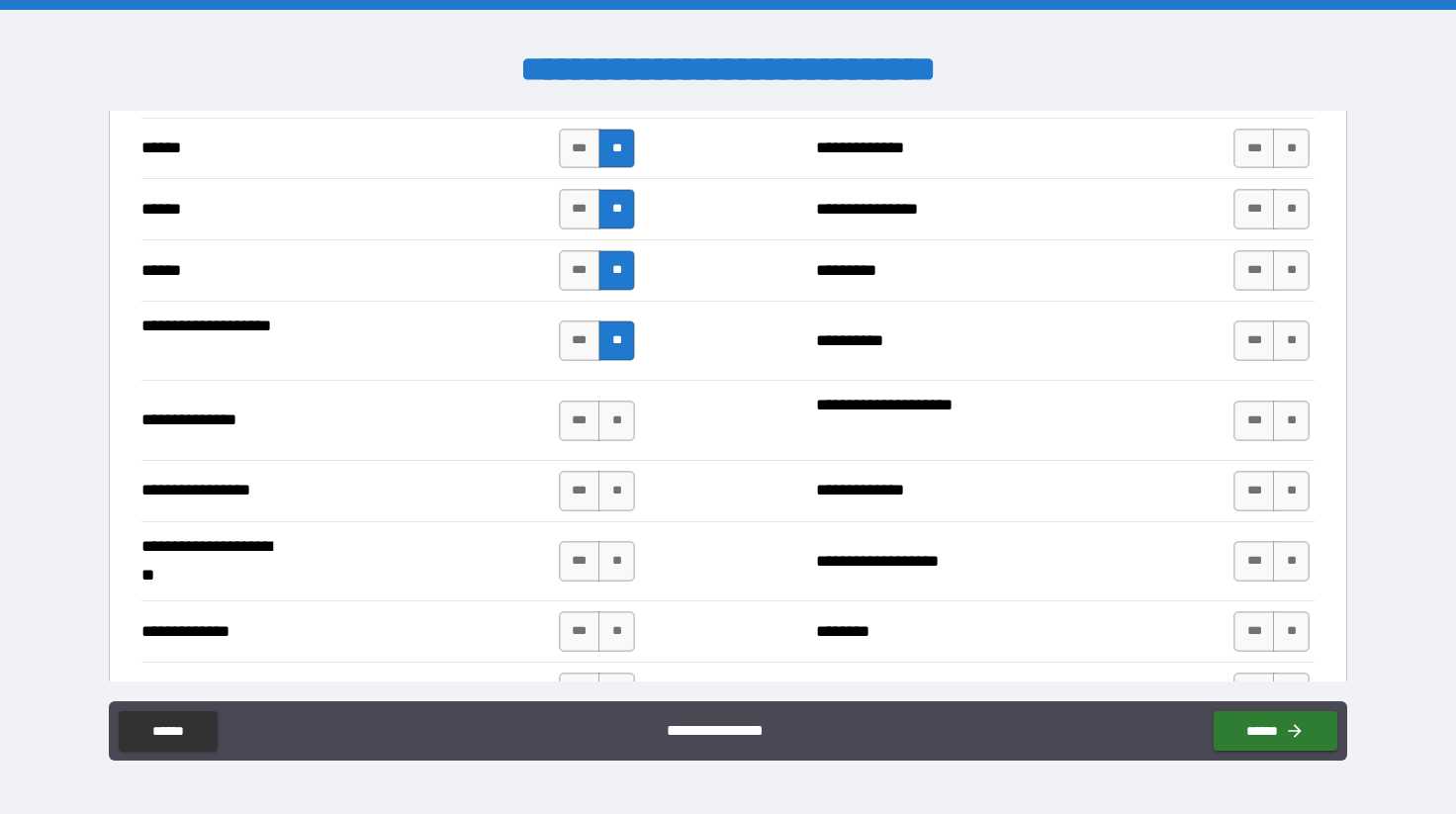 scroll, scrollTop: 2362, scrollLeft: 0, axis: vertical 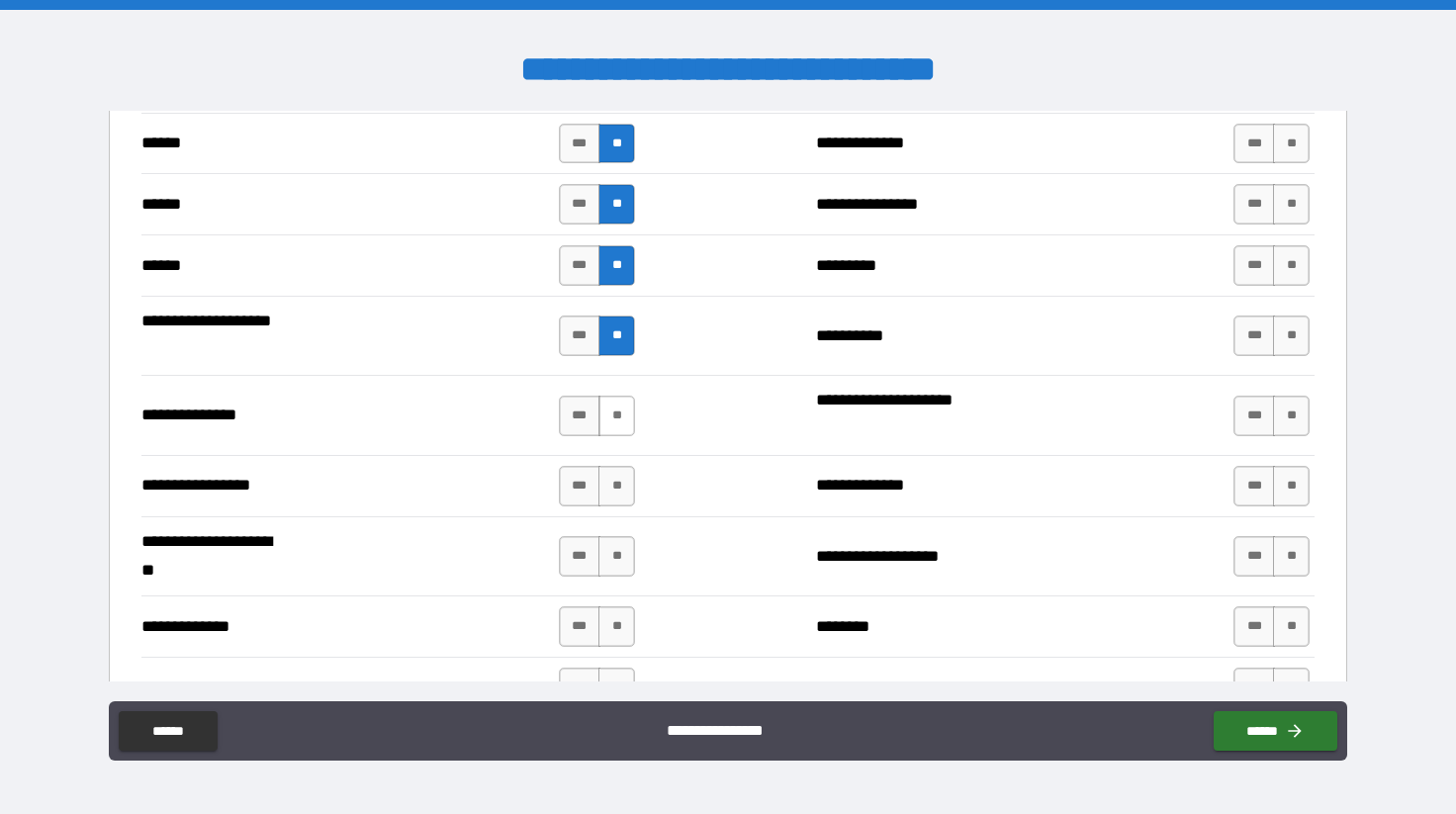click on "**" at bounding box center [616, 415] 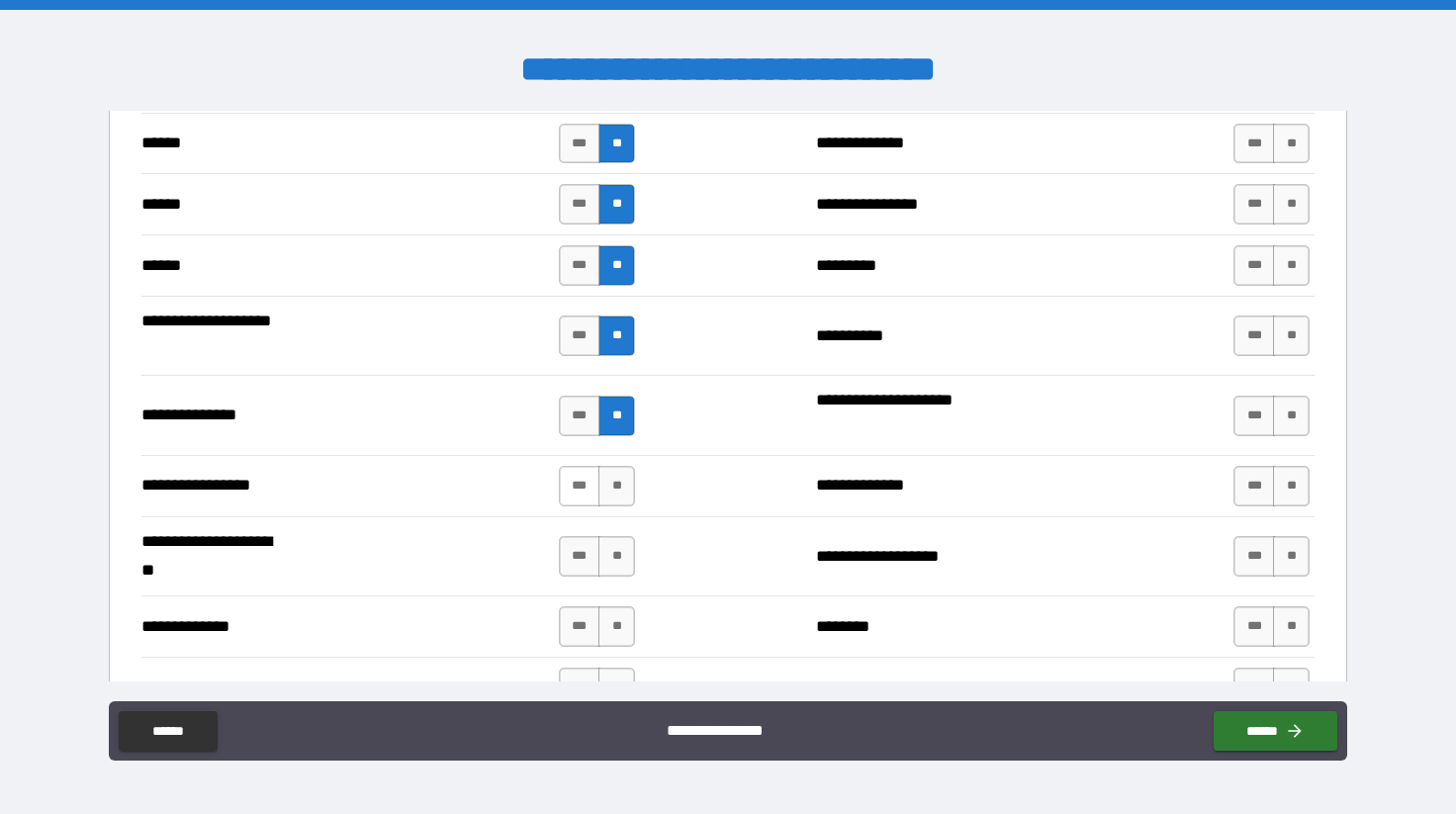 click on "***" at bounding box center (580, 486) 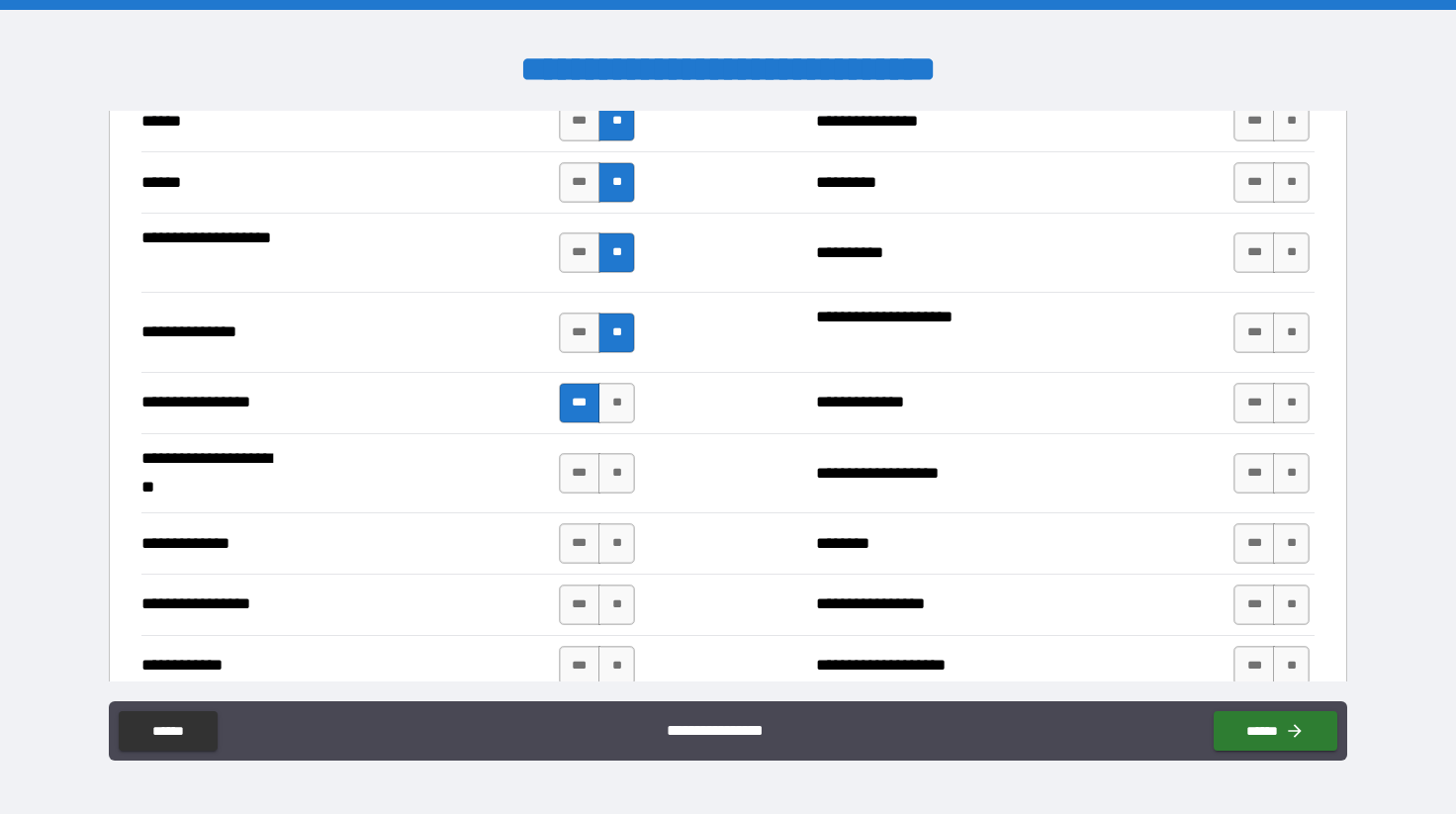 scroll, scrollTop: 2474, scrollLeft: 0, axis: vertical 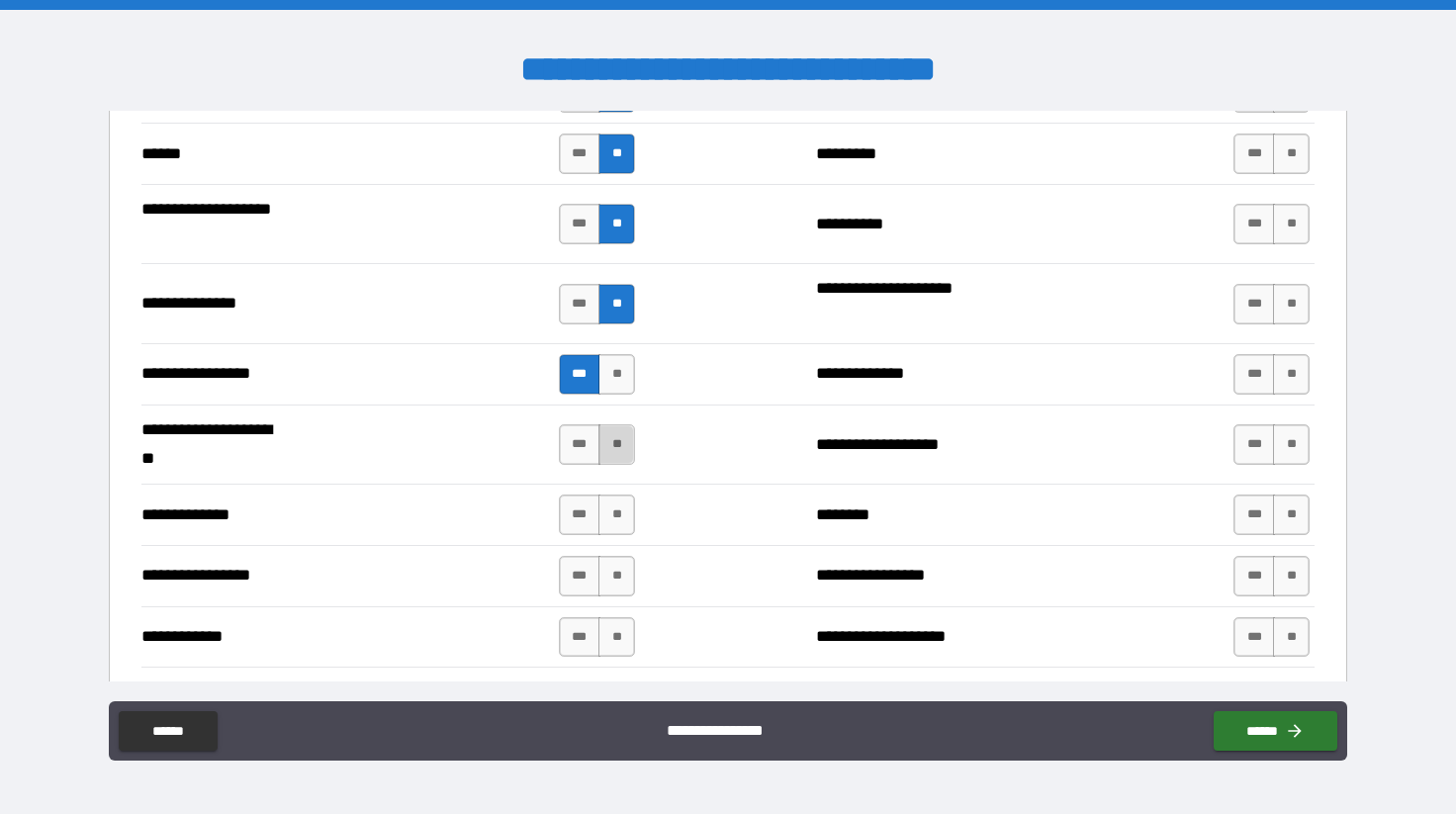 click on "**" at bounding box center [616, 444] 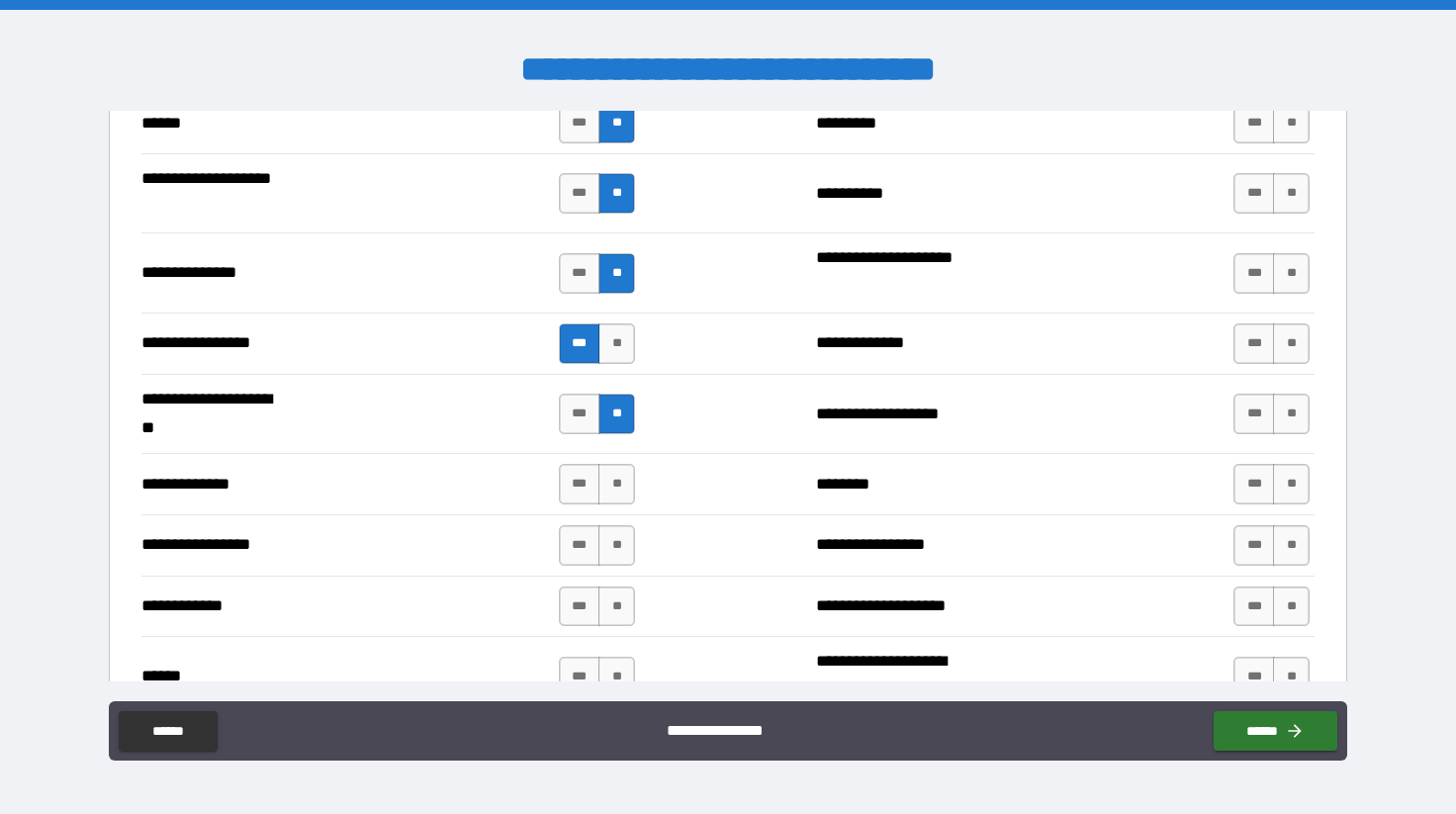scroll, scrollTop: 2539, scrollLeft: 0, axis: vertical 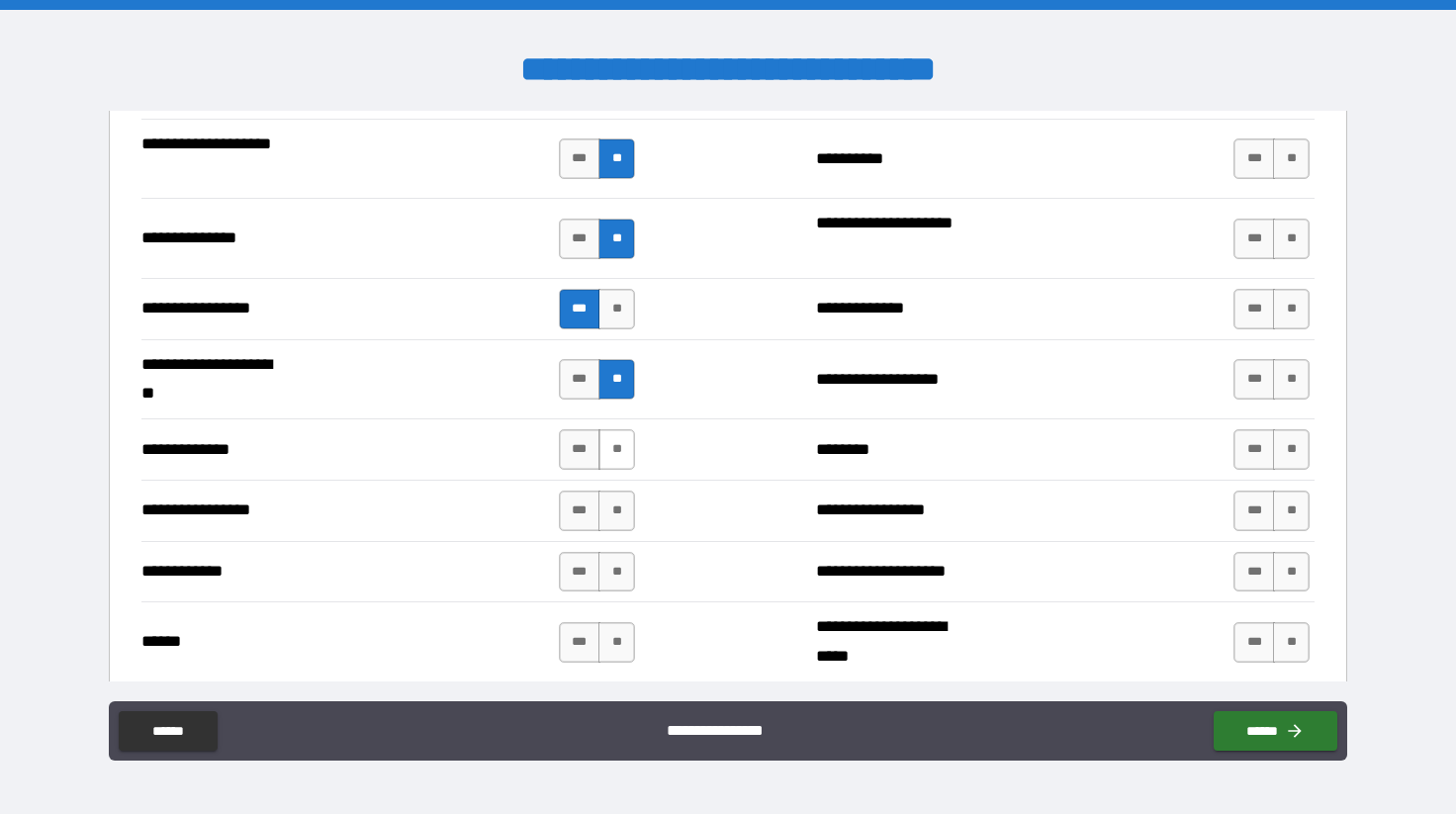 click on "**" at bounding box center (616, 449) 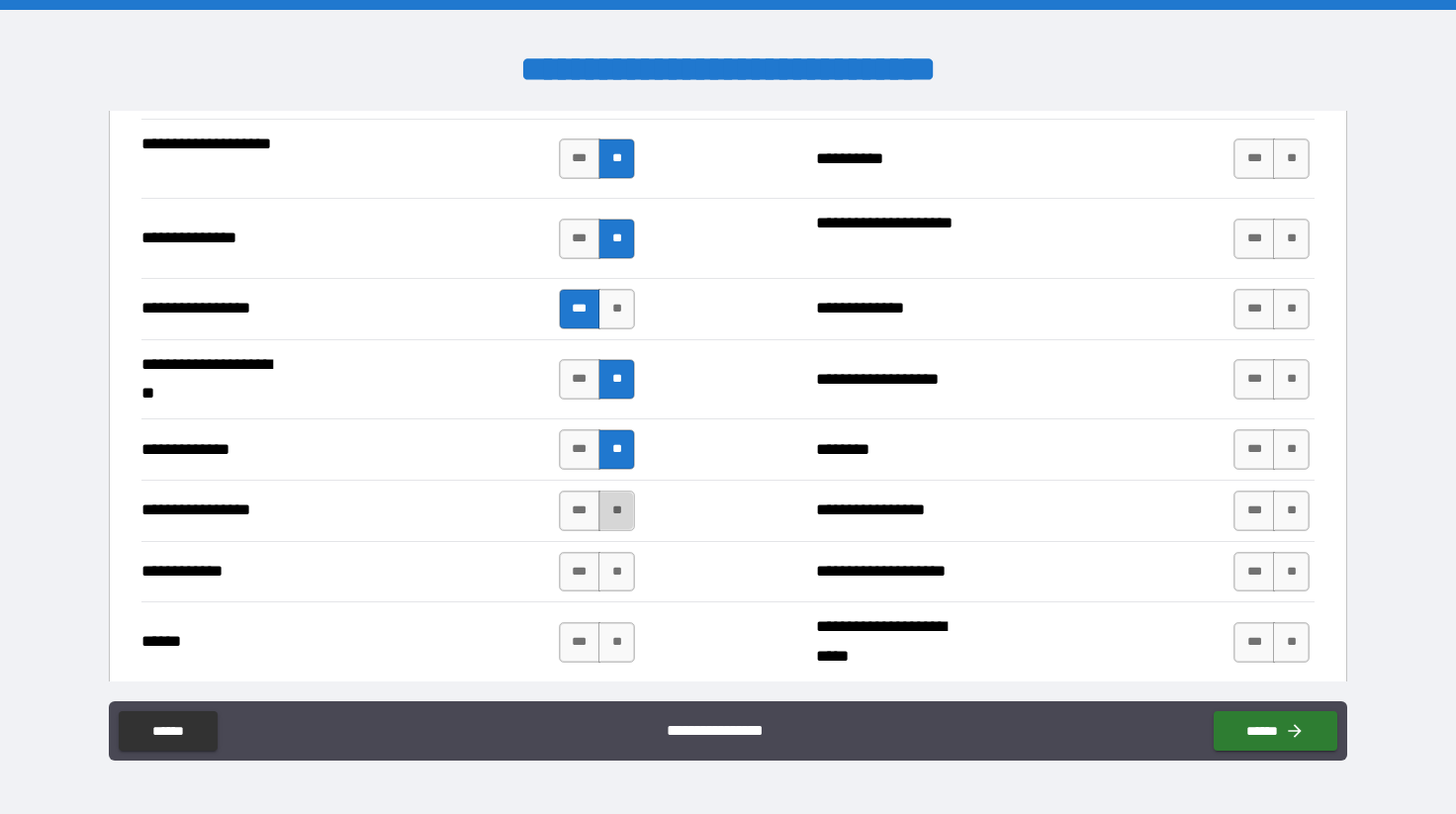 click on "**" at bounding box center [616, 510] 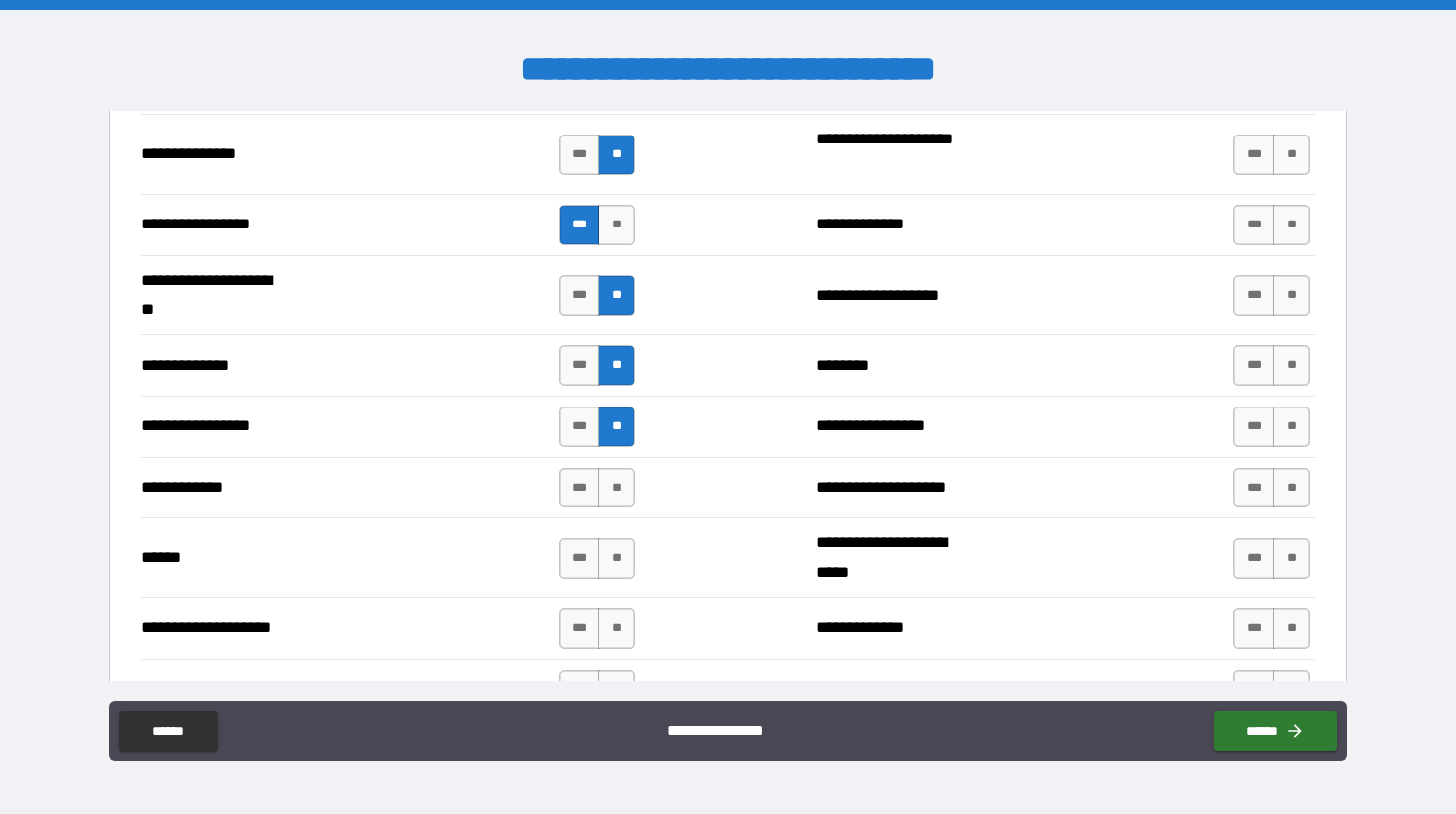 scroll, scrollTop: 2649, scrollLeft: 0, axis: vertical 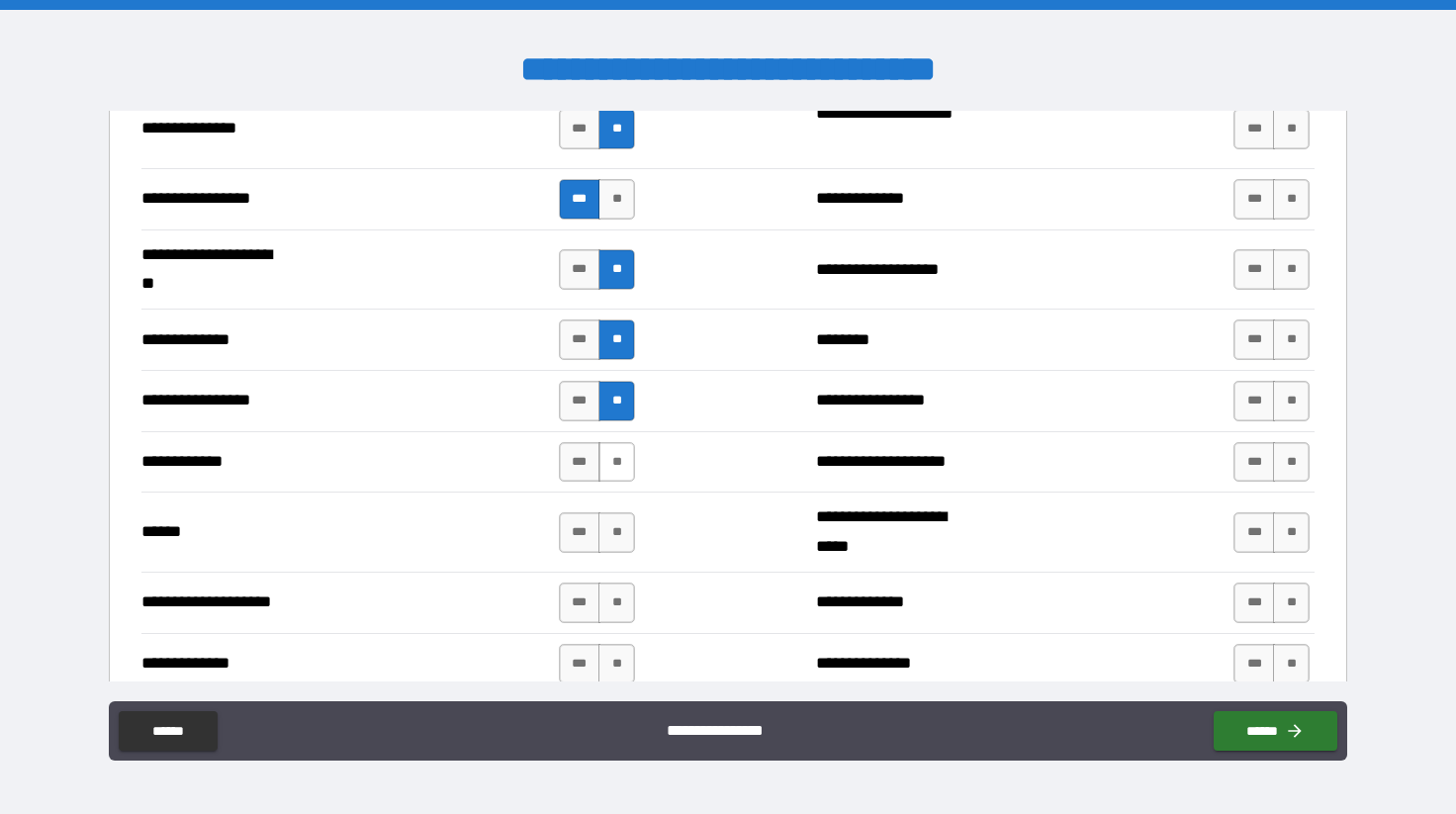 click on "**" at bounding box center (616, 462) 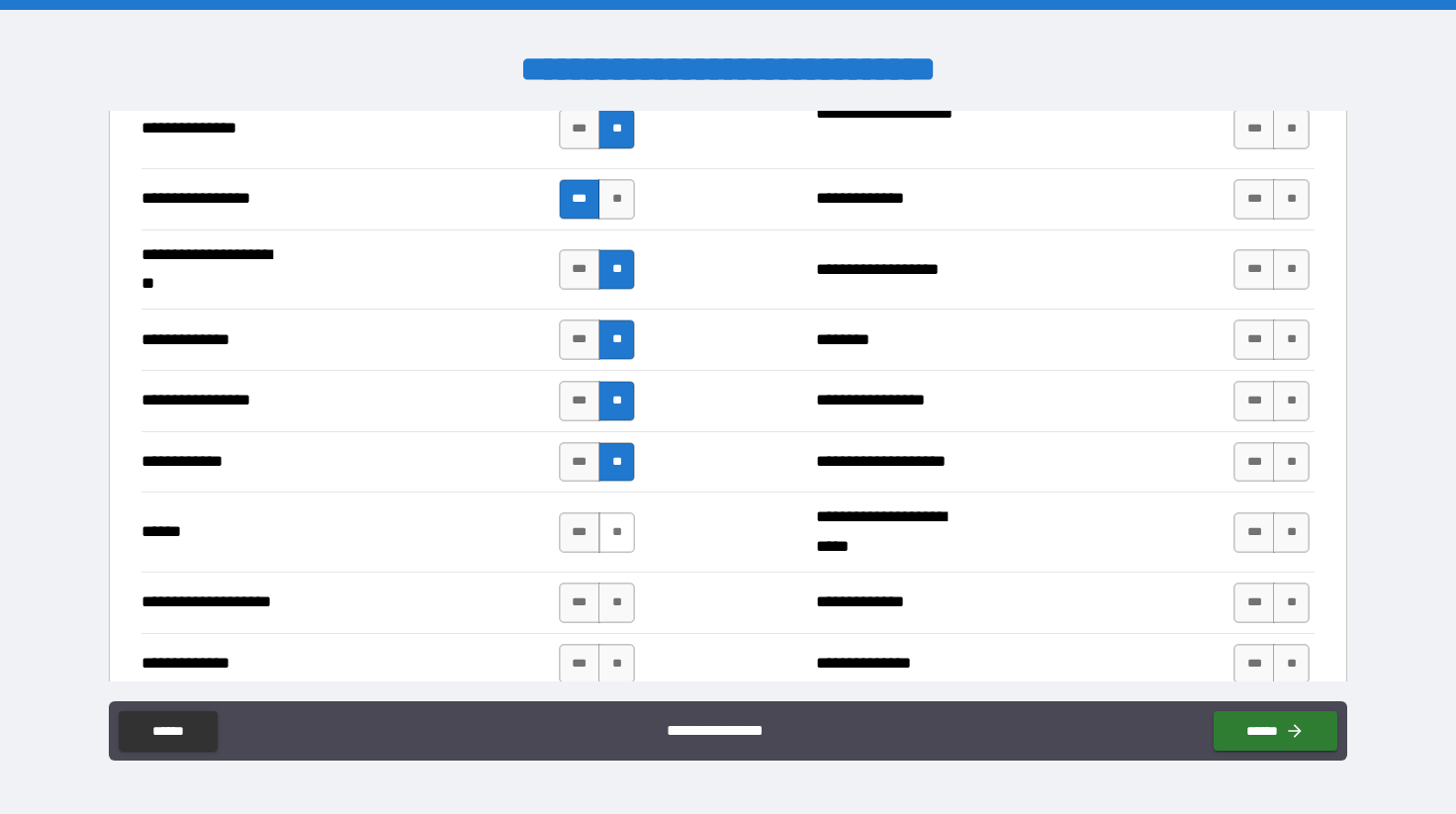 click on "**" at bounding box center [616, 532] 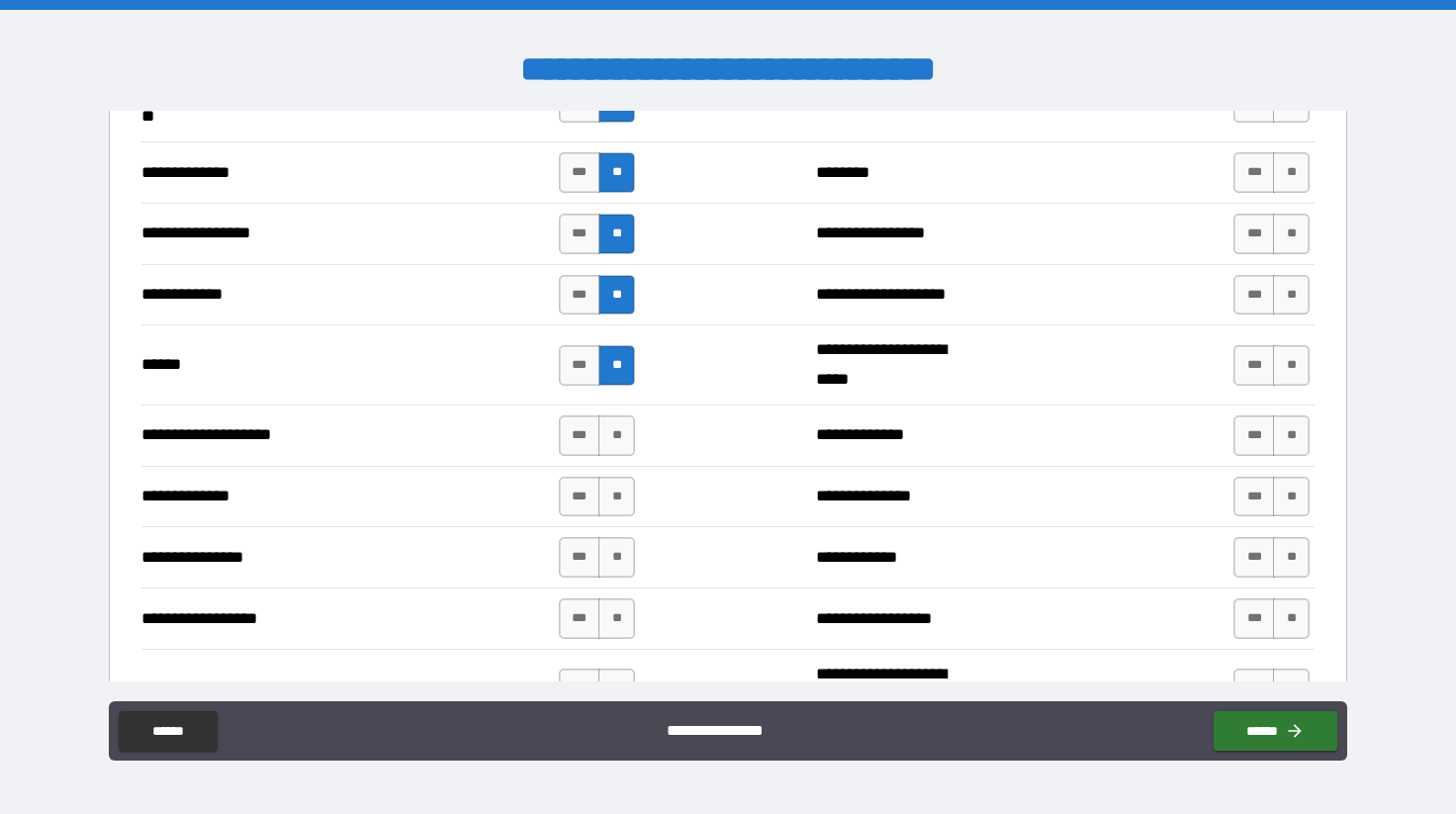 scroll, scrollTop: 2822, scrollLeft: 0, axis: vertical 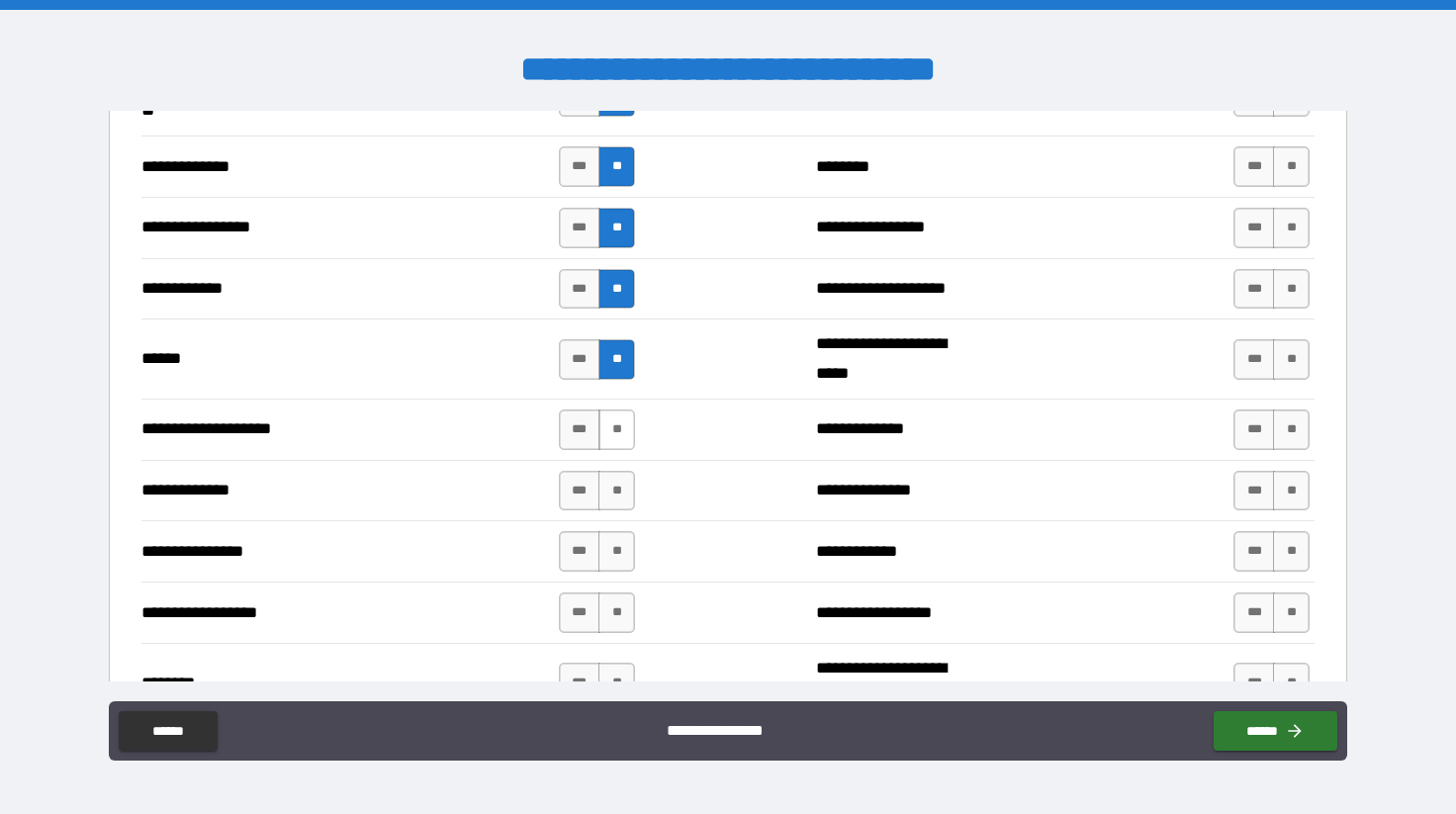 click on "**" at bounding box center [616, 429] 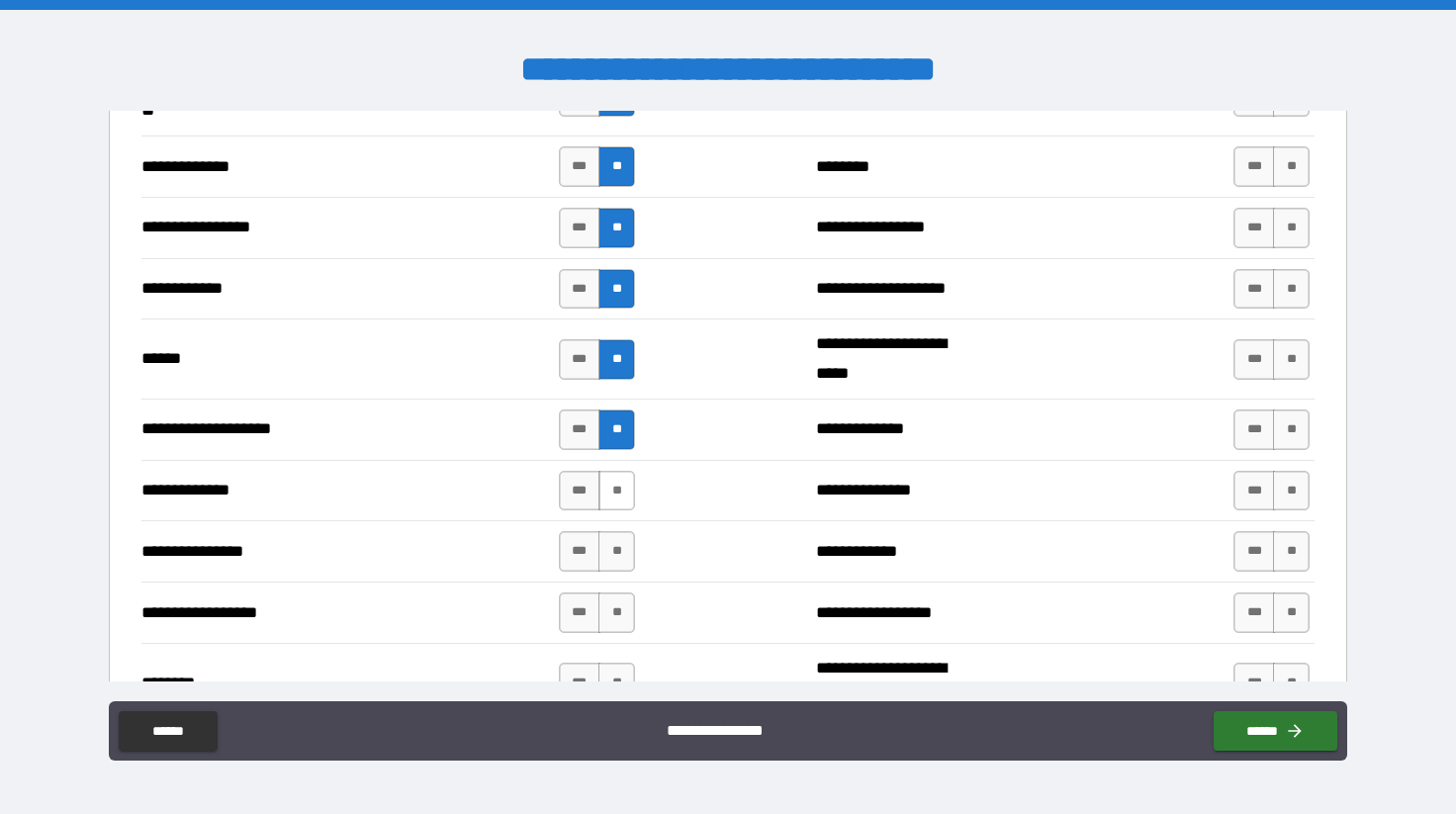 click on "**" at bounding box center [616, 491] 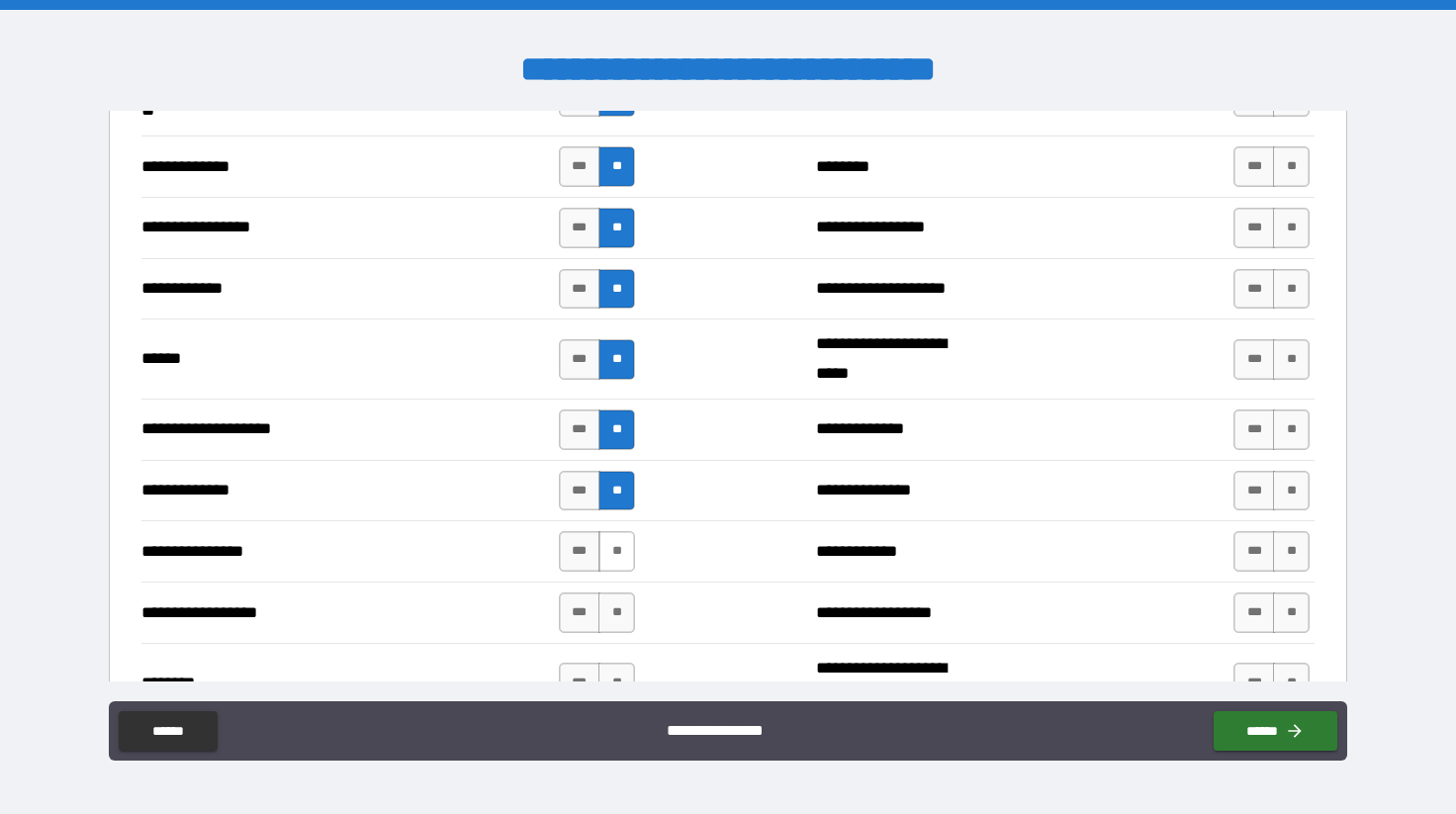 click on "**" at bounding box center [616, 551] 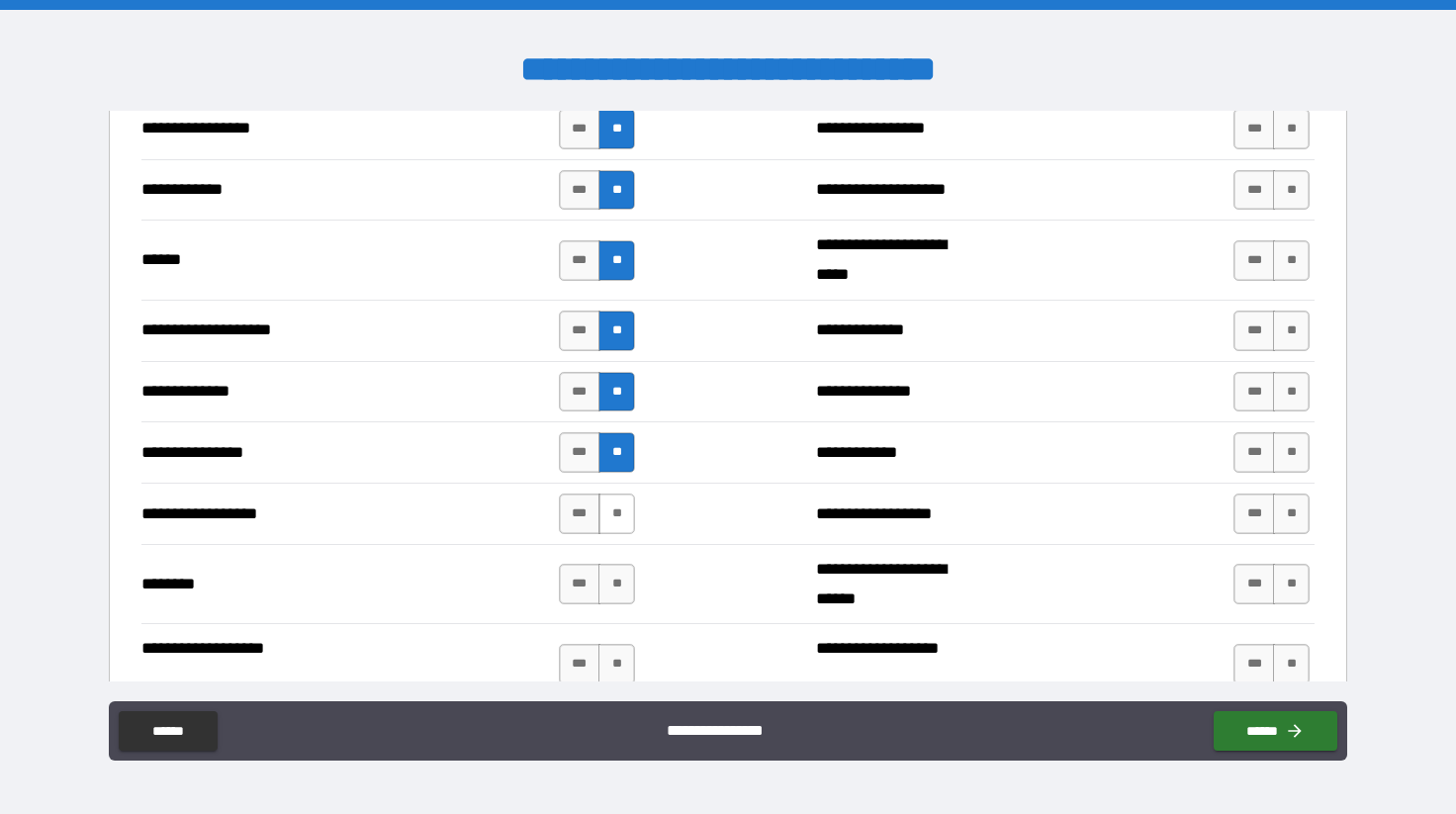 click on "**" at bounding box center (616, 513) 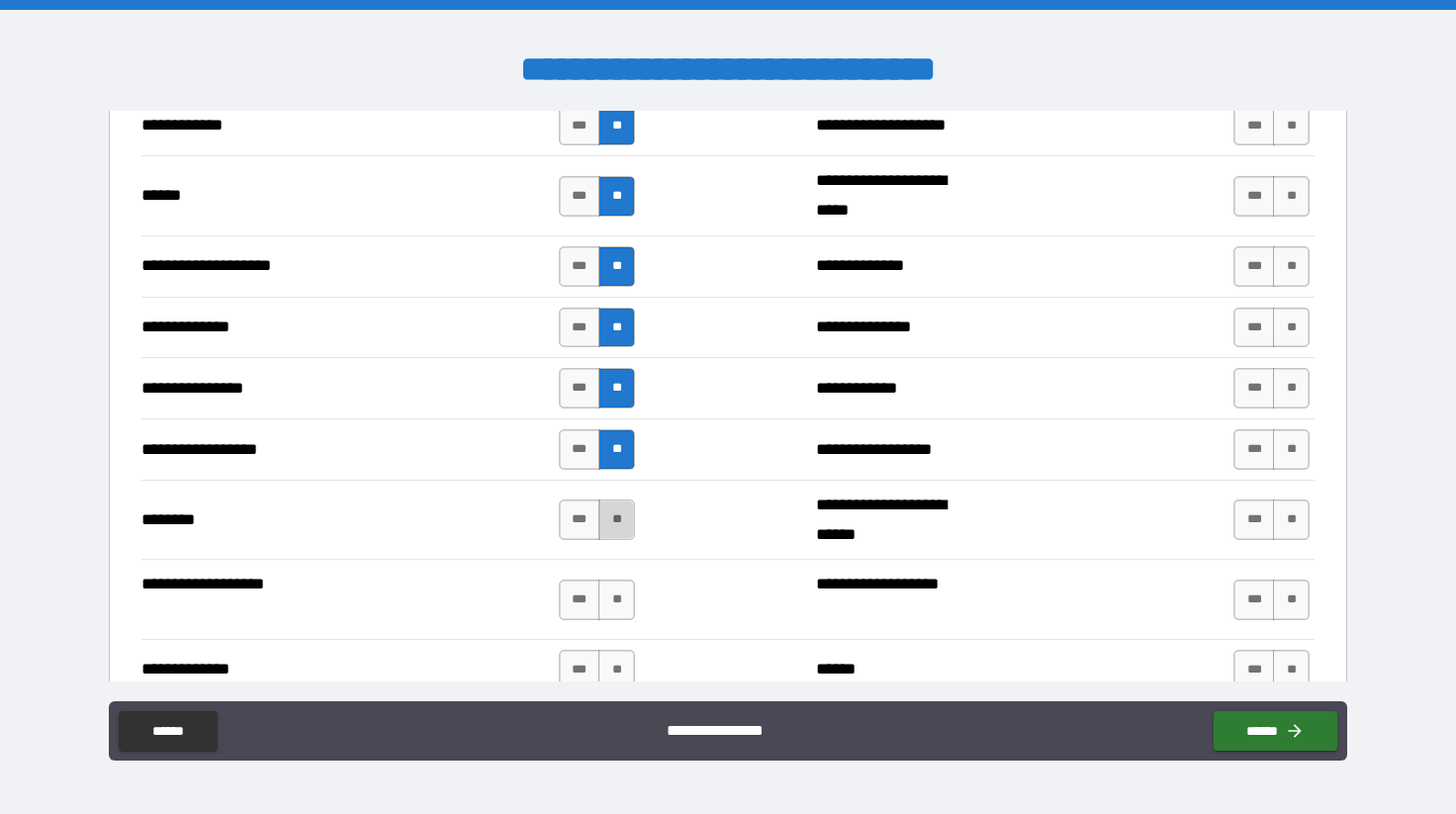 click on "**" at bounding box center [616, 519] 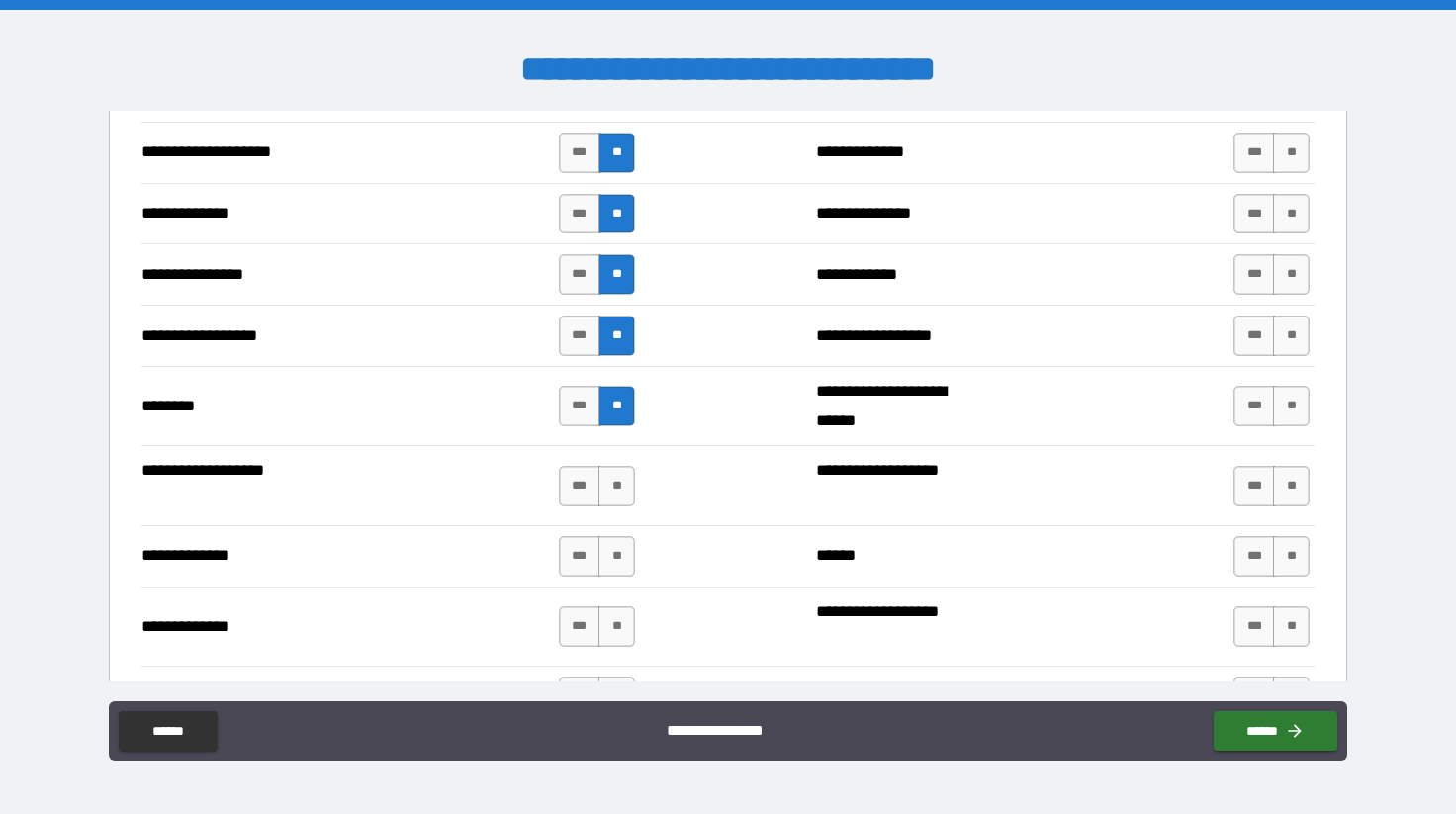 scroll, scrollTop: 3100, scrollLeft: 0, axis: vertical 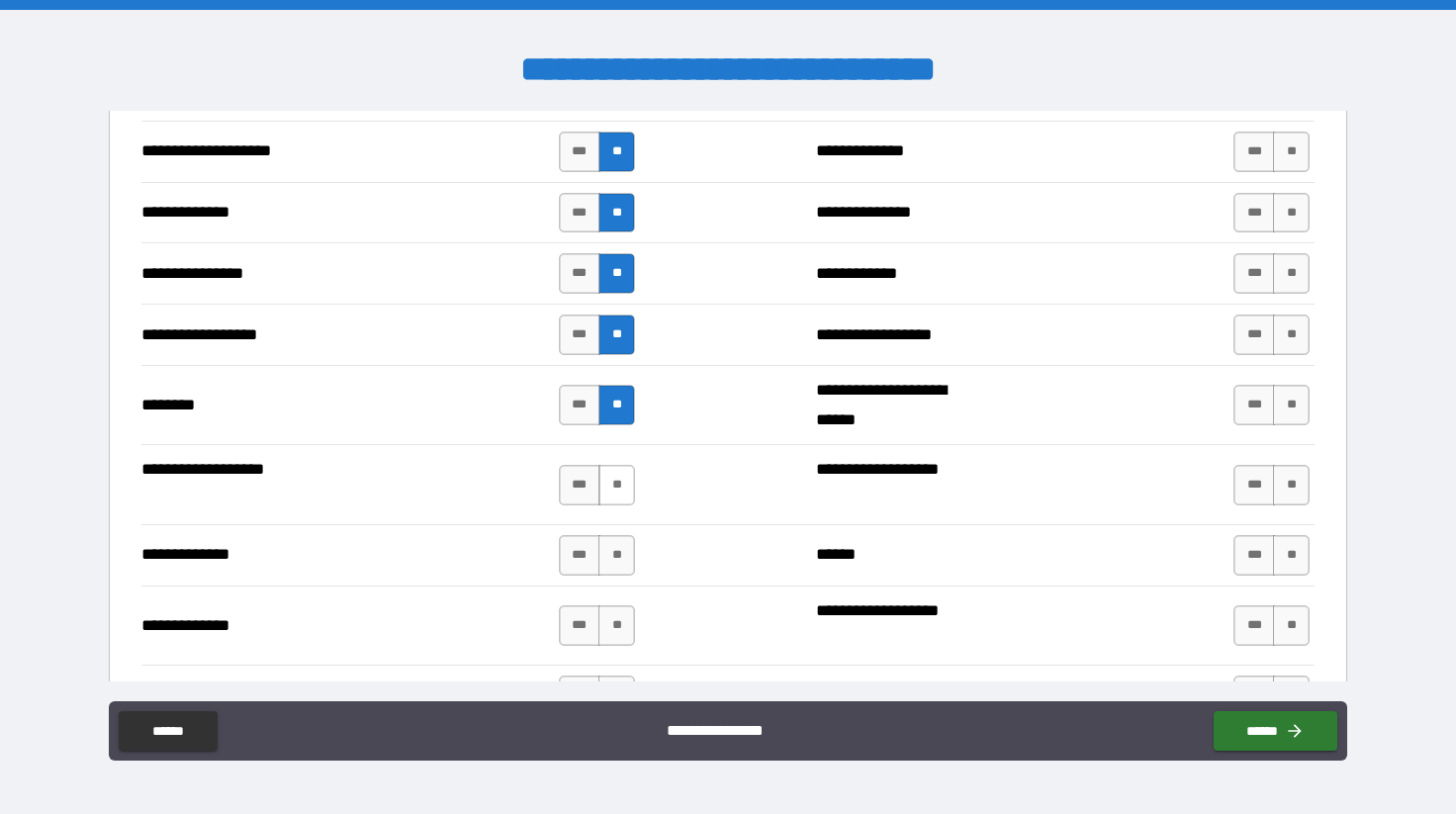 click on "**" at bounding box center [616, 485] 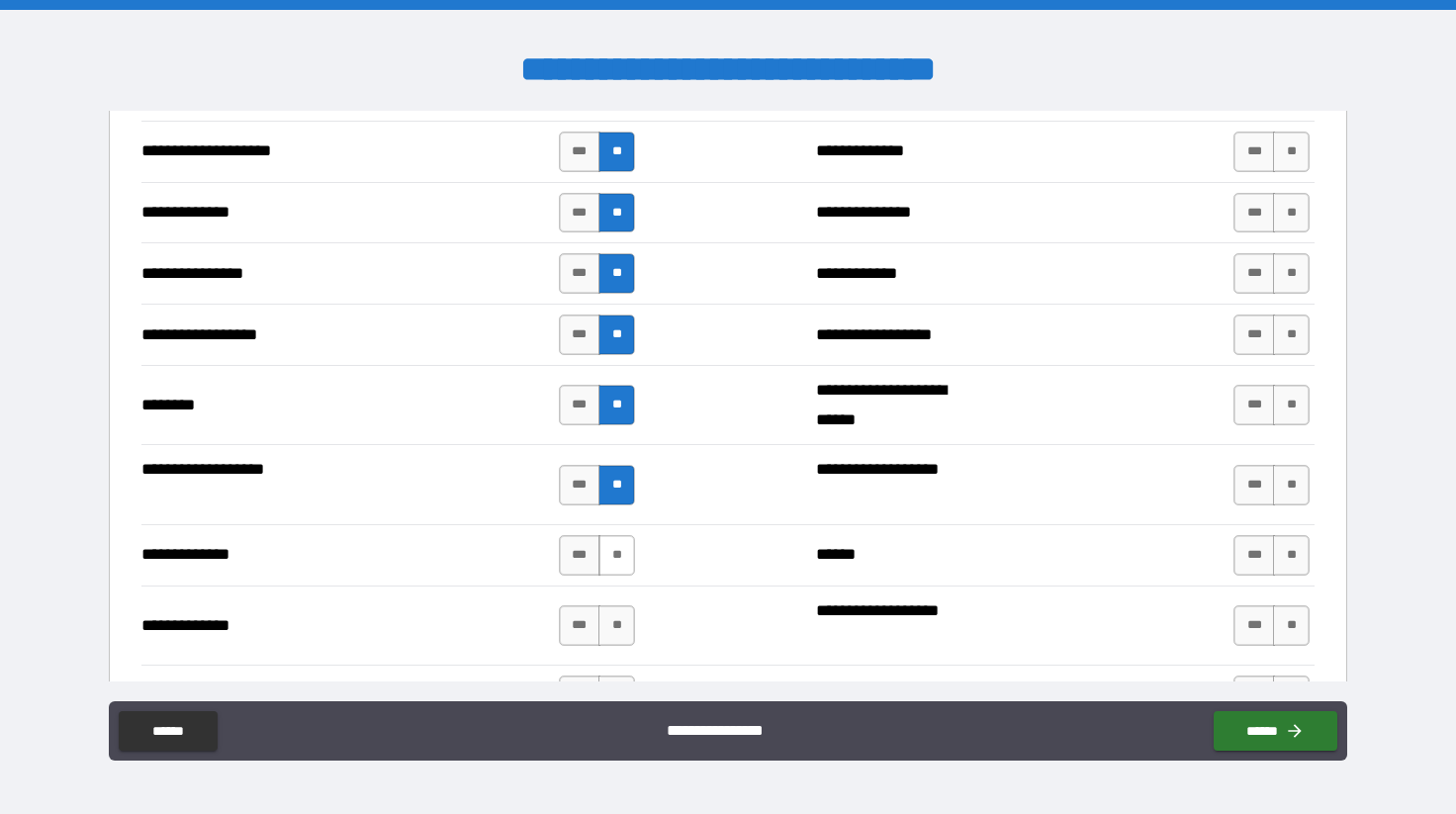 click on "**" at bounding box center (616, 555) 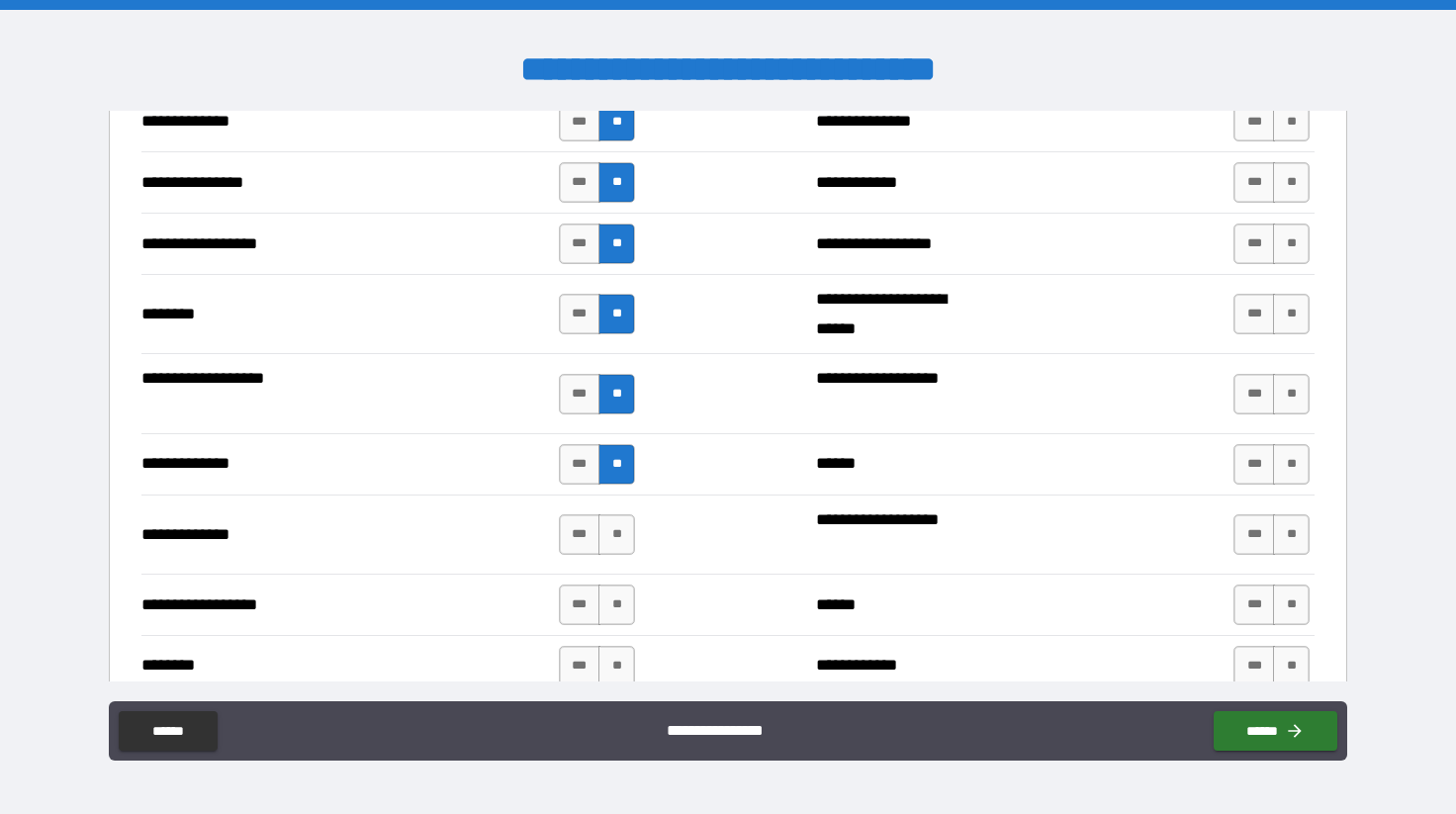 scroll, scrollTop: 3197, scrollLeft: 0, axis: vertical 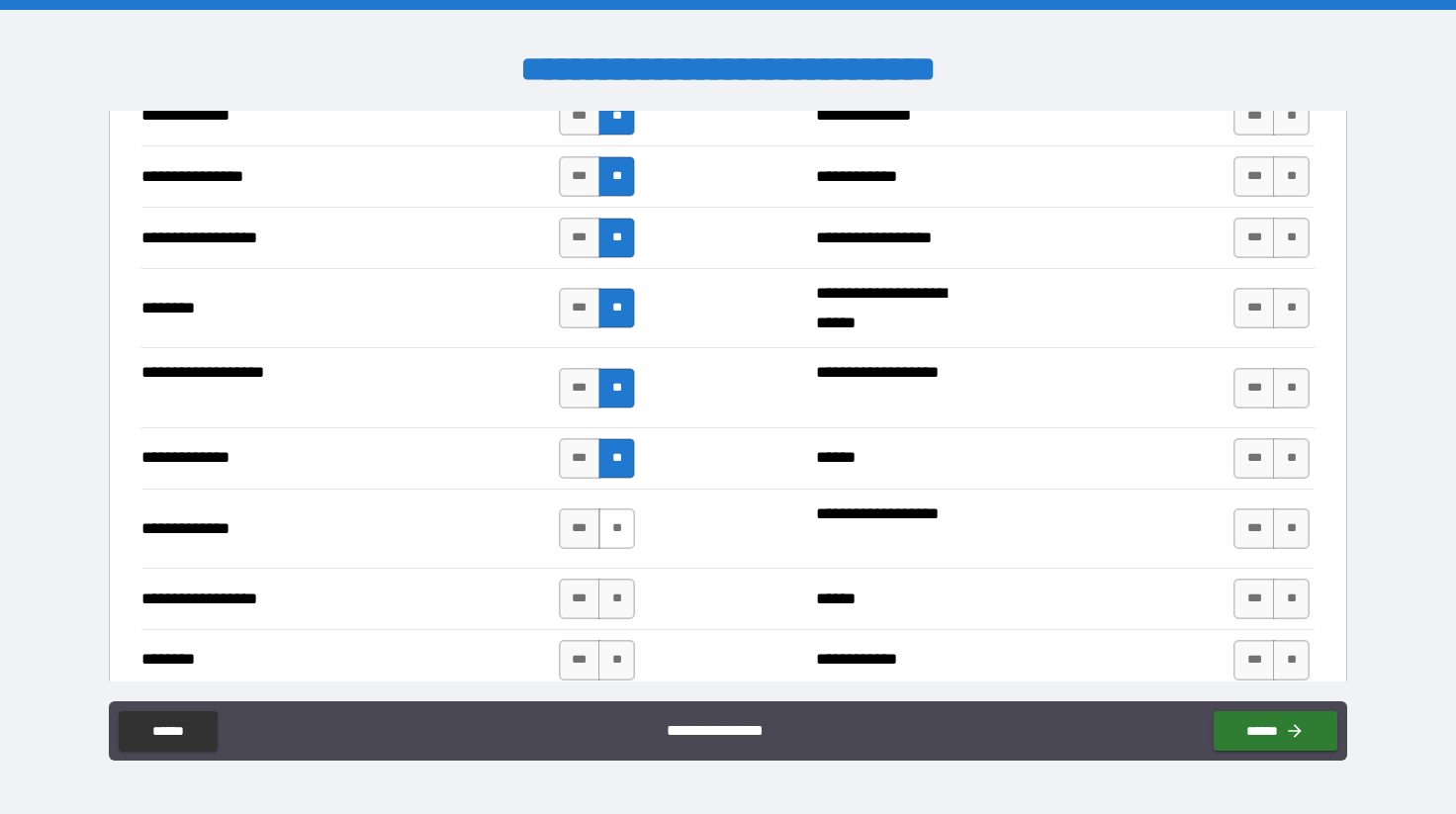 click on "**" at bounding box center [616, 528] 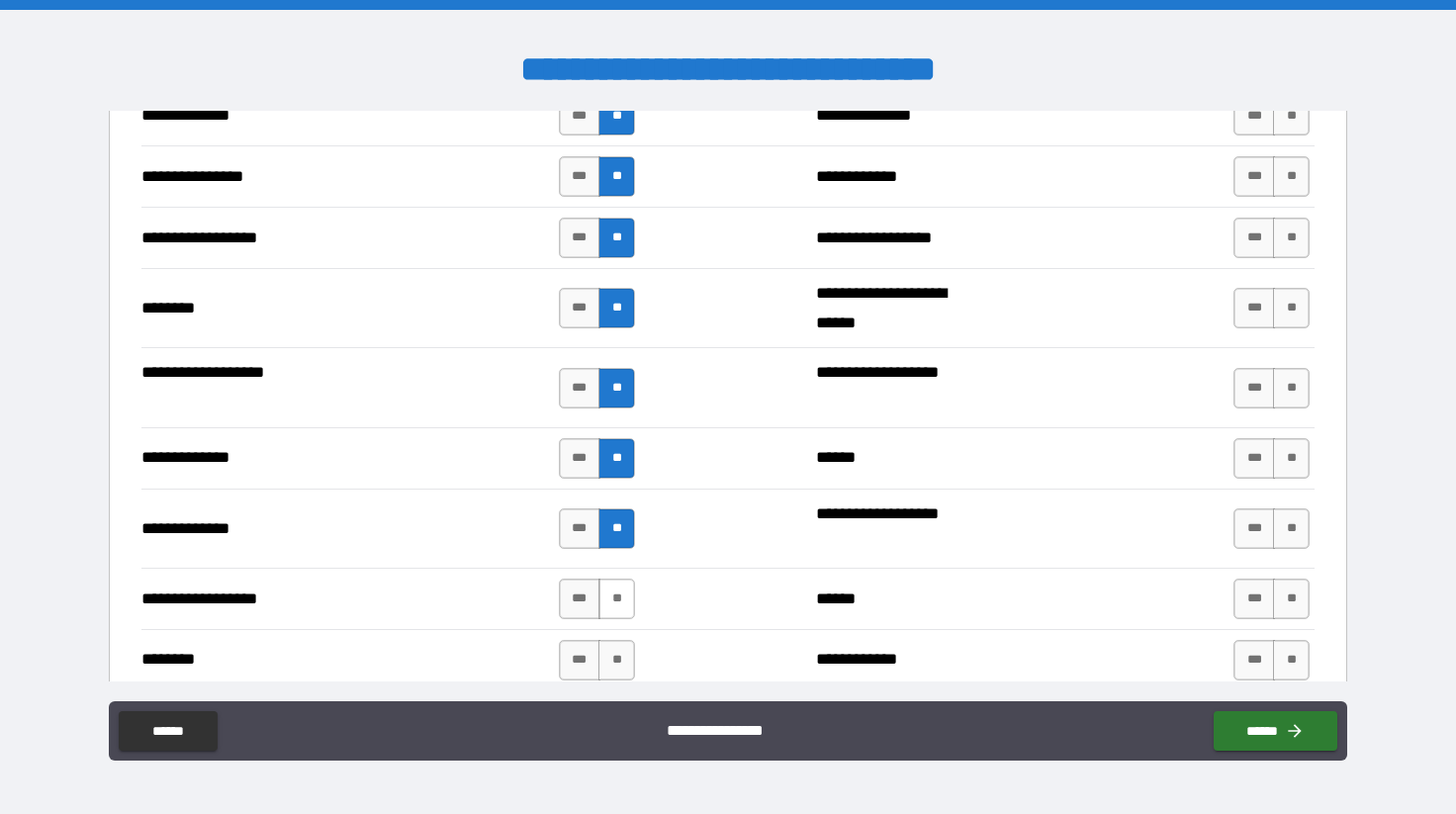 click on "**" at bounding box center (616, 598) 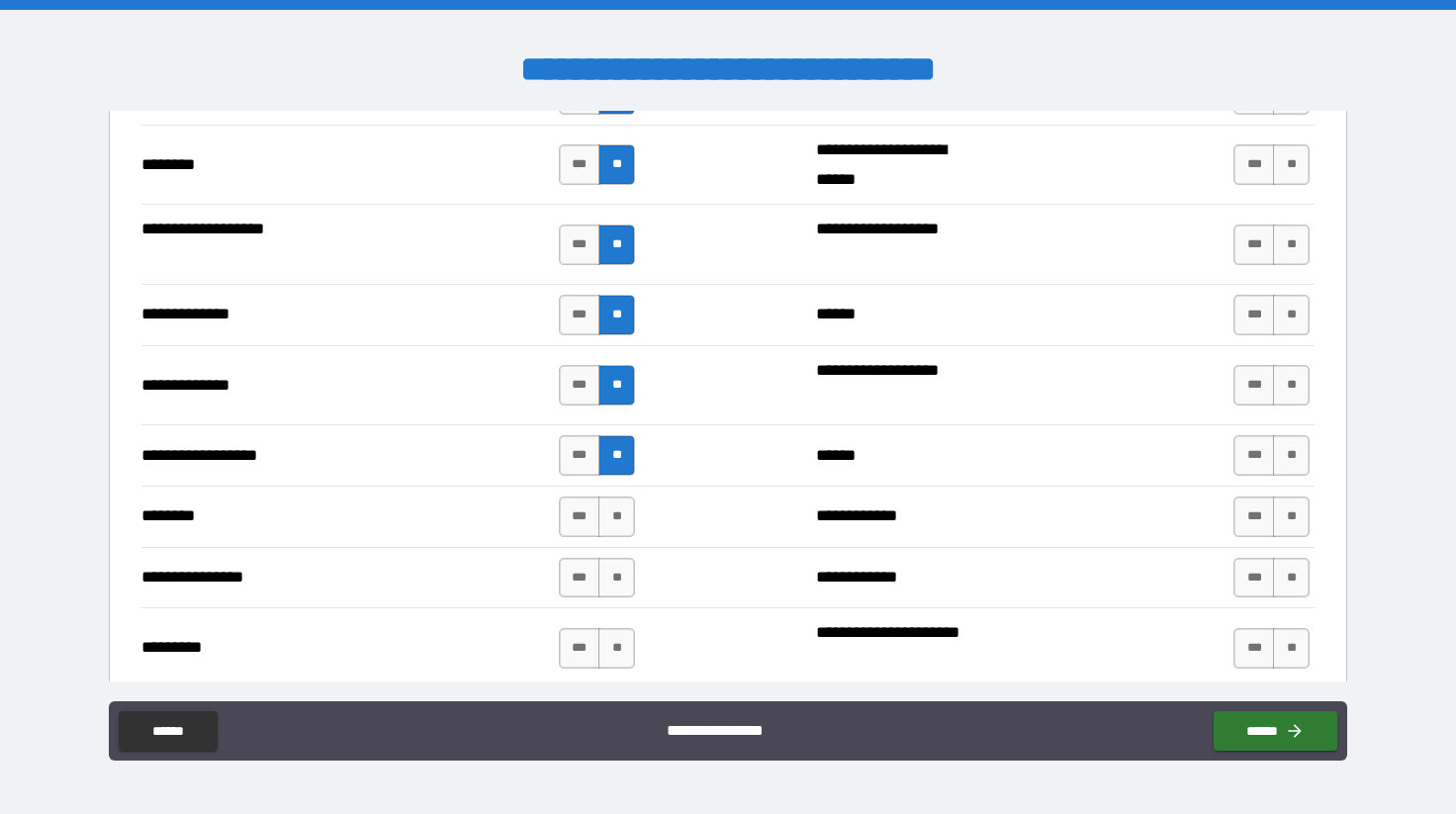 scroll, scrollTop: 3341, scrollLeft: 0, axis: vertical 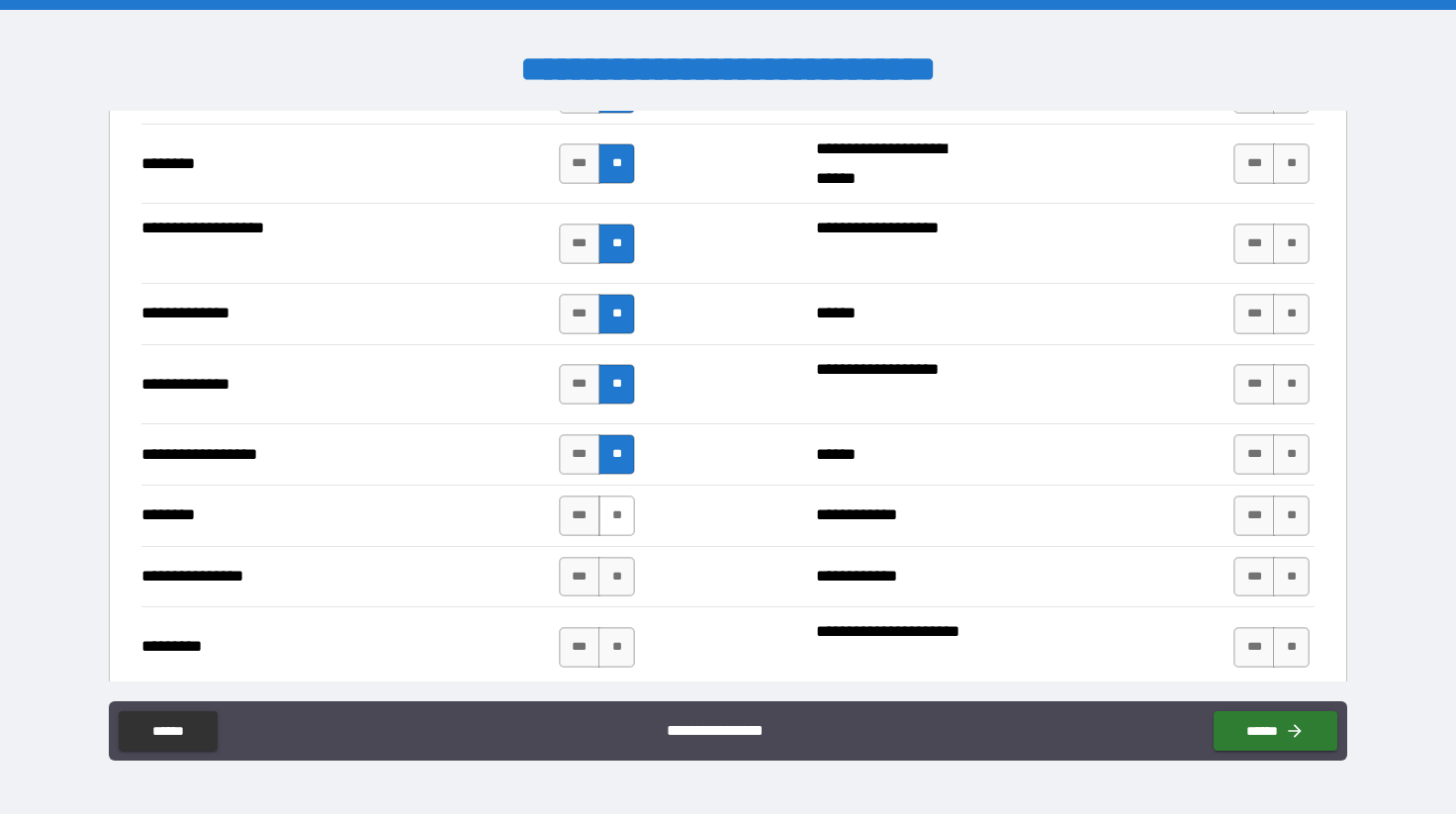 click on "**" at bounding box center [616, 515] 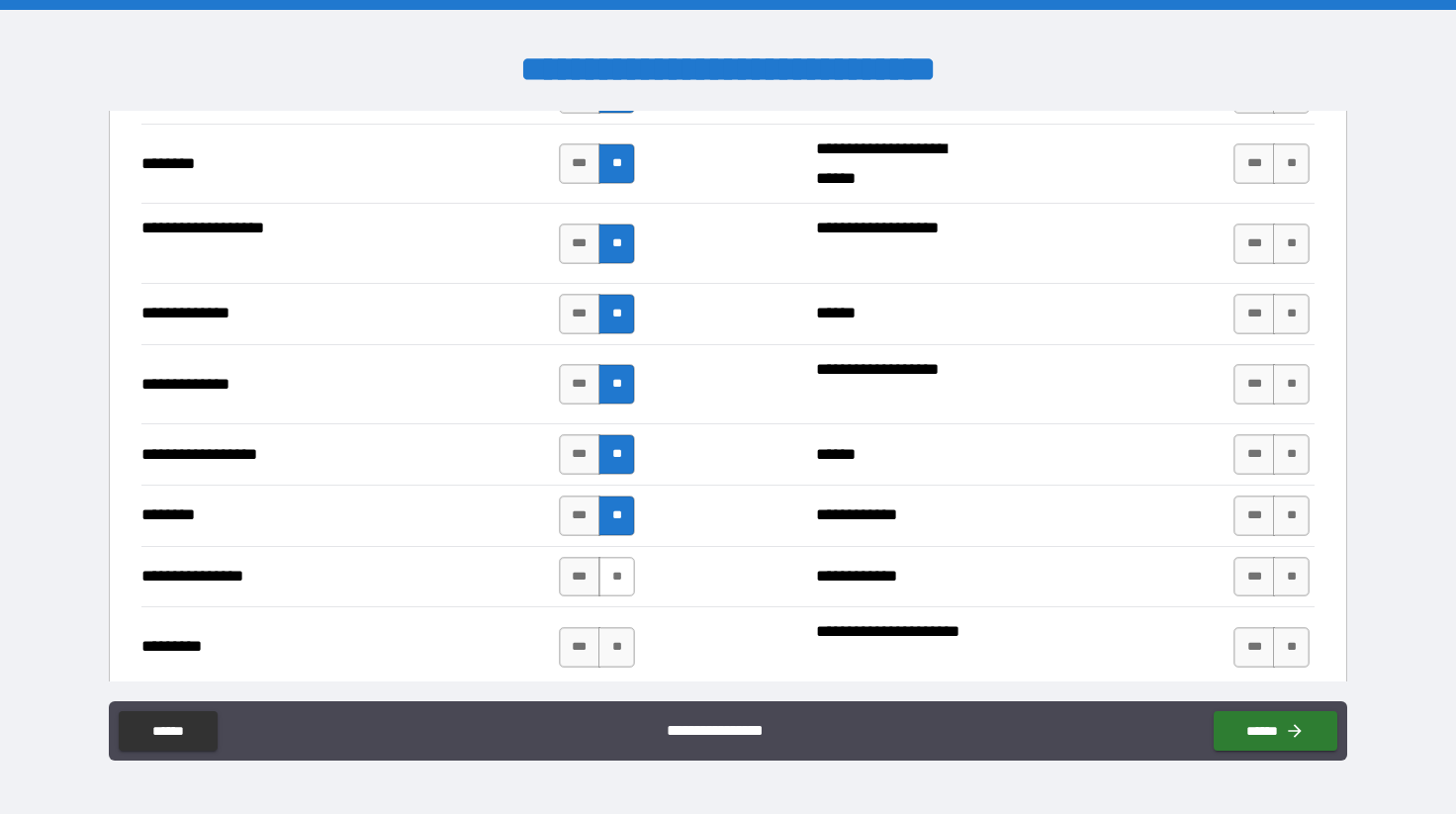 click on "**" at bounding box center [616, 577] 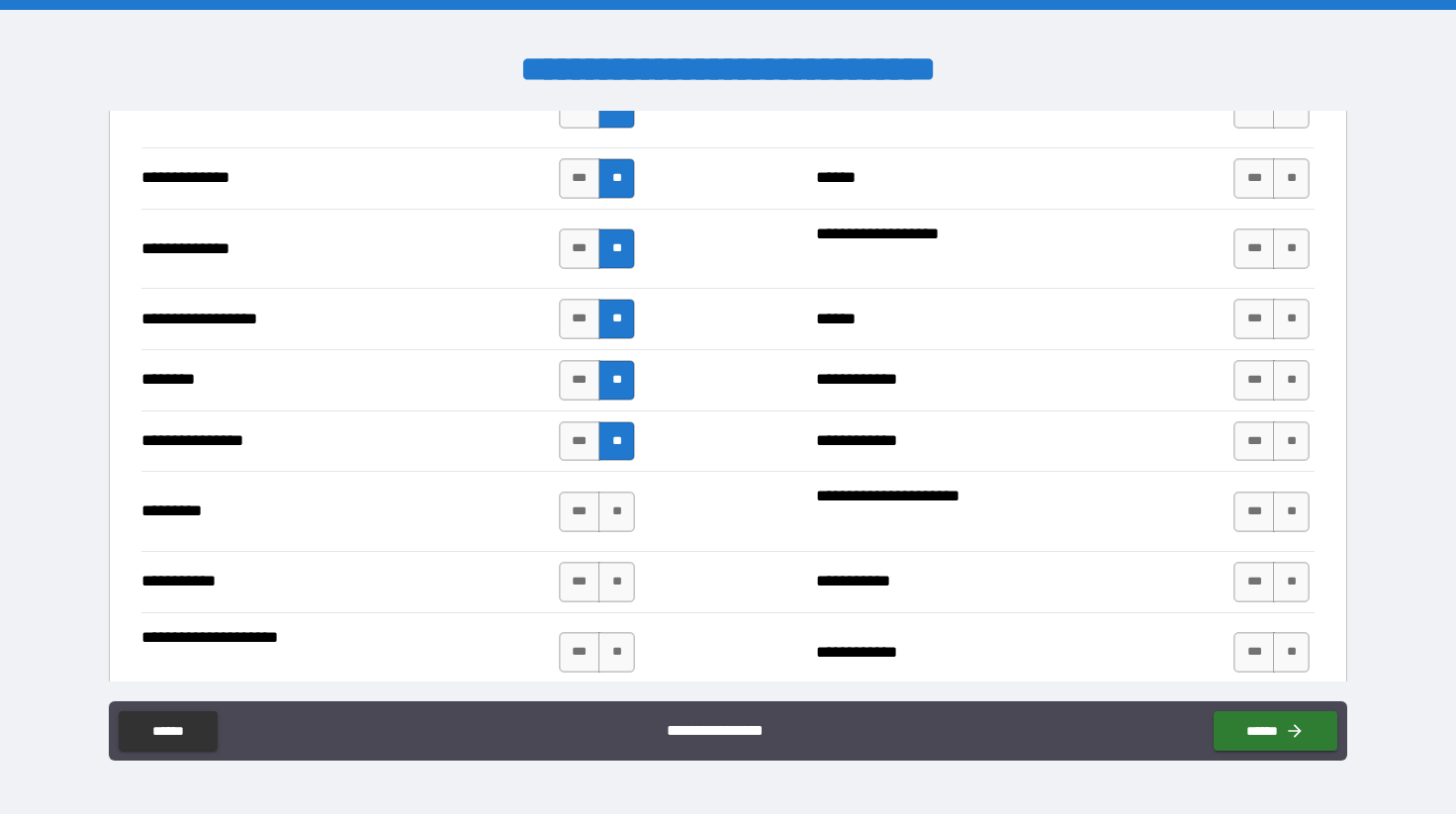 scroll, scrollTop: 3482, scrollLeft: 0, axis: vertical 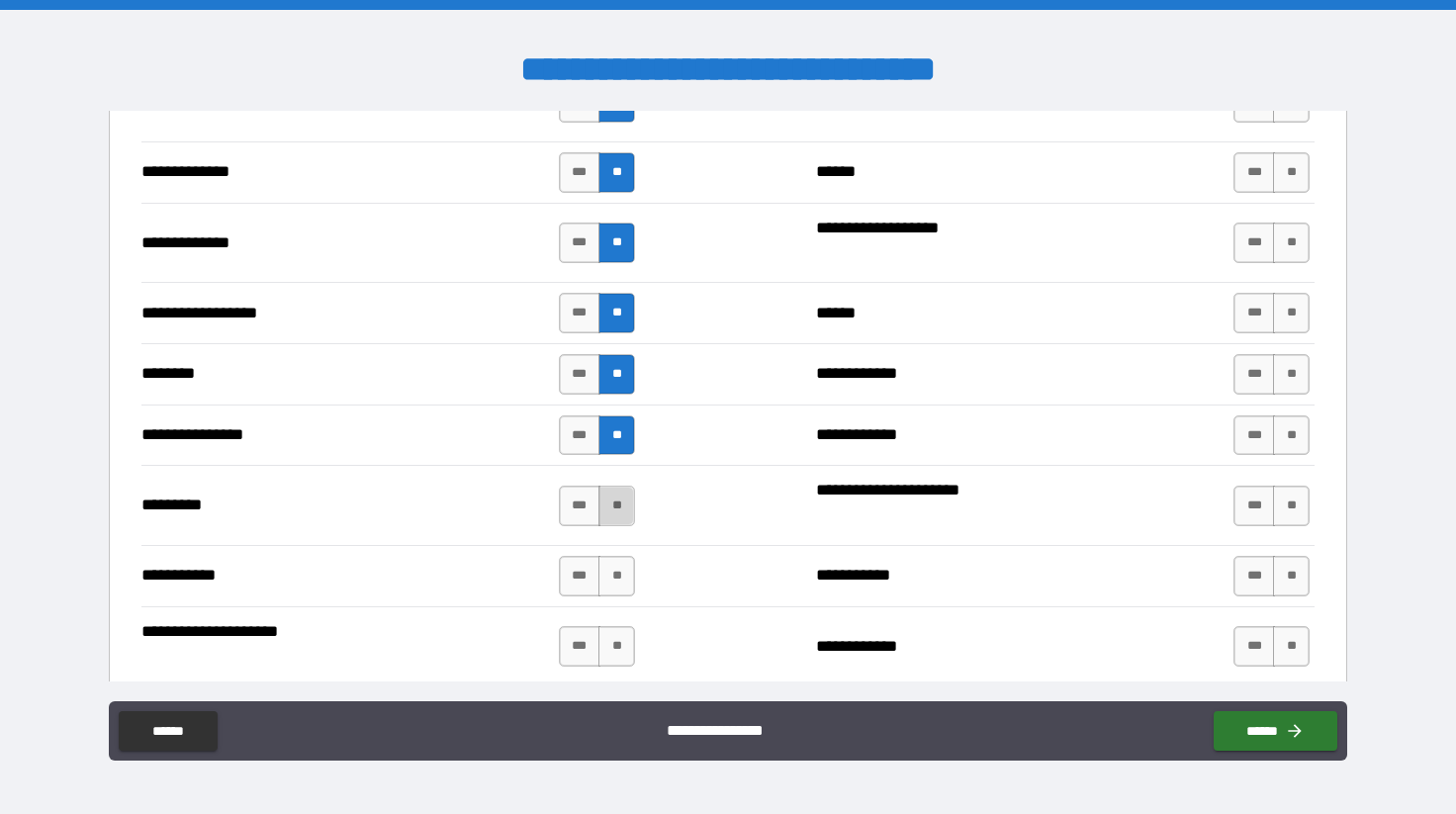 click on "**" at bounding box center [616, 505] 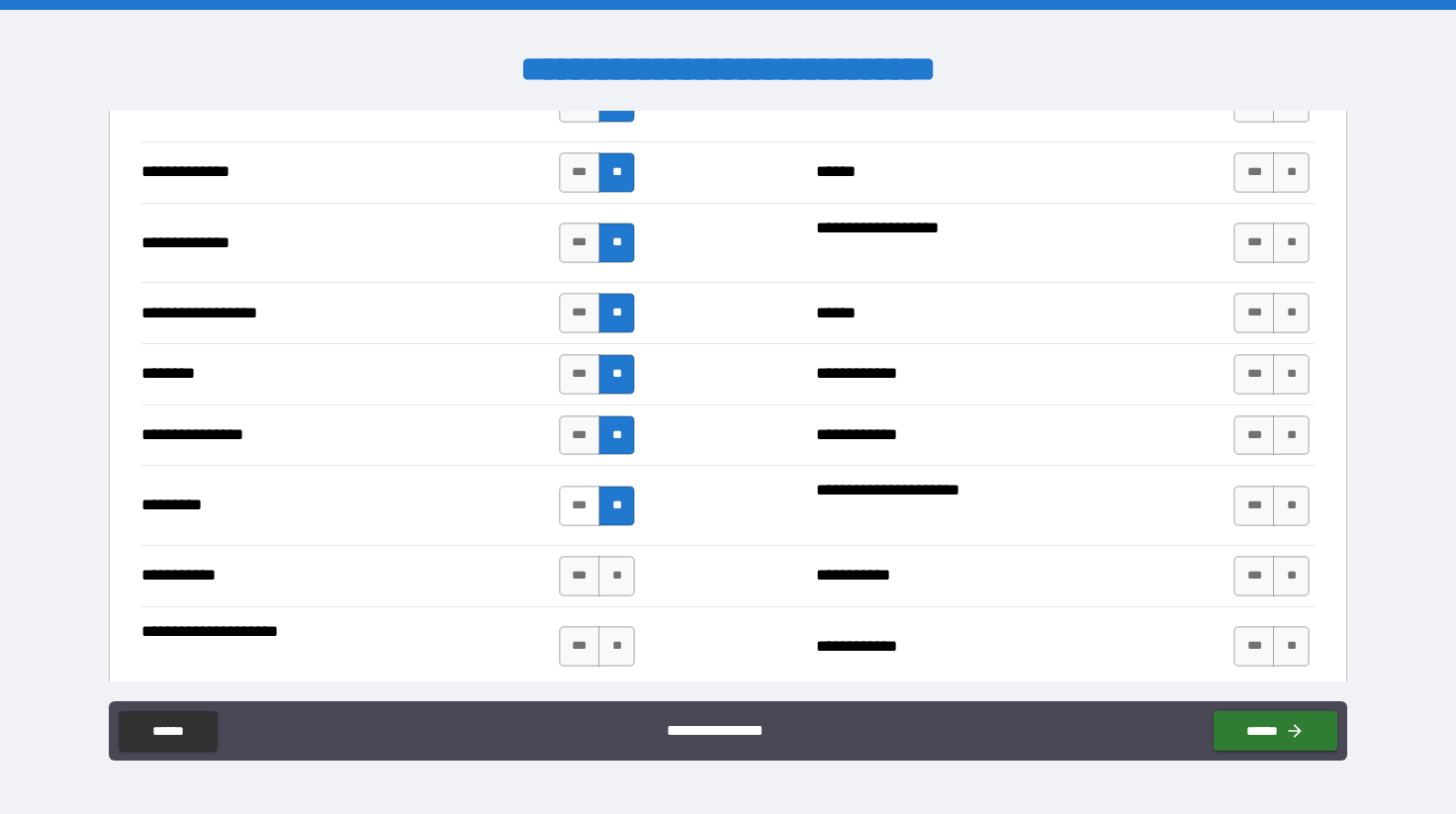 click on "***" at bounding box center (580, 505) 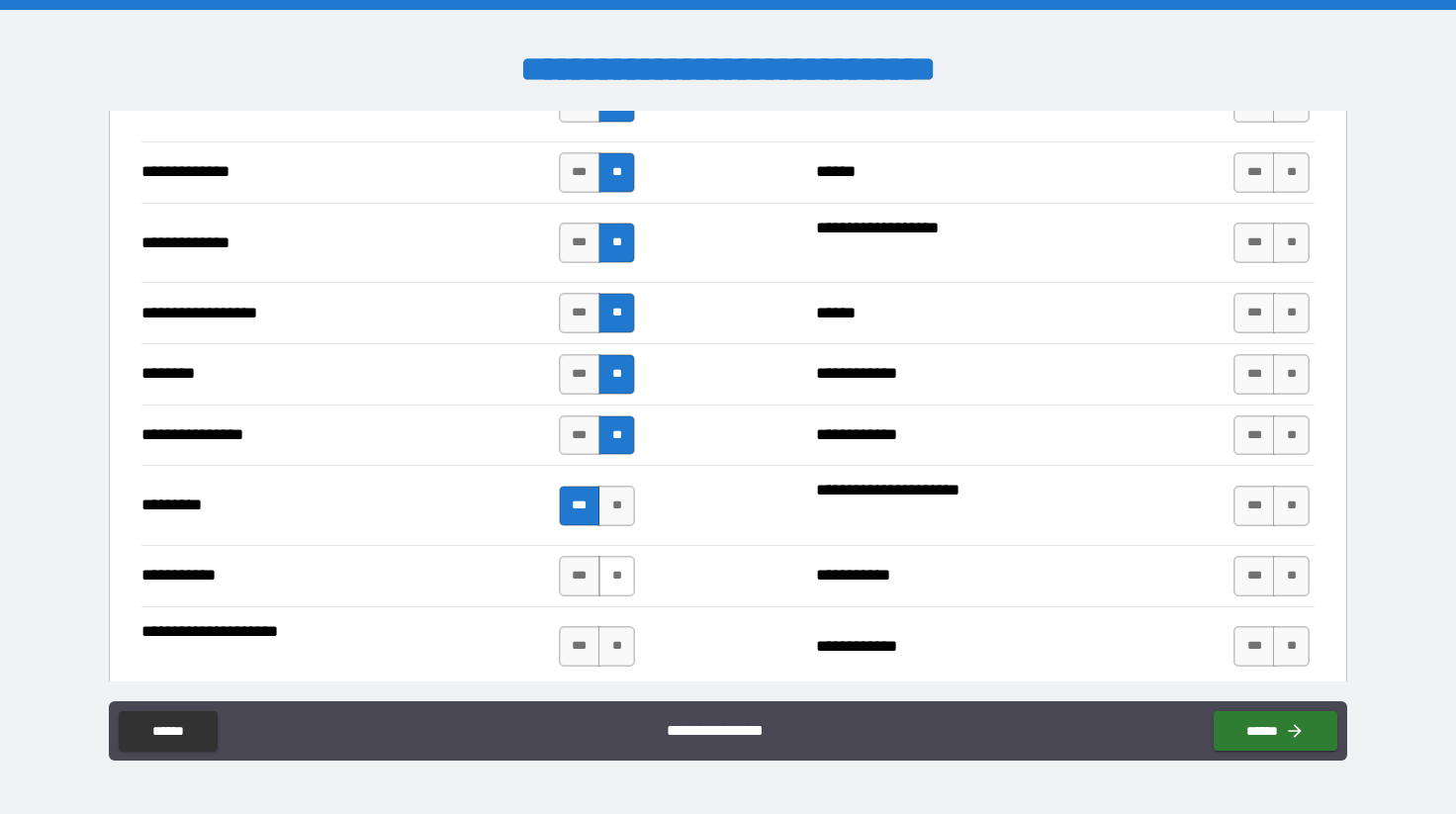 click on "**" at bounding box center [616, 576] 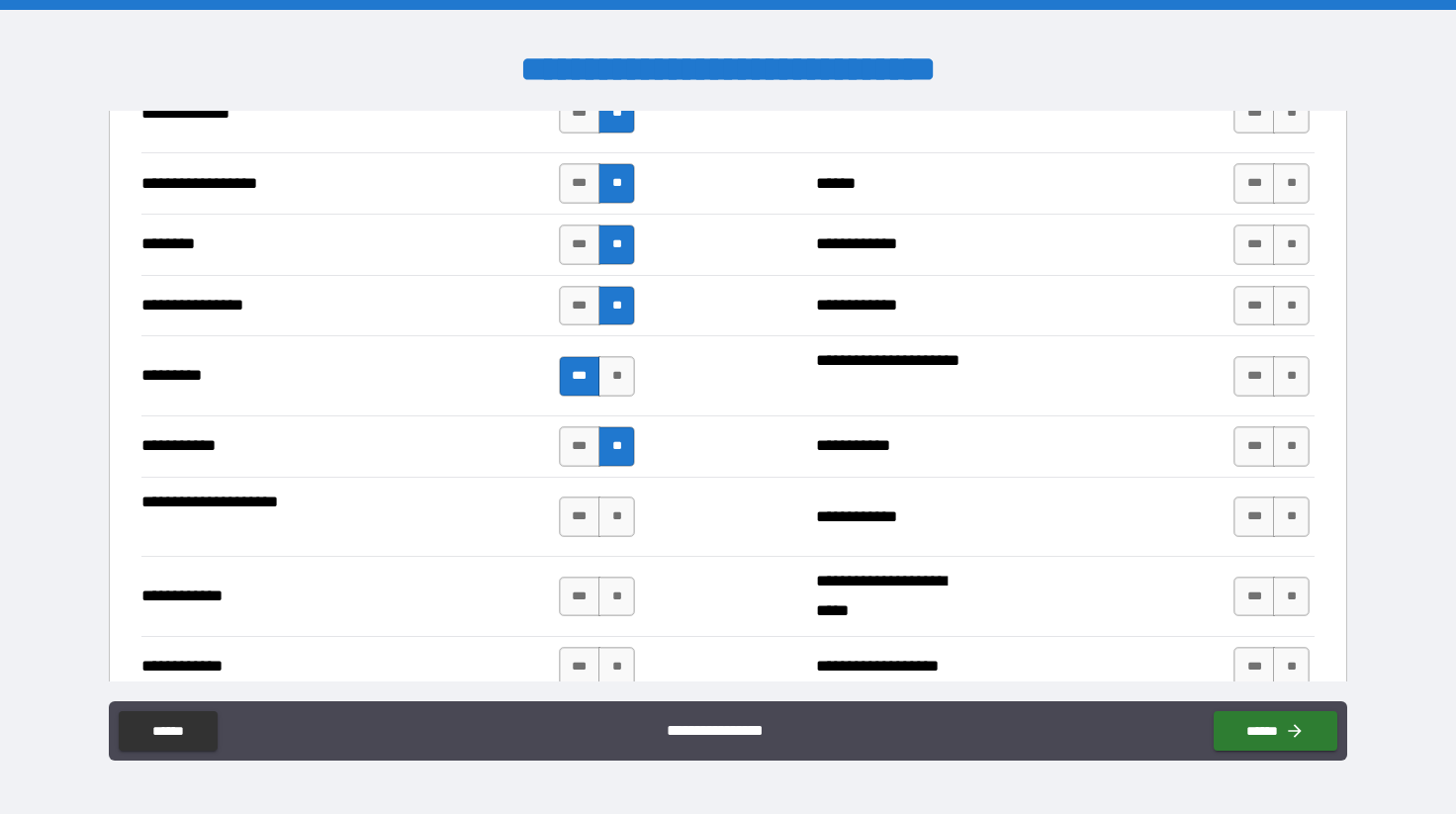 scroll, scrollTop: 3613, scrollLeft: 0, axis: vertical 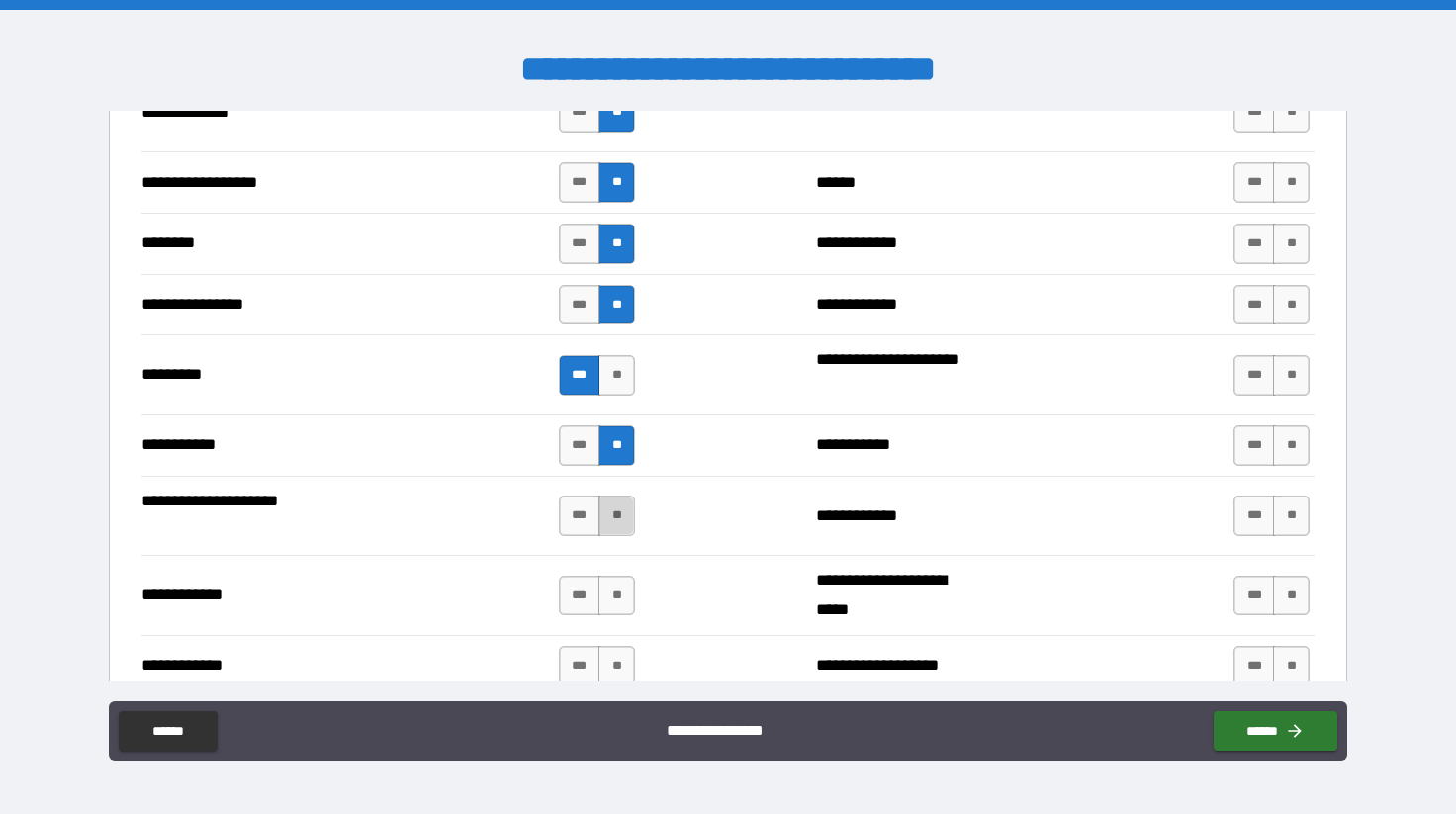 click on "**" at bounding box center (616, 515) 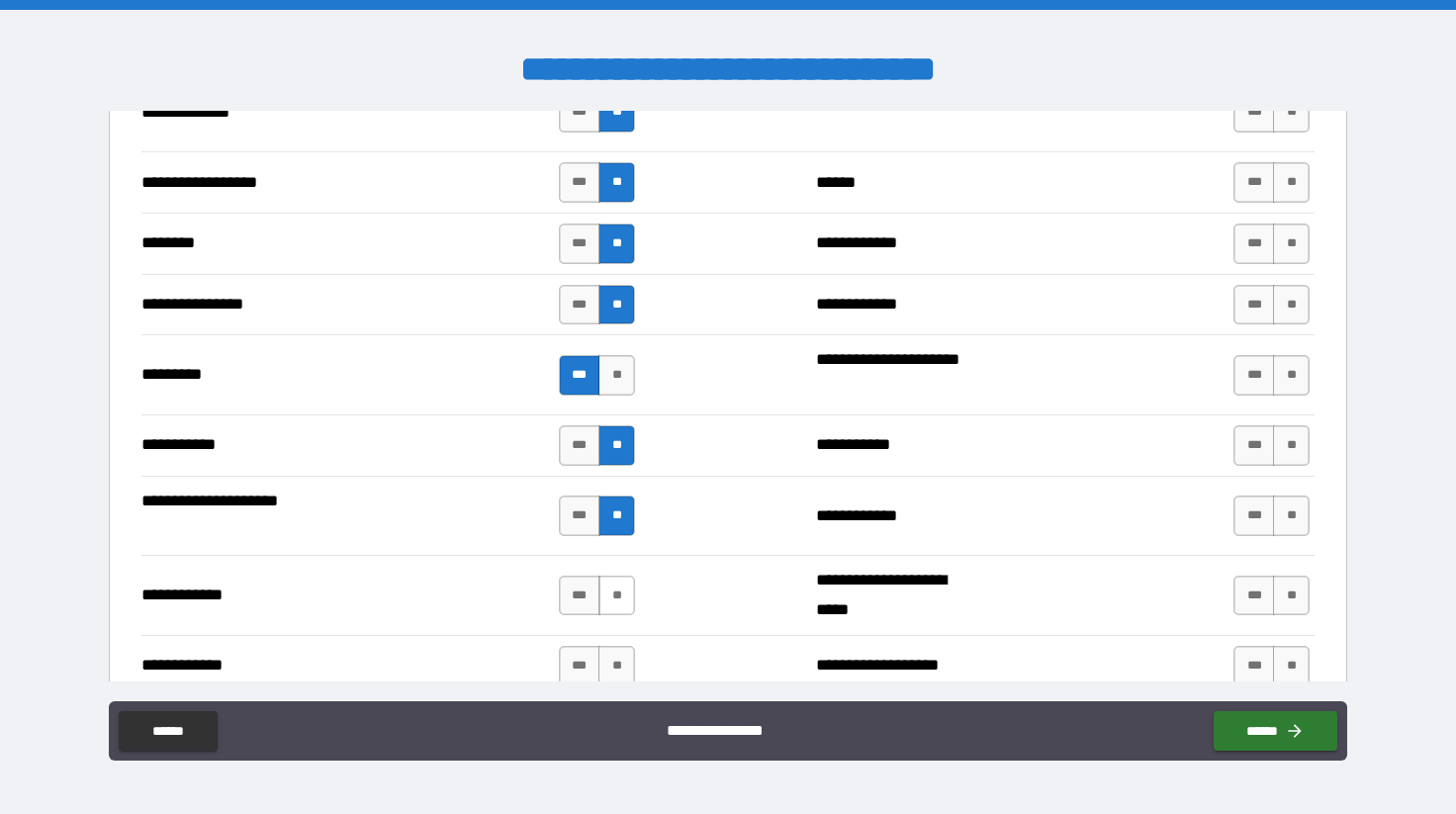 click on "**" at bounding box center (616, 595) 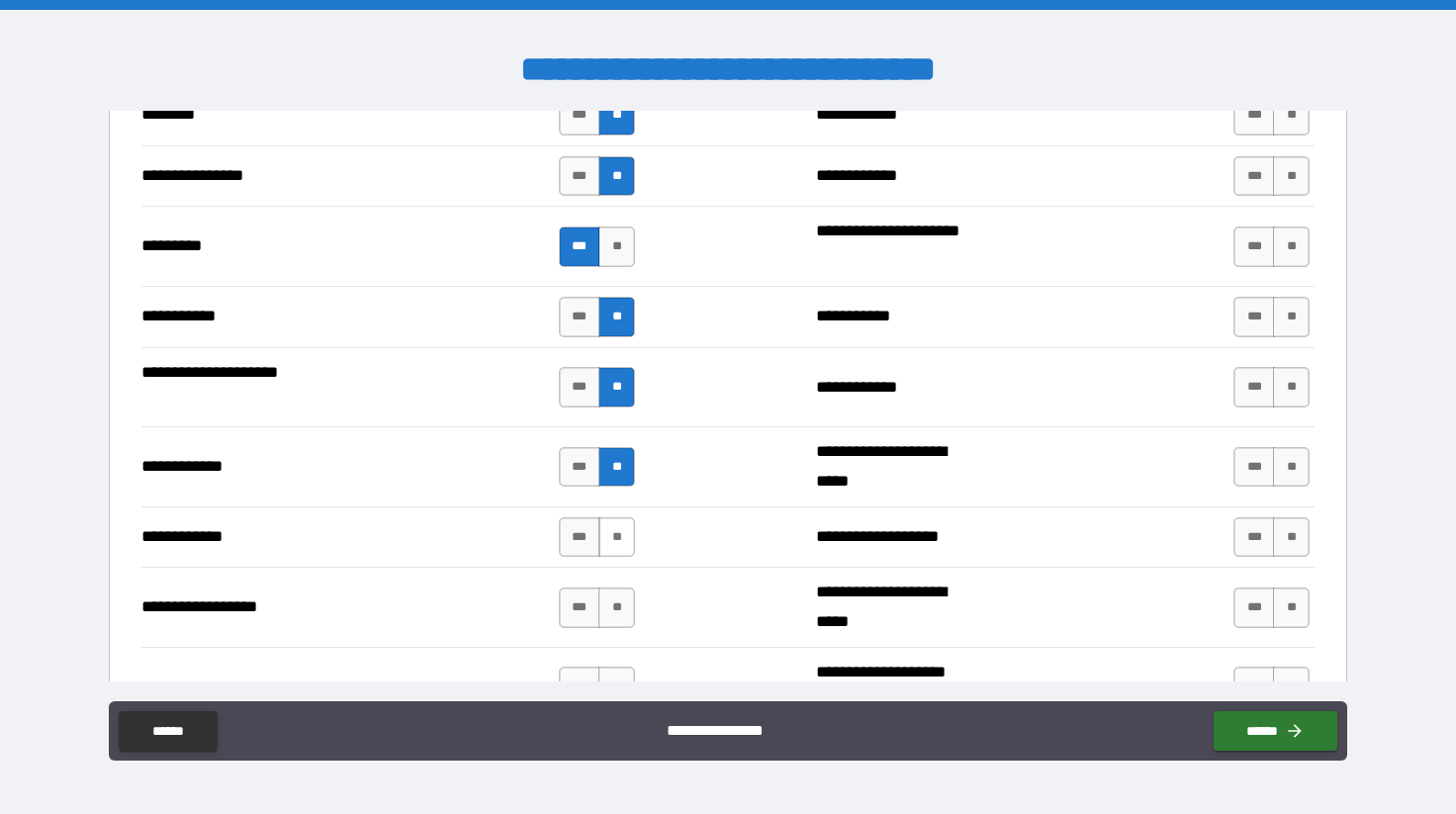click on "**" at bounding box center [616, 537] 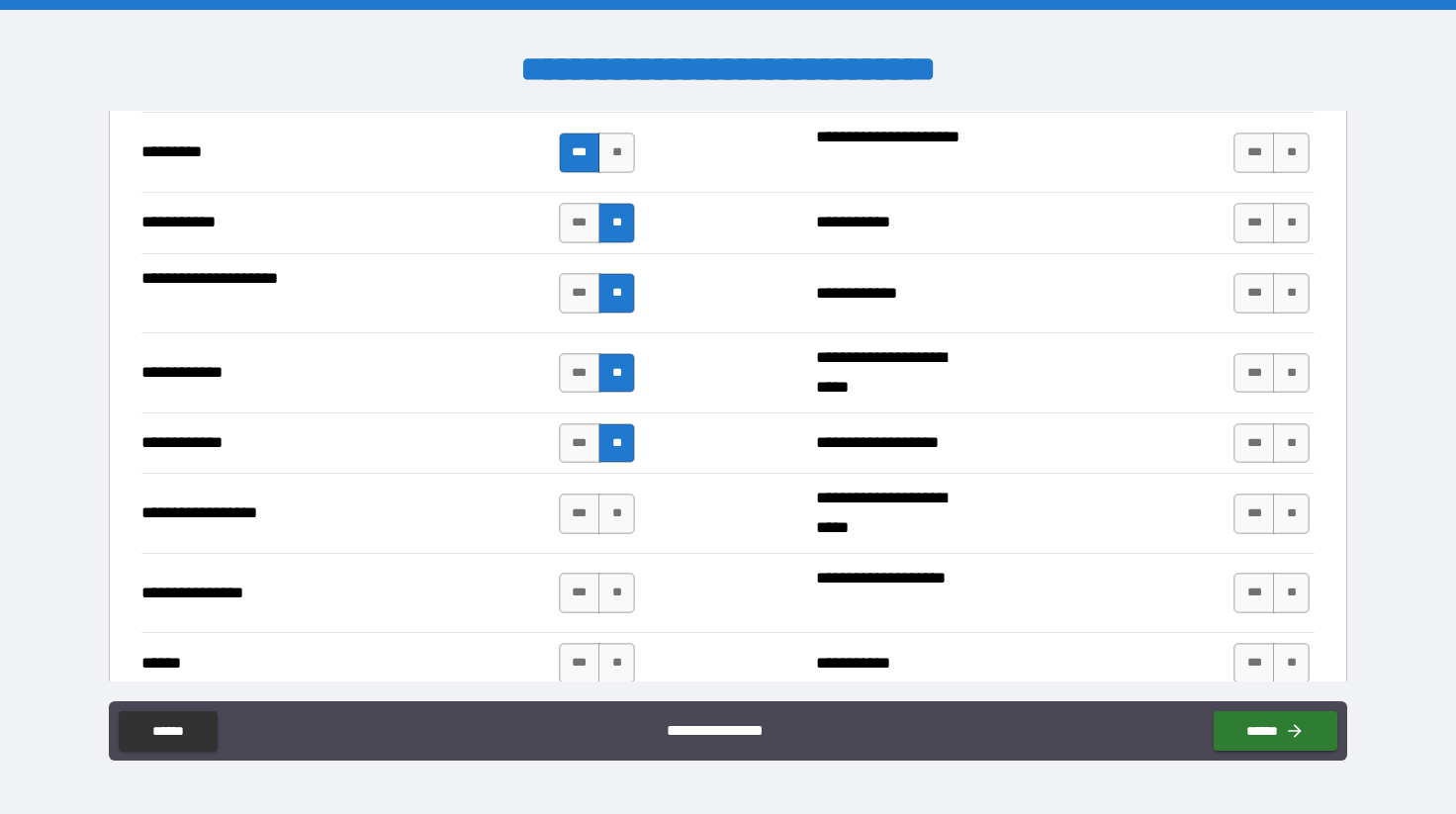 scroll, scrollTop: 3844, scrollLeft: 0, axis: vertical 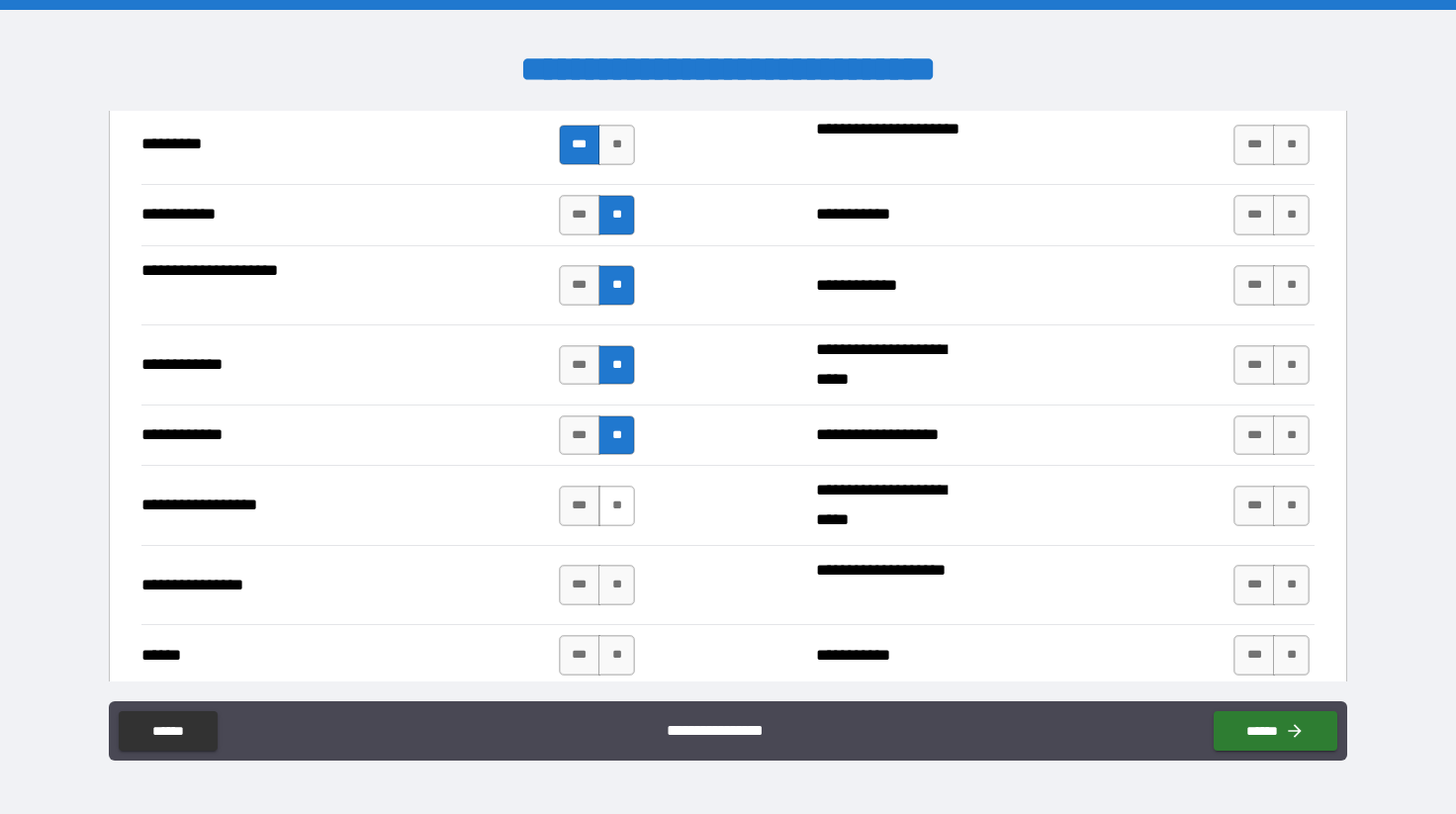 click on "**" at bounding box center [616, 505] 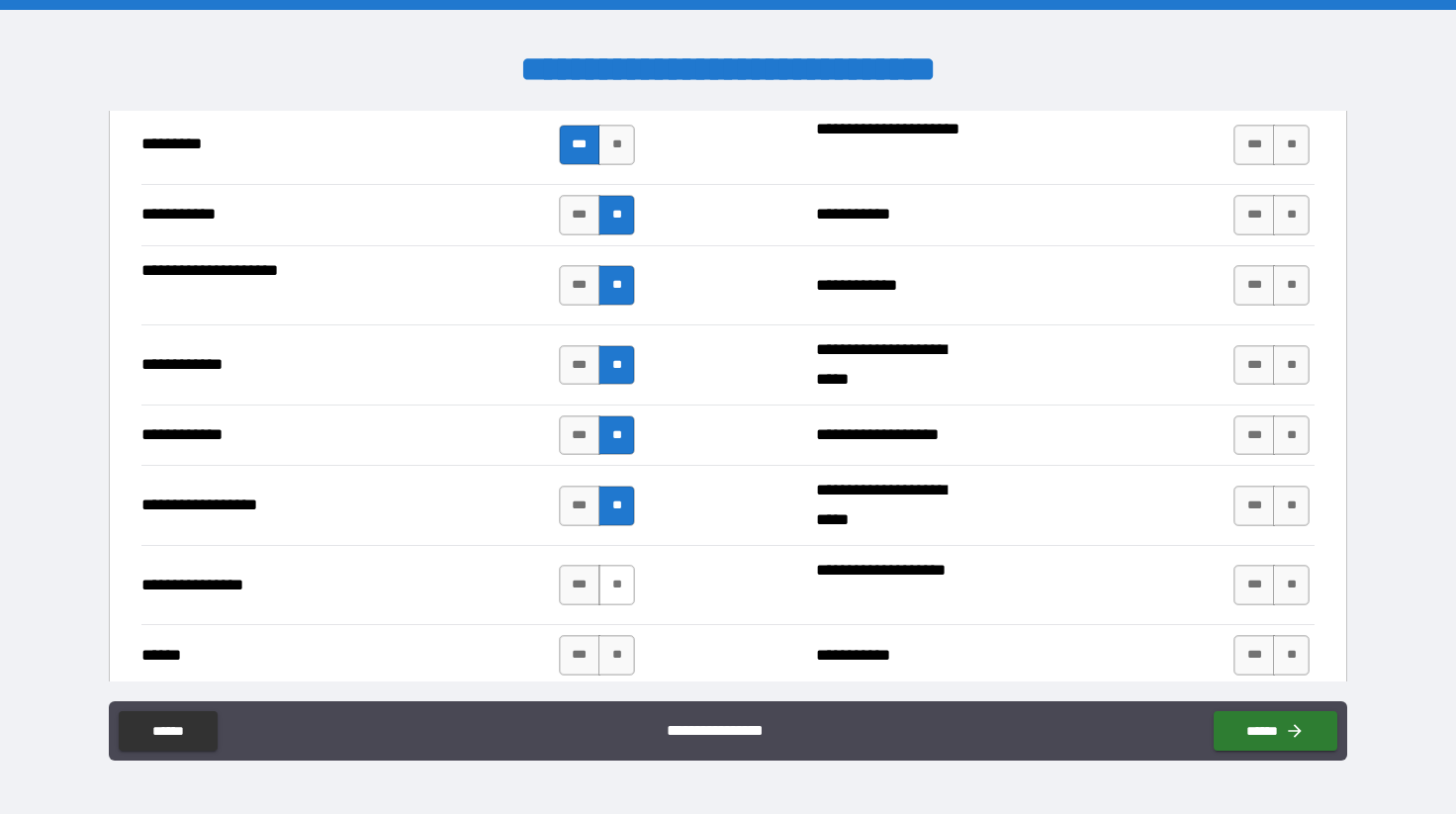 click on "**" at bounding box center (616, 585) 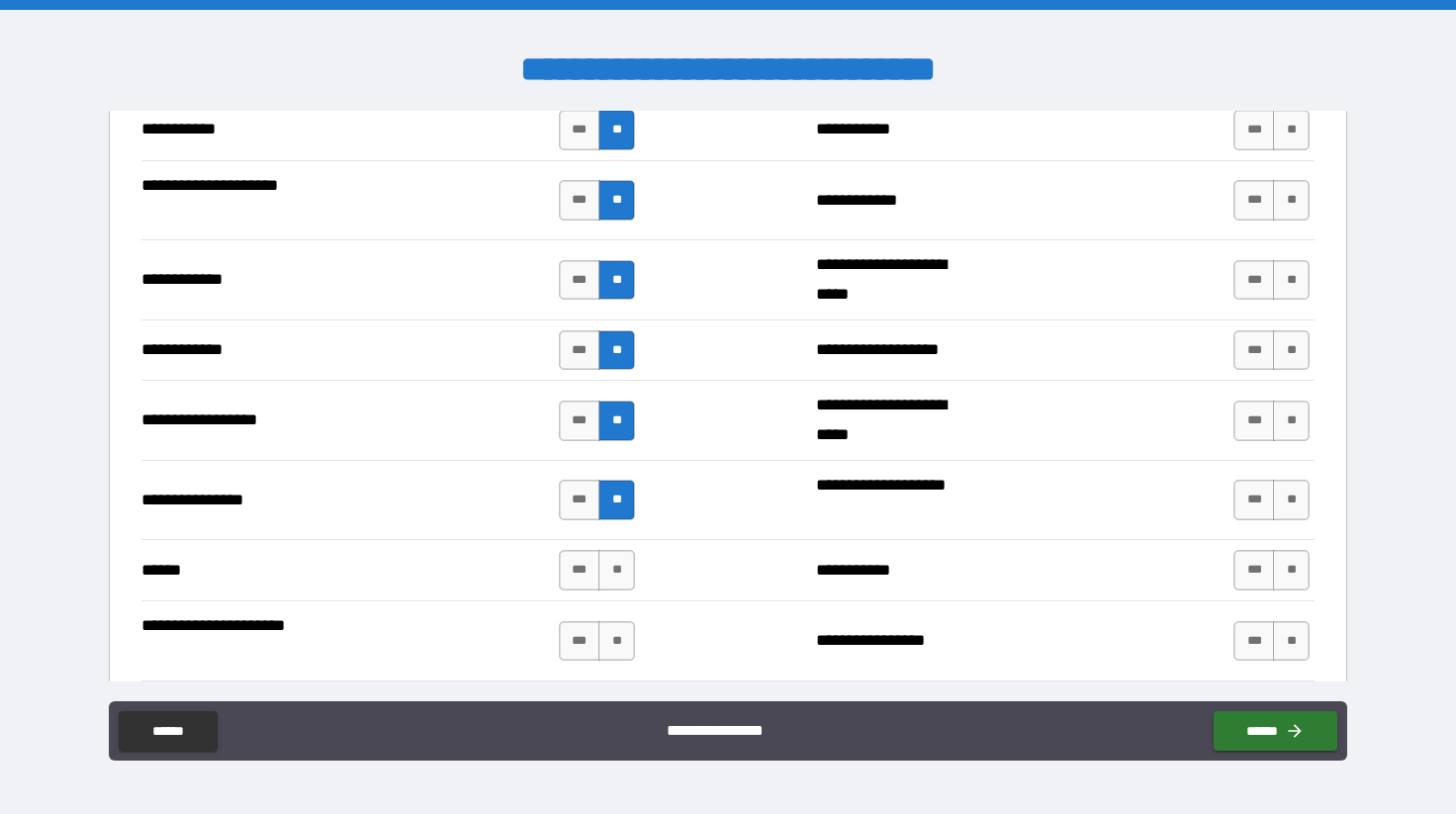 scroll, scrollTop: 3935, scrollLeft: 0, axis: vertical 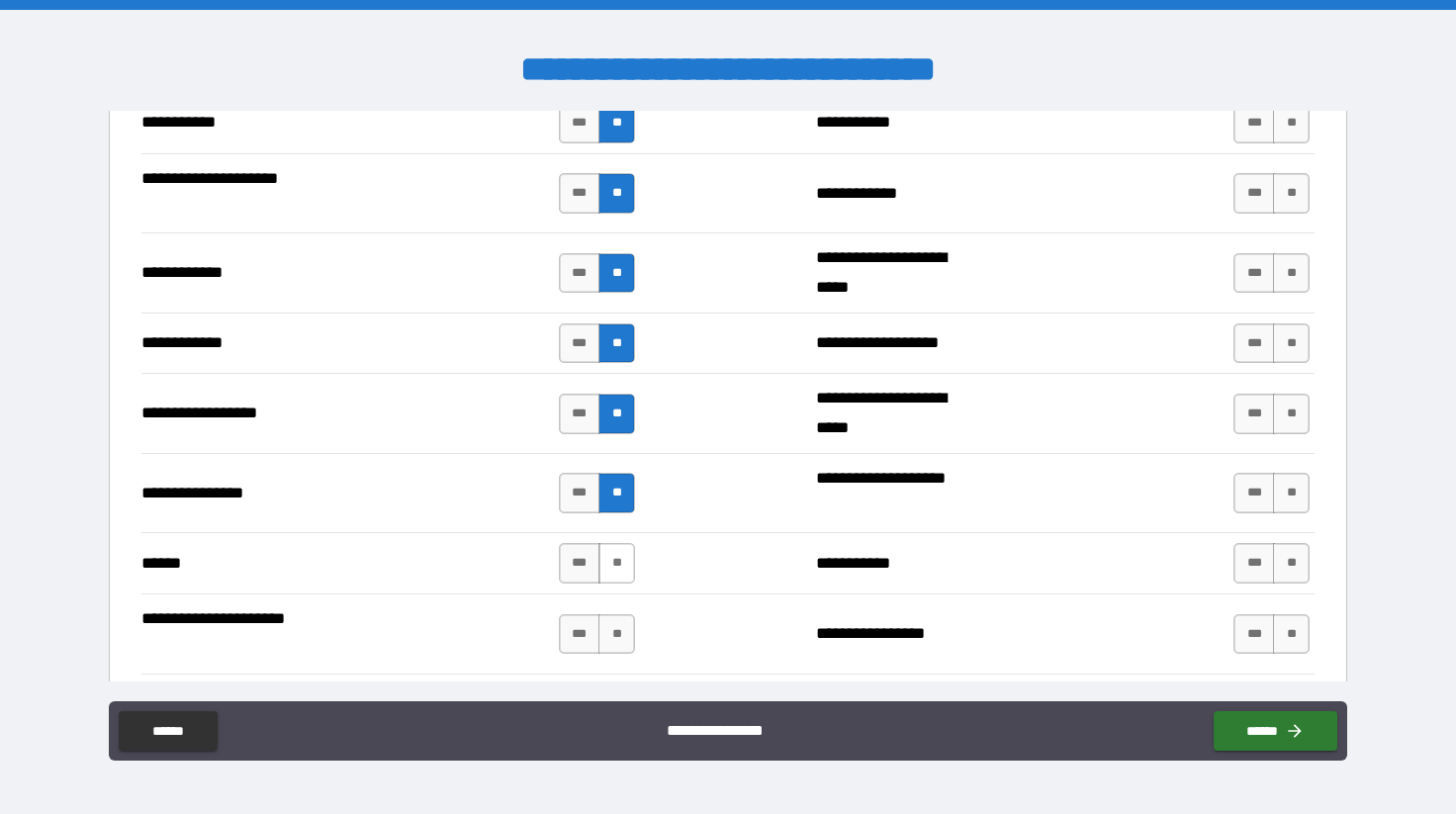 click on "**" at bounding box center [616, 563] 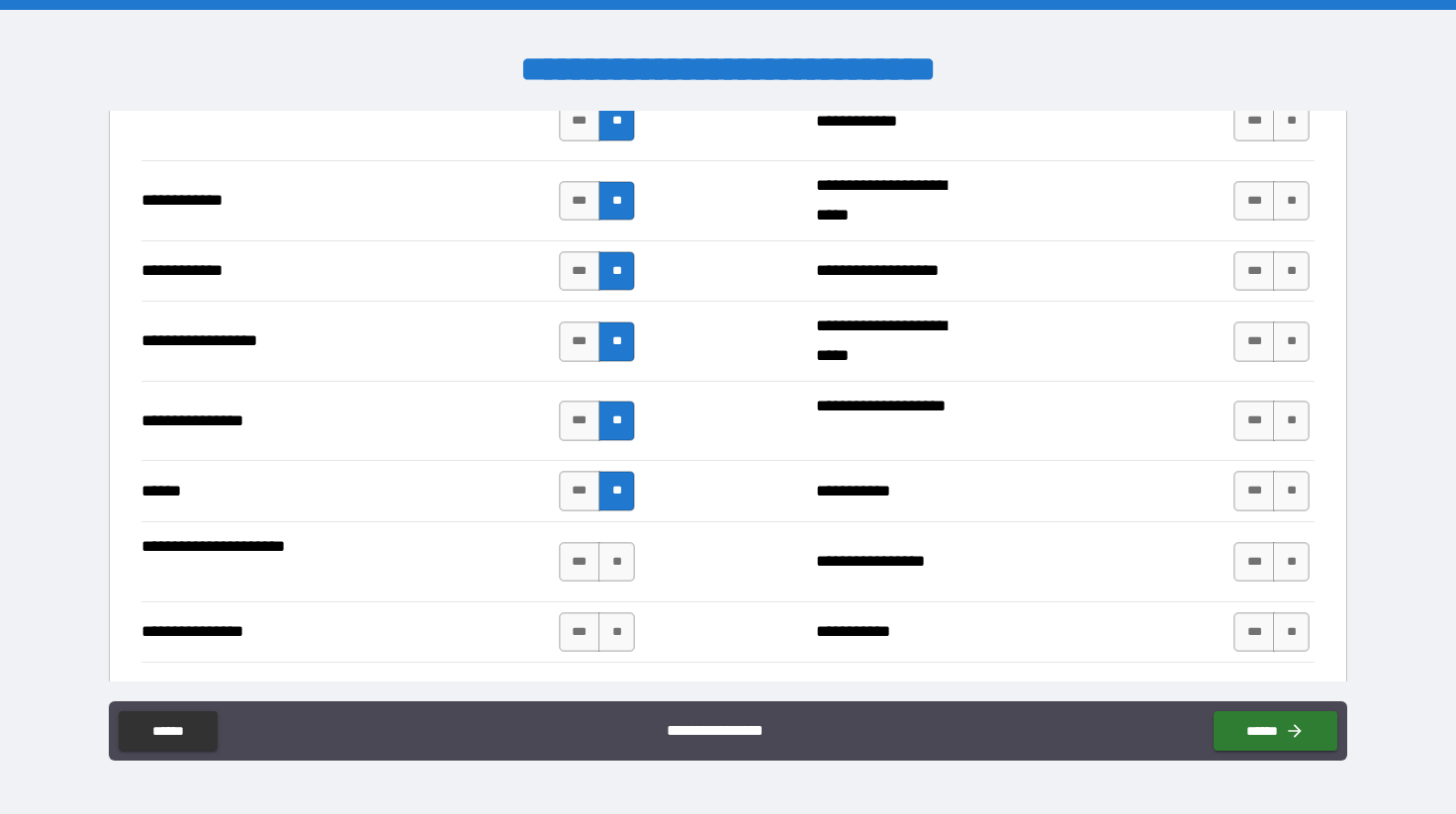 scroll, scrollTop: 4037, scrollLeft: 0, axis: vertical 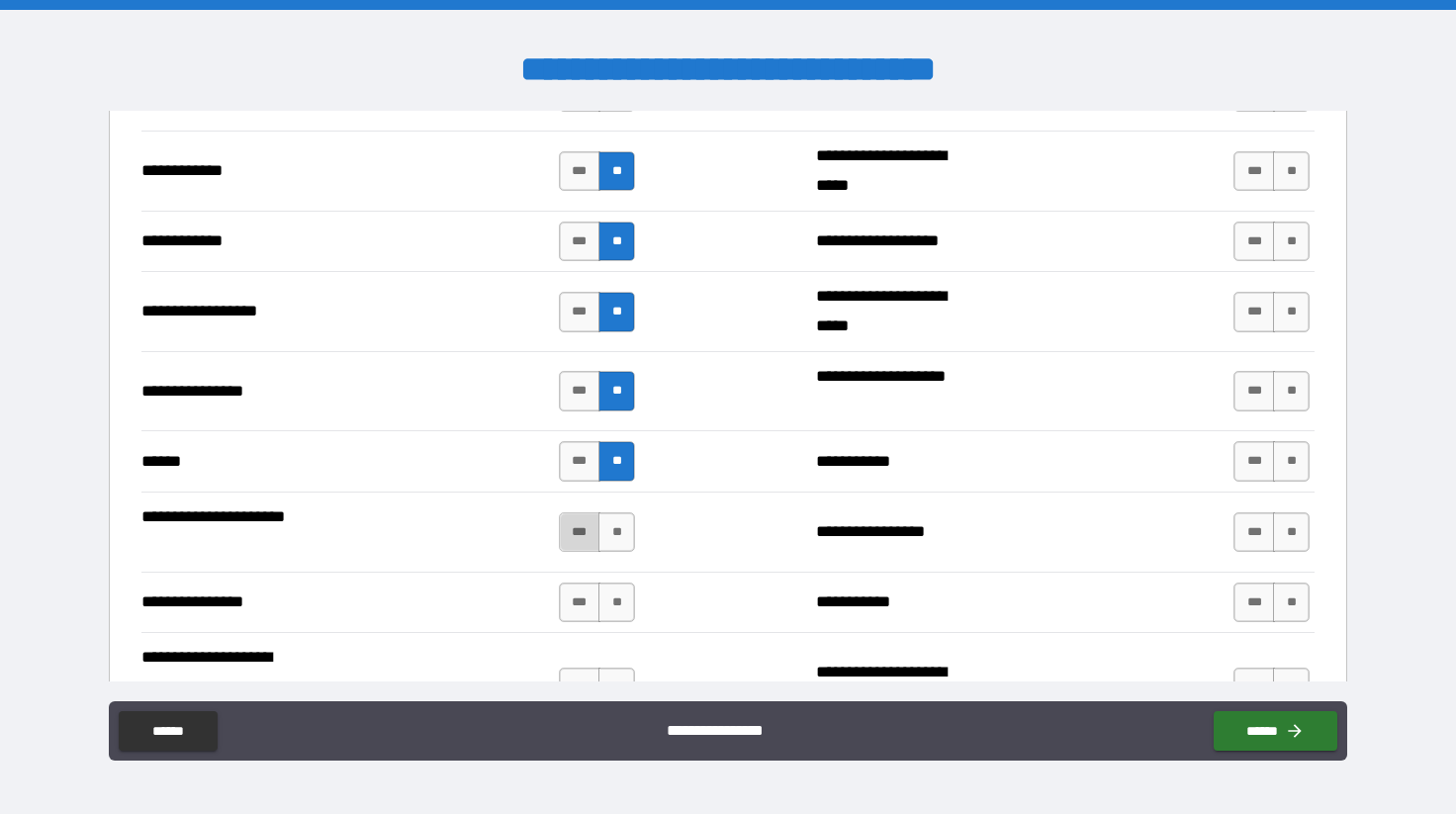click on "***" at bounding box center (580, 532) 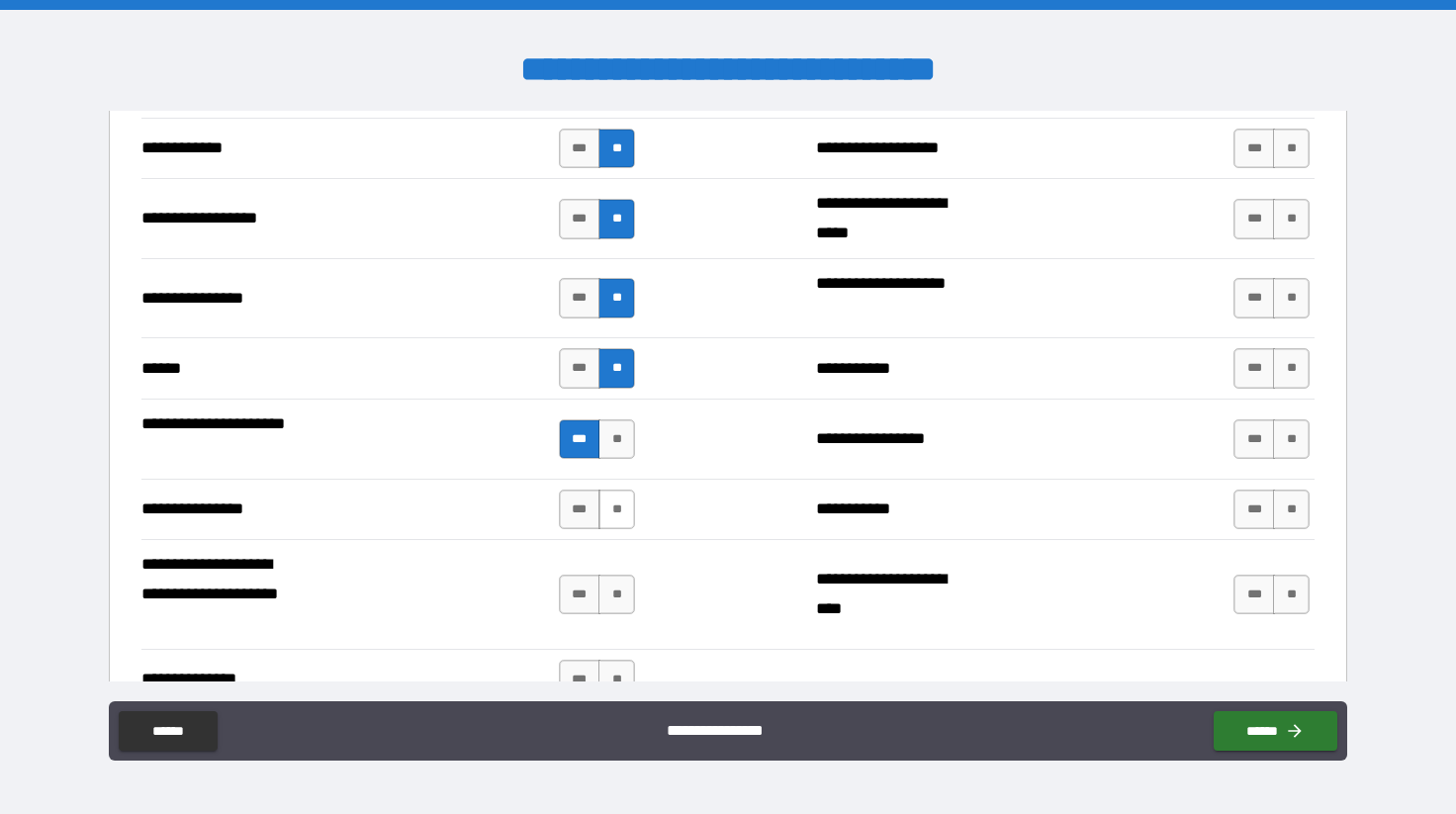 scroll, scrollTop: 4145, scrollLeft: 0, axis: vertical 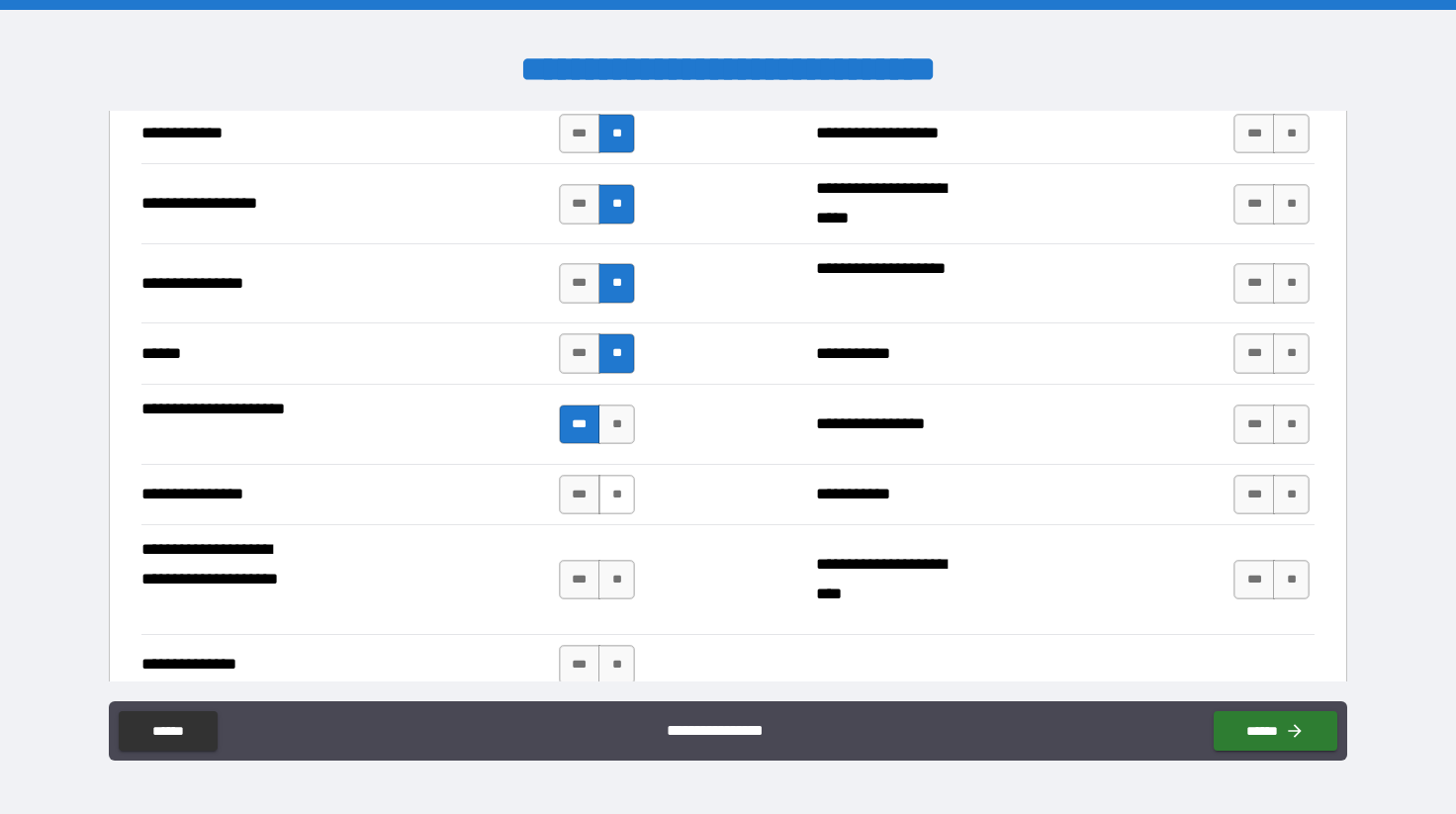 click on "**" at bounding box center [616, 495] 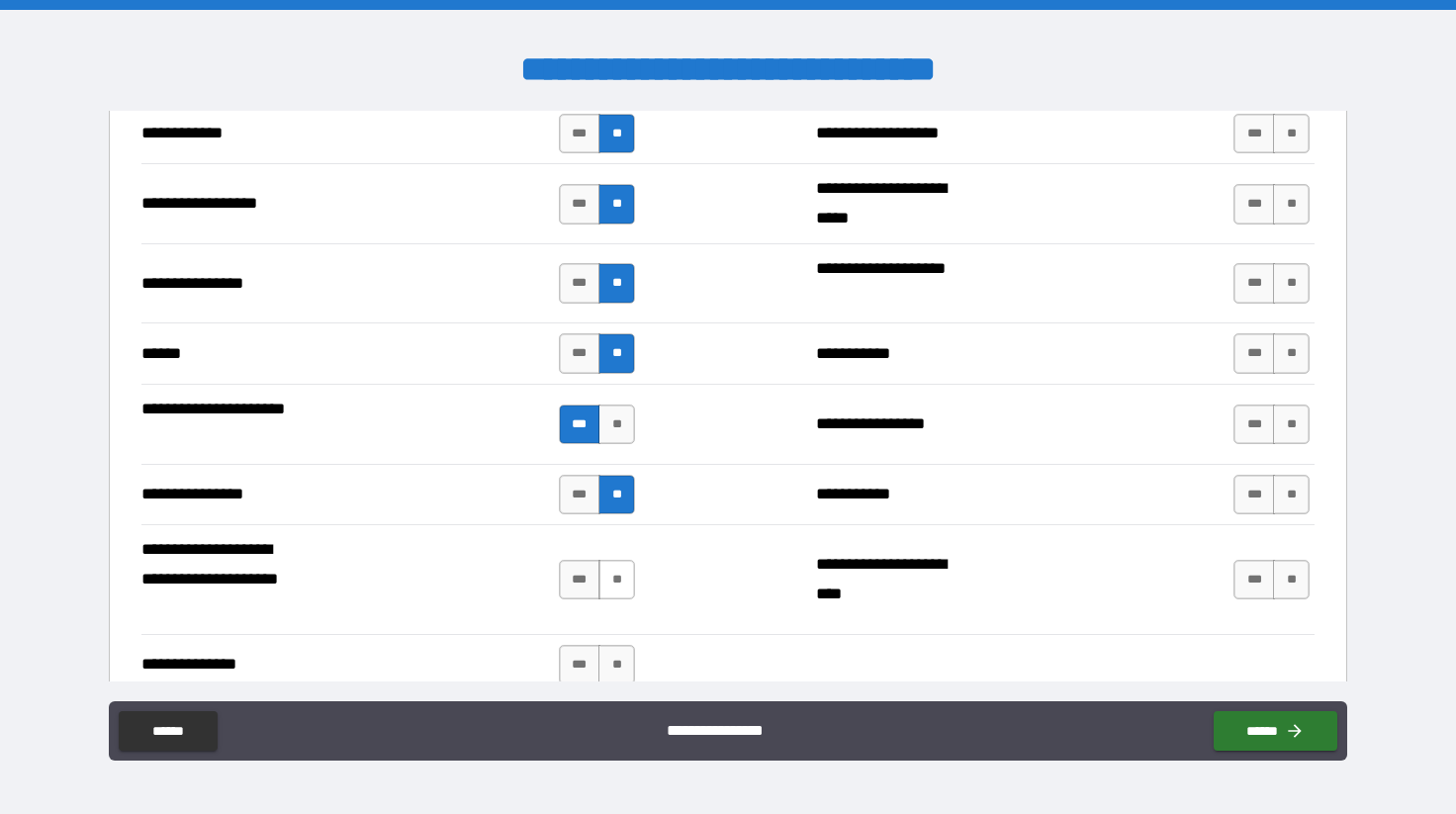 click on "**" at bounding box center [616, 580] 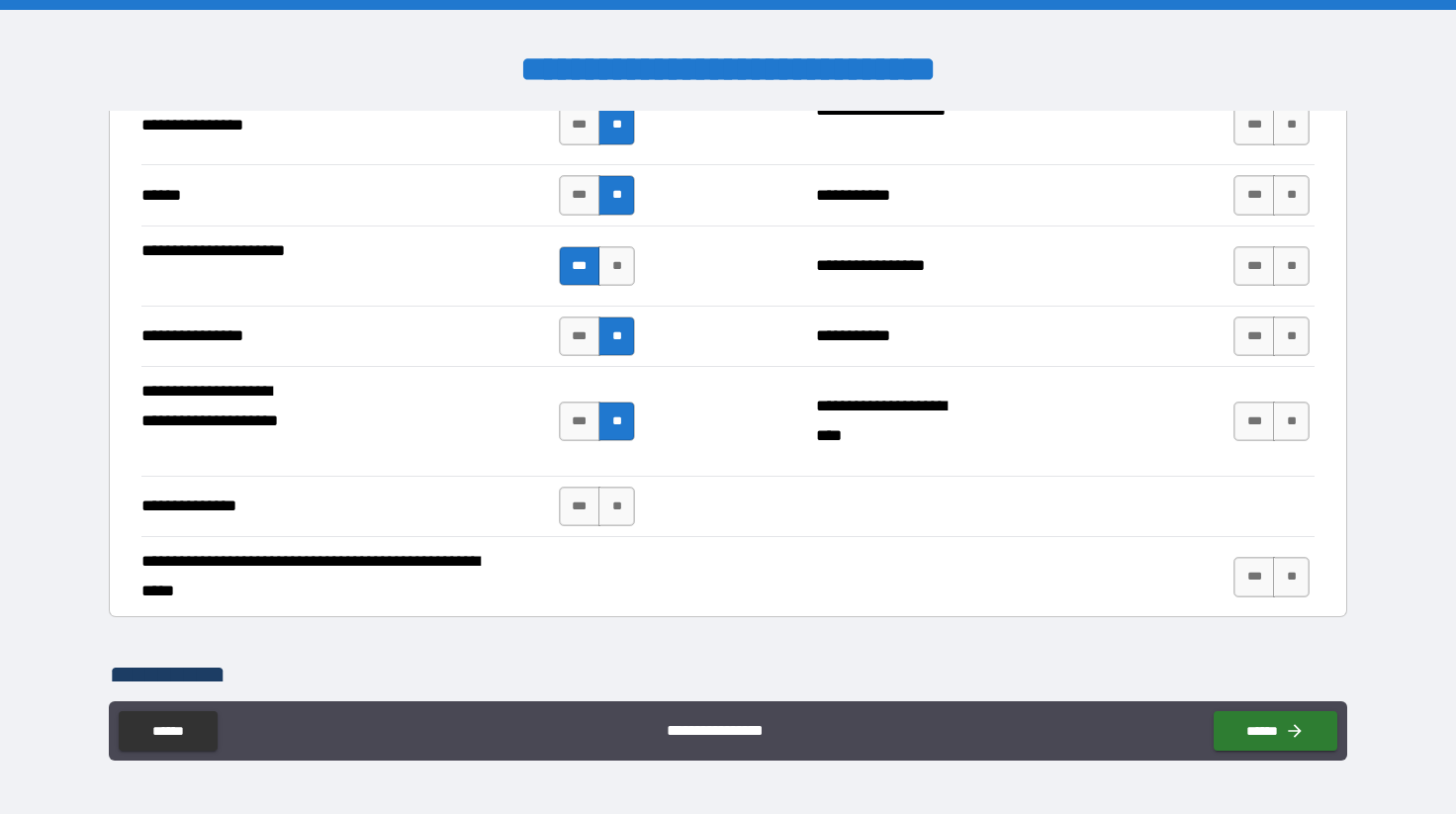 scroll, scrollTop: 4298, scrollLeft: 0, axis: vertical 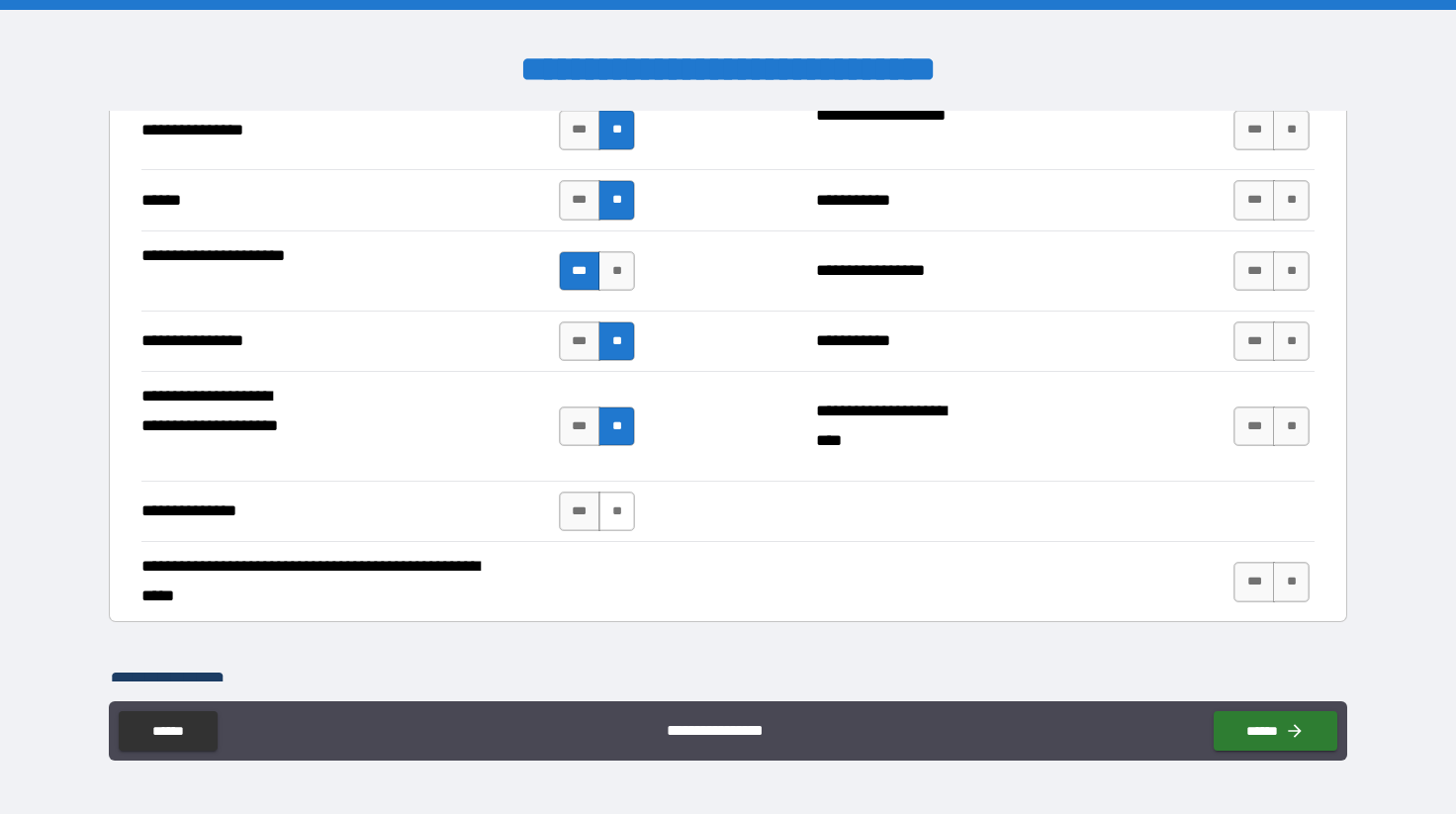 click on "**" at bounding box center (616, 511) 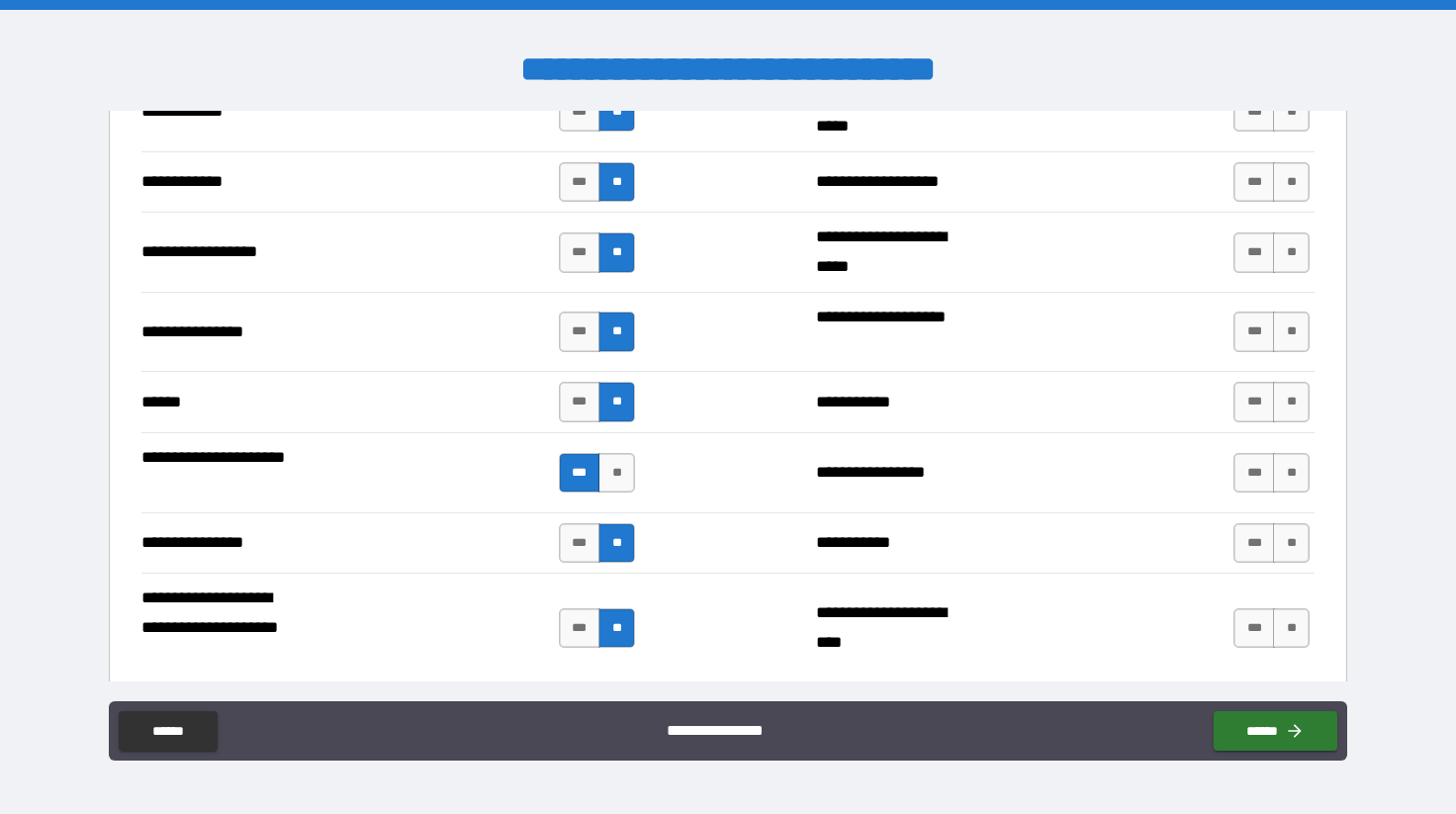 scroll, scrollTop: 4083, scrollLeft: 0, axis: vertical 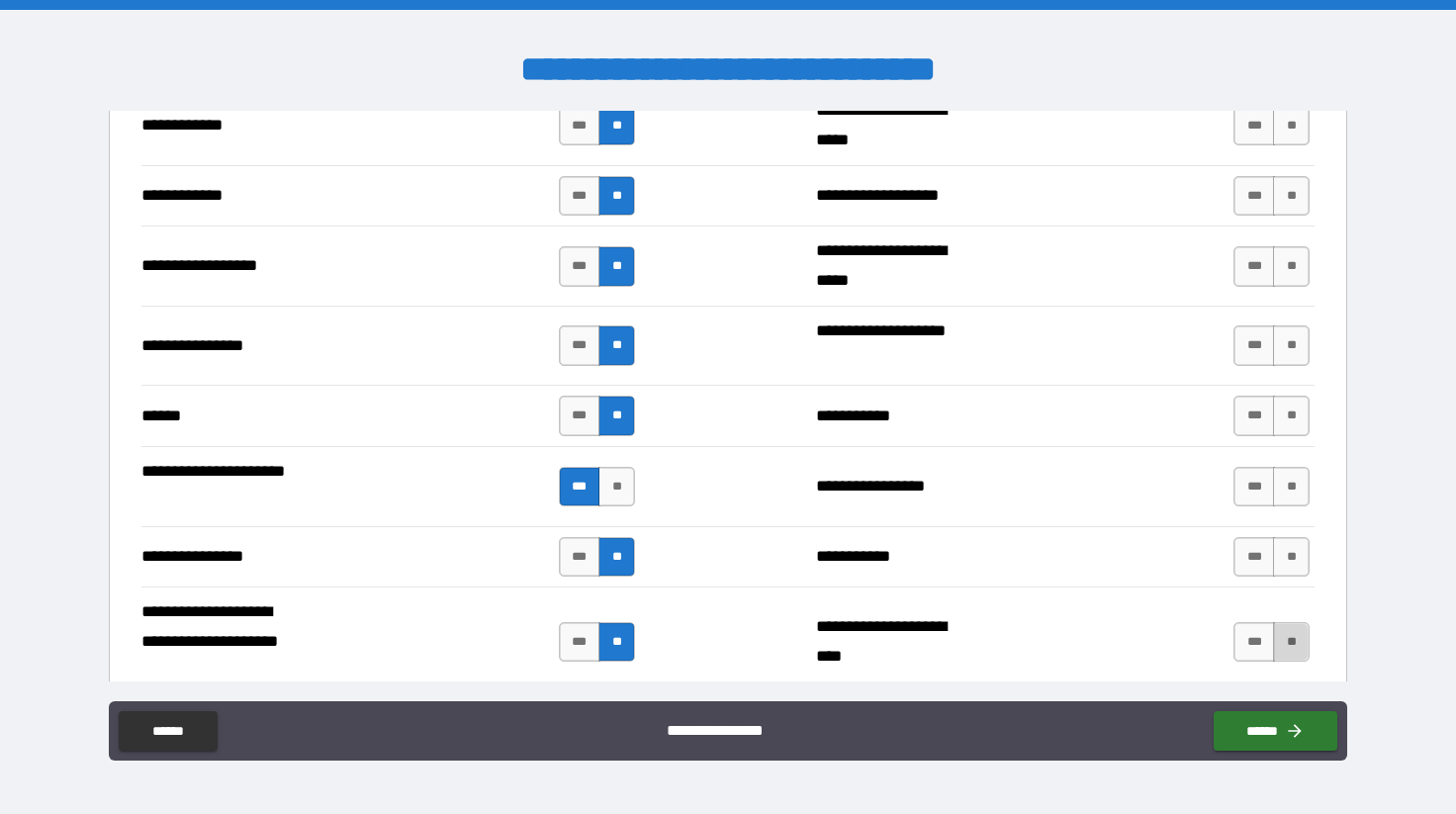 click on "**" at bounding box center (1291, 642) 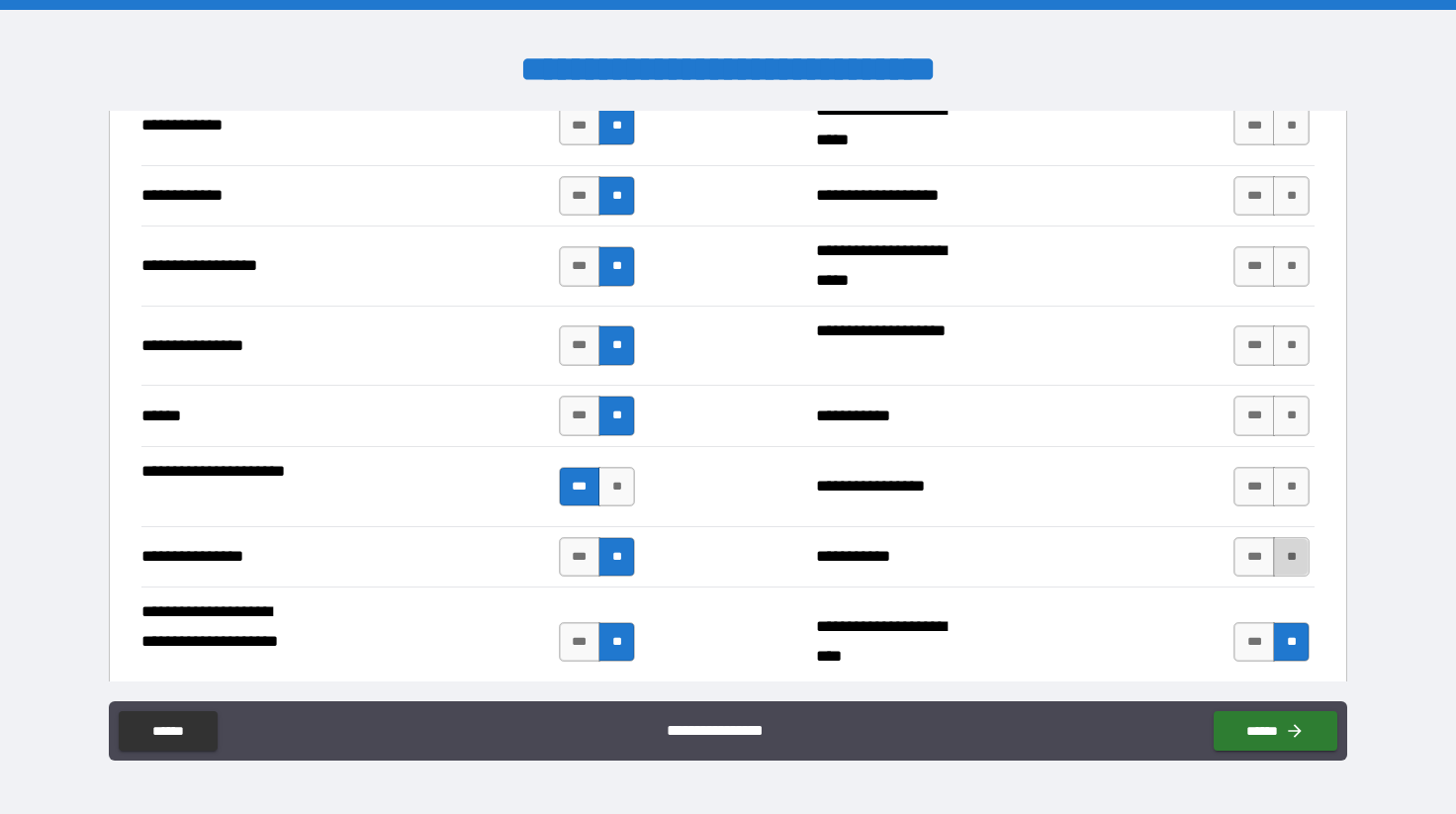 click on "**" at bounding box center [1291, 557] 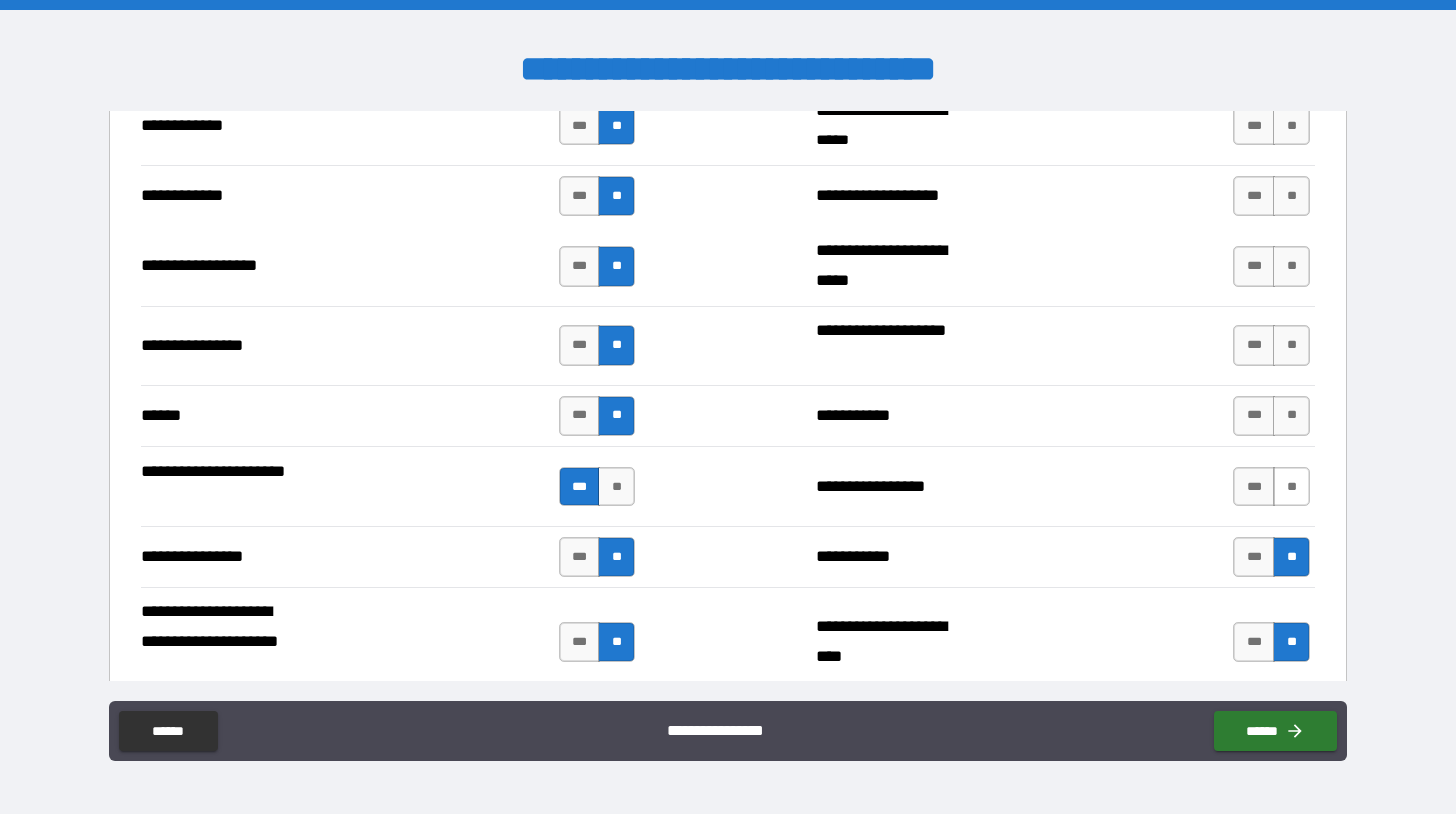 click on "**" at bounding box center [1291, 487] 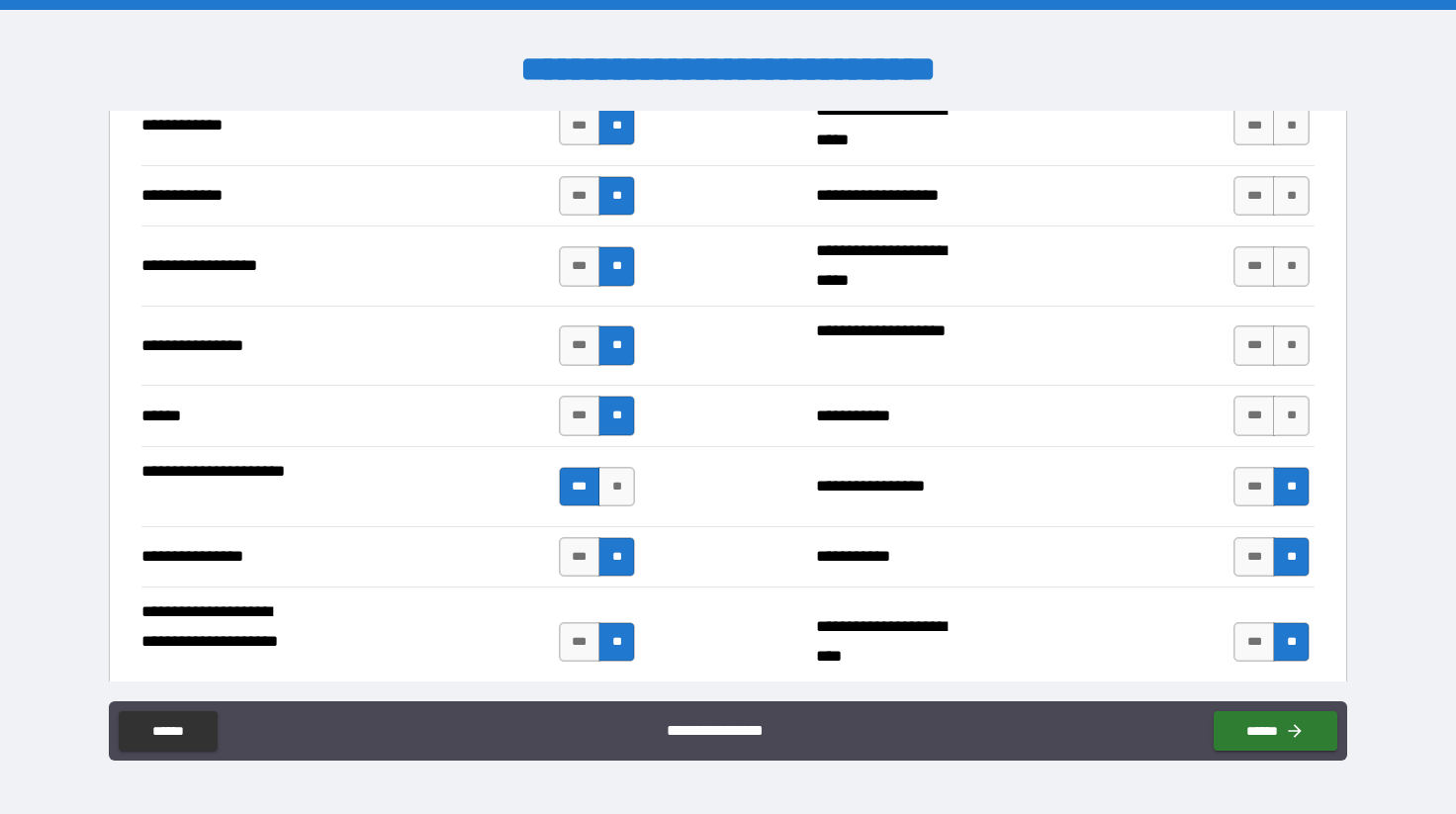 scroll, scrollTop: 4082, scrollLeft: 0, axis: vertical 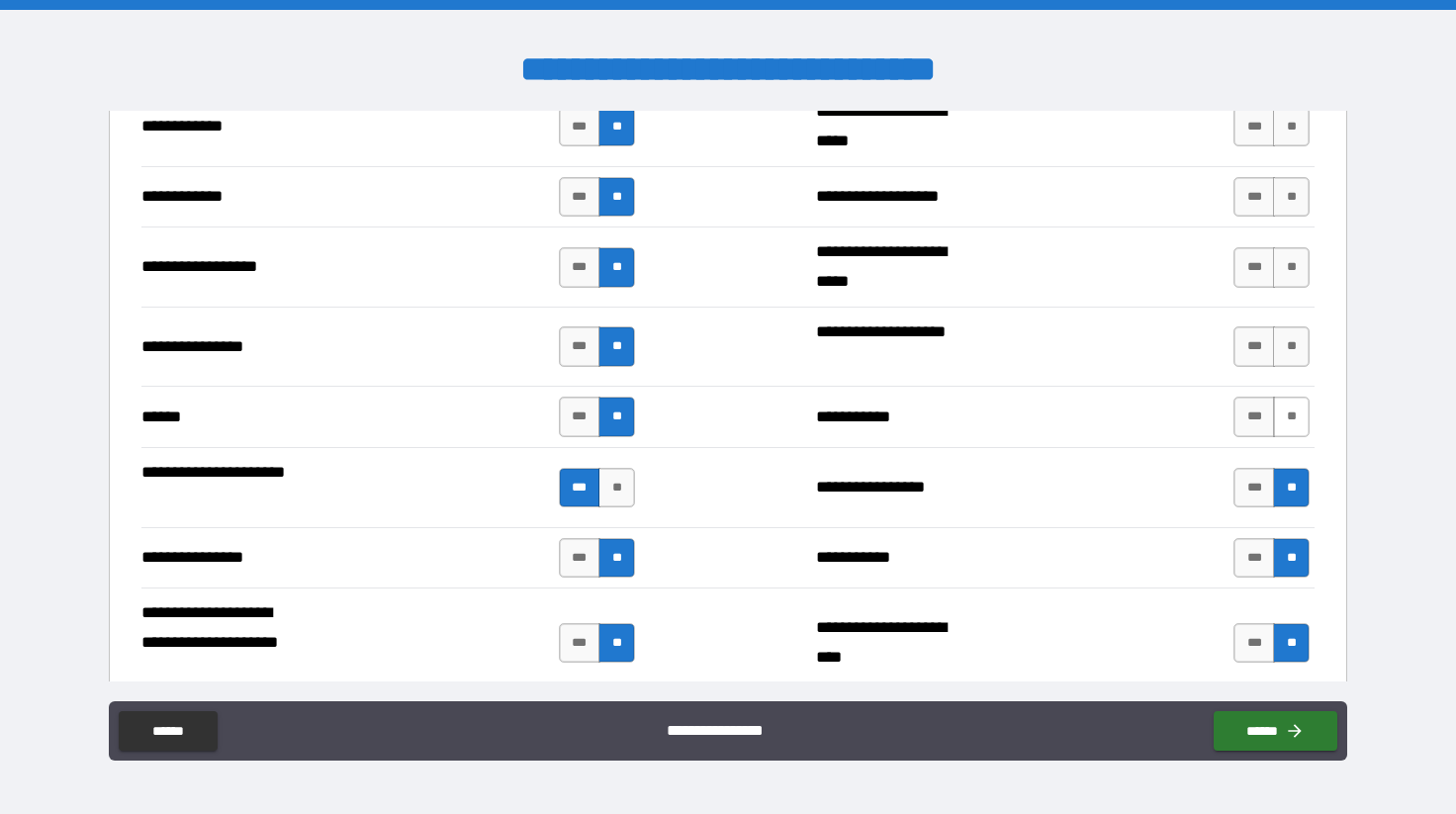 click on "**" at bounding box center (1291, 416) 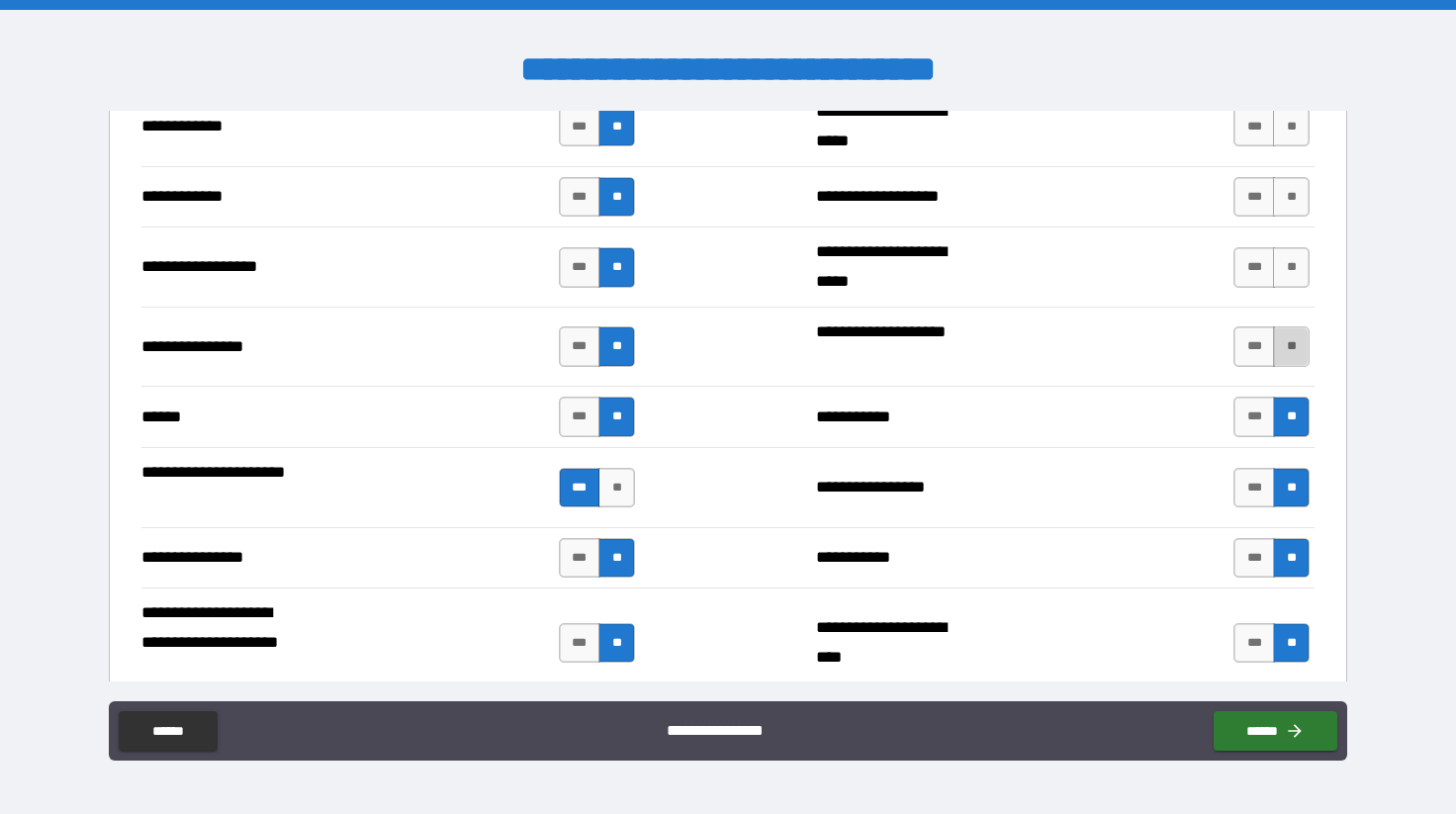 click on "**" at bounding box center [1291, 346] 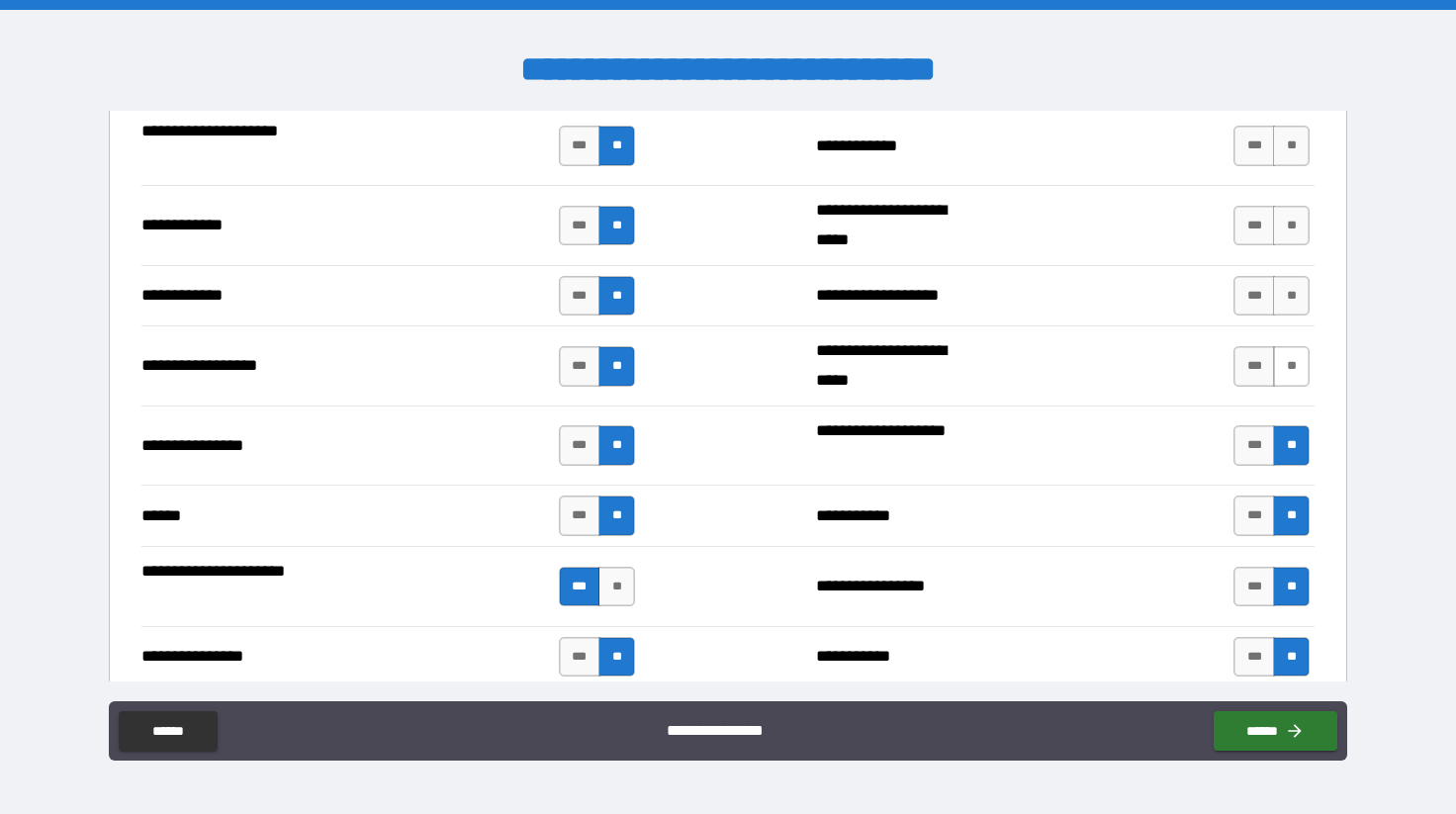 scroll, scrollTop: 3982, scrollLeft: 0, axis: vertical 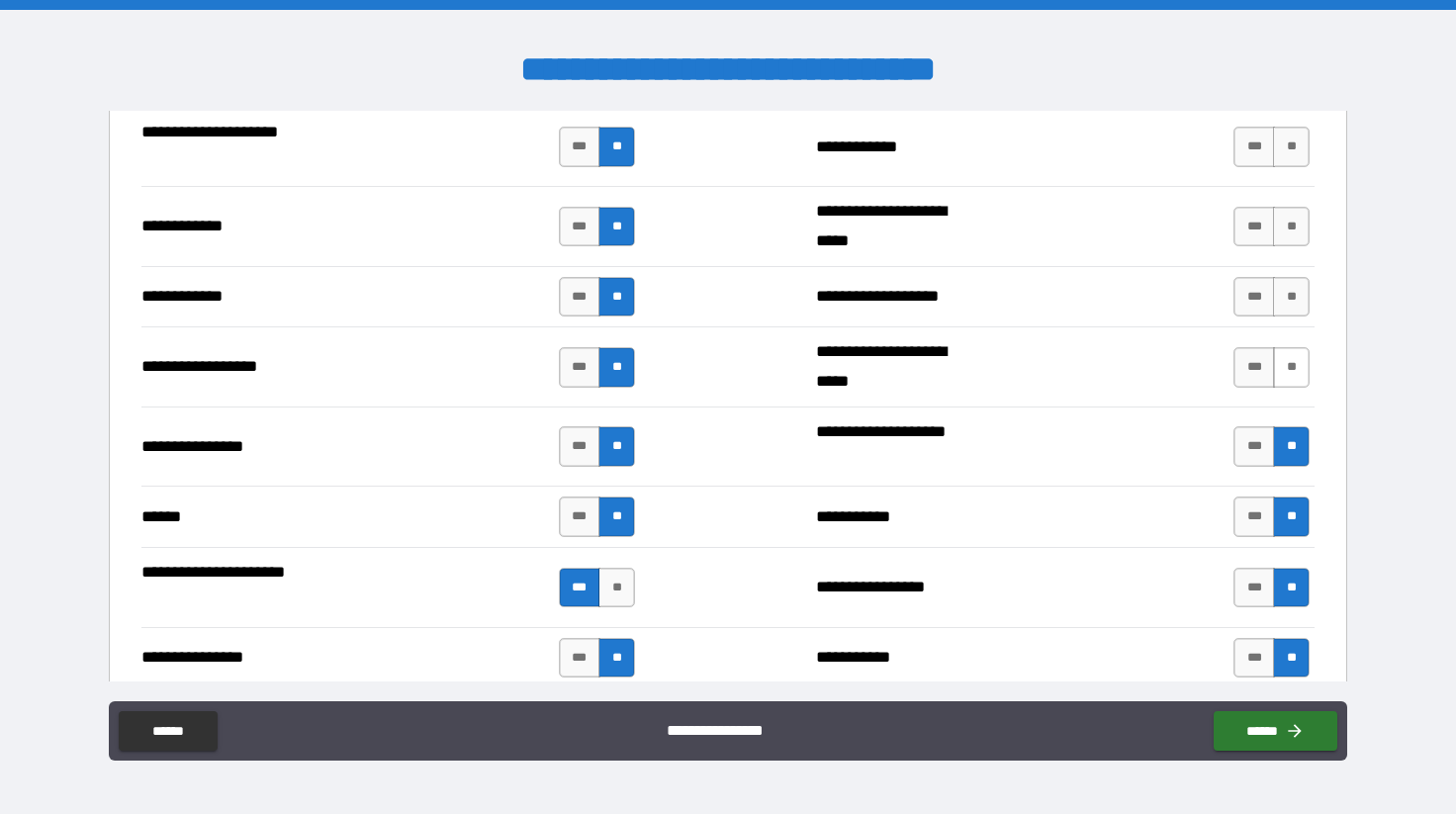 click on "**" at bounding box center (1291, 367) 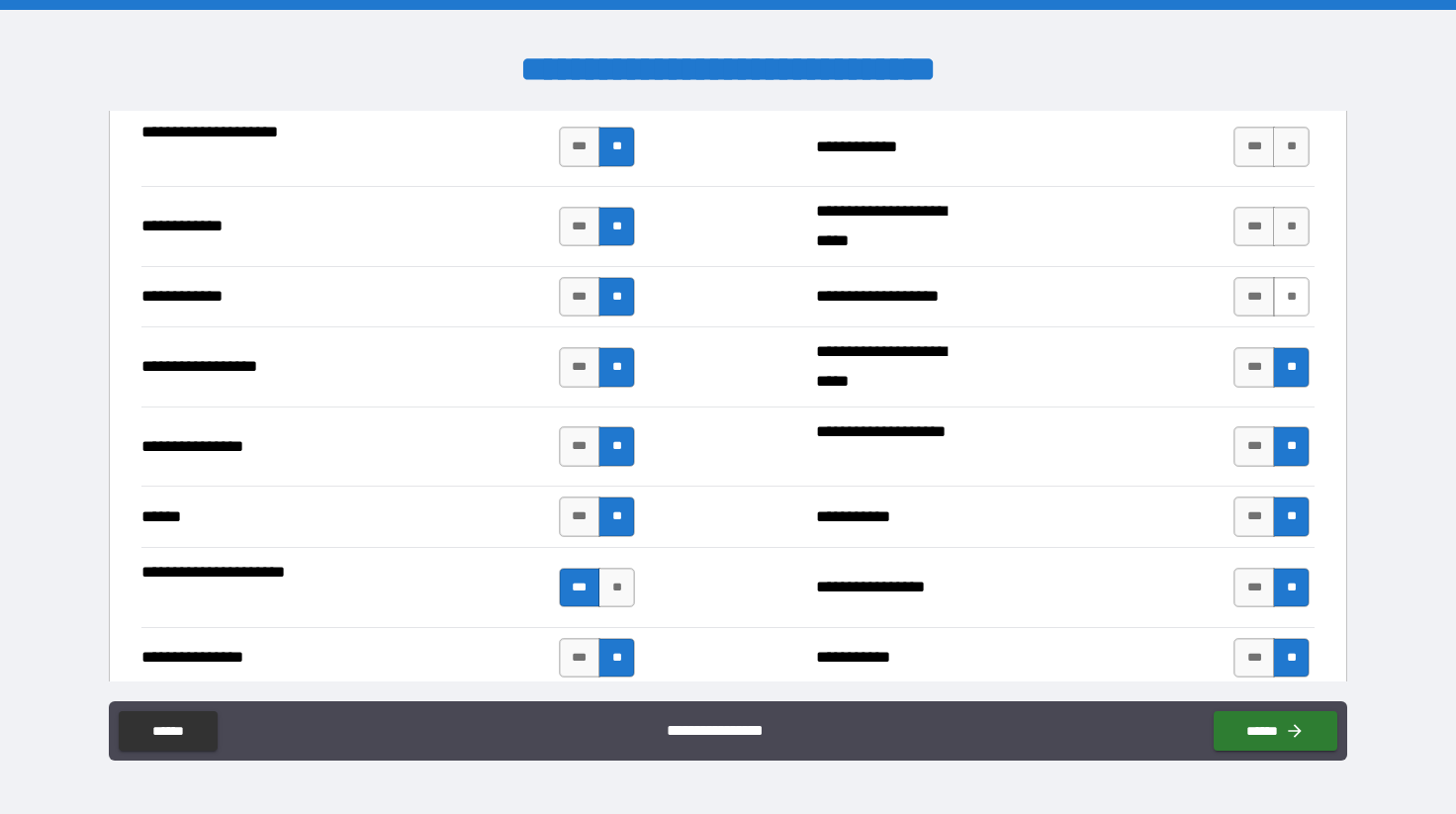 click on "**" at bounding box center [1291, 297] 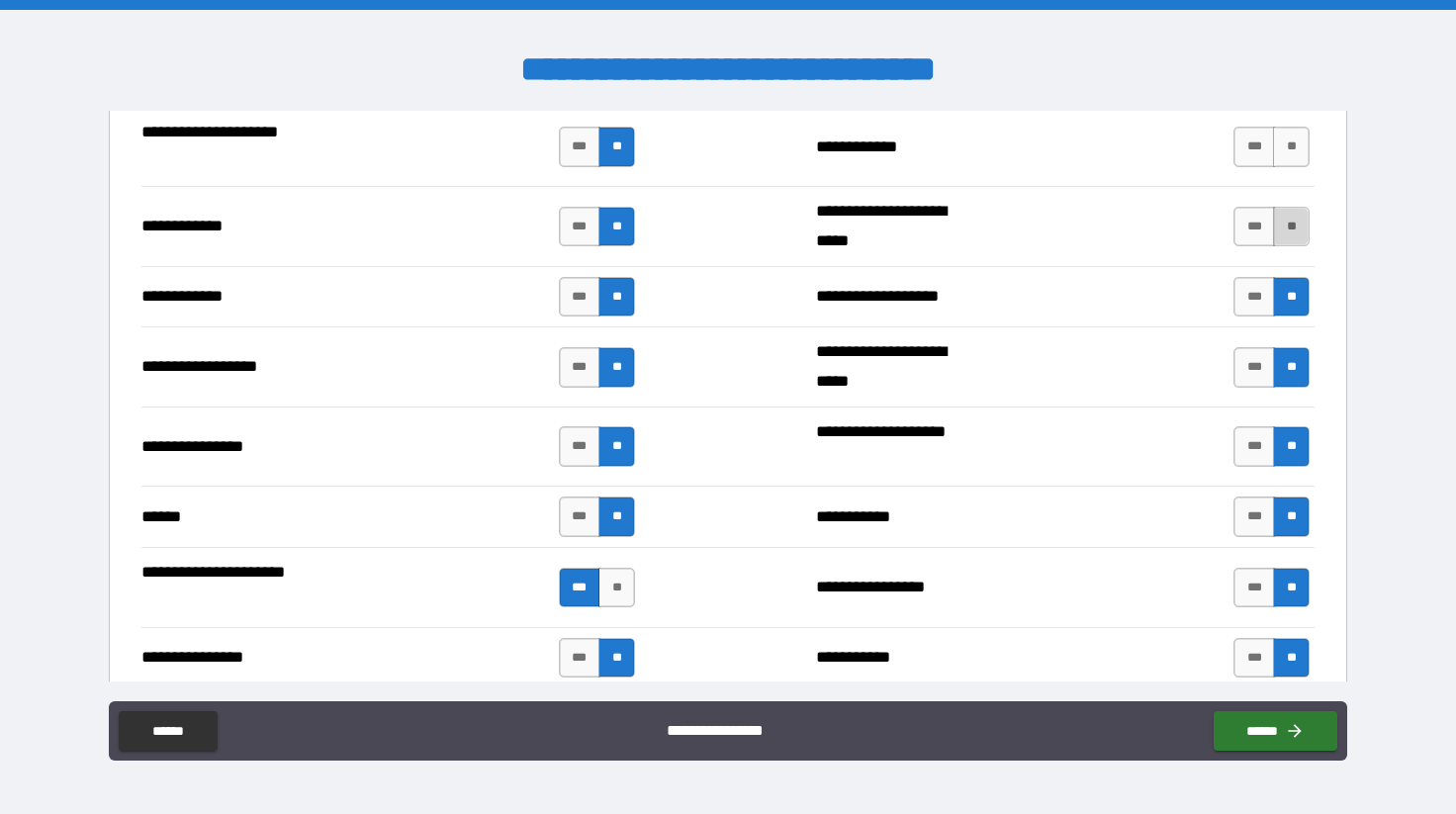 click on "**" at bounding box center (1291, 226) 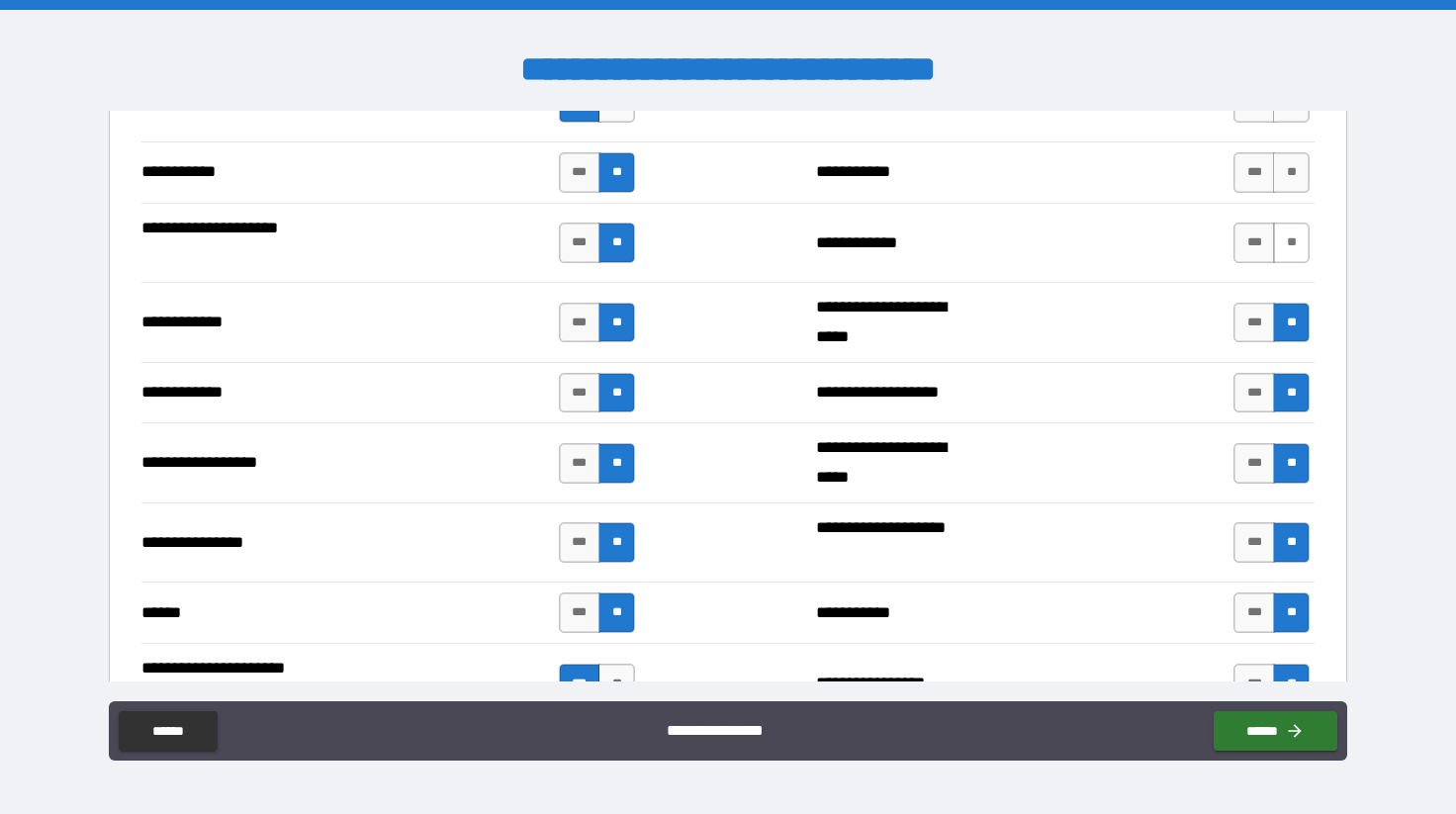 scroll, scrollTop: 3885, scrollLeft: 0, axis: vertical 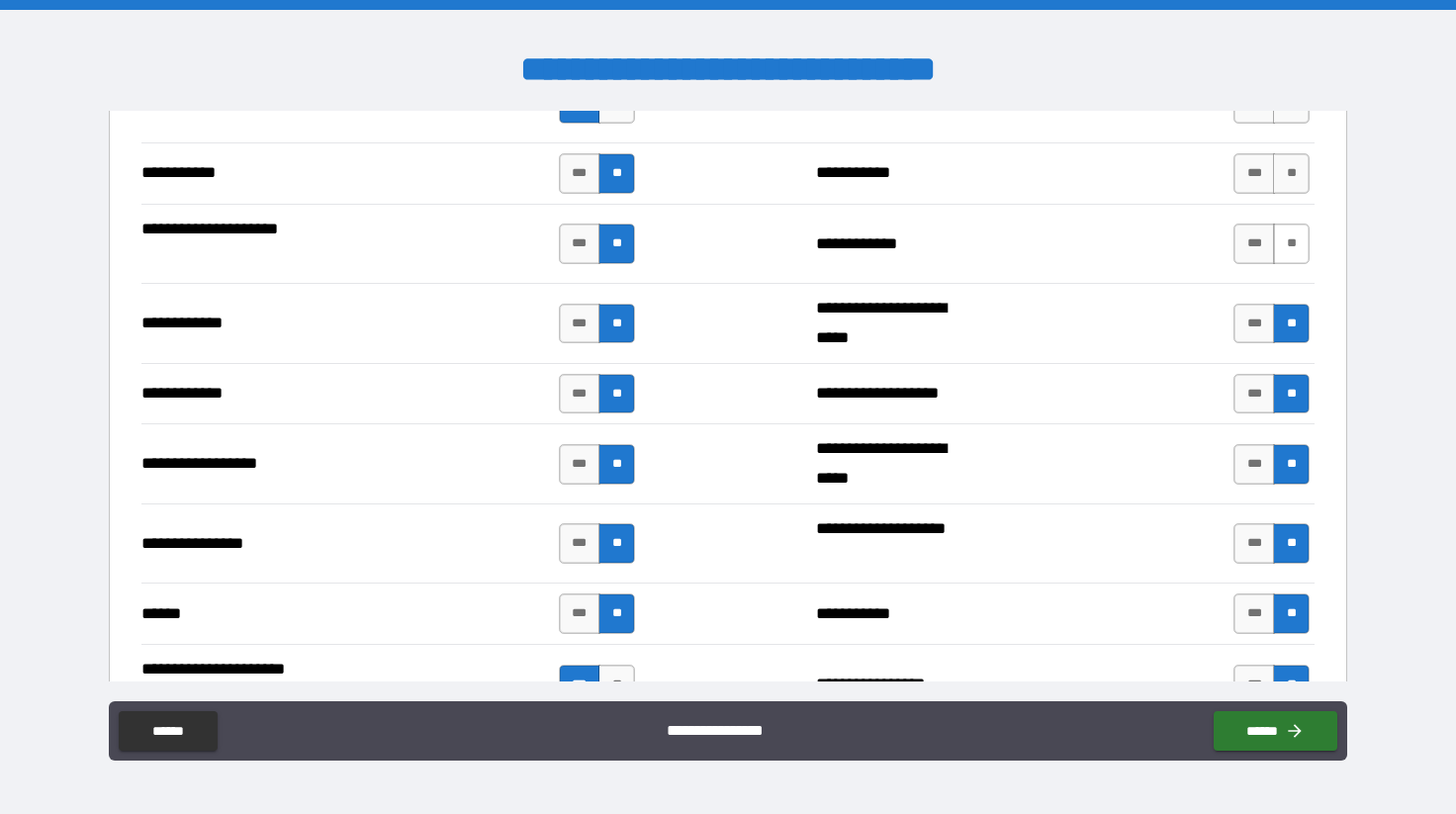 click on "**" at bounding box center (1291, 243) 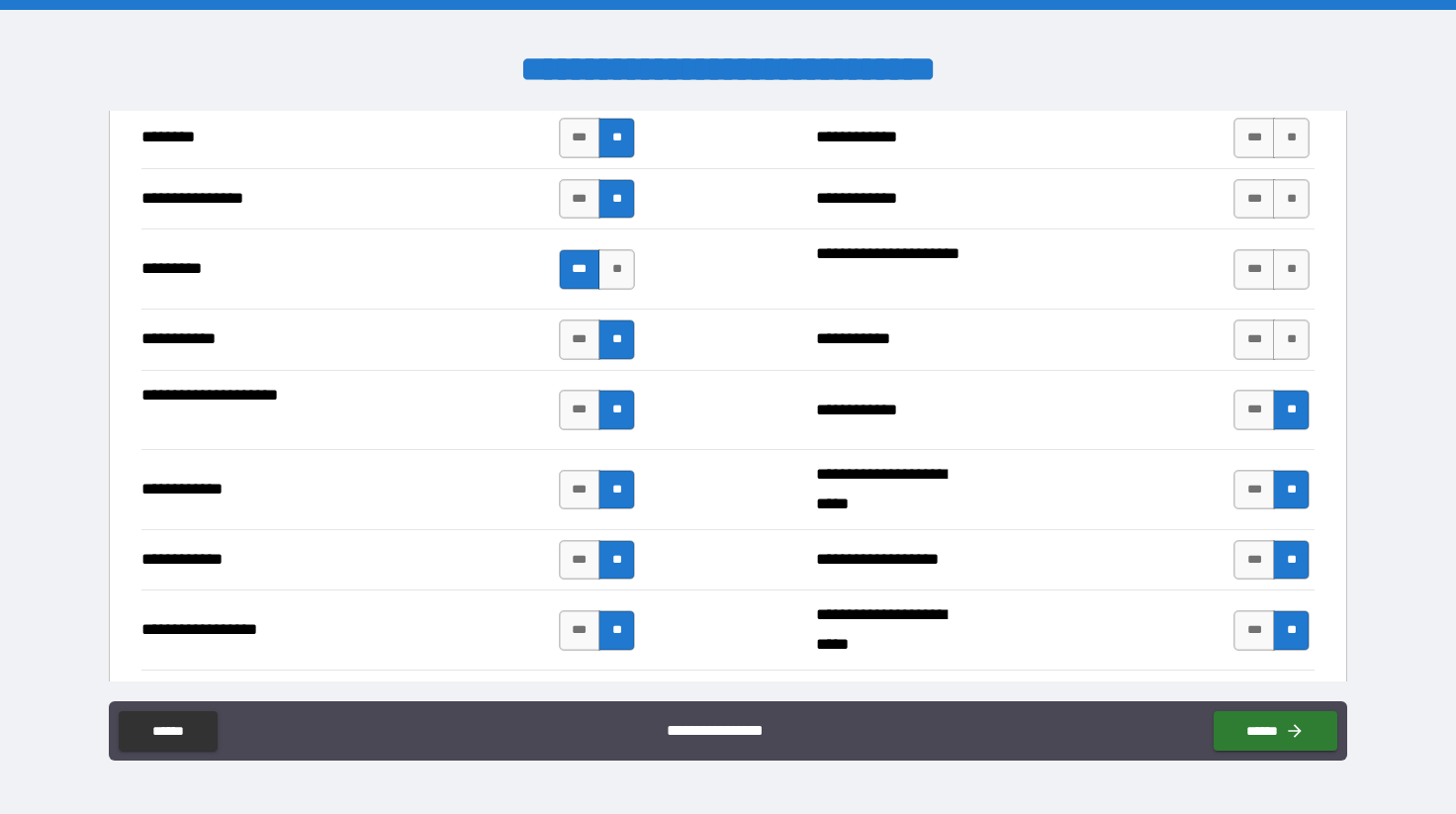 scroll, scrollTop: 3709, scrollLeft: 0, axis: vertical 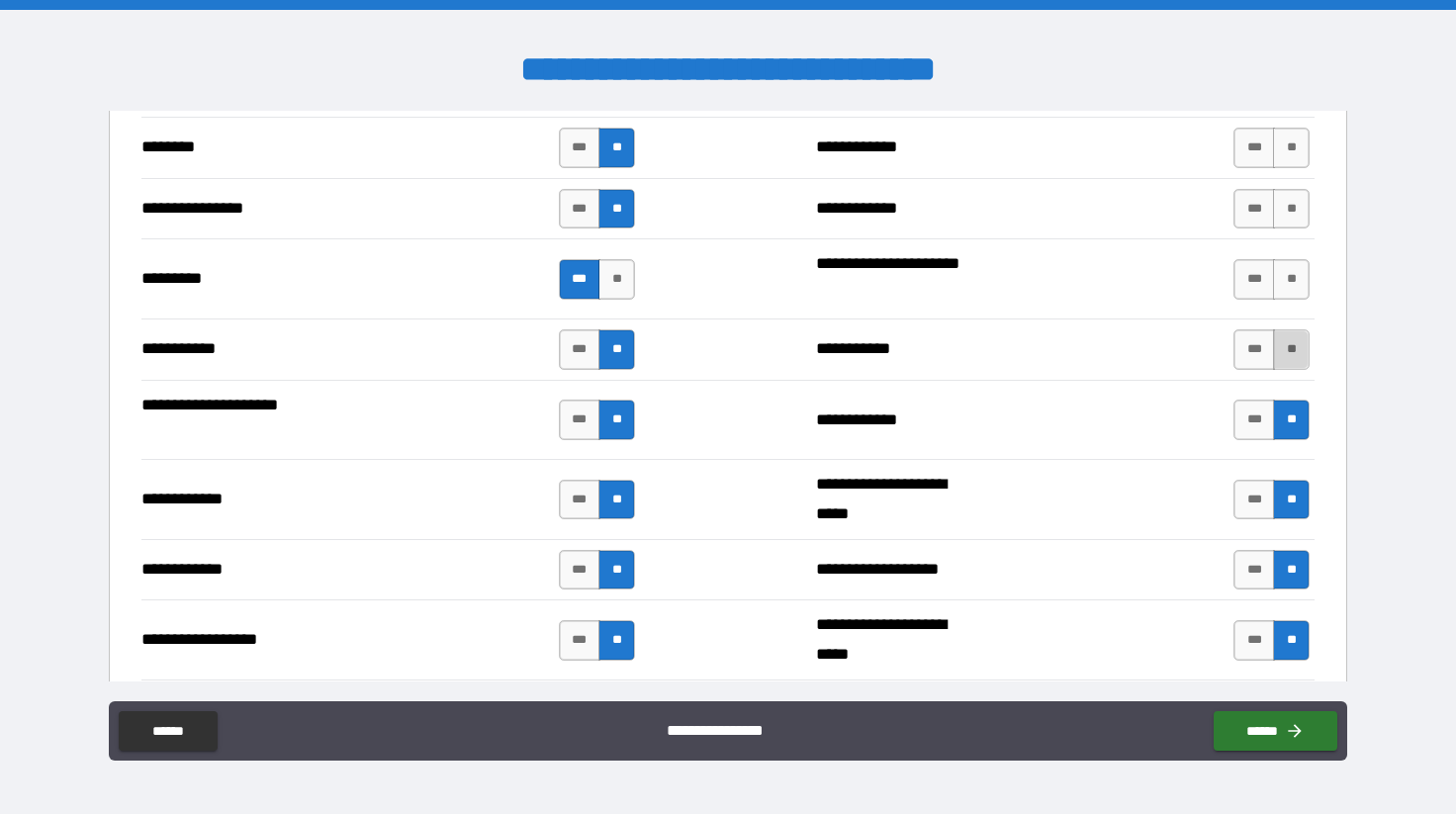 click on "**" at bounding box center [1291, 349] 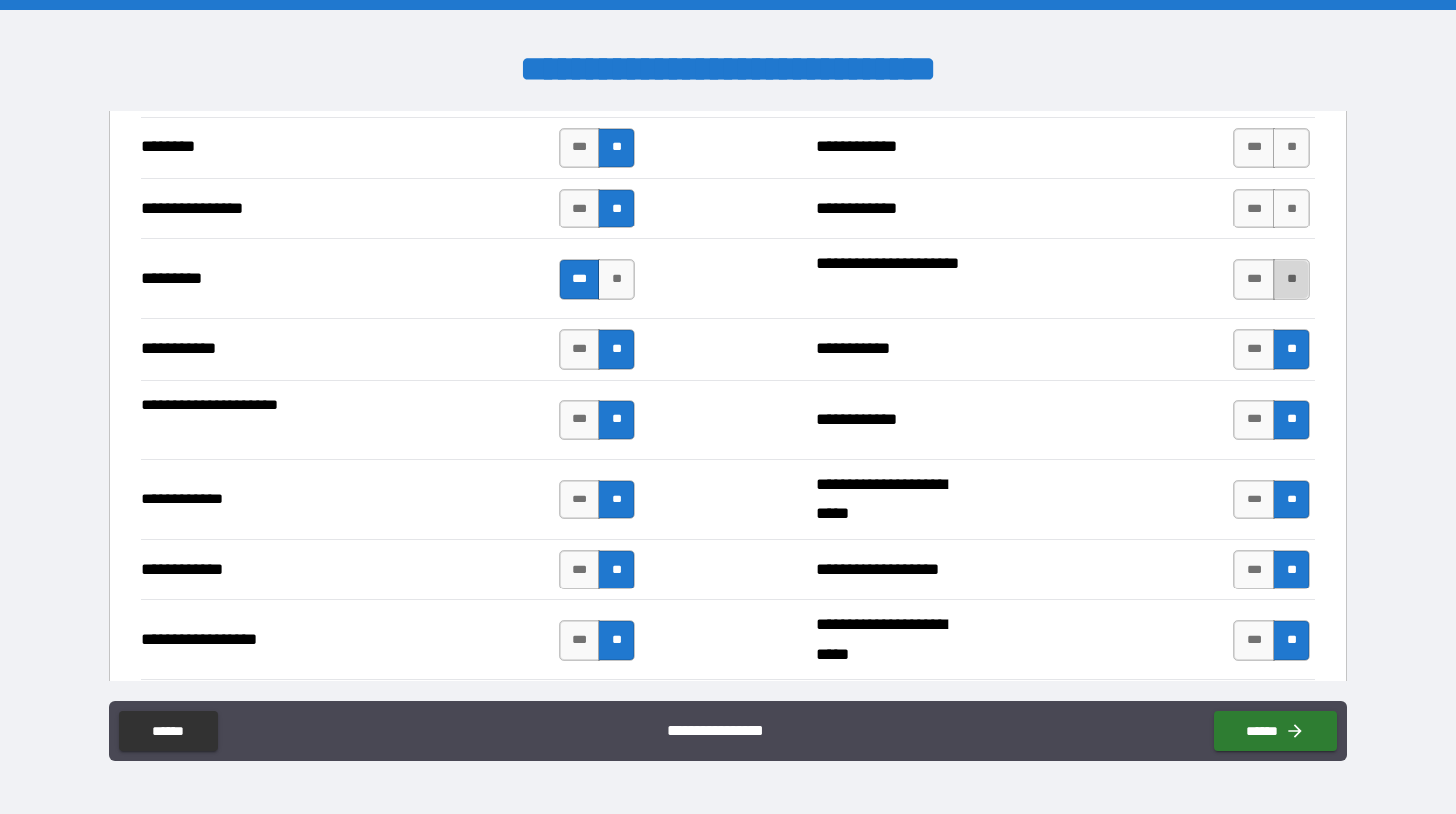 click on "**" at bounding box center (1291, 279) 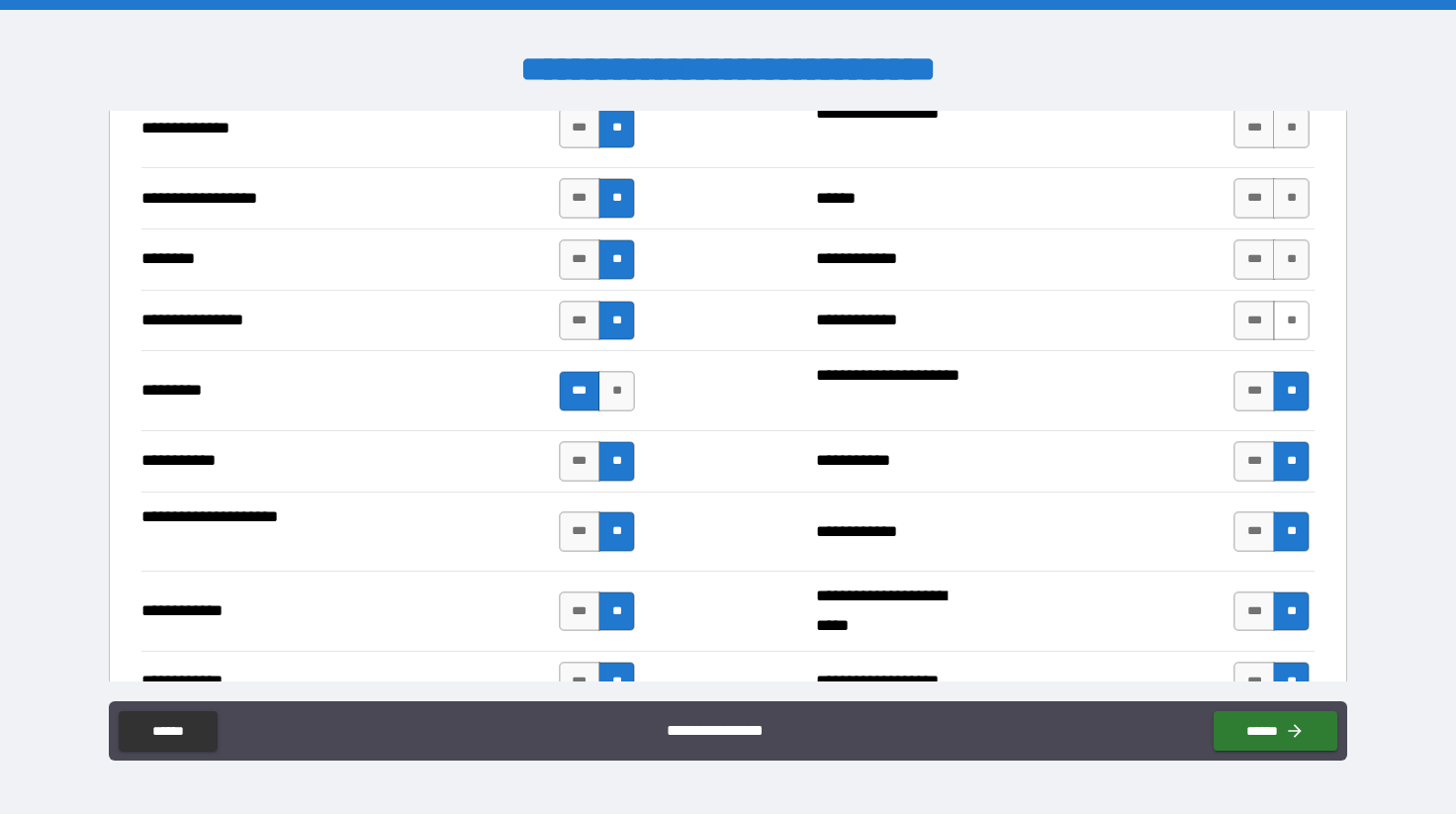scroll, scrollTop: 3596, scrollLeft: 0, axis: vertical 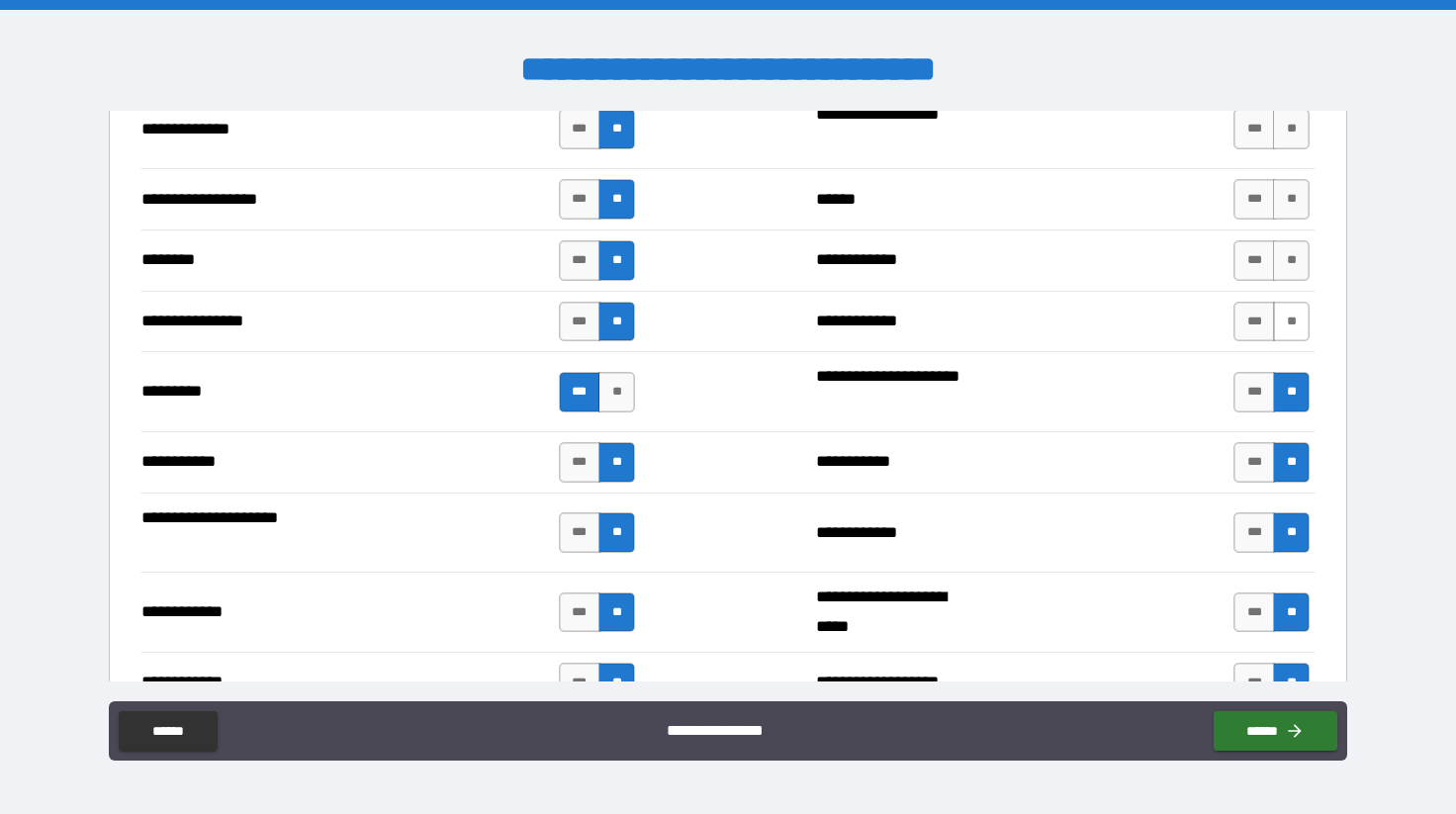 click on "**" at bounding box center [1291, 321] 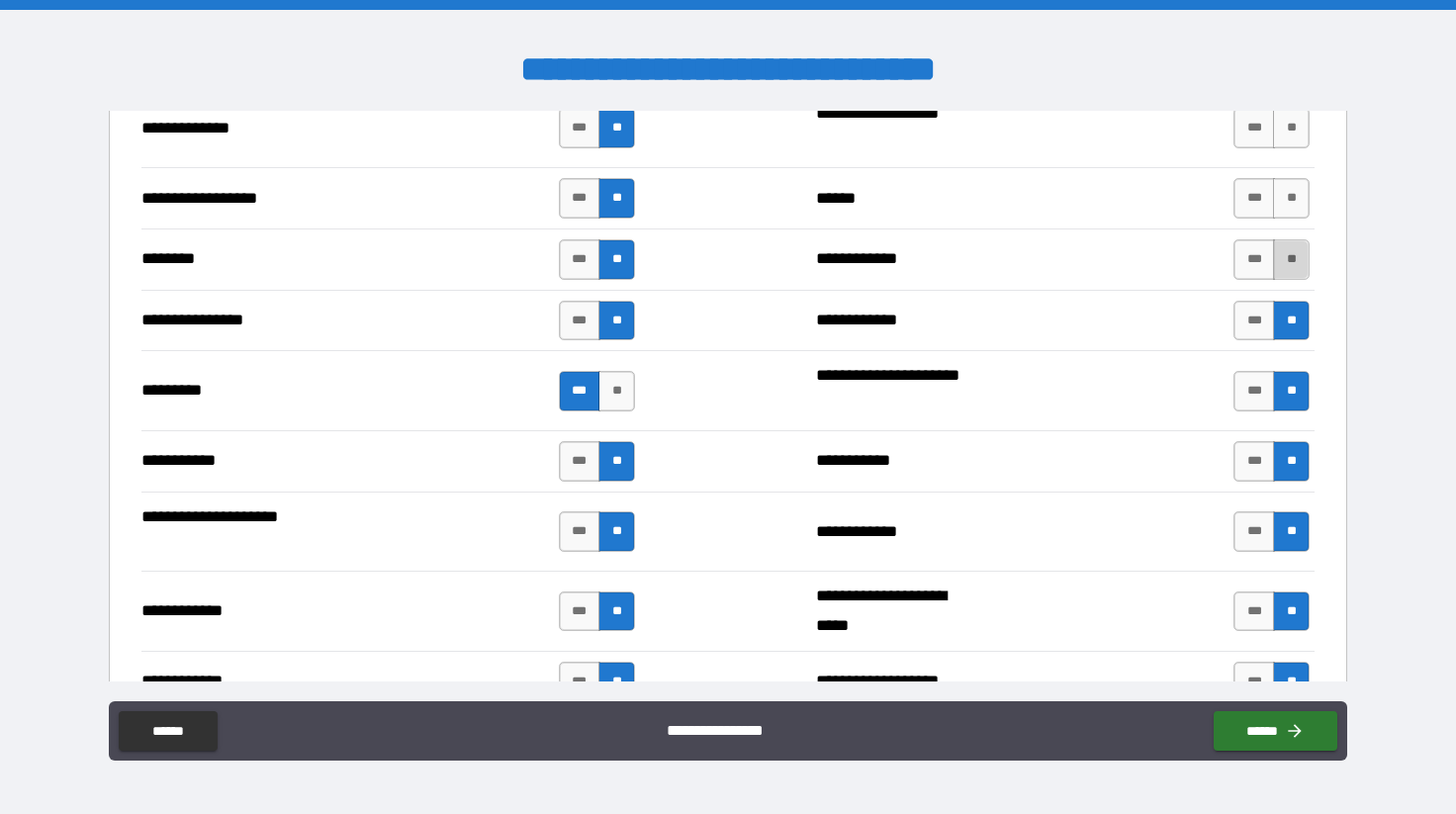 click on "**" at bounding box center [1291, 259] 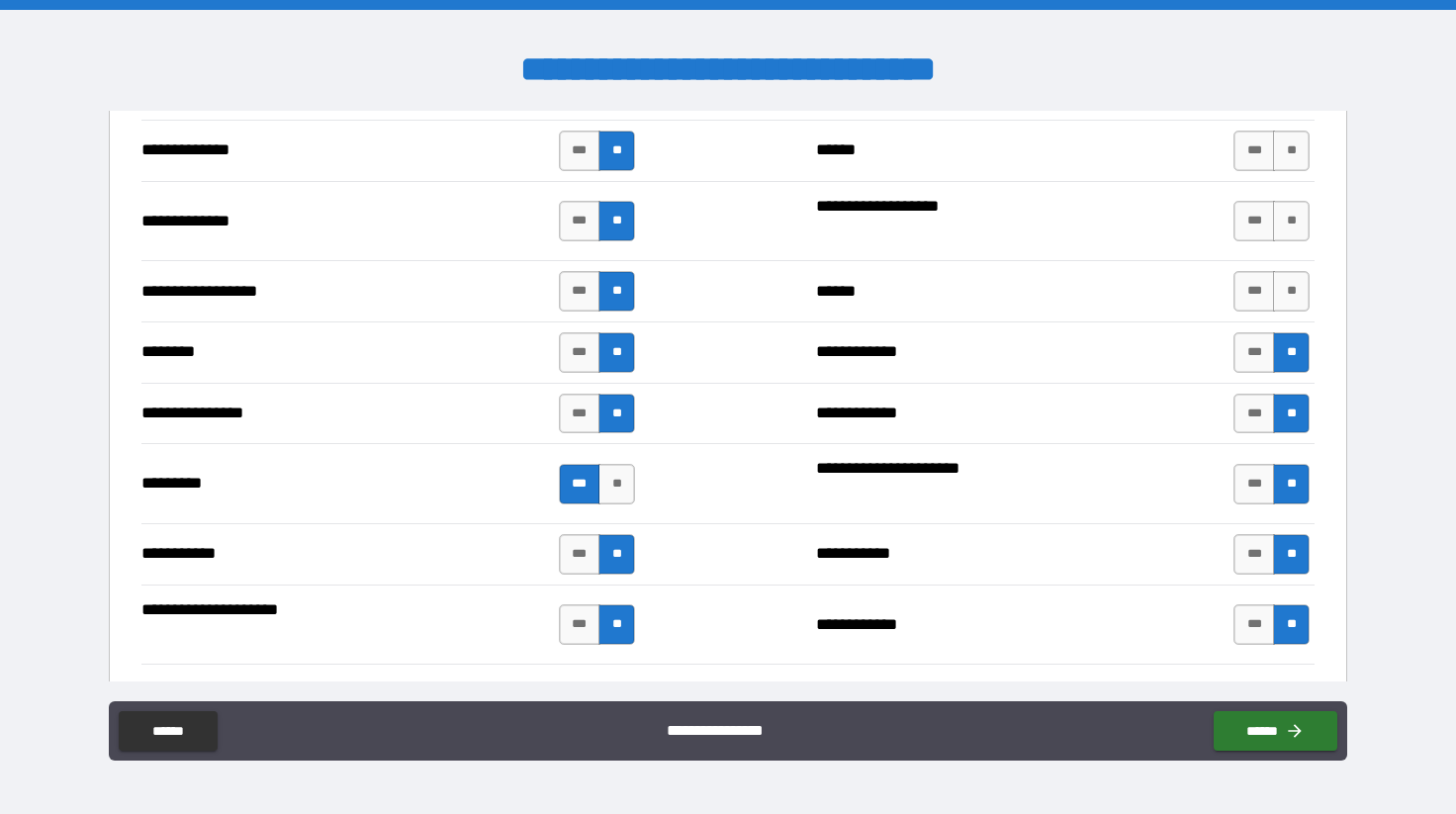 scroll, scrollTop: 3490, scrollLeft: 0, axis: vertical 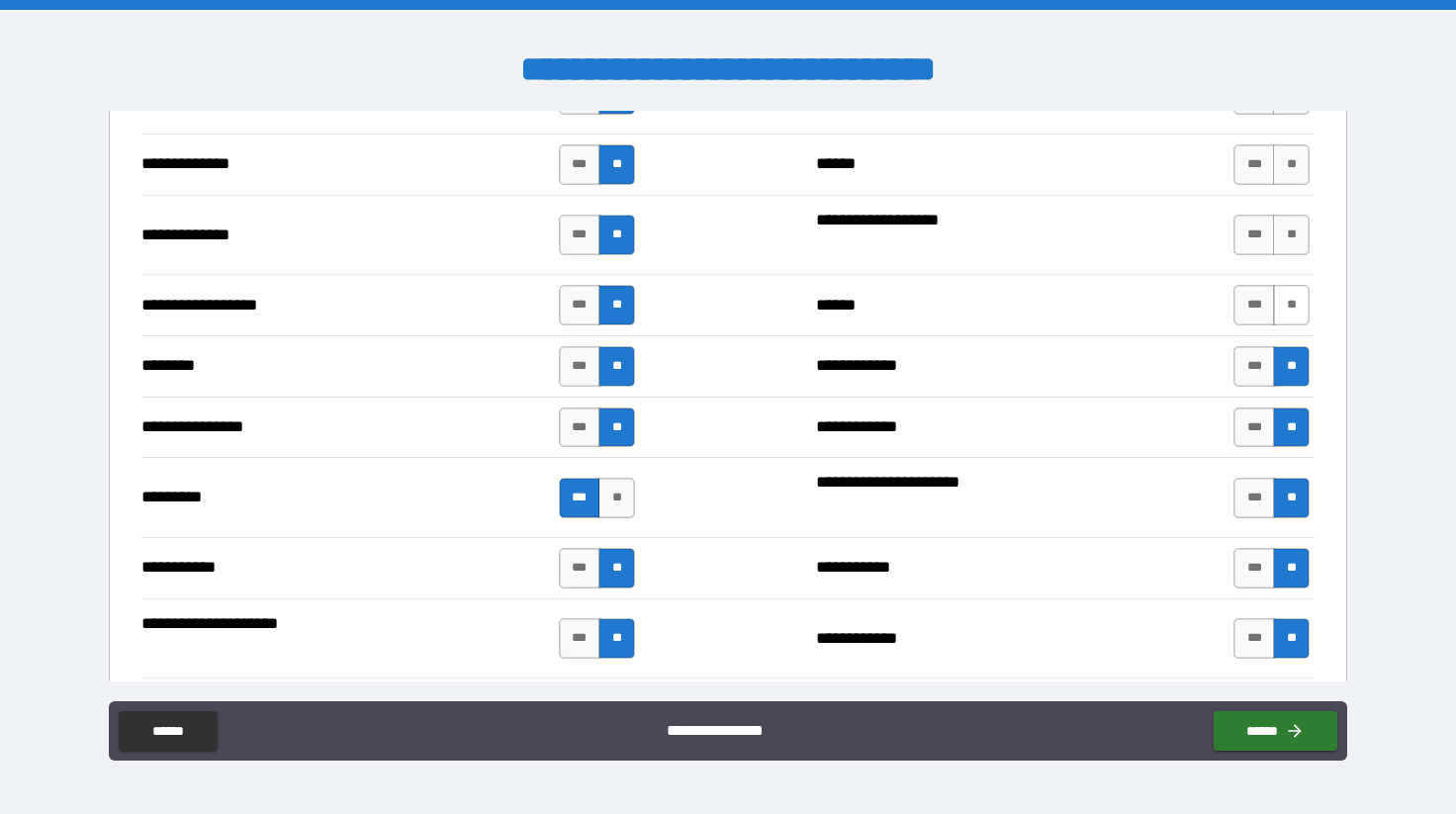 click on "**" at bounding box center [1291, 305] 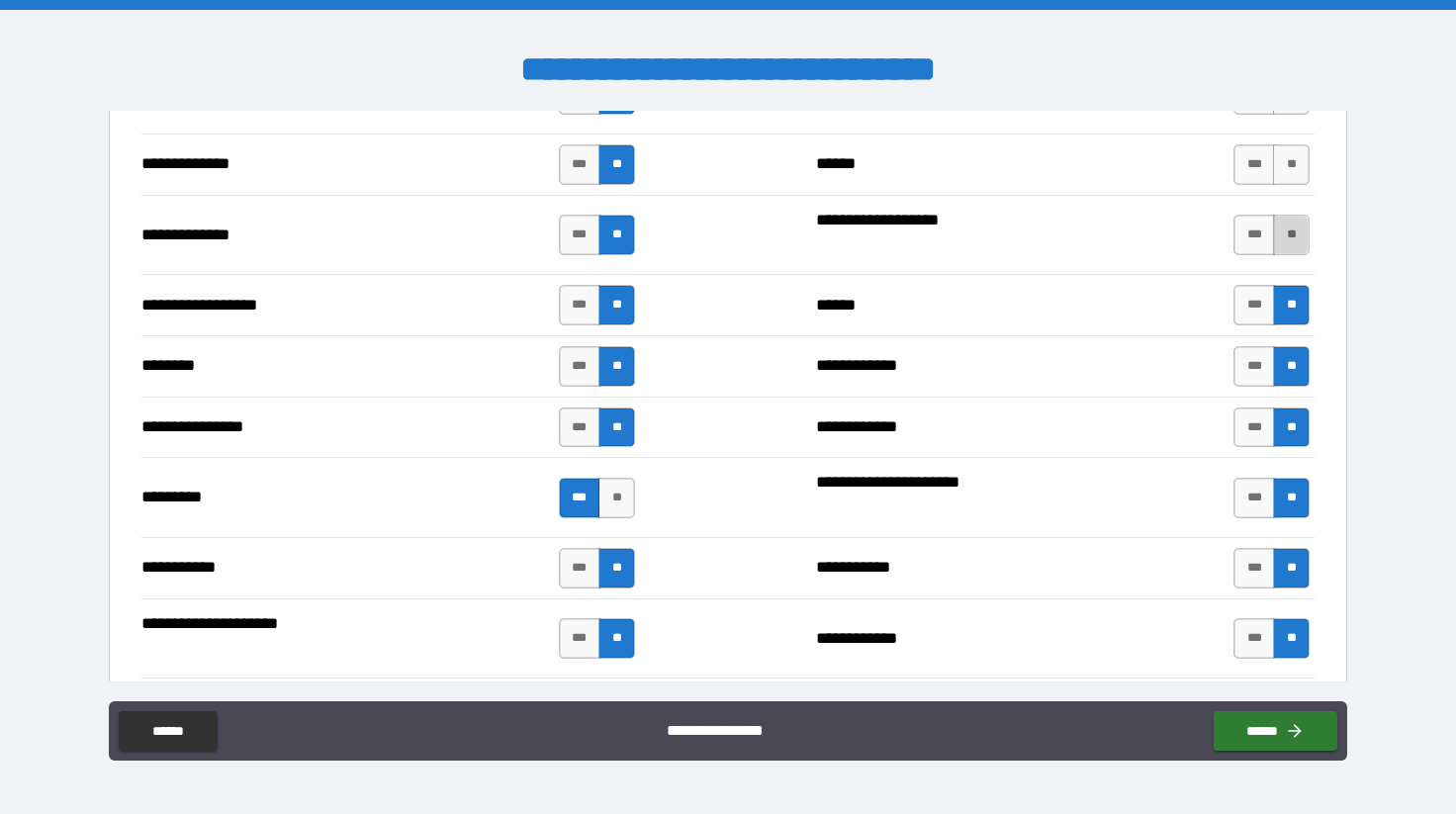 click on "**" at bounding box center (1291, 234) 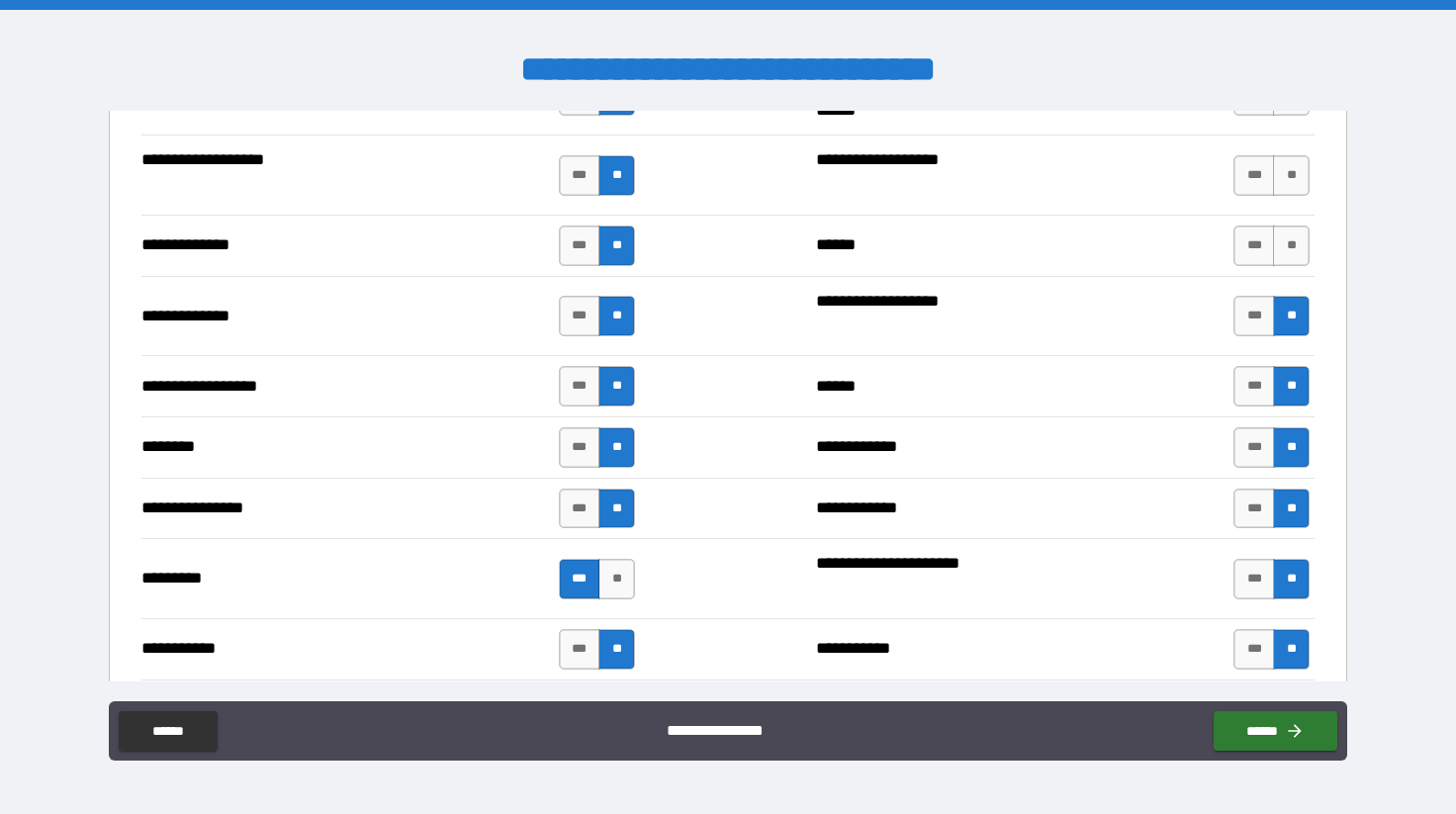 scroll, scrollTop: 3396, scrollLeft: 0, axis: vertical 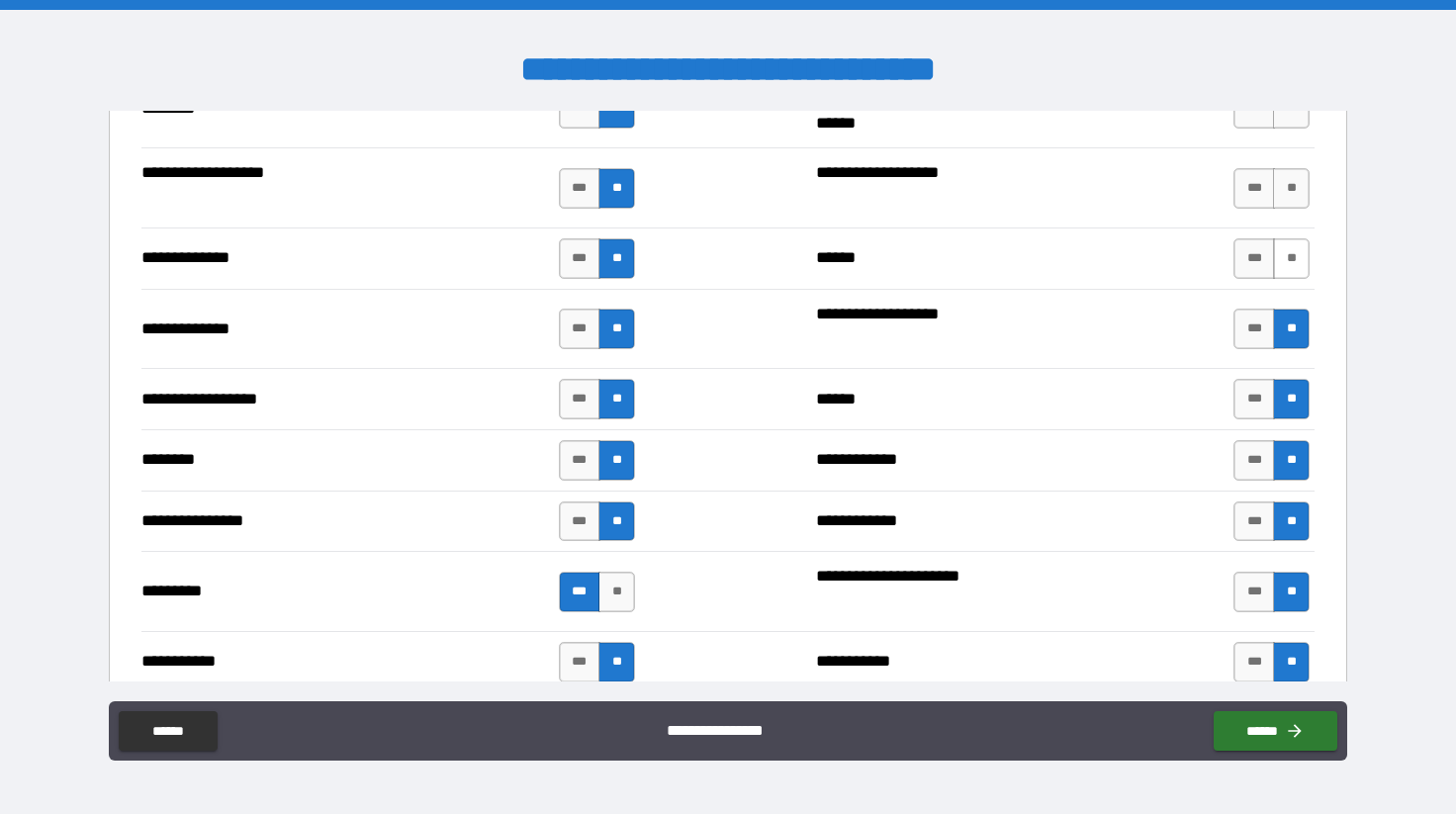 click on "**" at bounding box center (1291, 258) 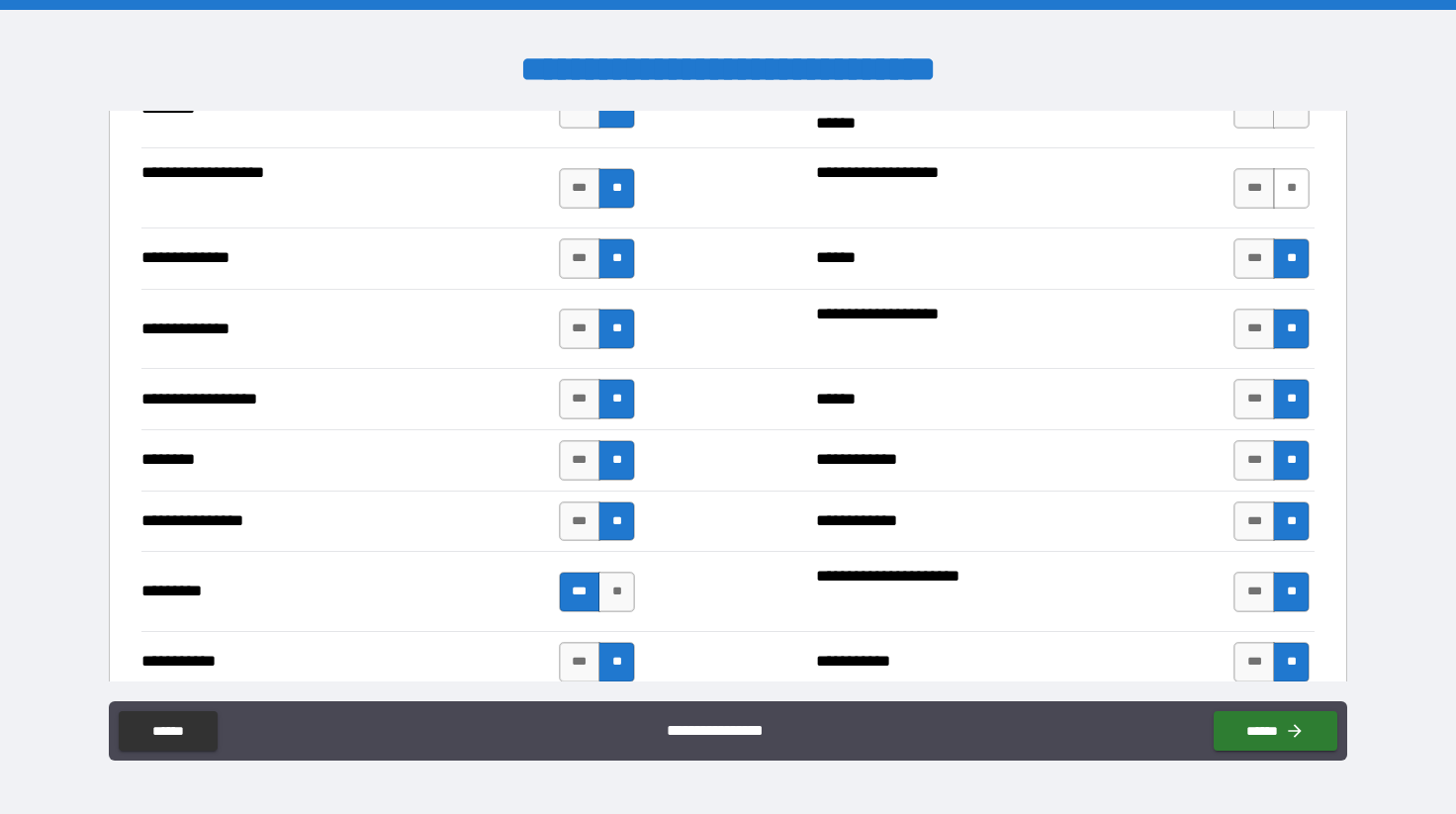click on "**" at bounding box center [1291, 188] 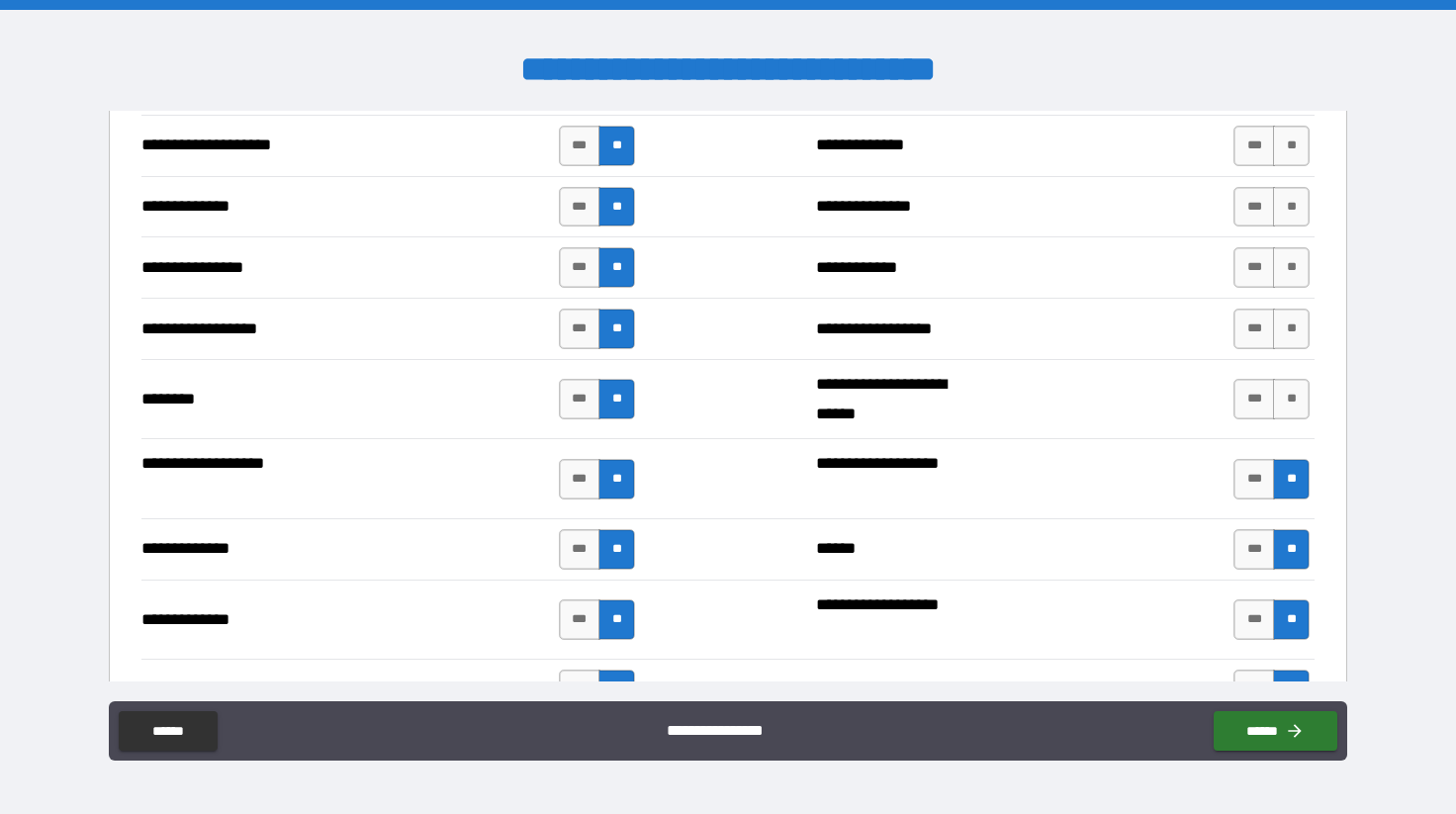 scroll, scrollTop: 3093, scrollLeft: 0, axis: vertical 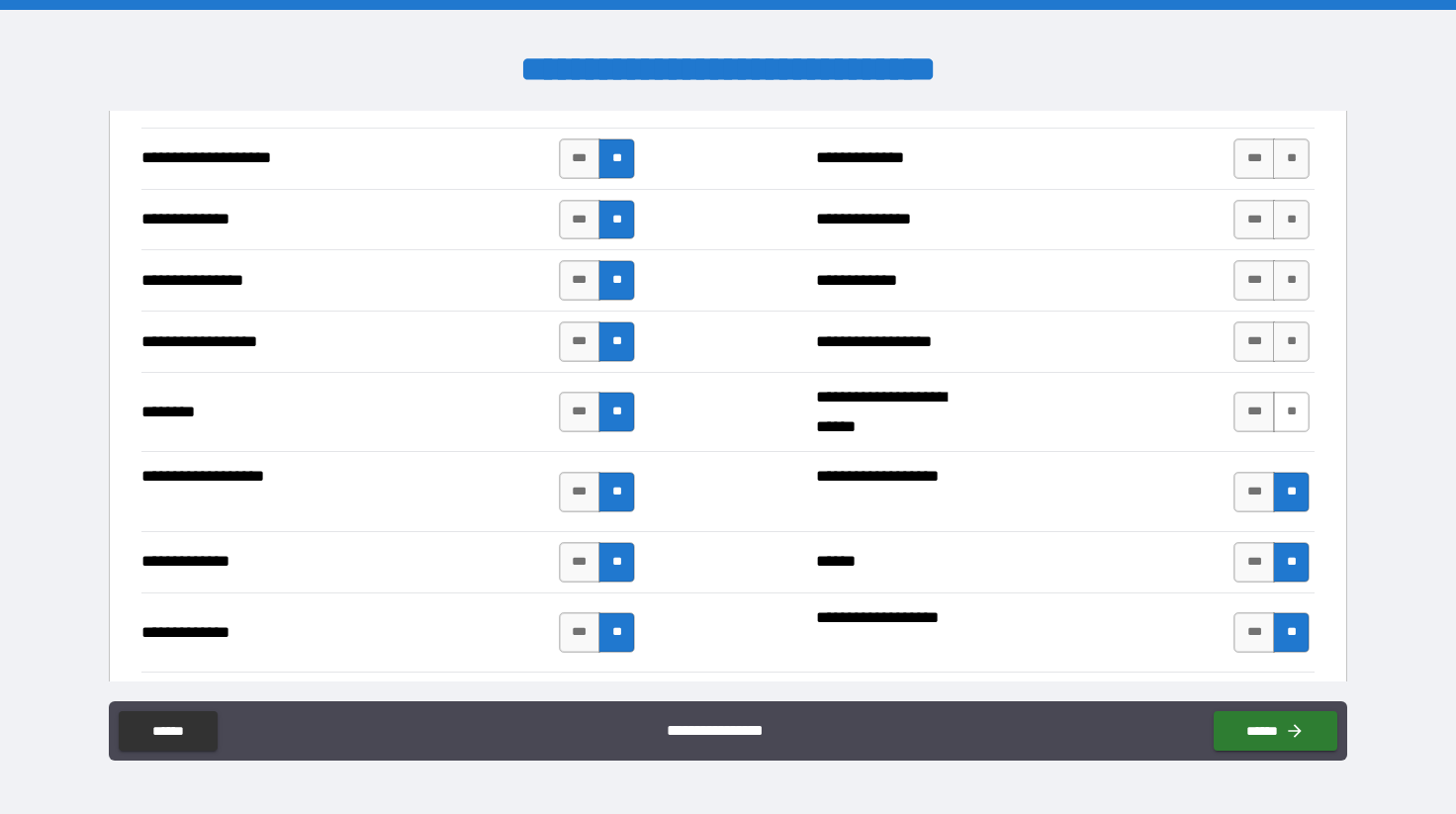 click on "**" at bounding box center (1291, 411) 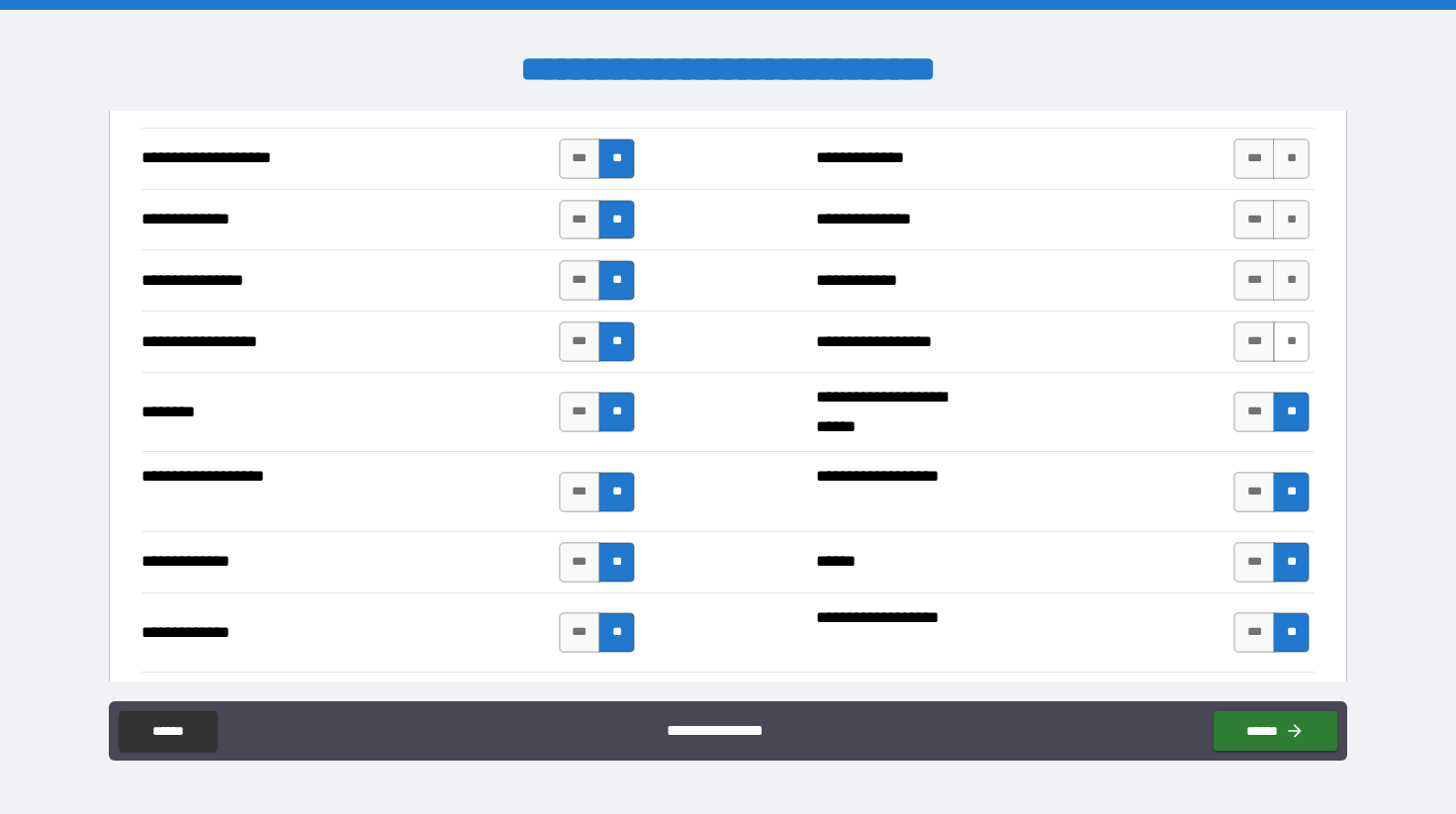 click on "**" at bounding box center [1291, 341] 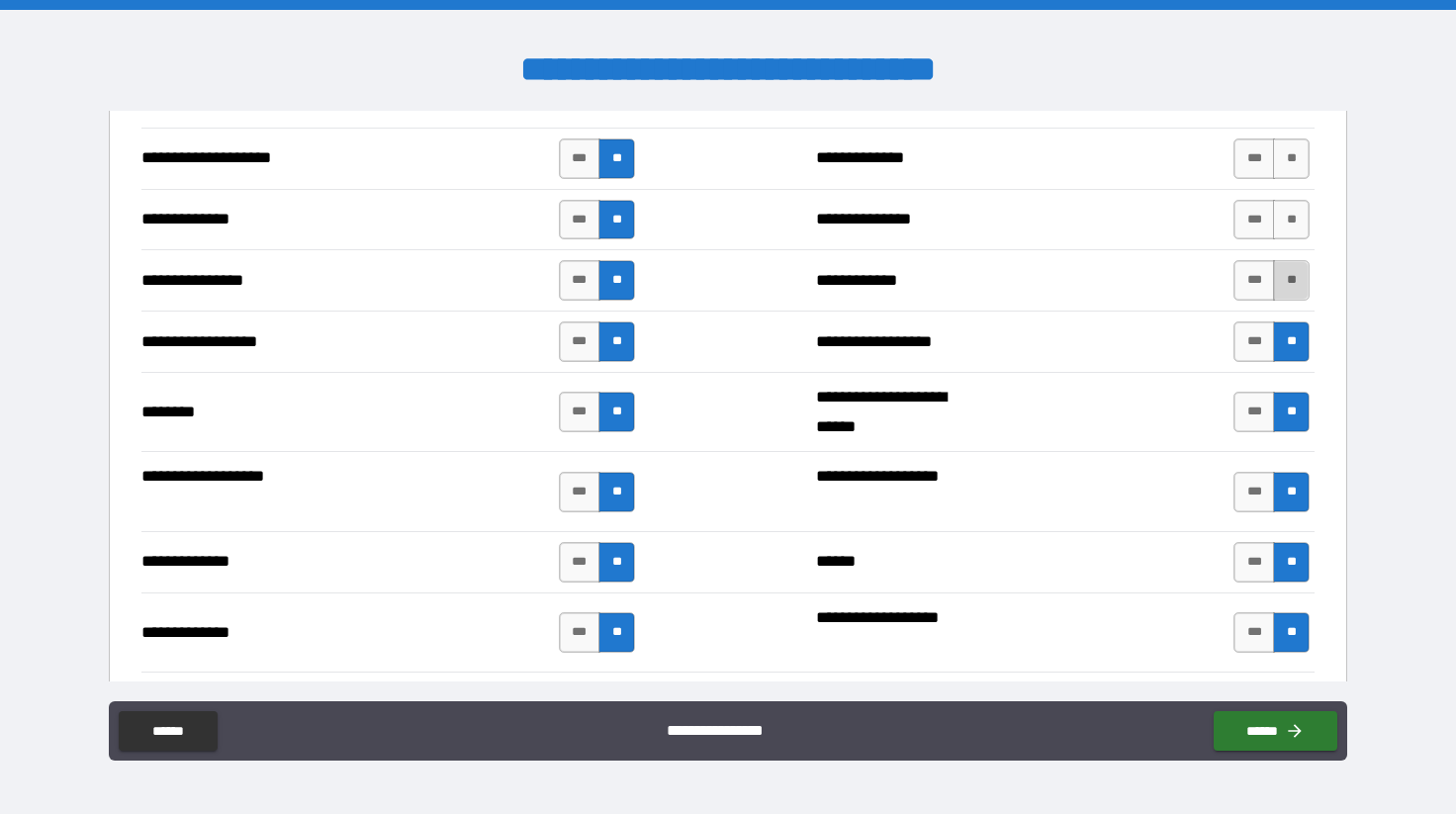 click on "**" at bounding box center [1291, 280] 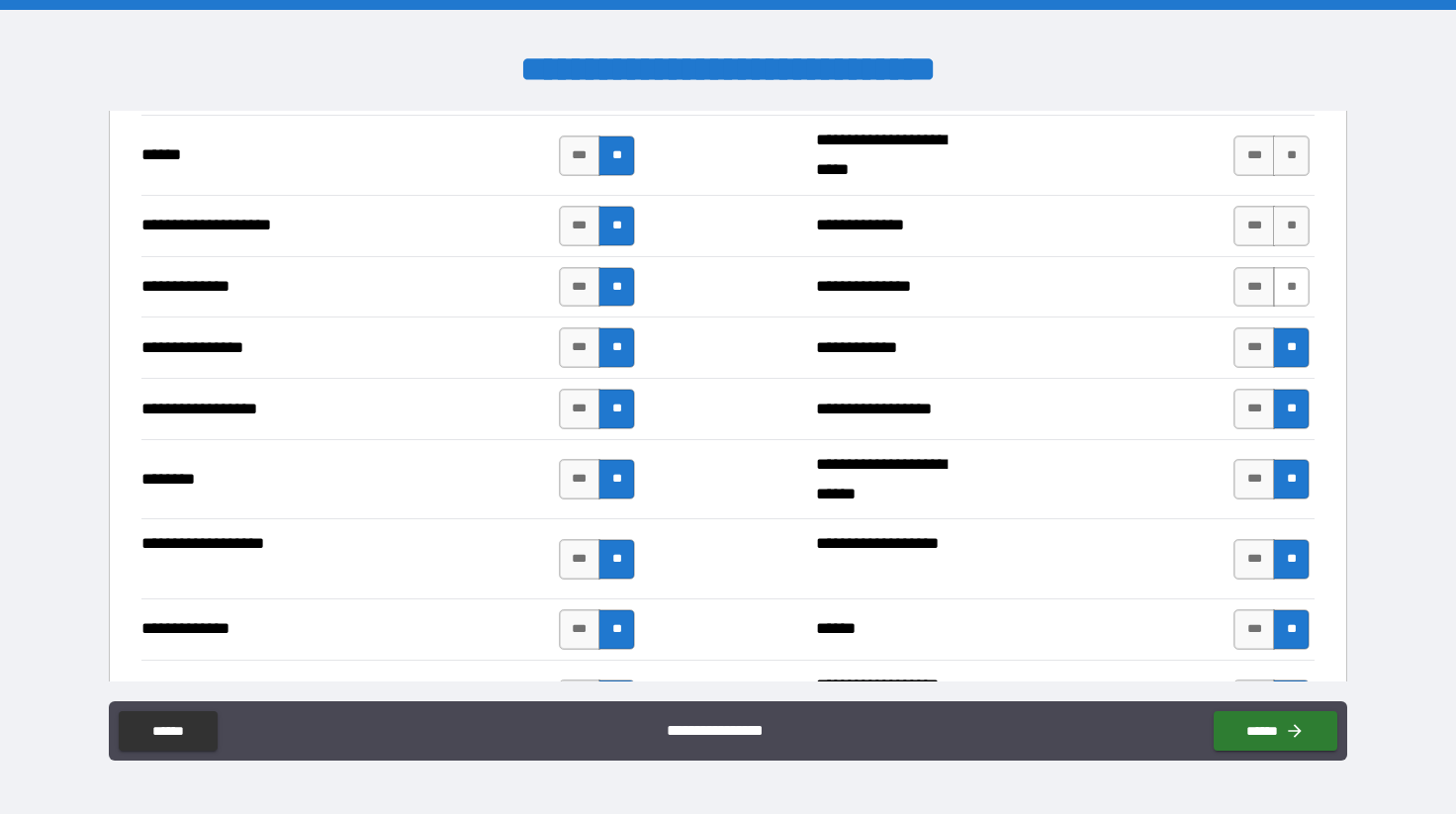 scroll, scrollTop: 3025, scrollLeft: 0, axis: vertical 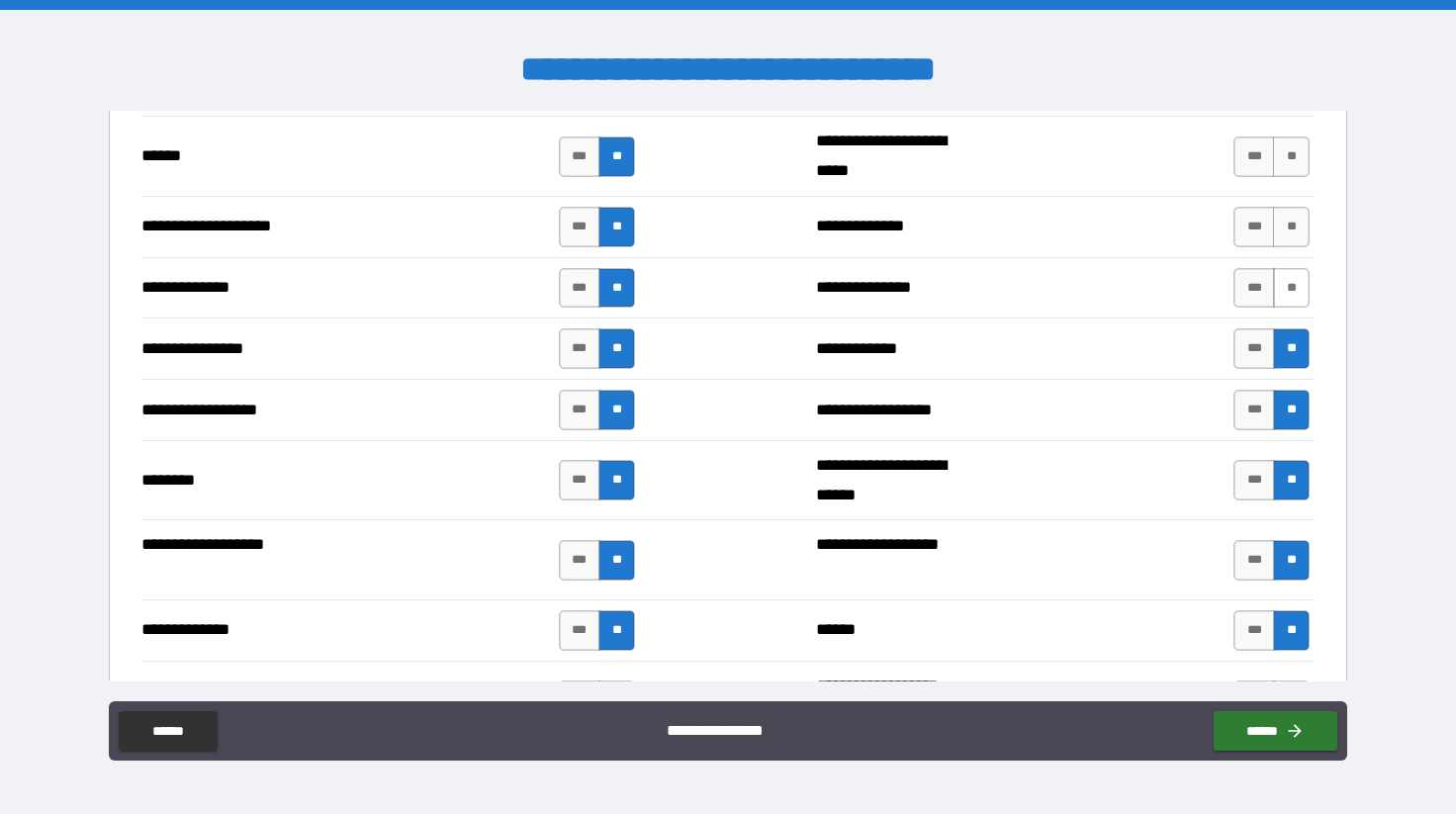 click on "**" at bounding box center (1291, 288) 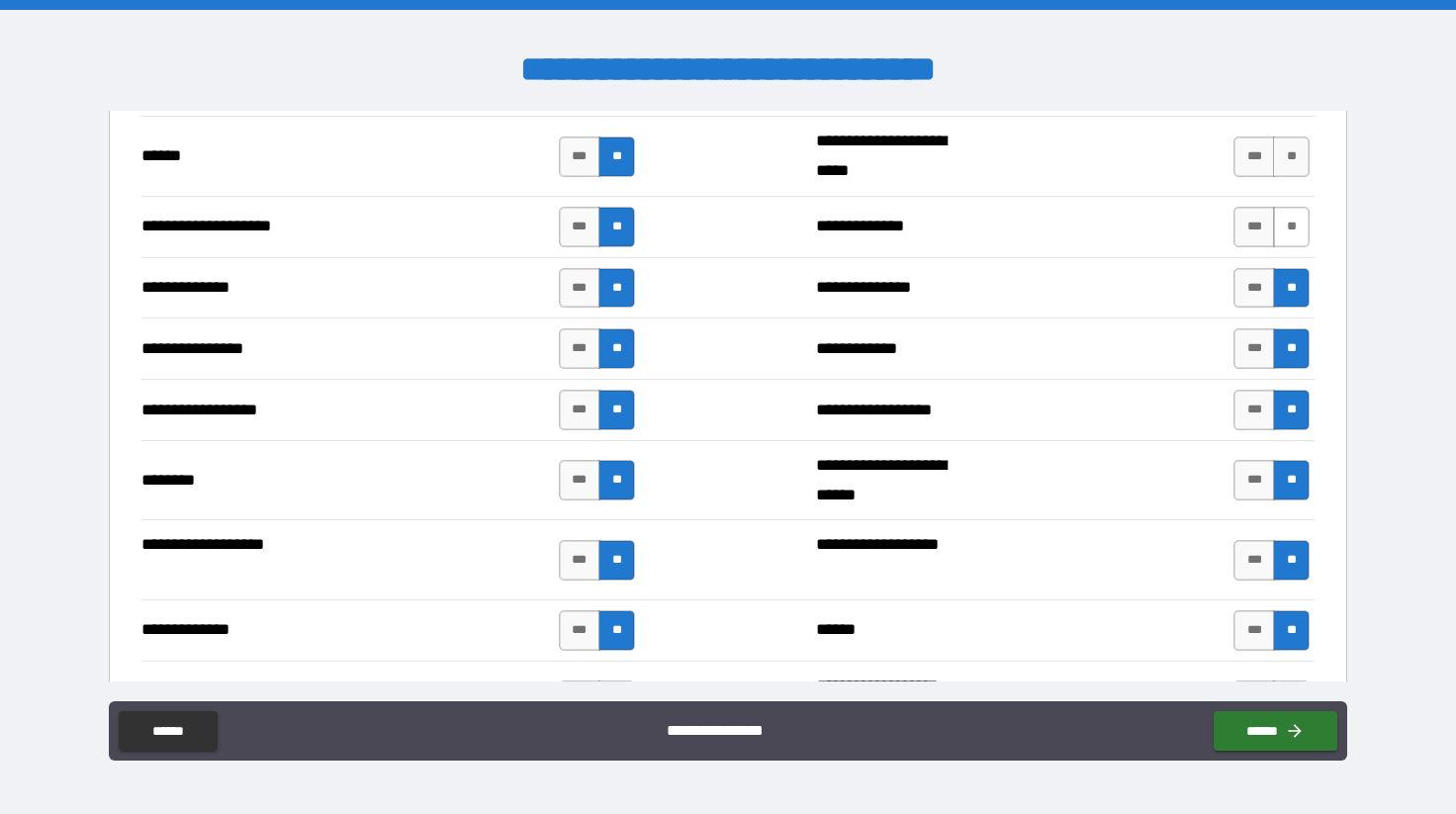 click on "**" at bounding box center (1291, 226) 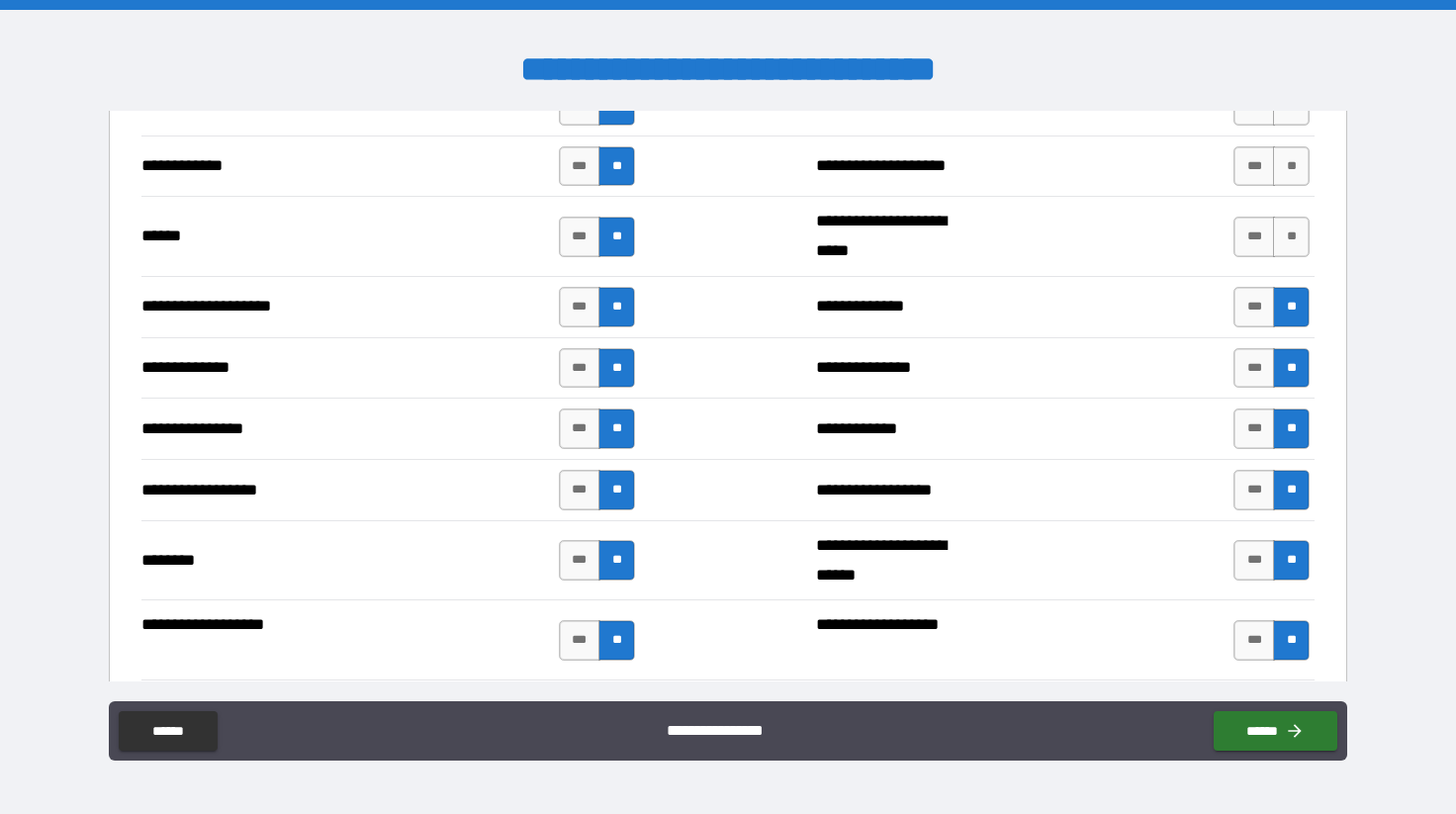 scroll, scrollTop: 2909, scrollLeft: 0, axis: vertical 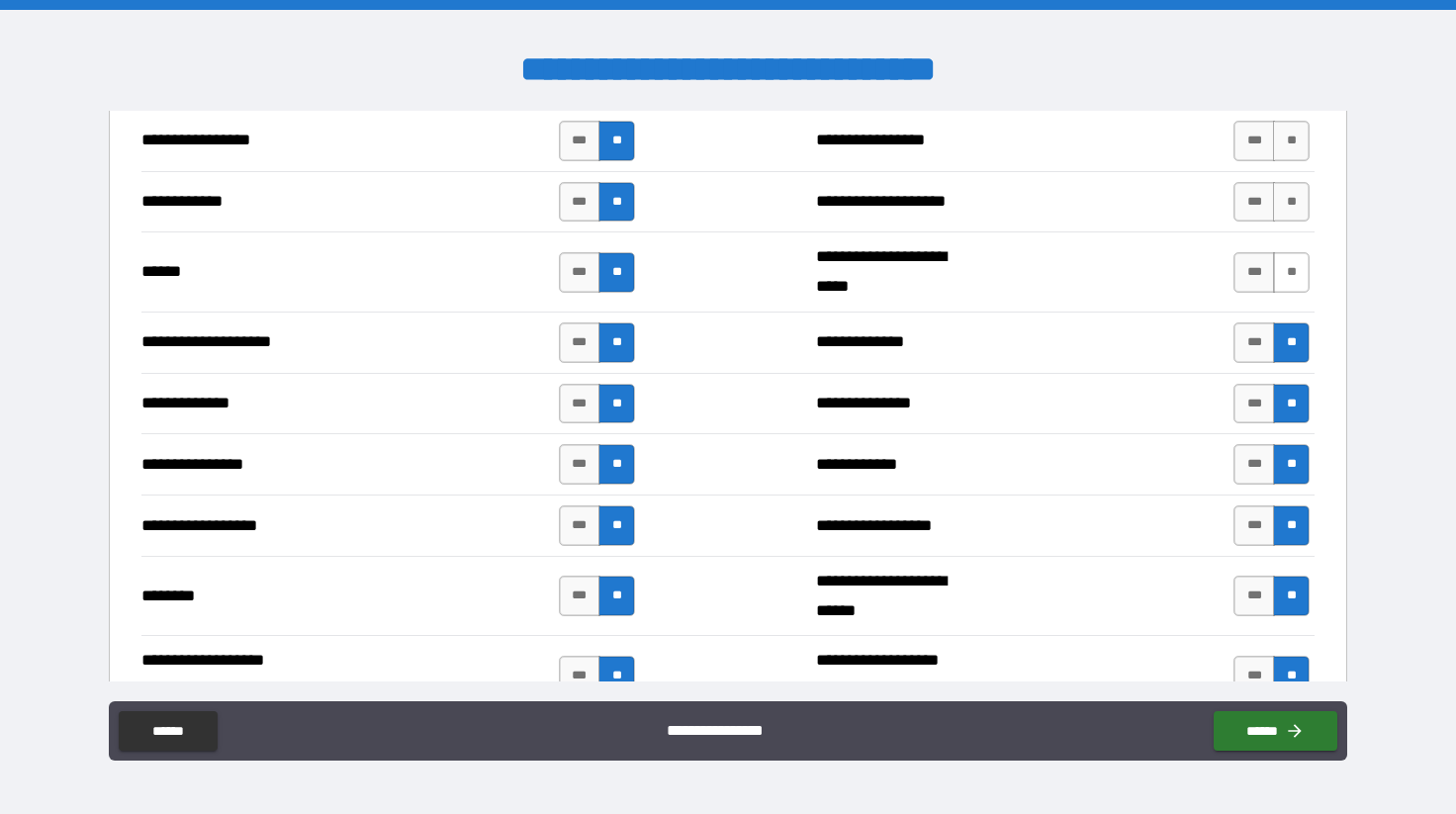 click on "**" at bounding box center (1291, 272) 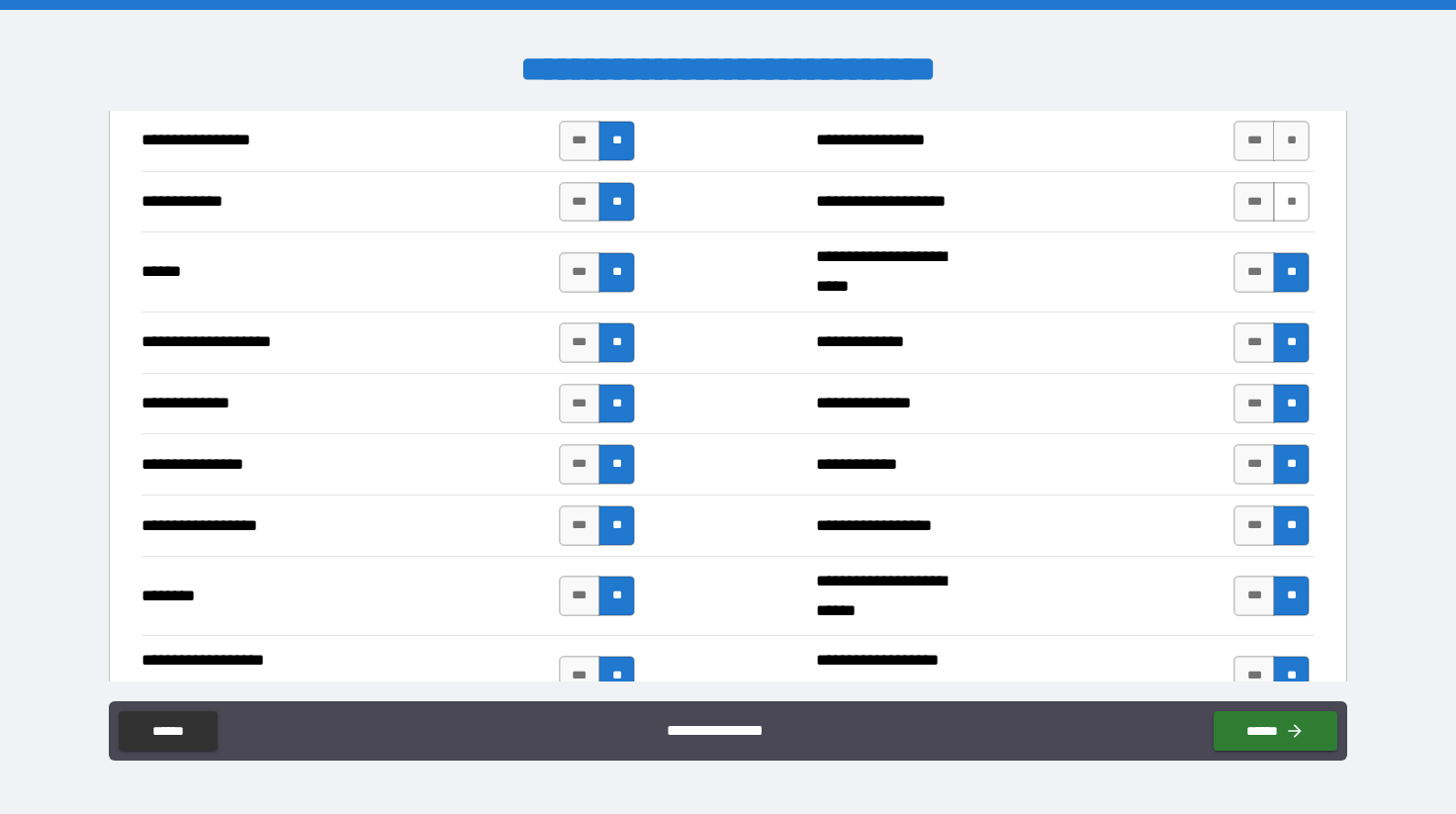 click on "**" at bounding box center (1291, 202) 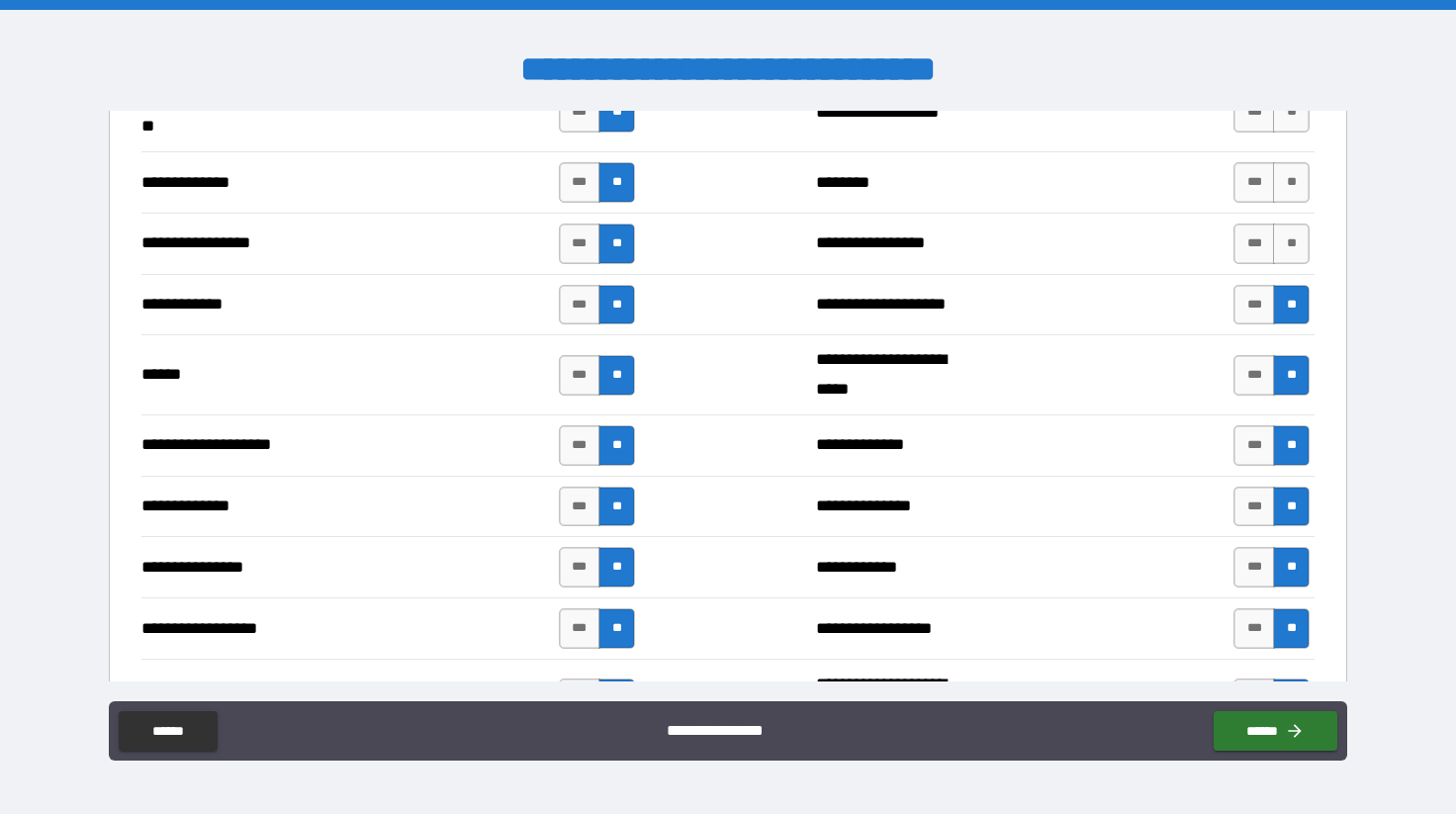 scroll, scrollTop: 2788, scrollLeft: 0, axis: vertical 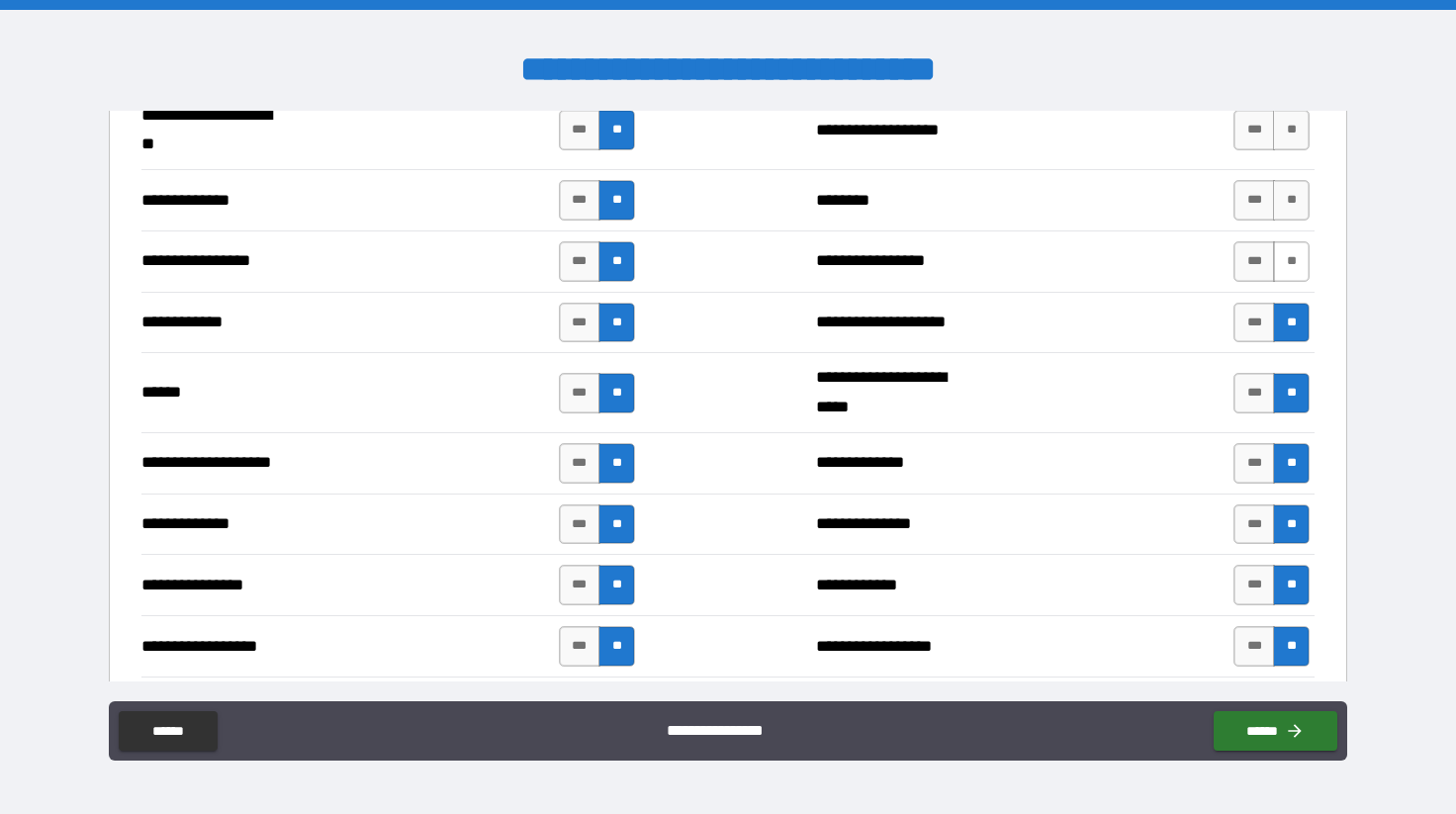 click on "**" at bounding box center (1291, 261) 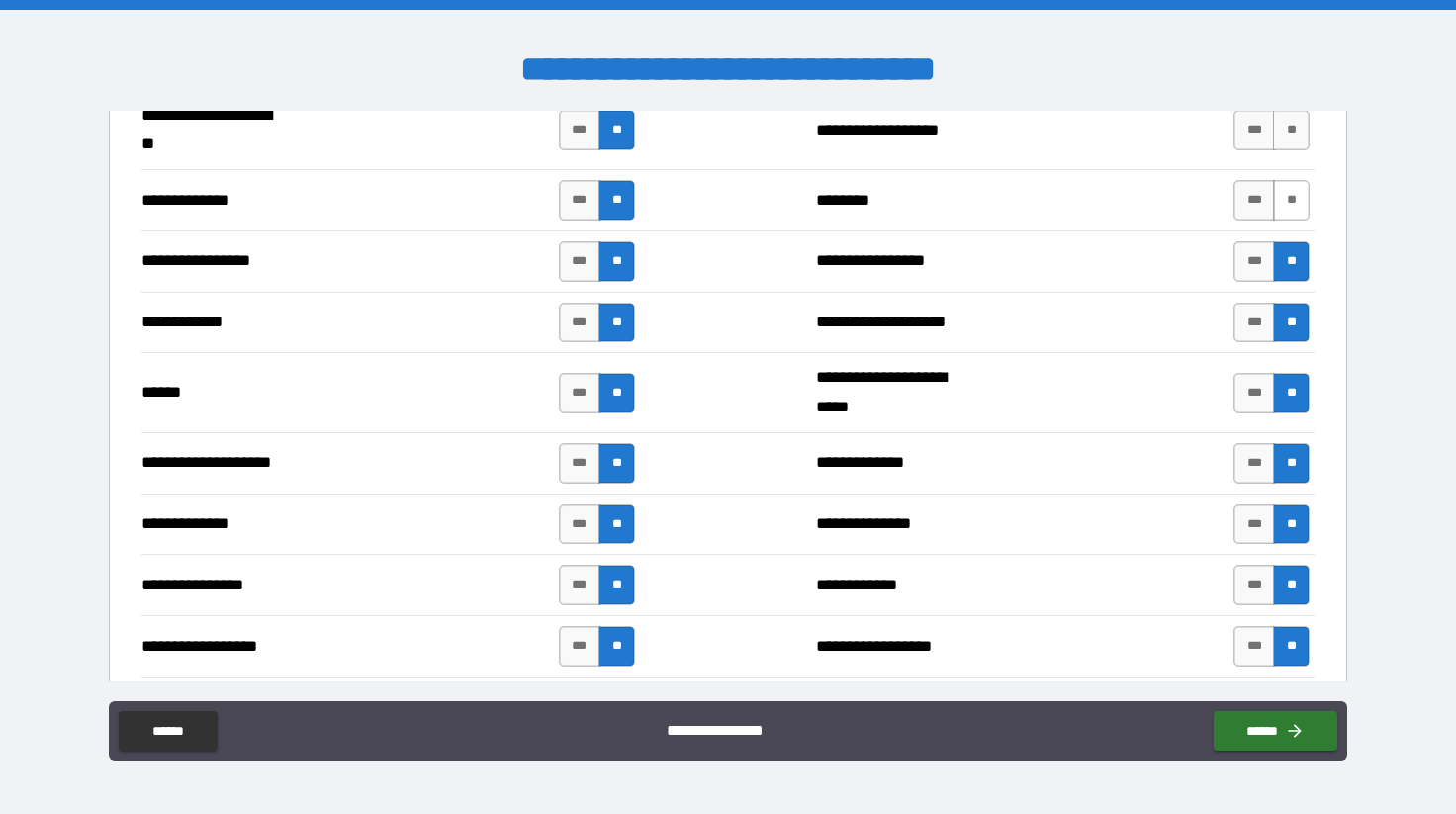 click on "**" at bounding box center [1291, 200] 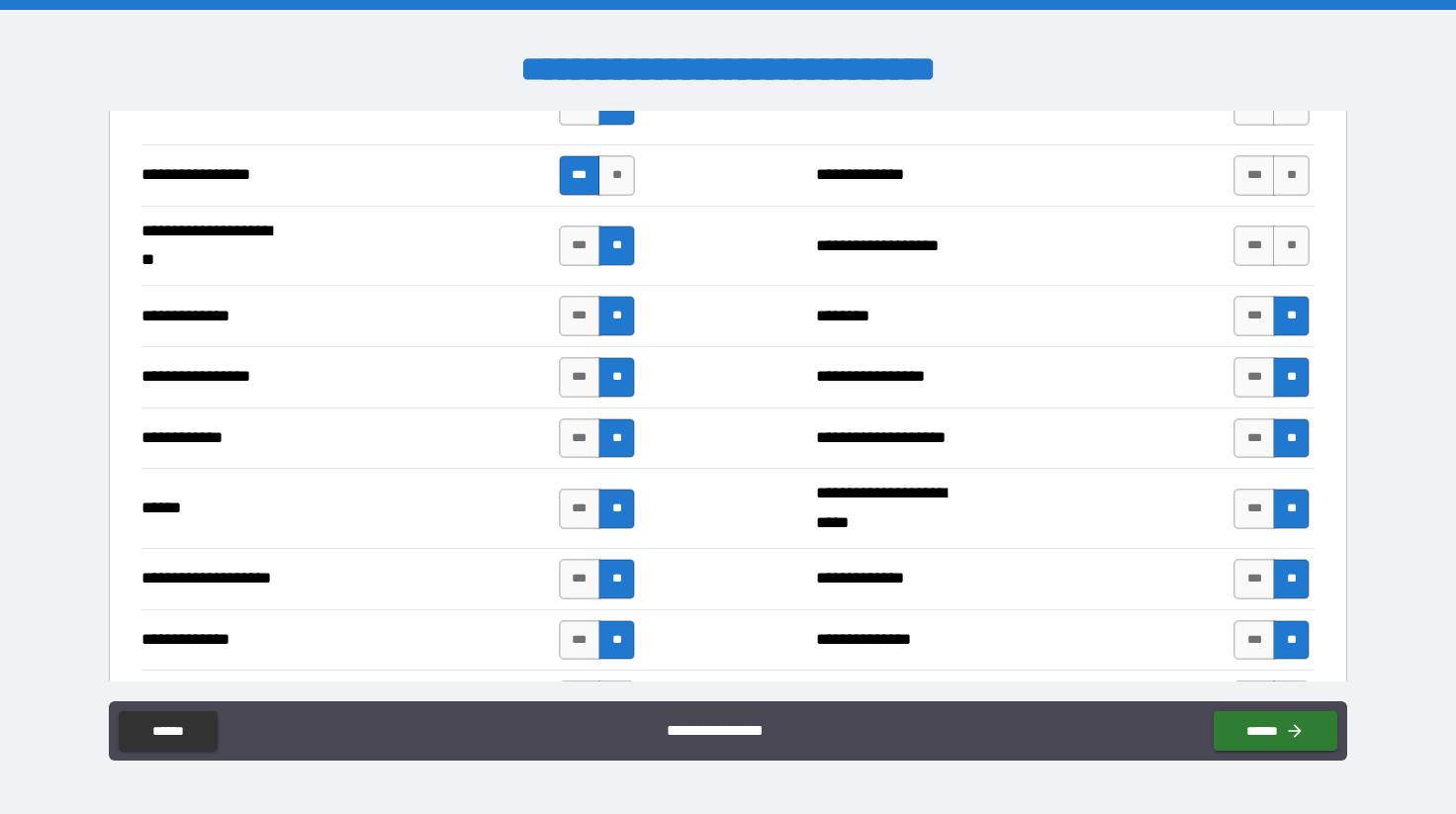 scroll, scrollTop: 2668, scrollLeft: 0, axis: vertical 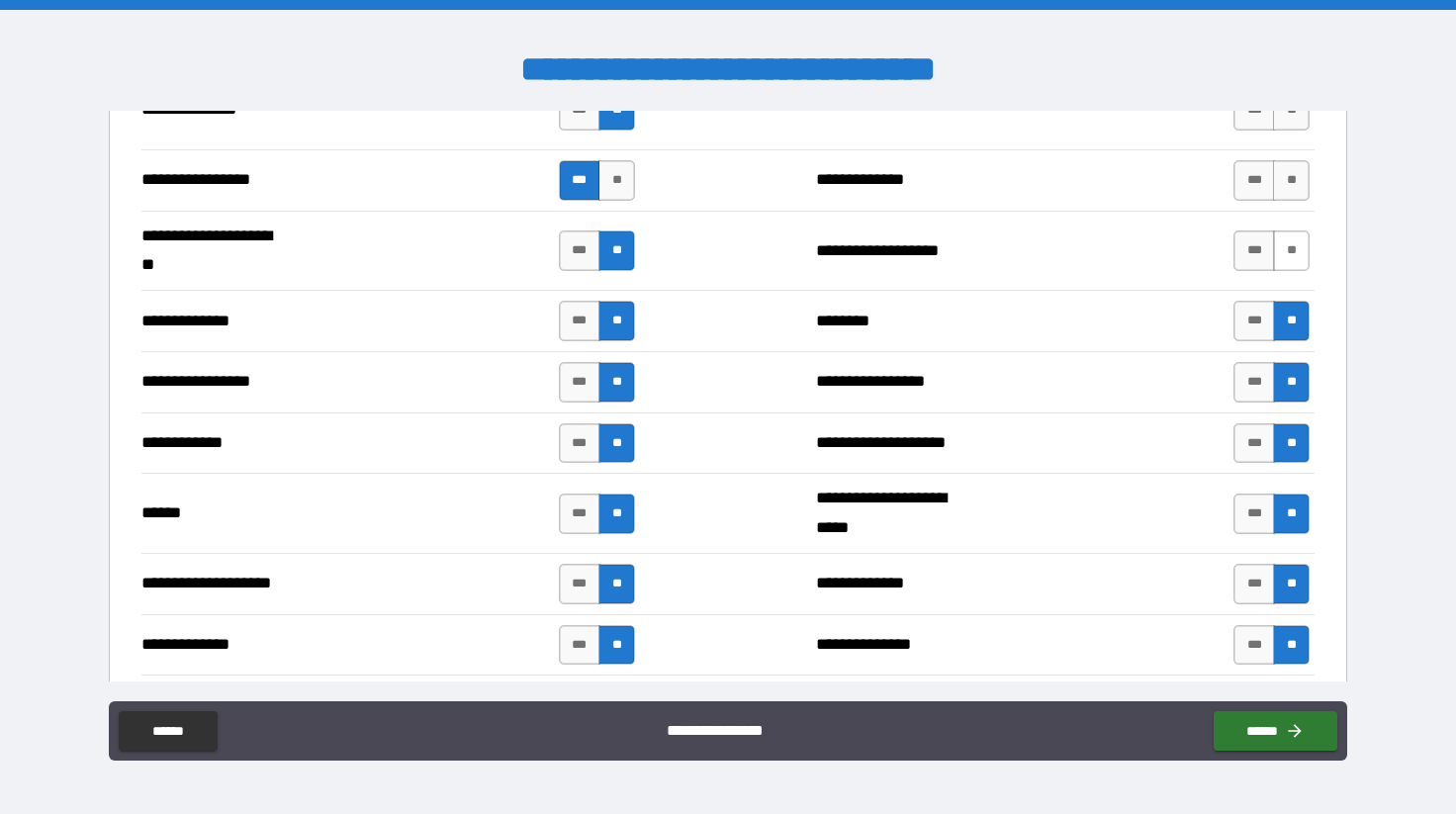 click on "**" at bounding box center [1291, 250] 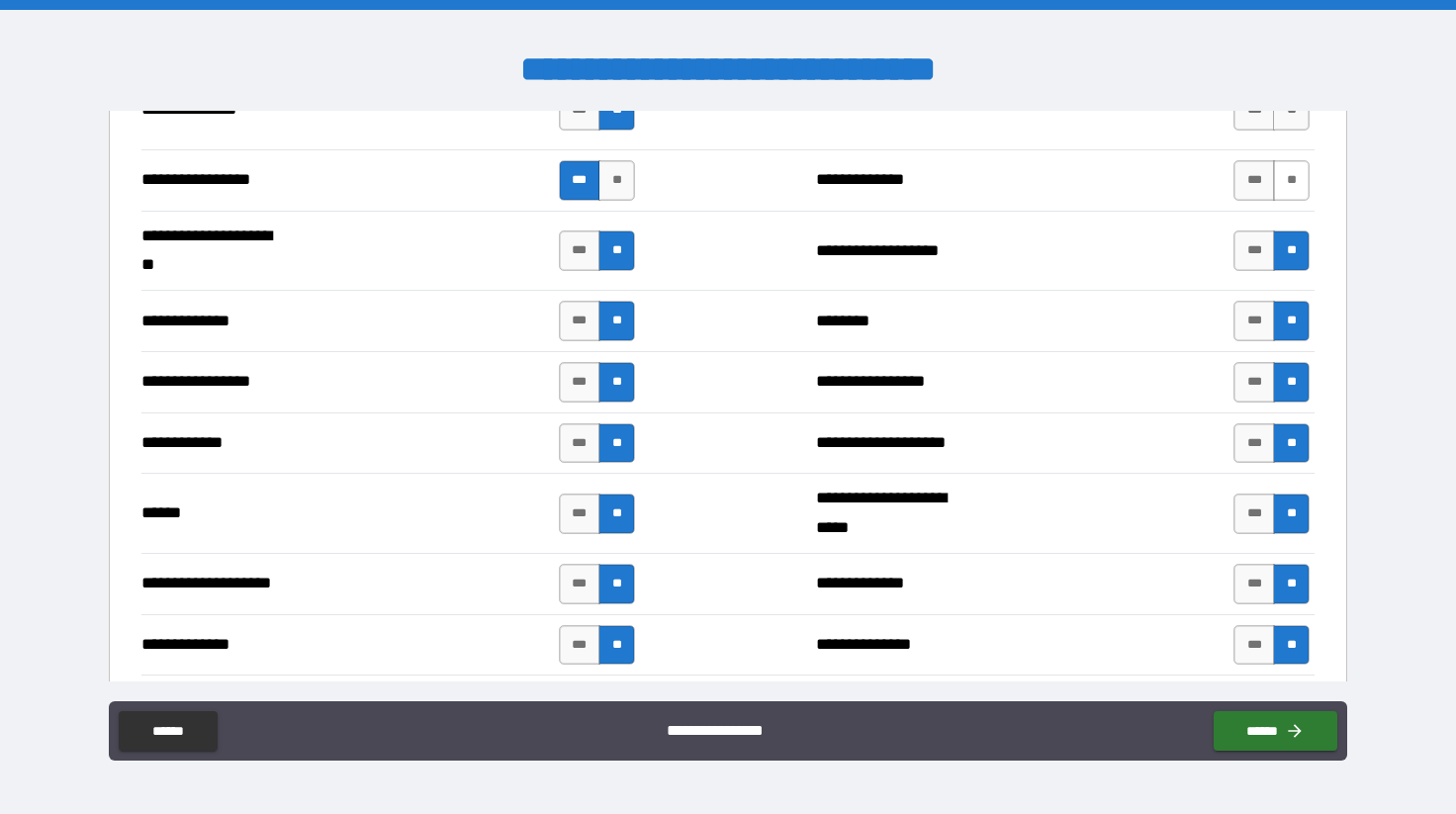 click on "**" at bounding box center [1291, 180] 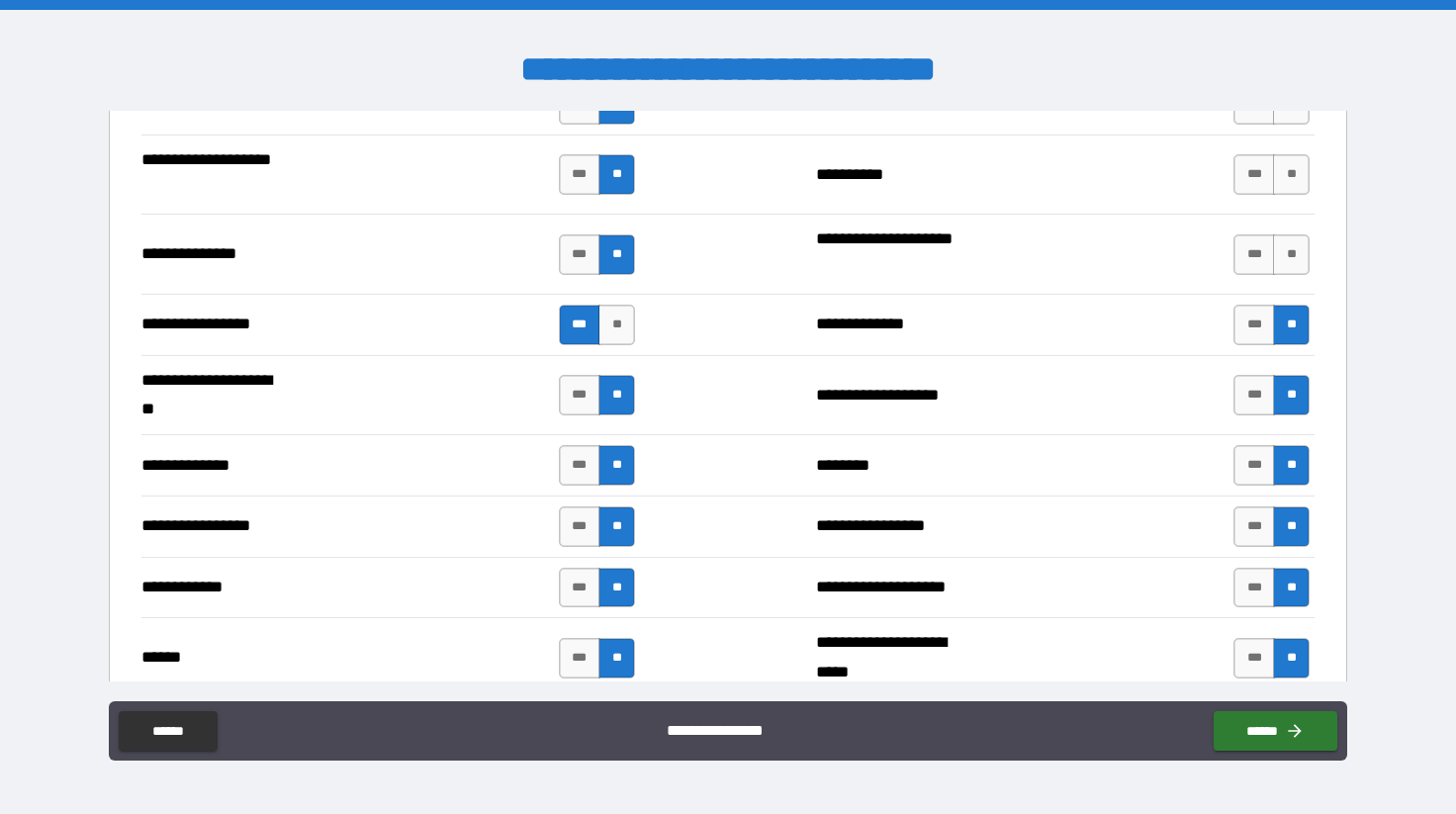 scroll, scrollTop: 2520, scrollLeft: 0, axis: vertical 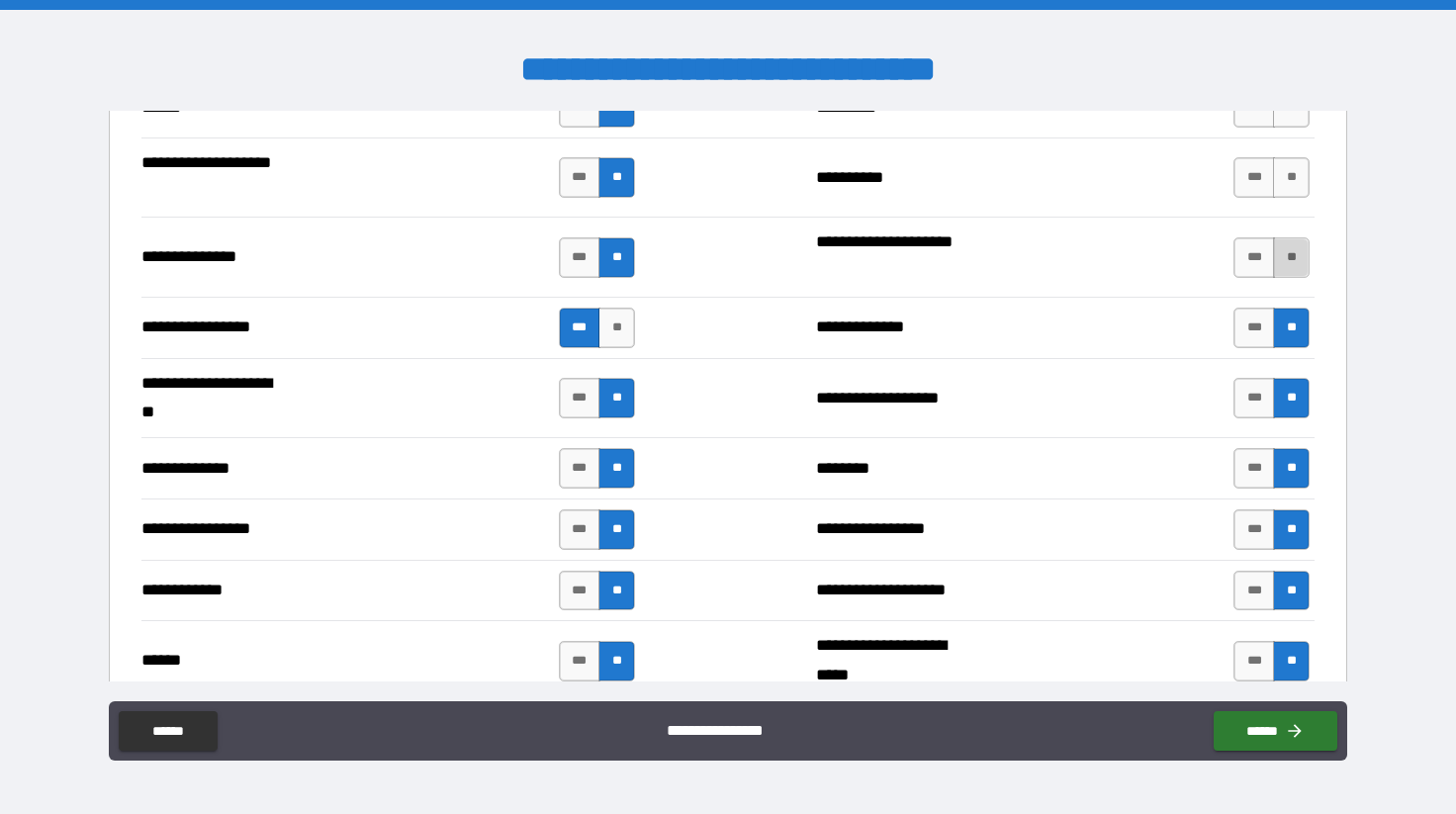 click on "**" at bounding box center [1291, 257] 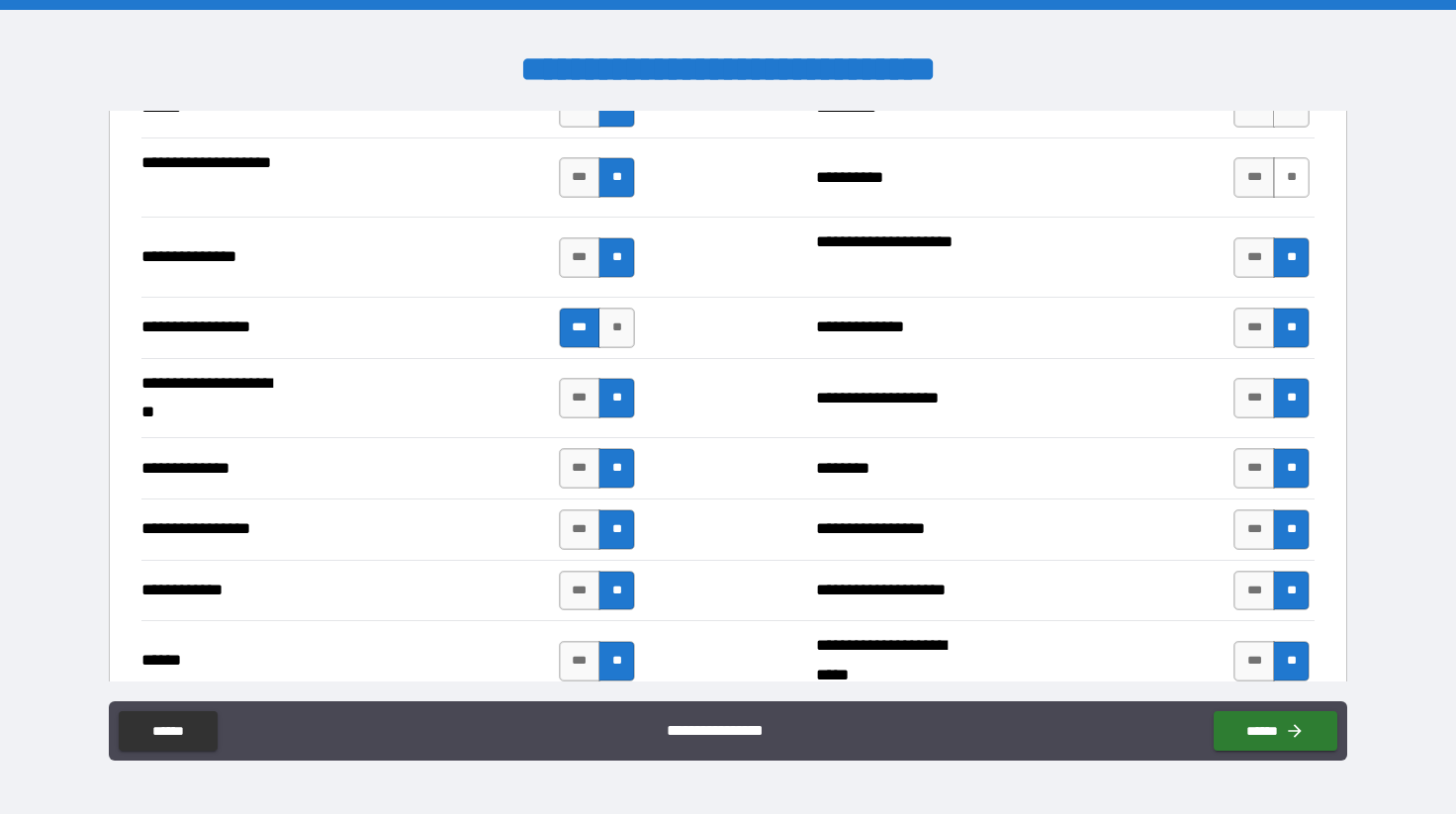 click on "**" at bounding box center [1291, 177] 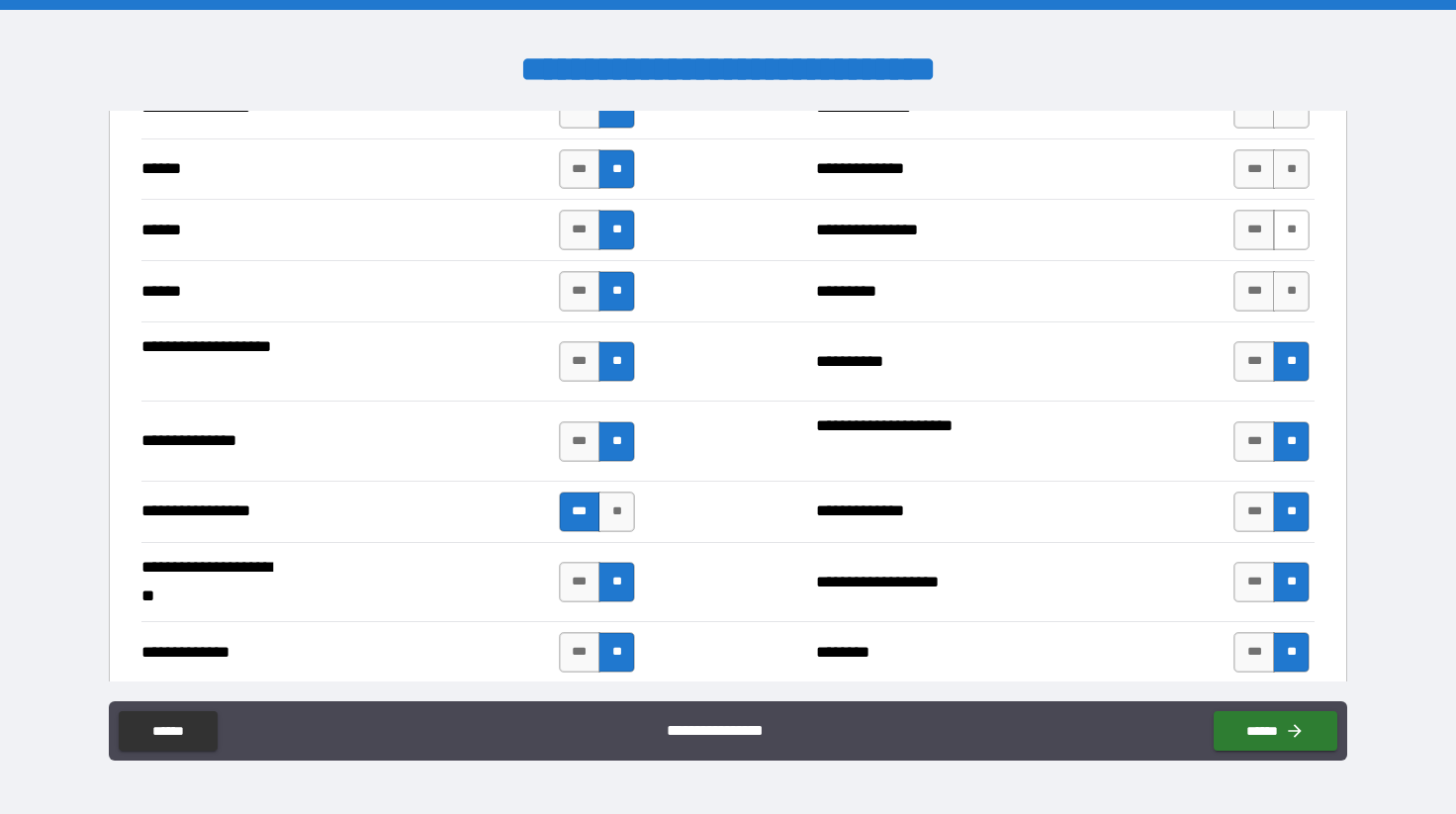 scroll, scrollTop: 2316, scrollLeft: 0, axis: vertical 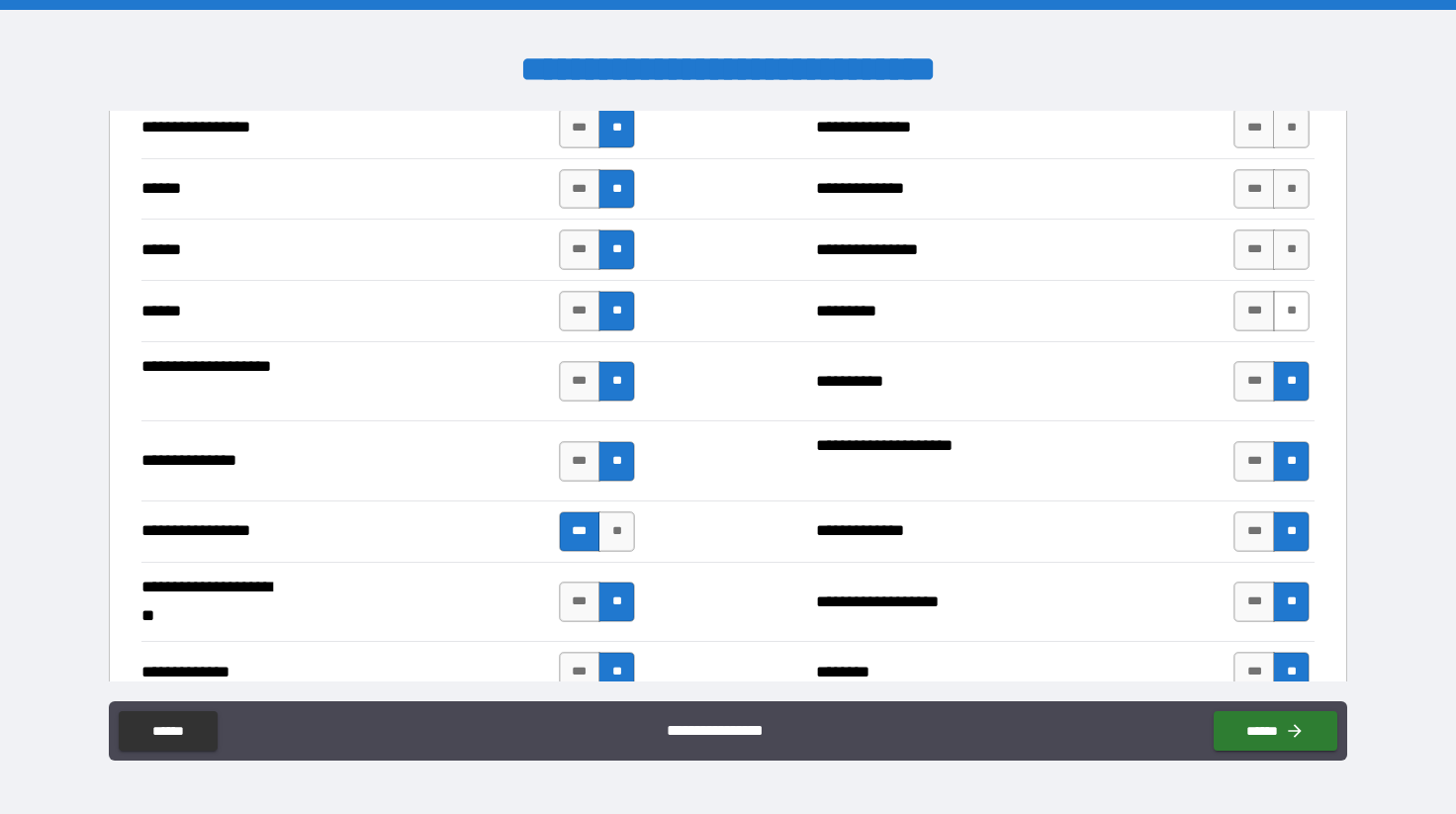 click on "**" at bounding box center [1291, 311] 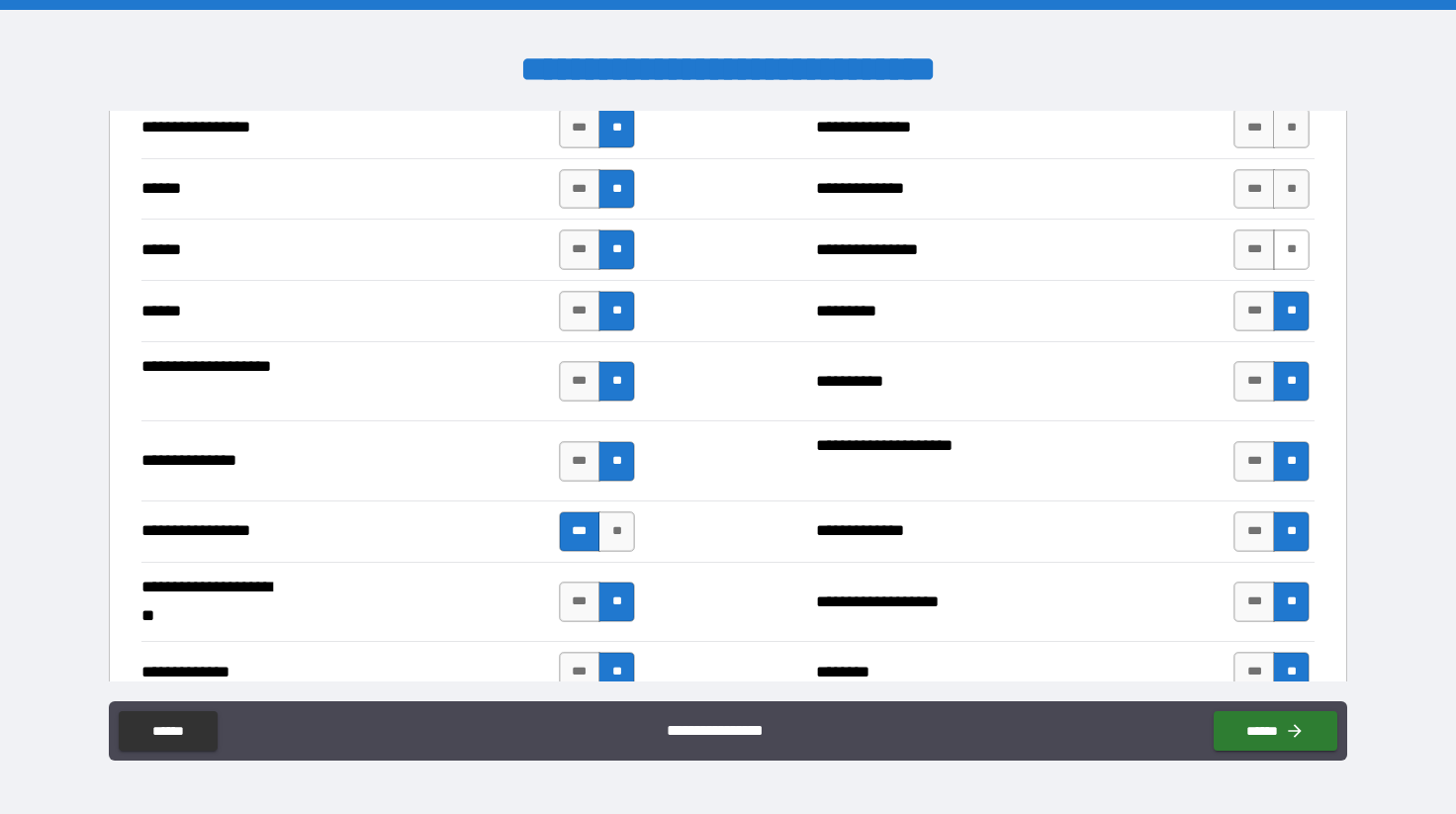 click on "**" at bounding box center [1291, 249] 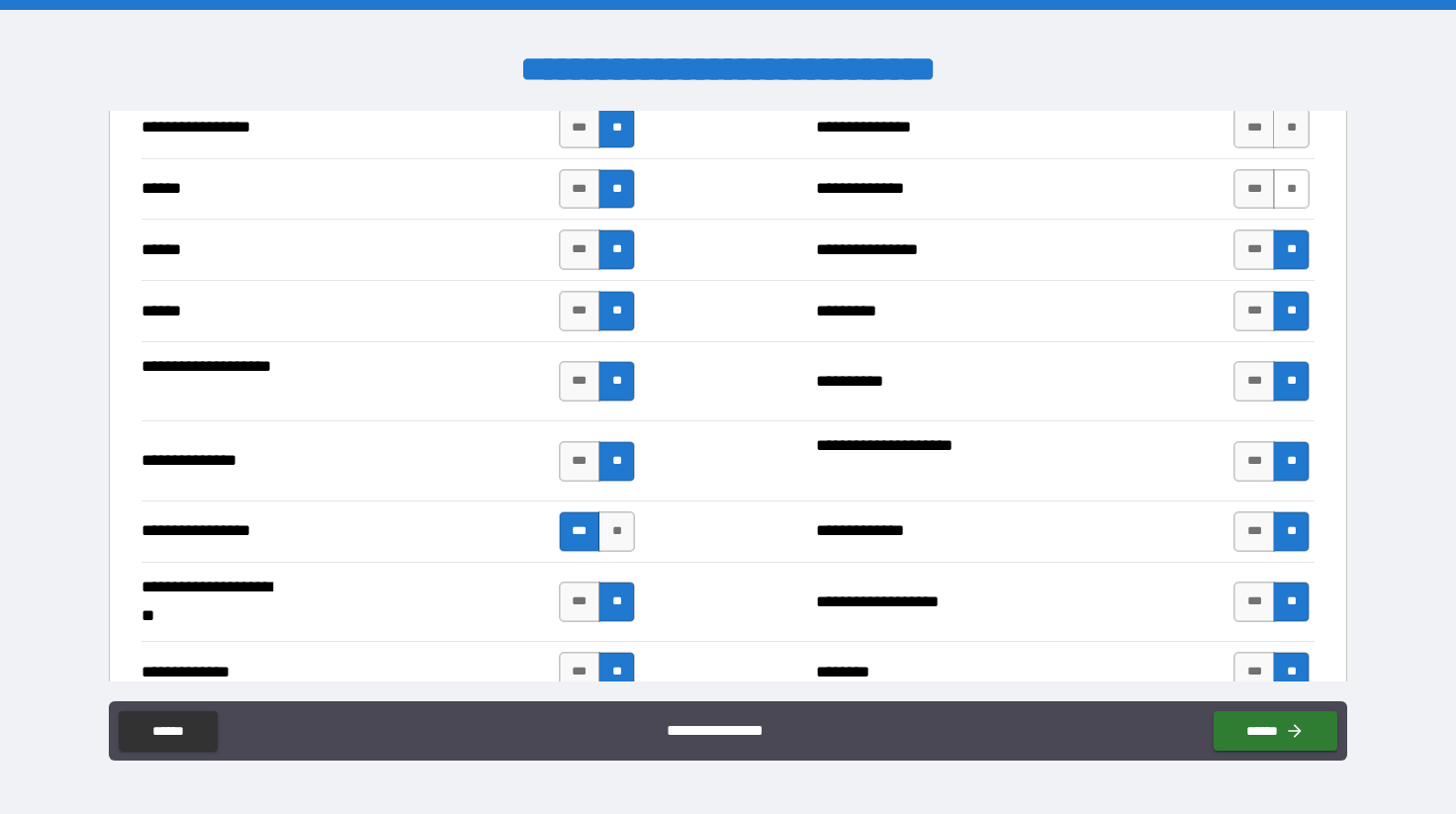 click on "**" at bounding box center (1291, 189) 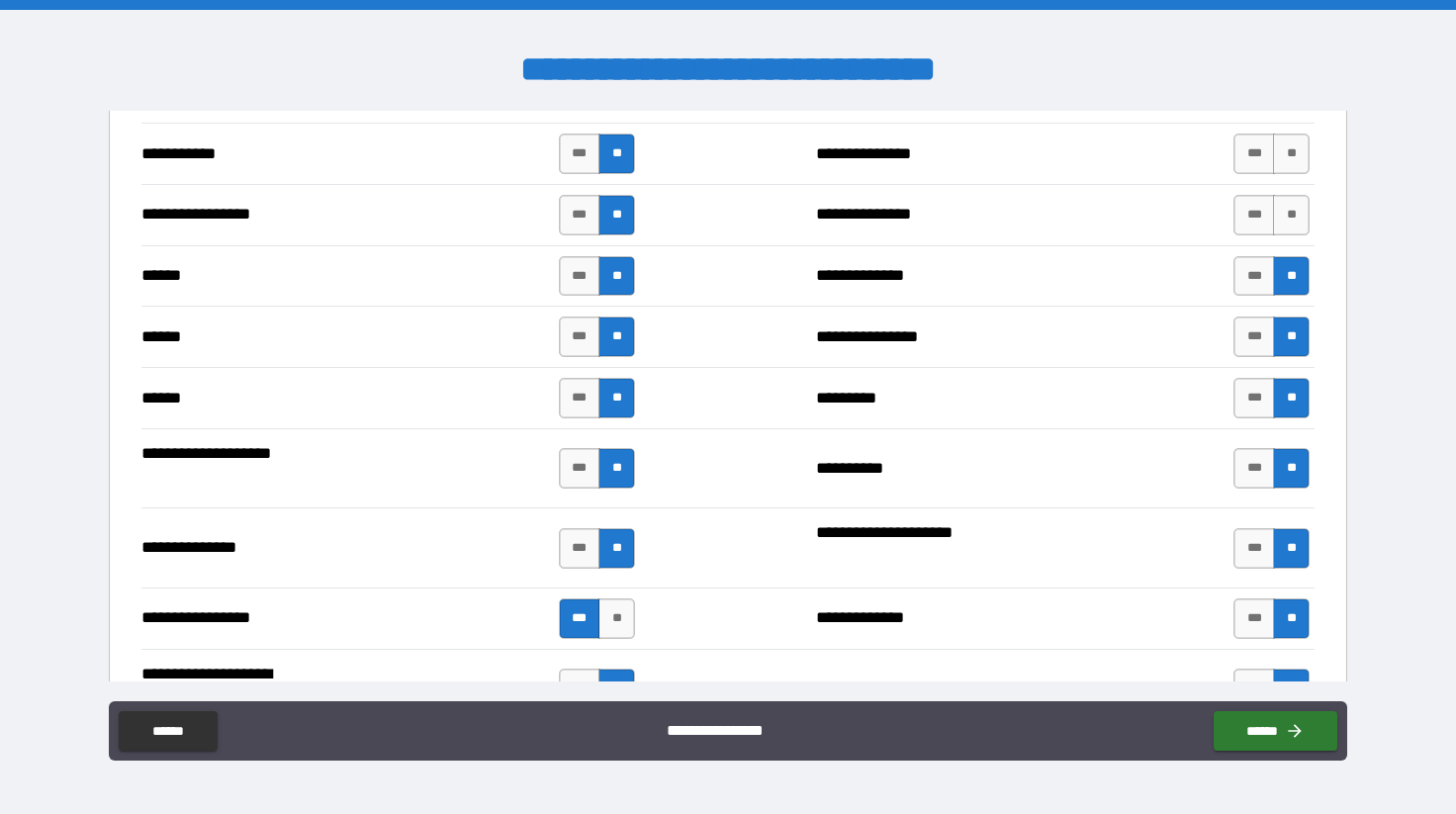 scroll, scrollTop: 2227, scrollLeft: 0, axis: vertical 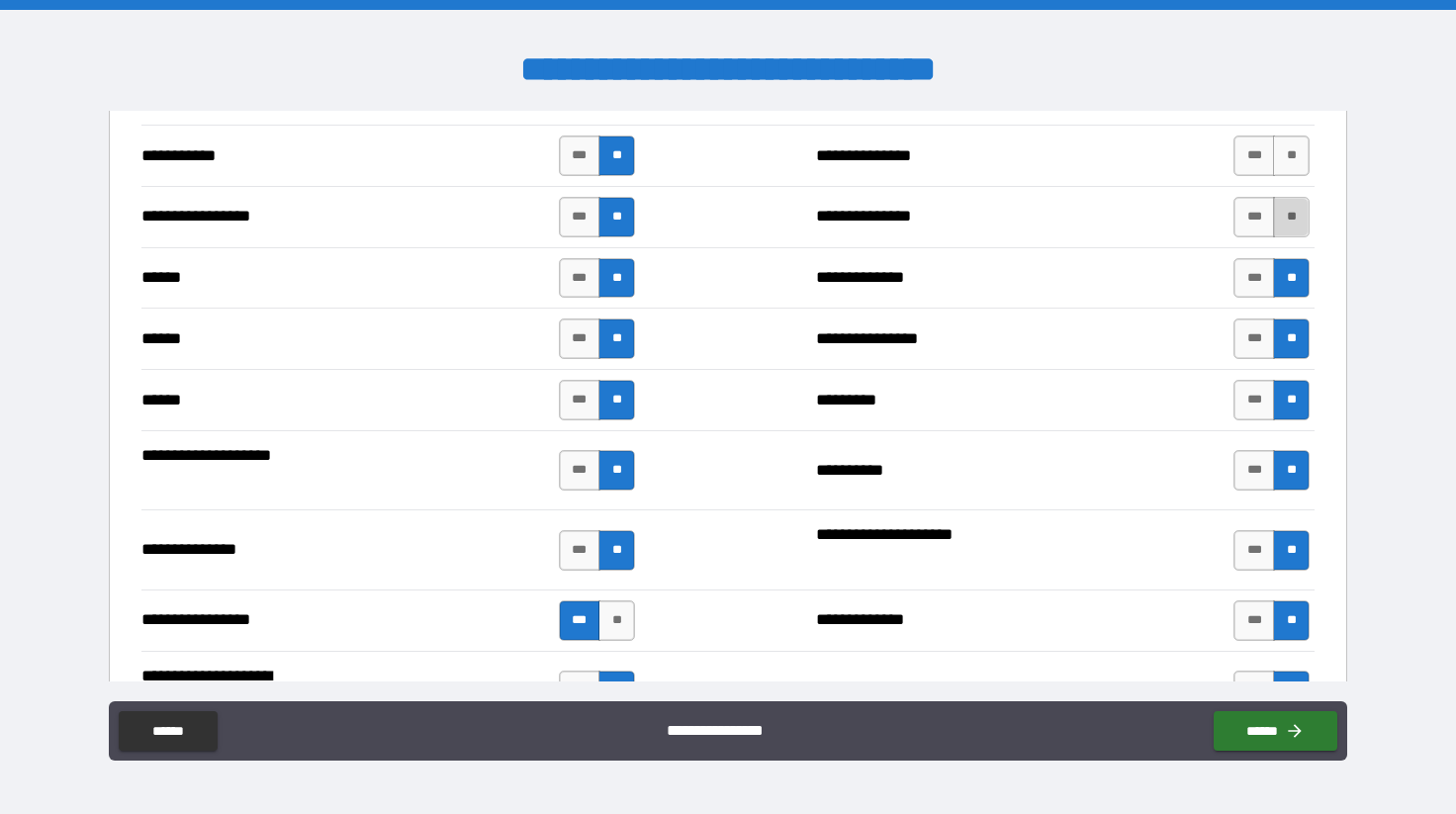 click on "**" at bounding box center [1291, 217] 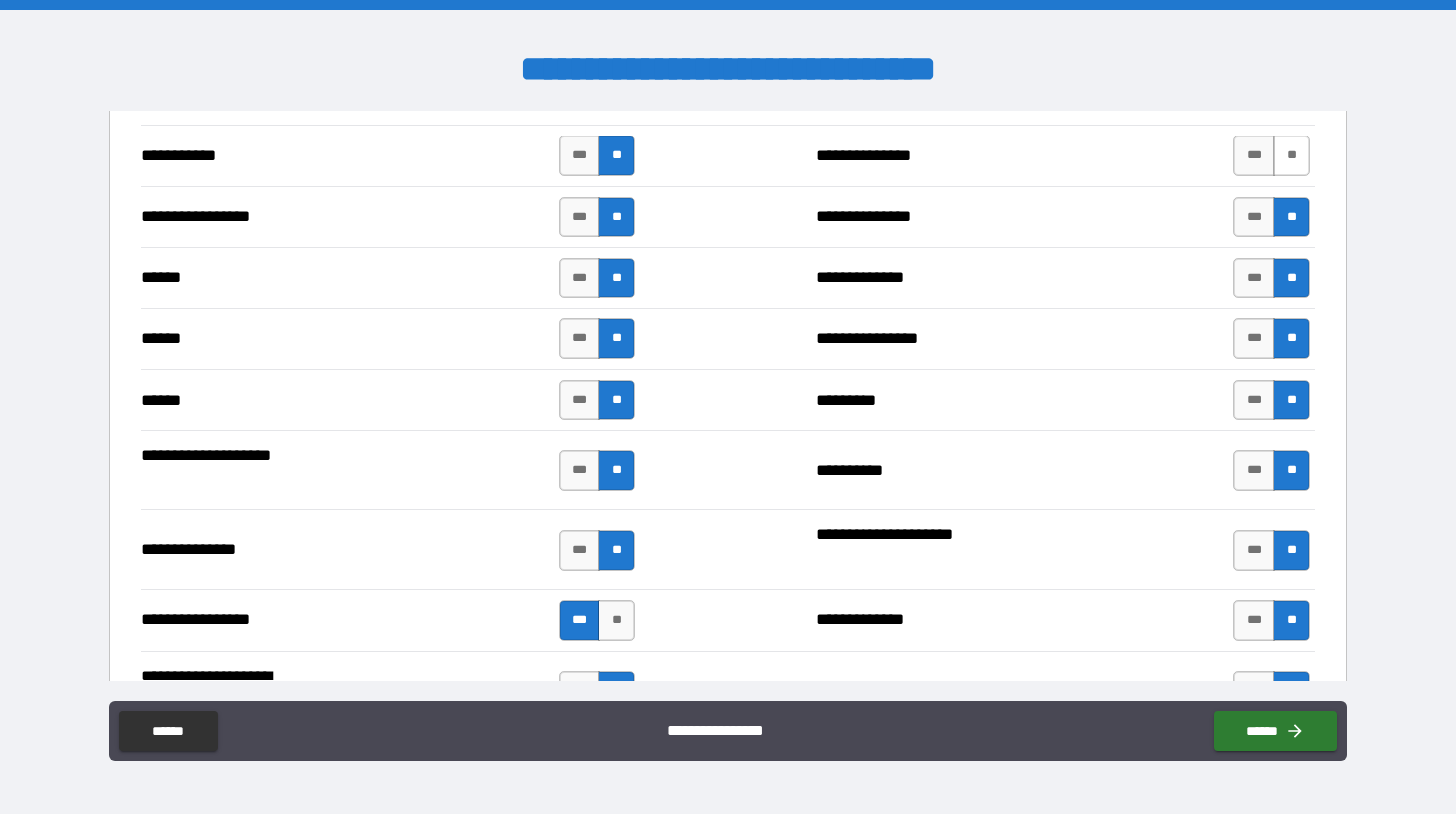 click on "**" at bounding box center [1291, 155] 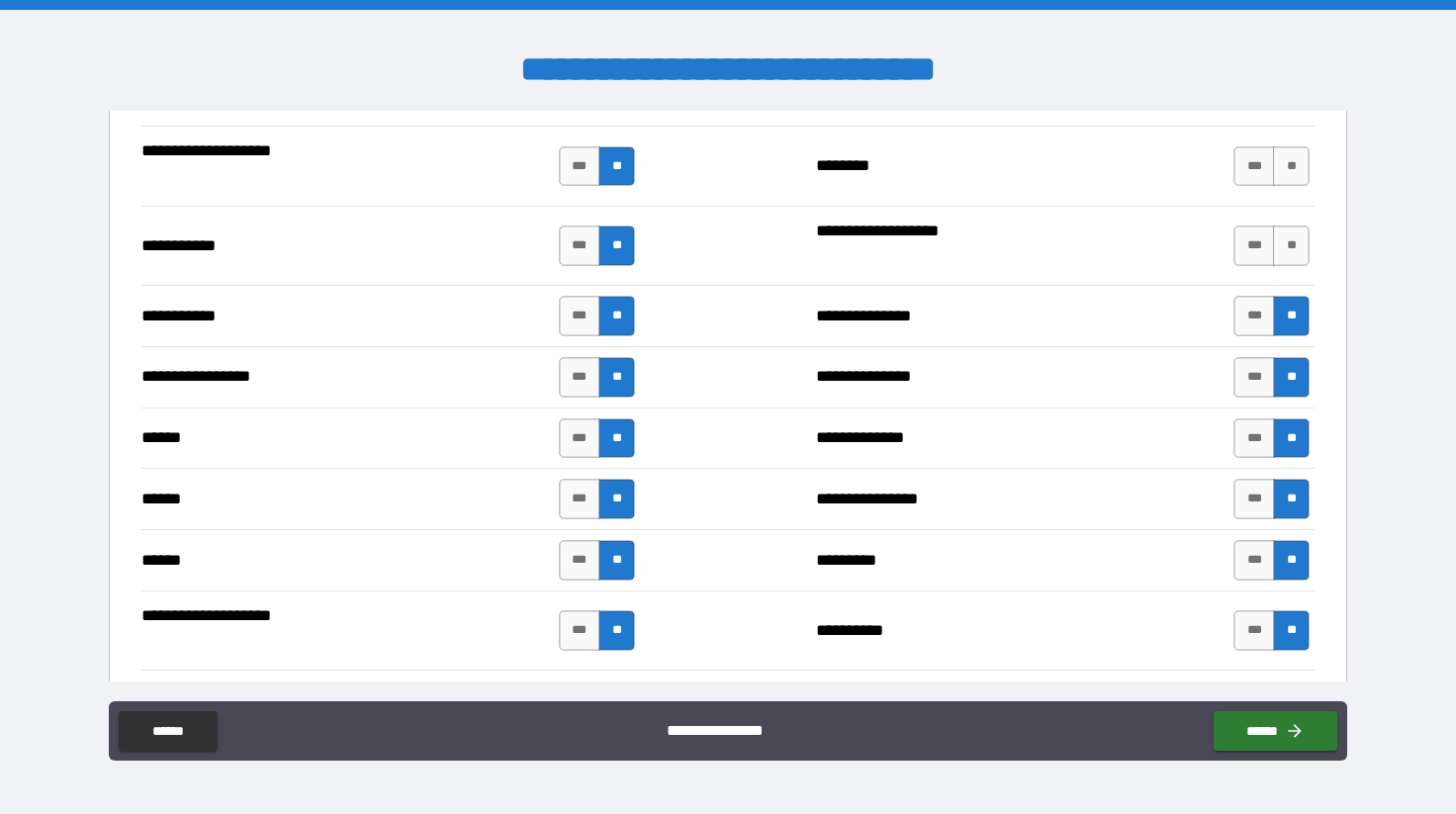 scroll, scrollTop: 2054, scrollLeft: 0, axis: vertical 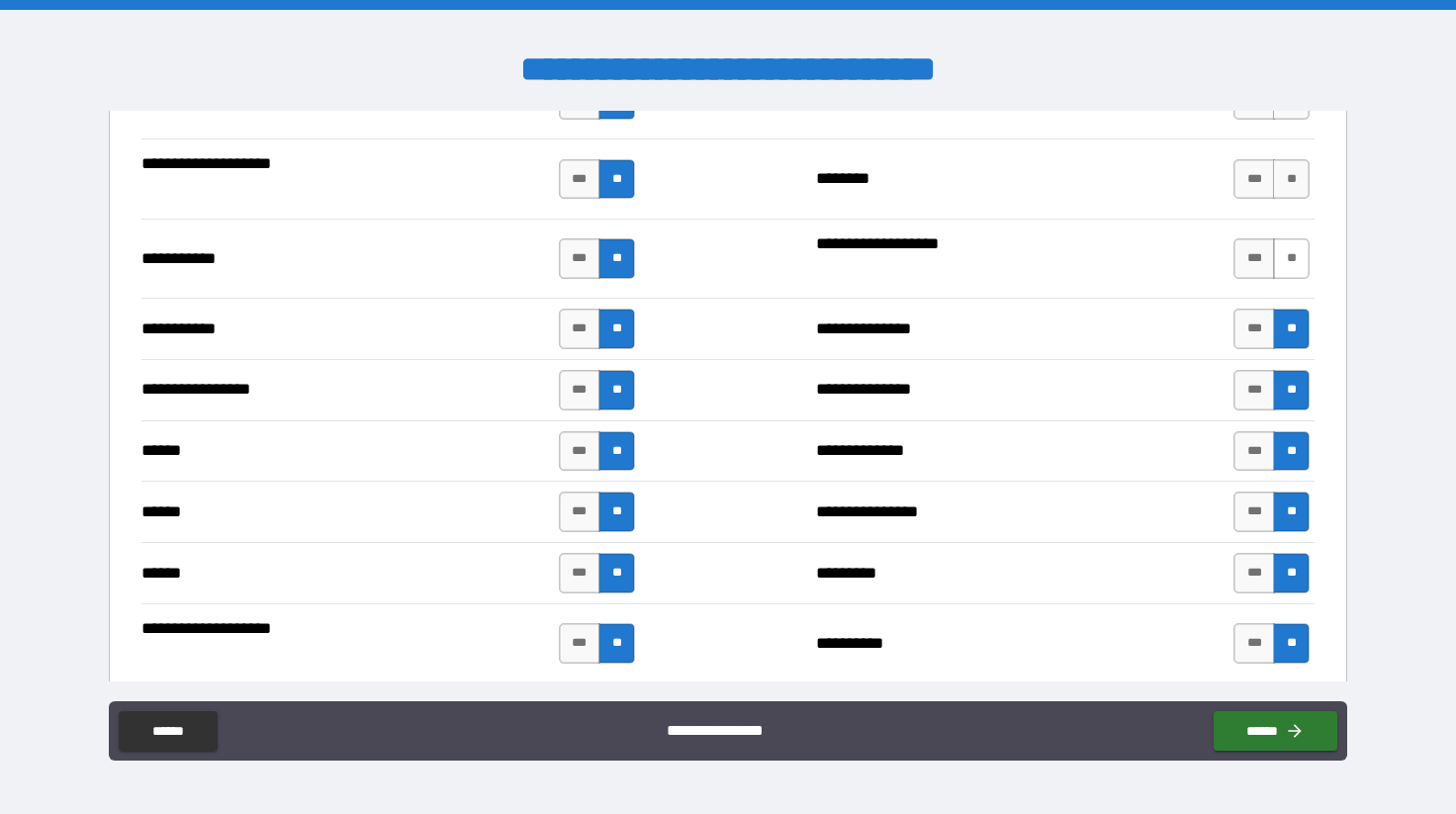 click on "**" at bounding box center [1291, 258] 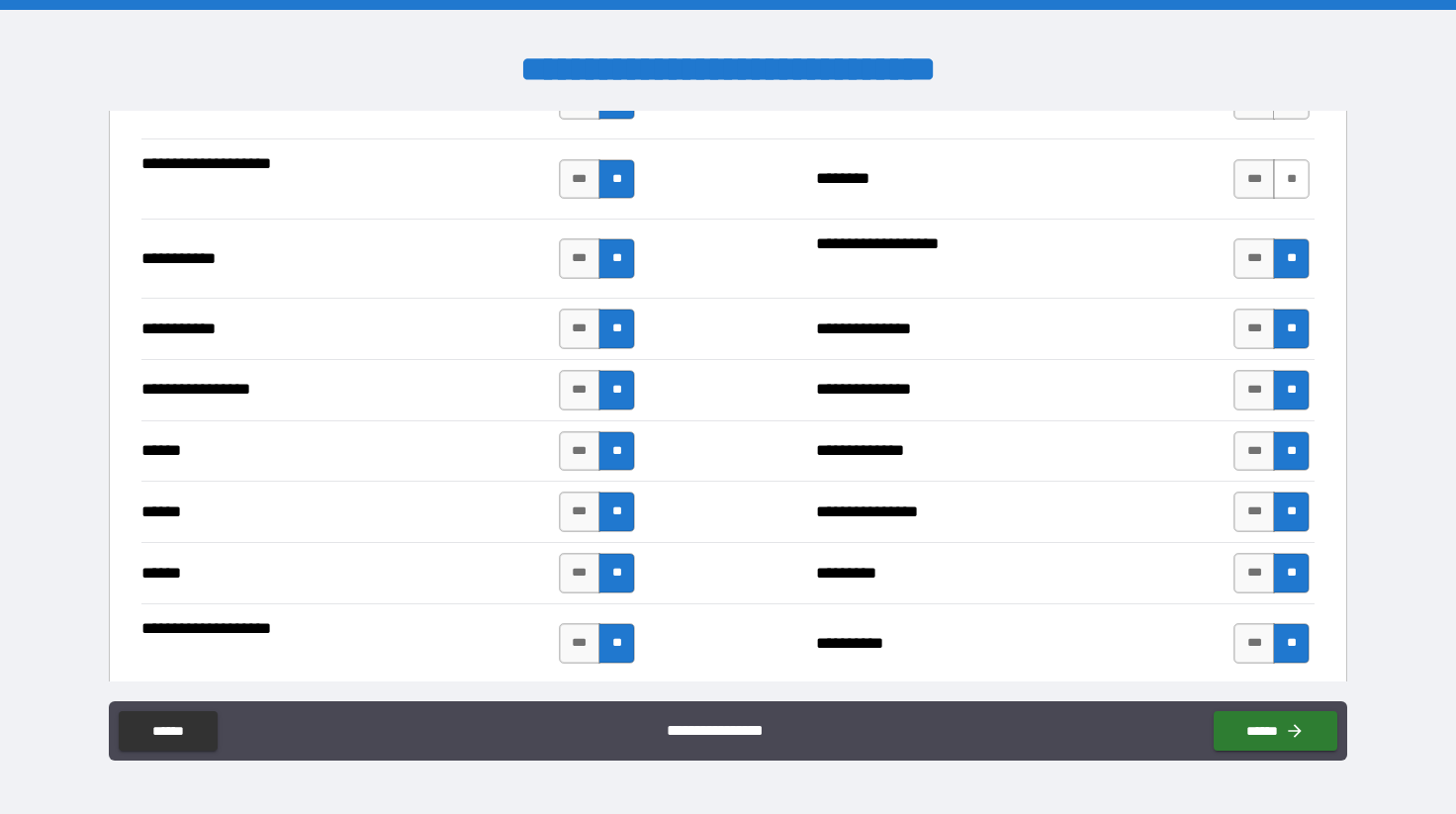 click on "**" at bounding box center [1291, 179] 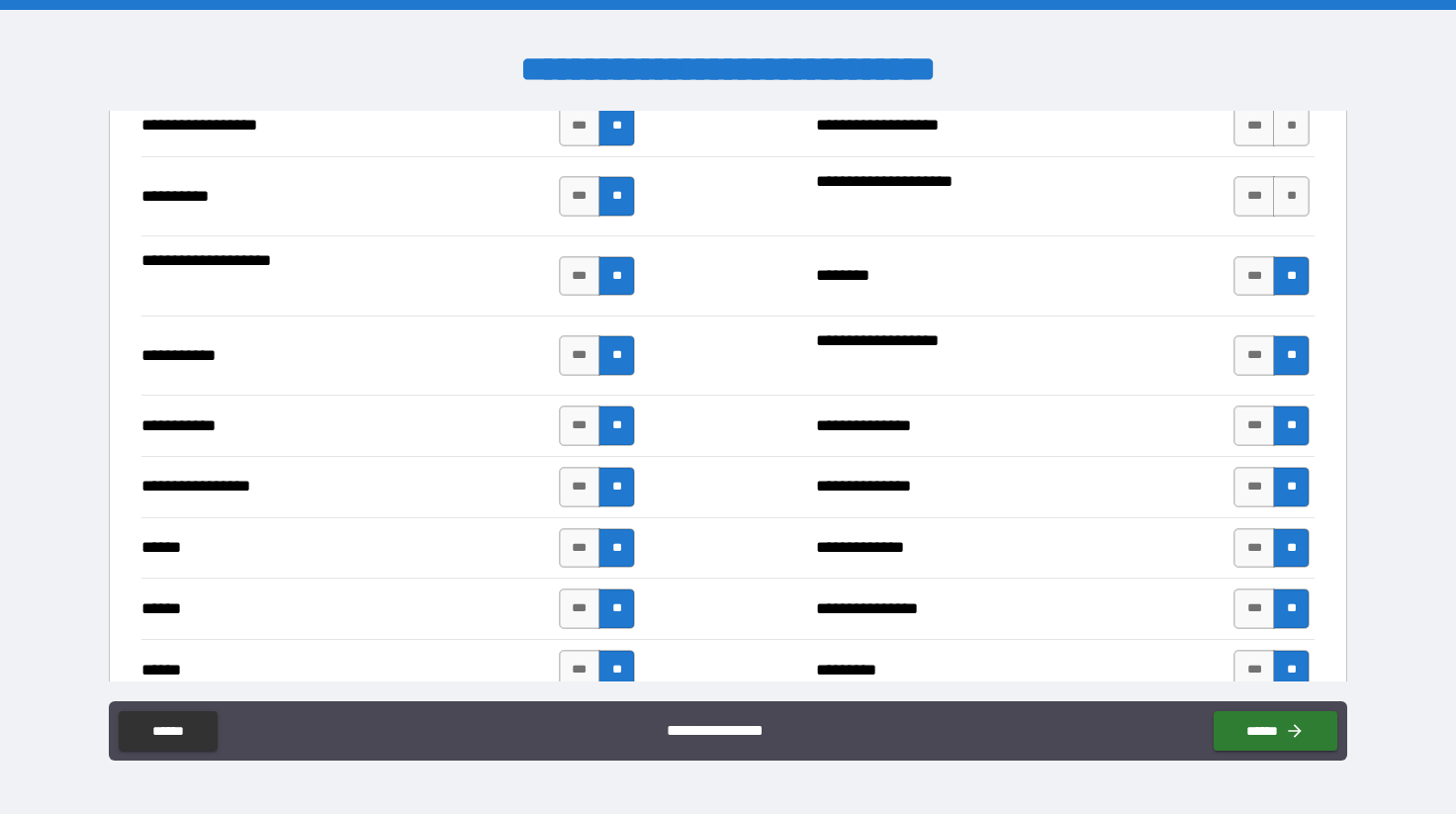 scroll, scrollTop: 1923, scrollLeft: 0, axis: vertical 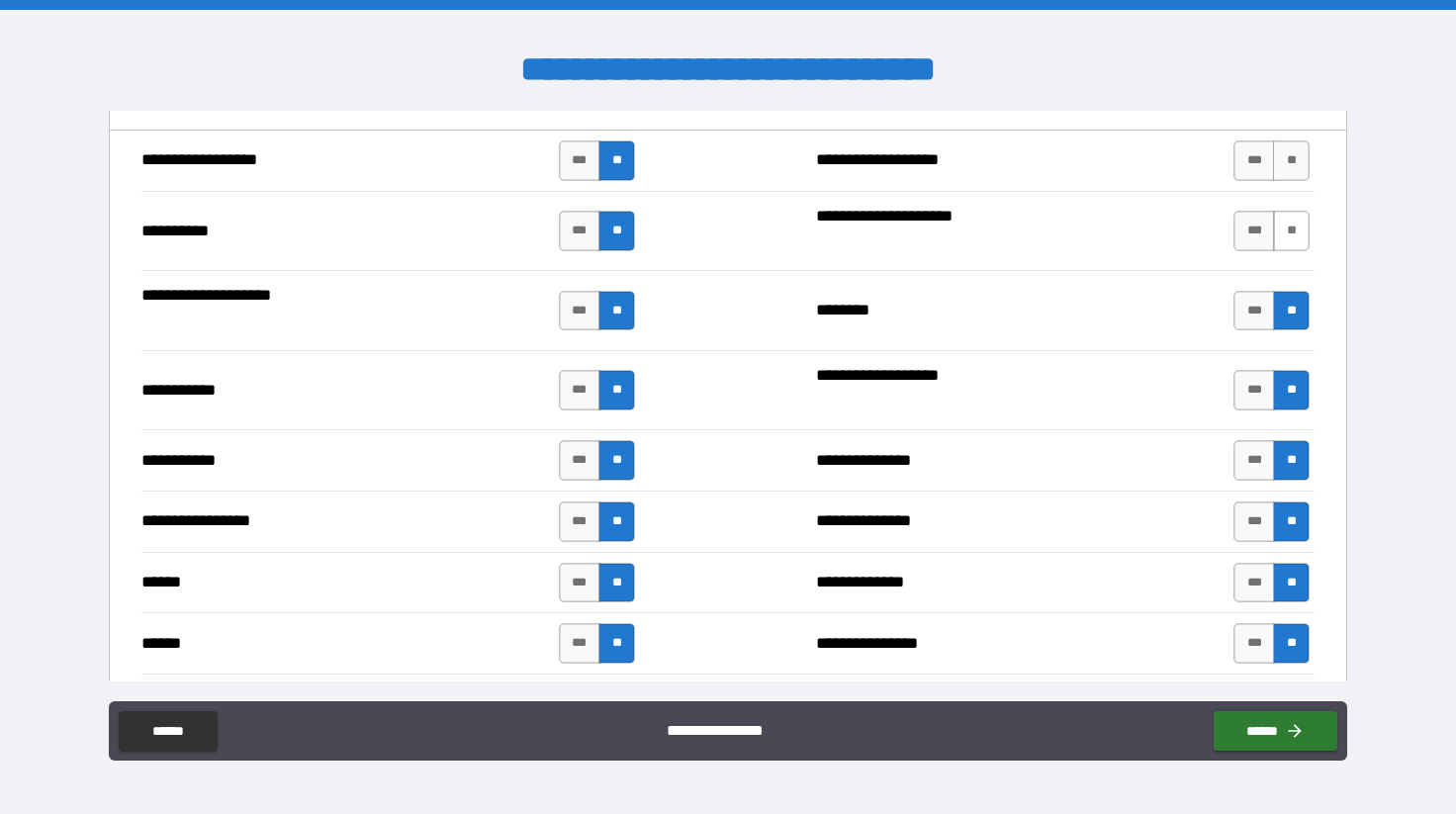 click on "**" at bounding box center [1291, 230] 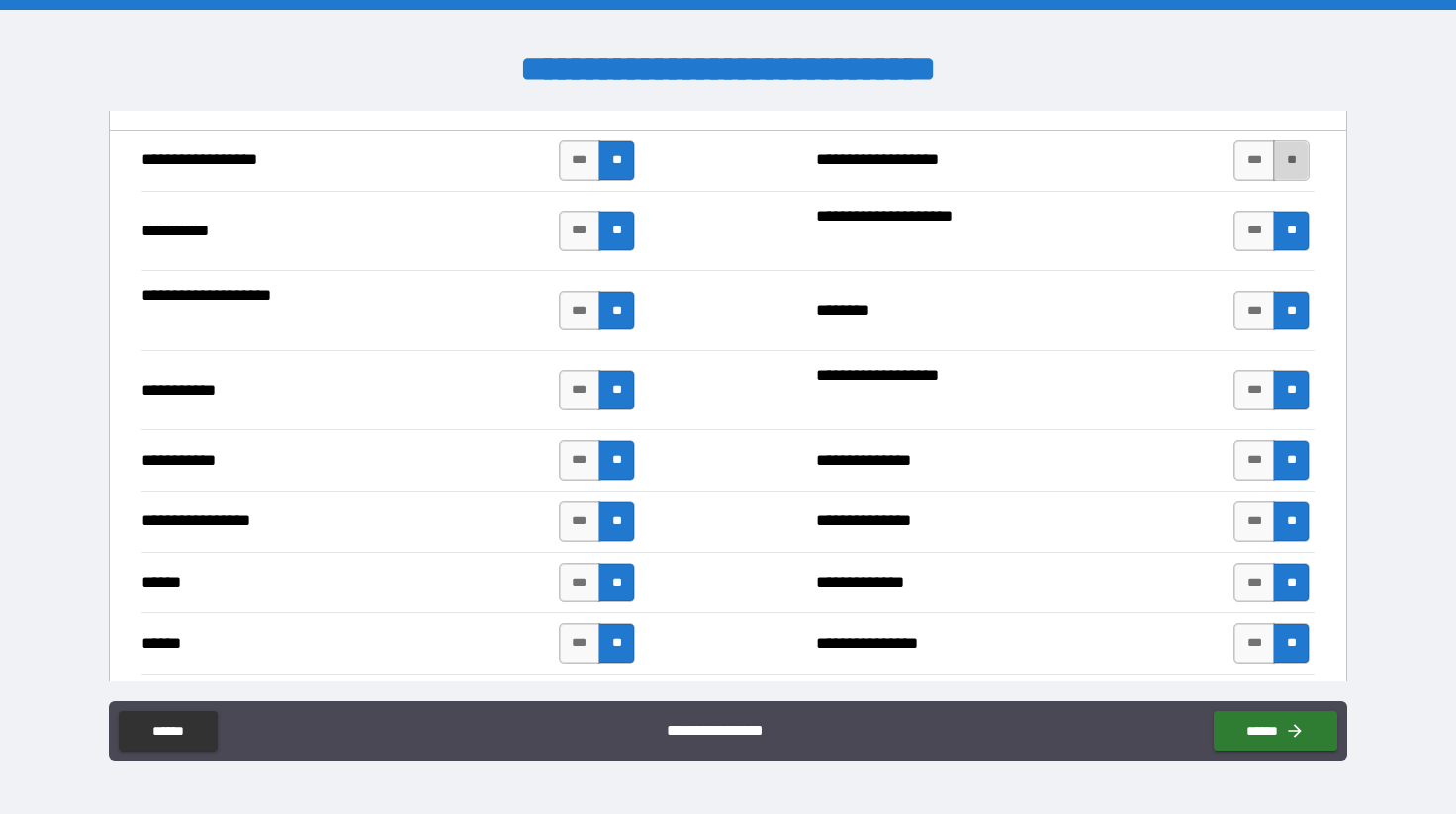 click on "**" at bounding box center [1291, 160] 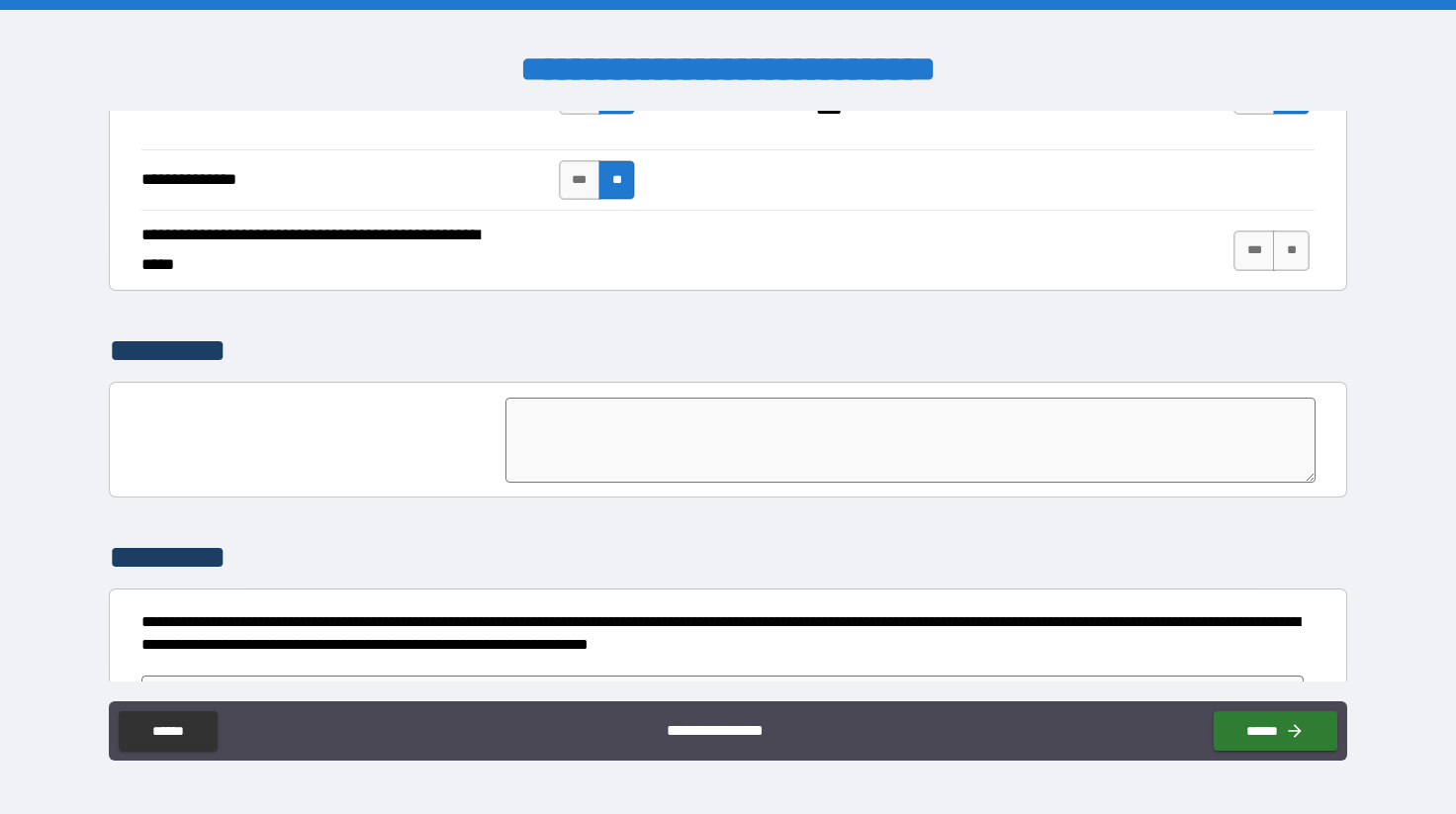 scroll, scrollTop: 4633, scrollLeft: 0, axis: vertical 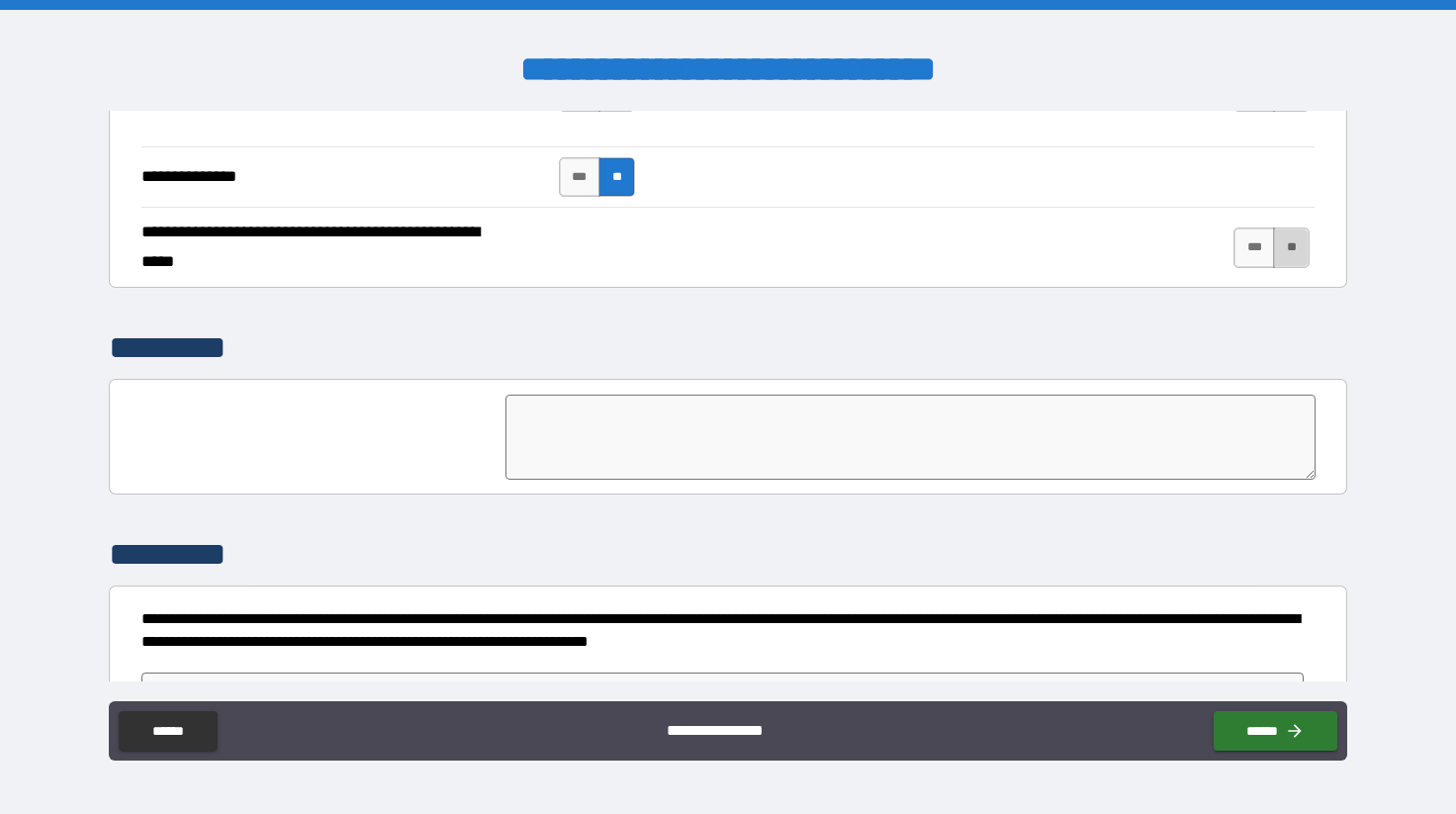 click on "**" at bounding box center [1291, 247] 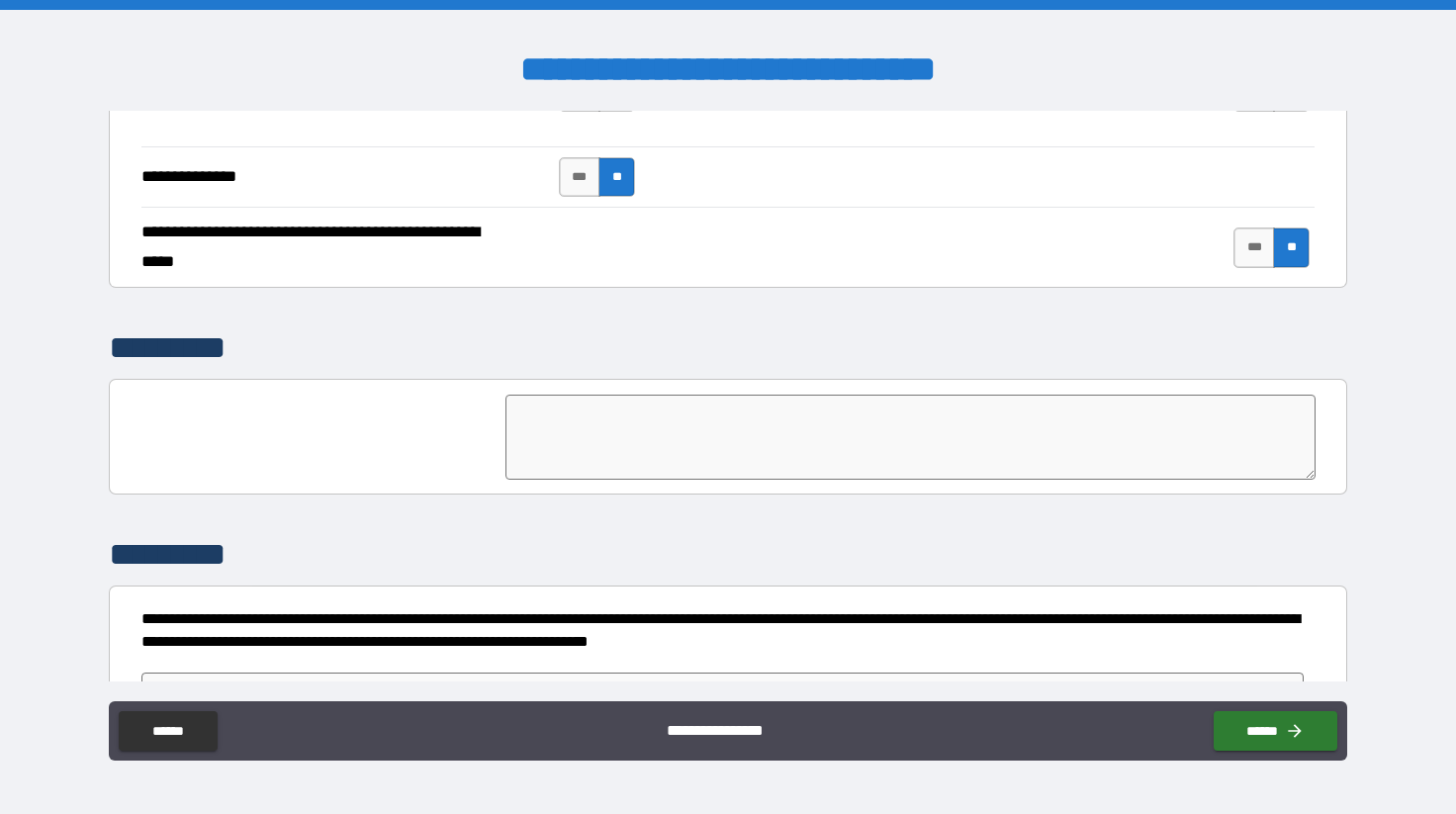 scroll, scrollTop: 4694, scrollLeft: 0, axis: vertical 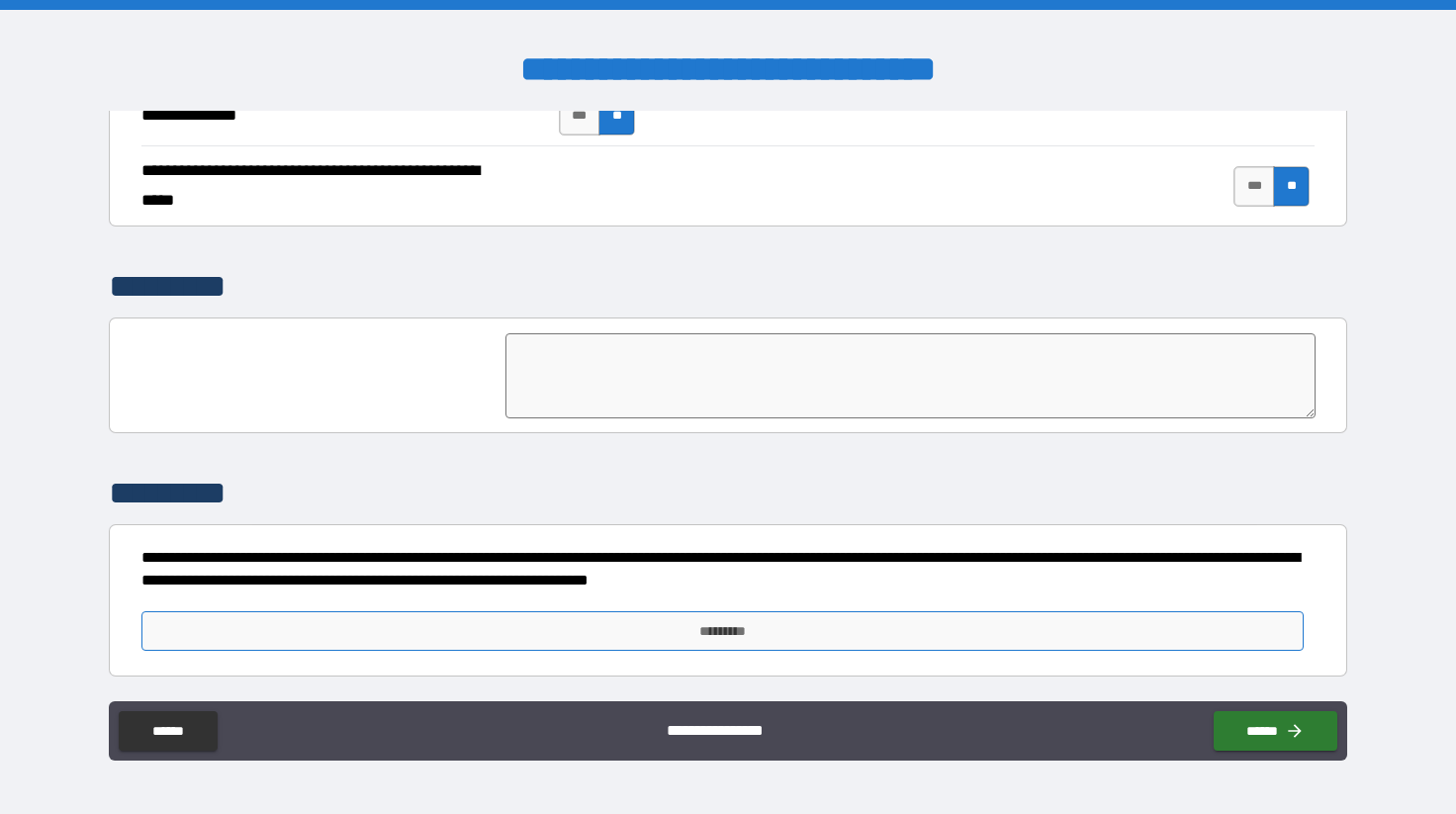 click on "*********" at bounding box center (722, 631) 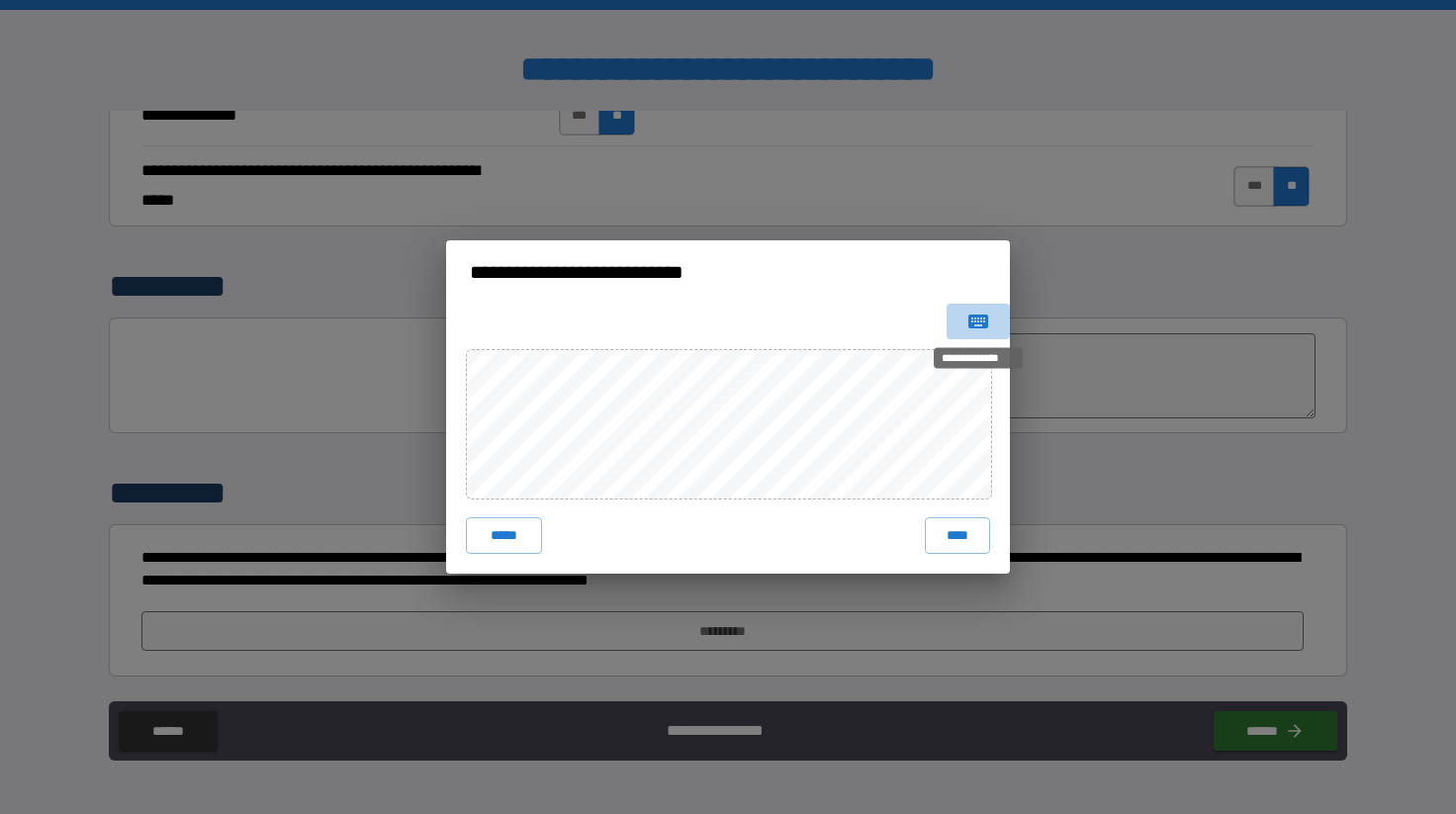 click 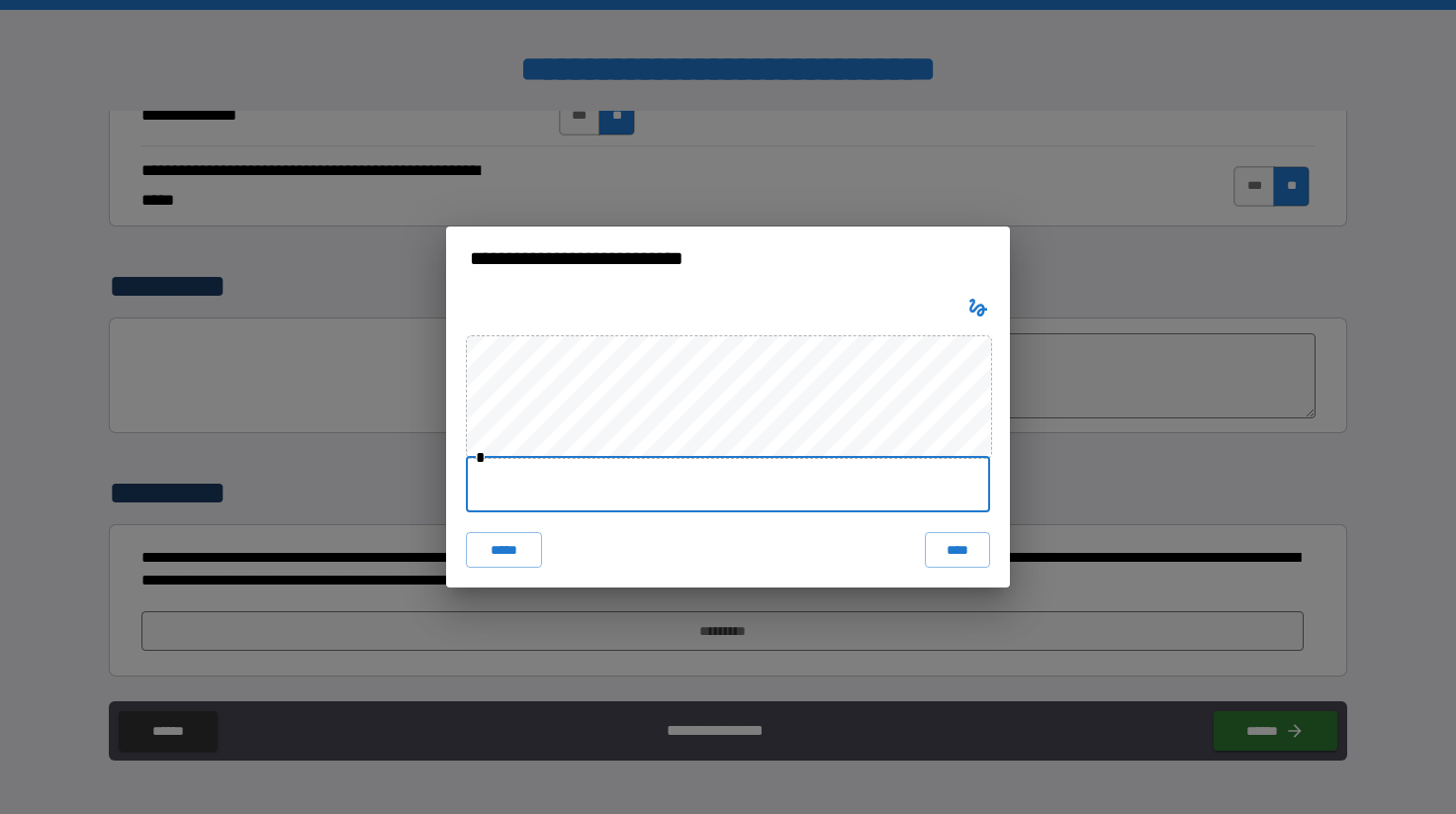click at bounding box center (728, 485) 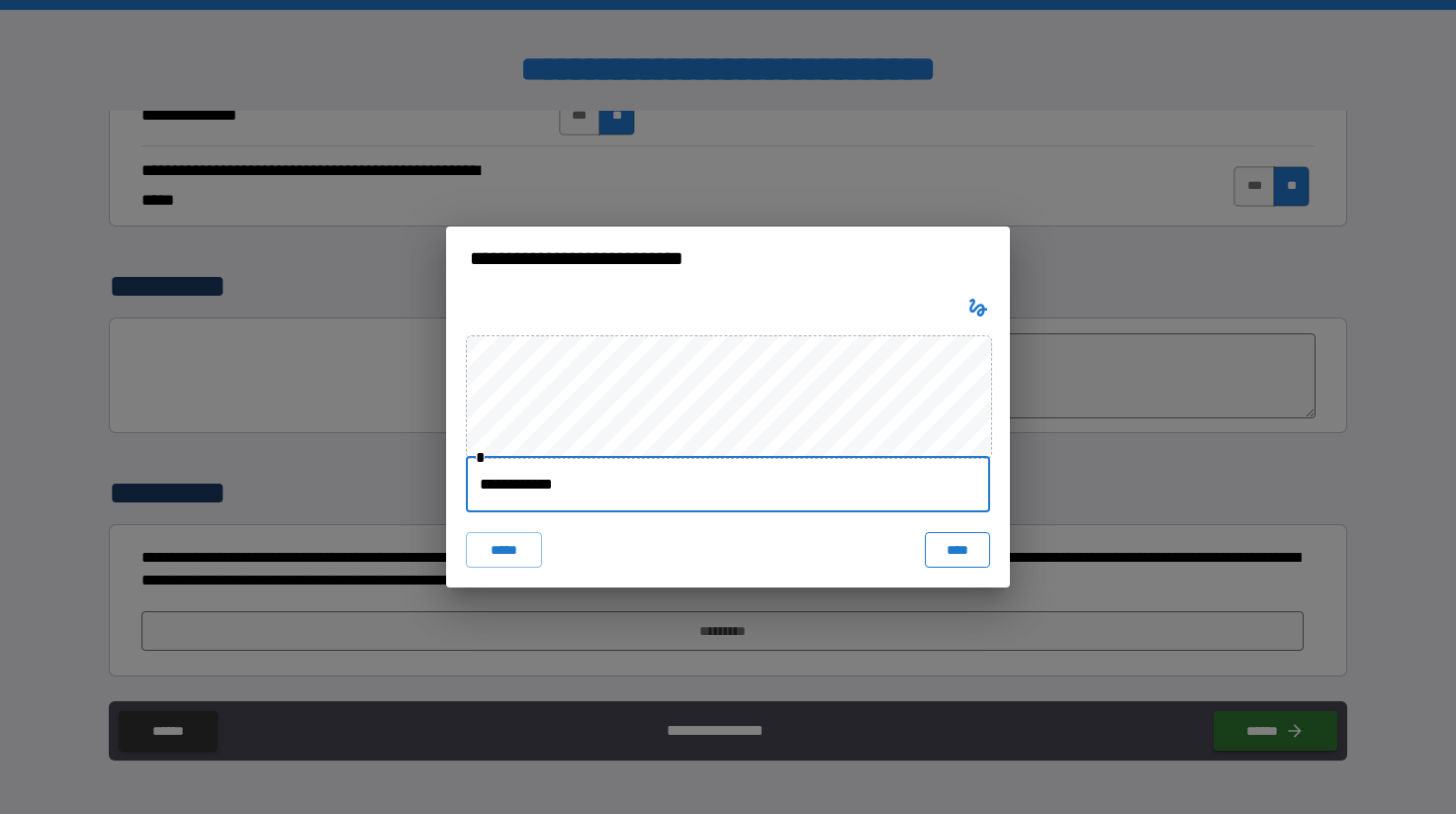 type on "**********" 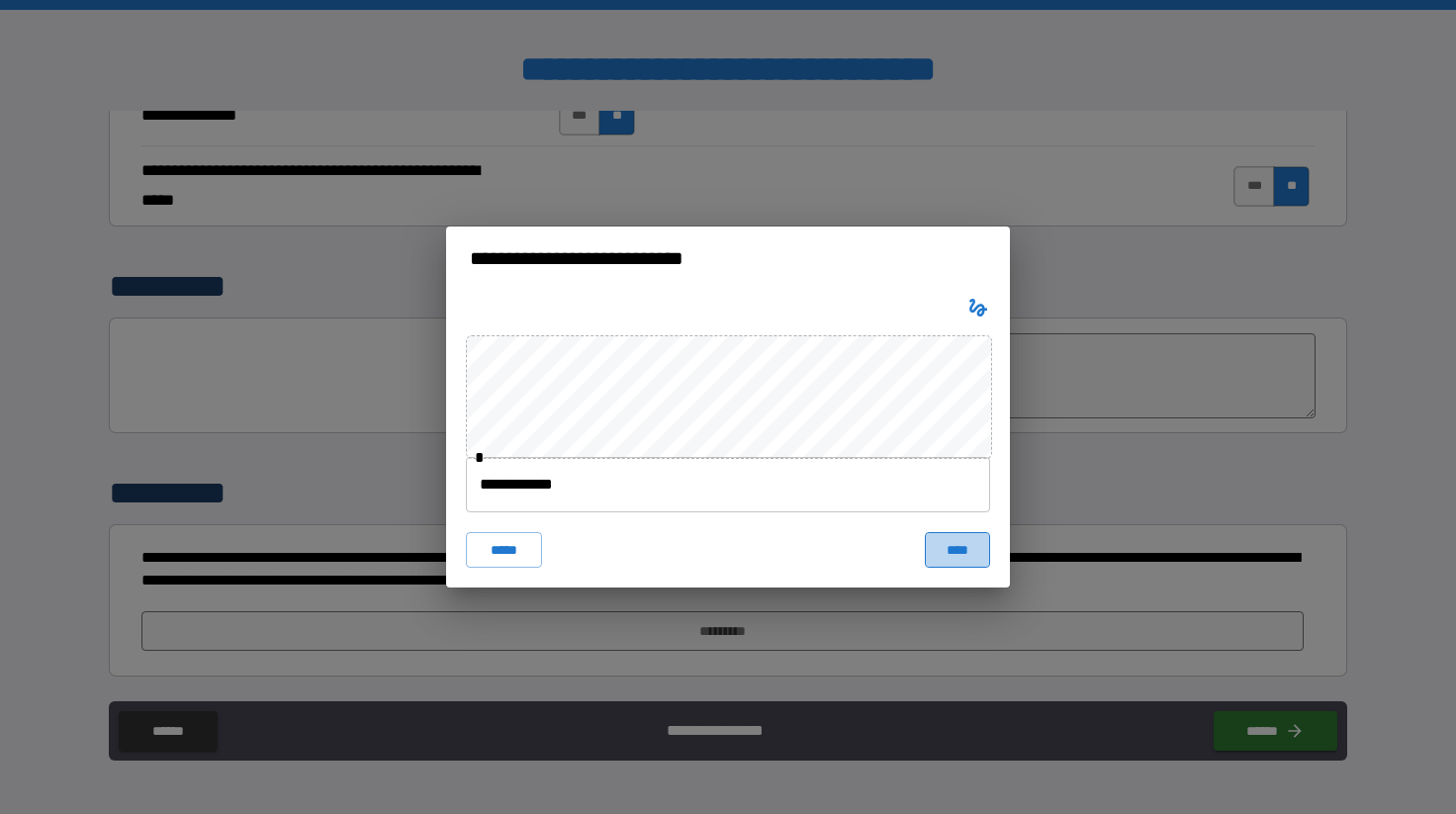click on "****" at bounding box center (957, 550) 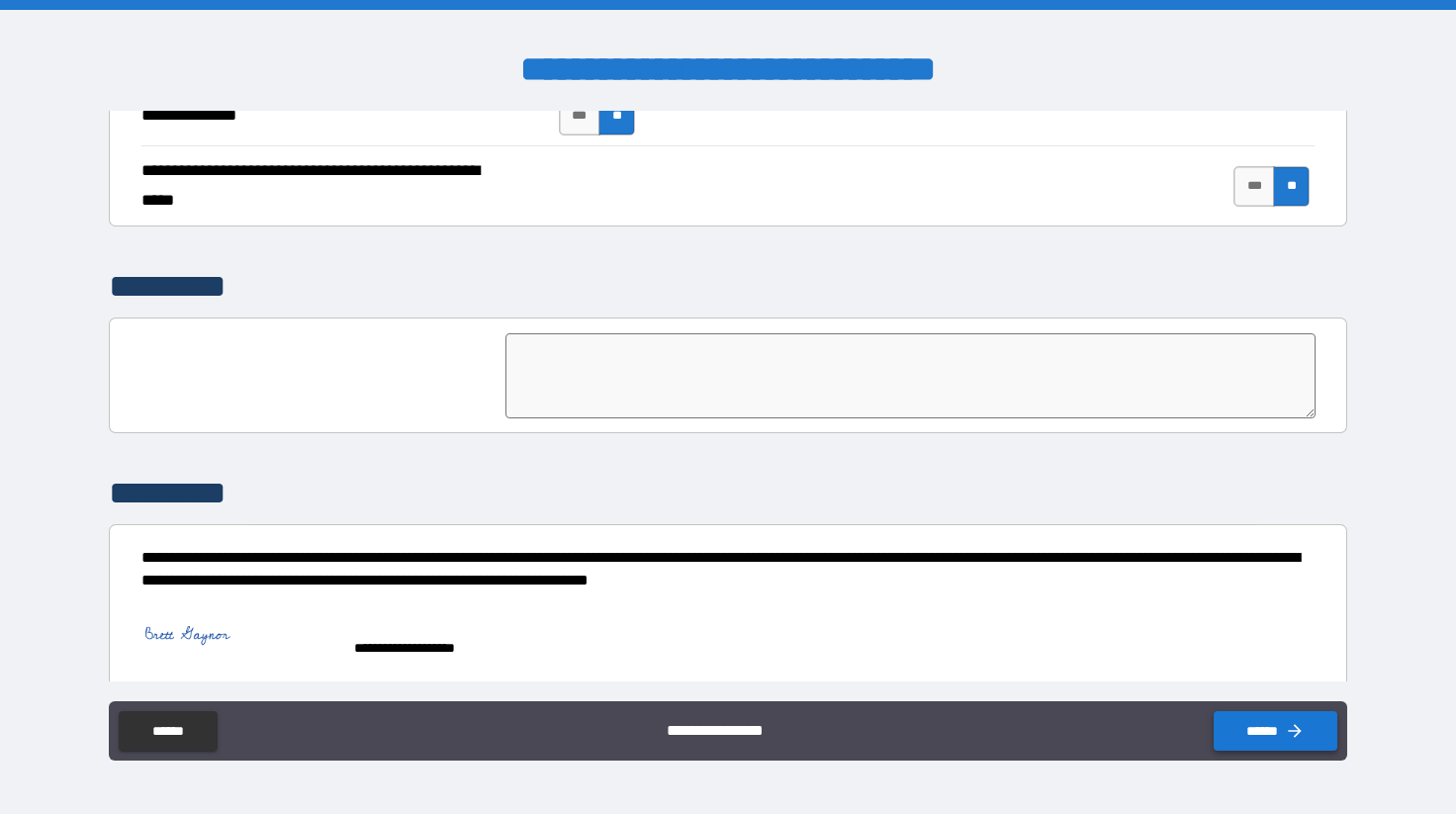 click on "******" at bounding box center (1275, 731) 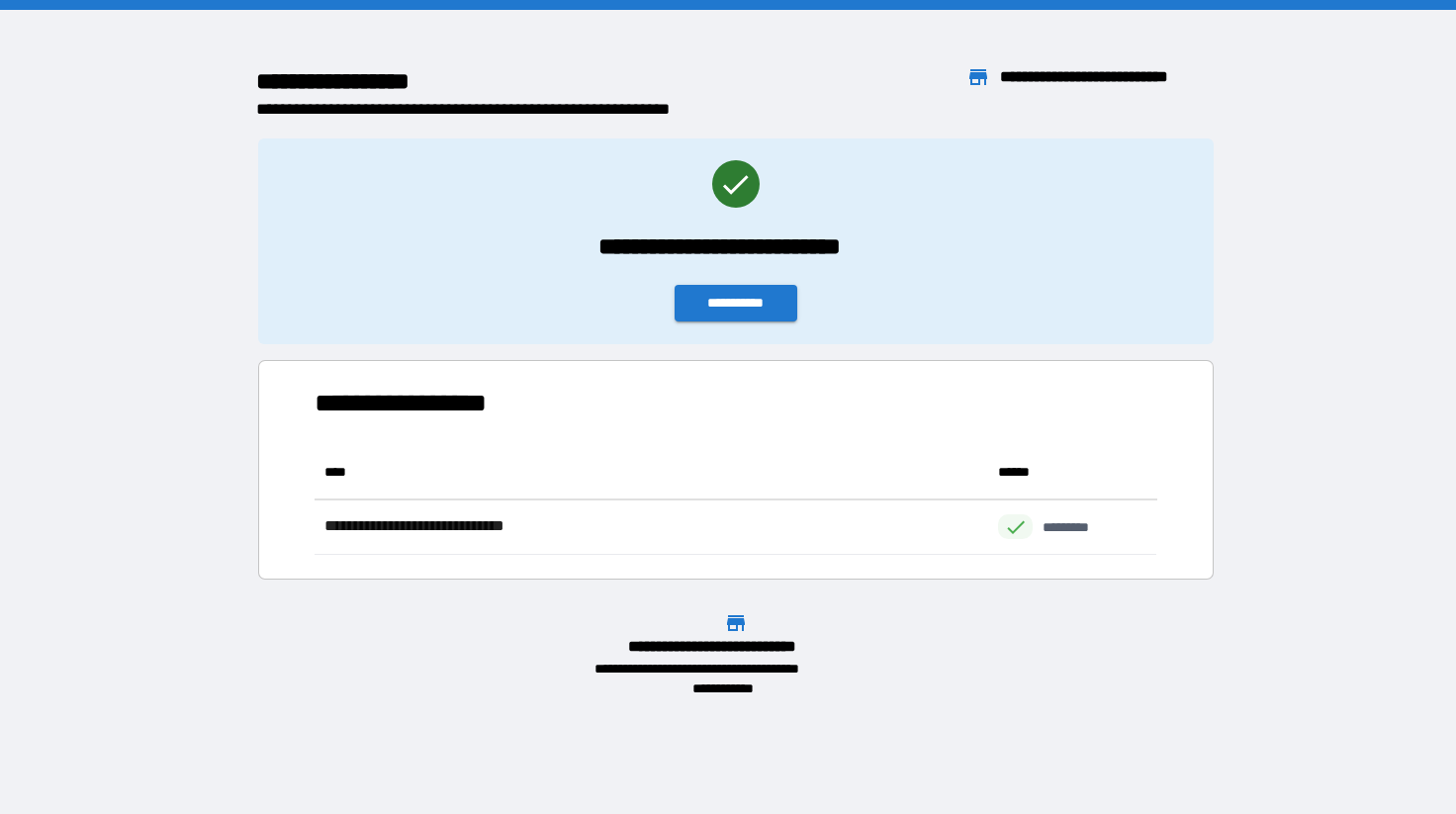scroll, scrollTop: 1, scrollLeft: 0, axis: vertical 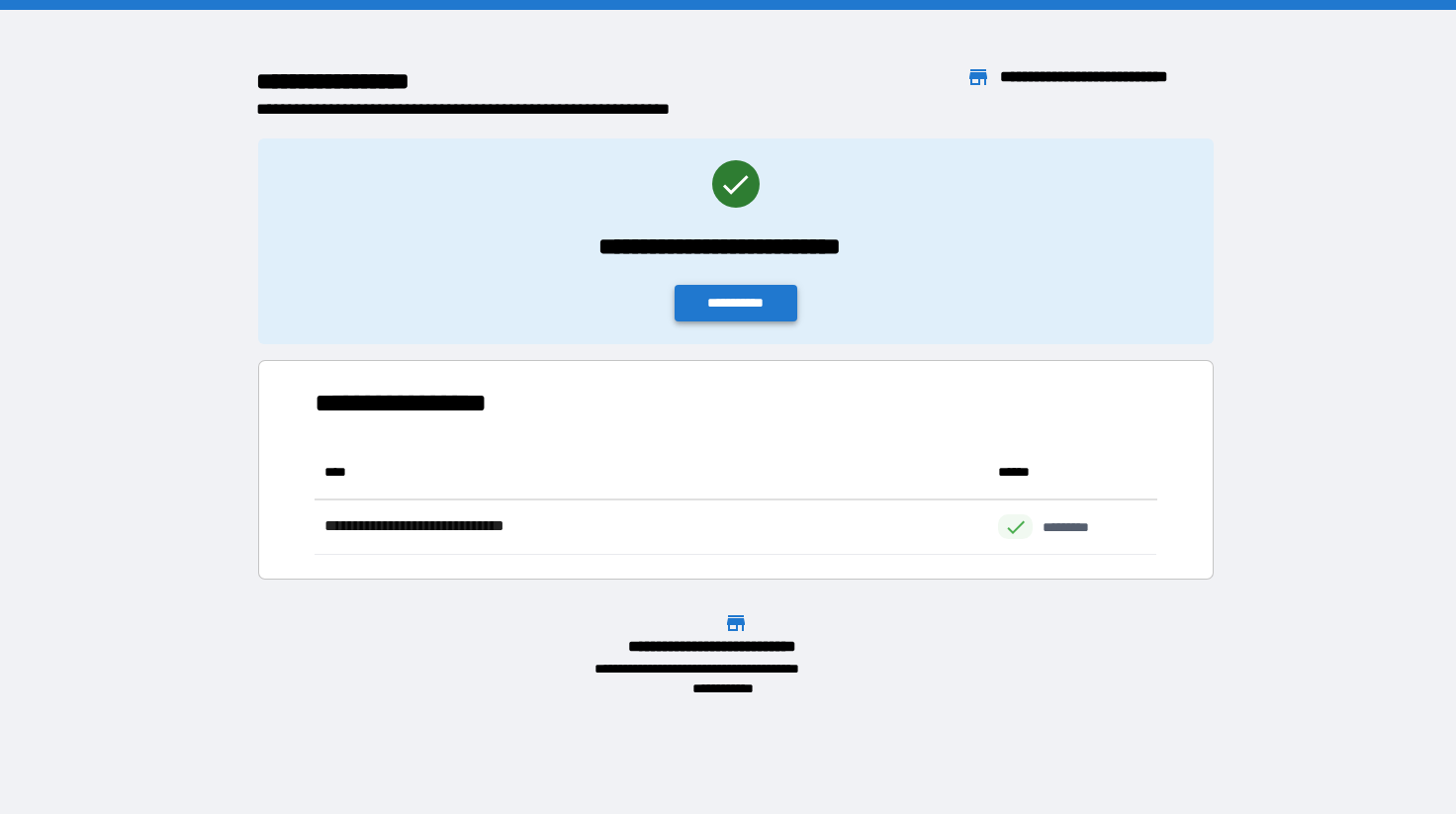 click on "**********" at bounding box center (736, 303) 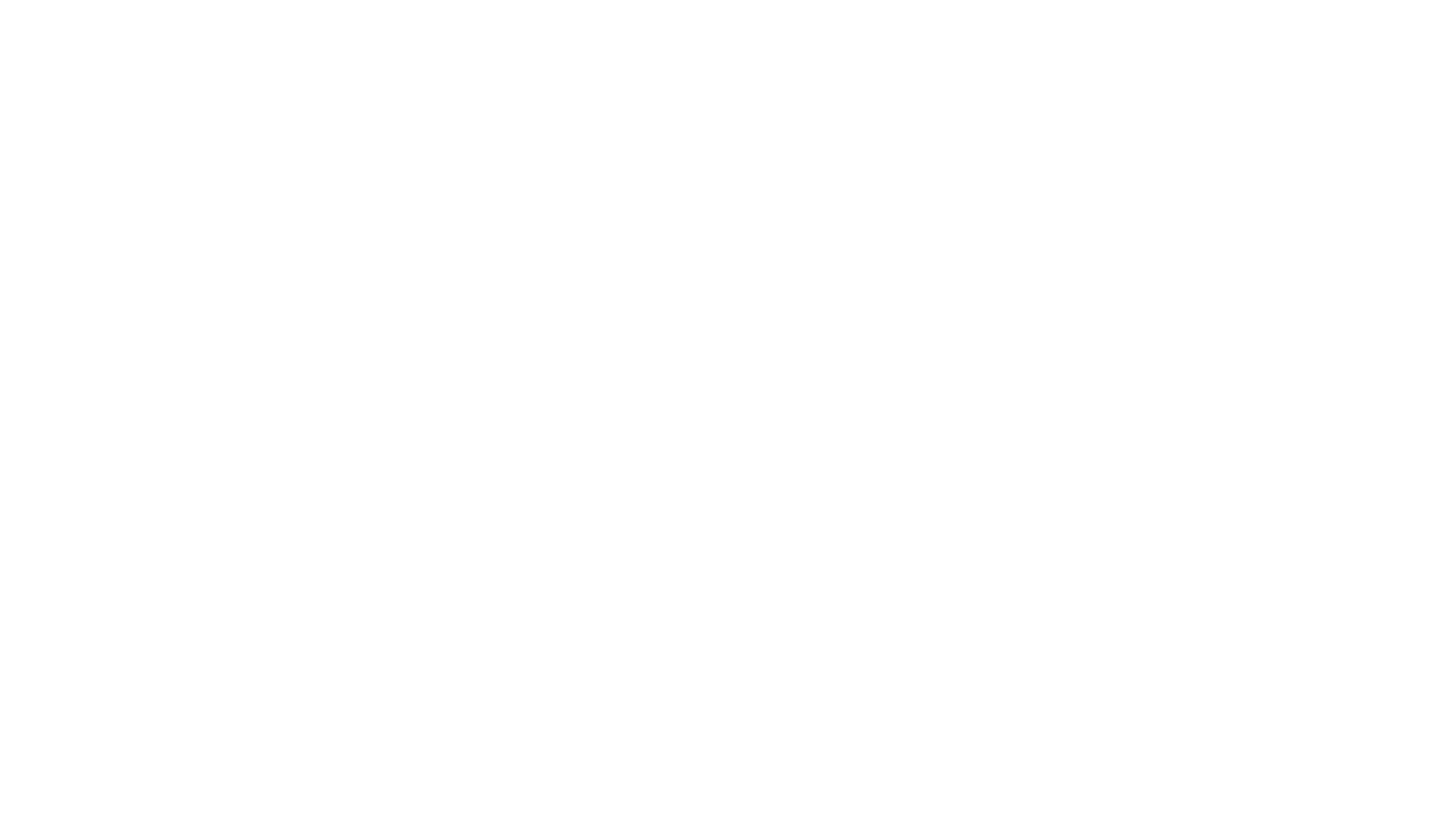 scroll, scrollTop: 0, scrollLeft: 0, axis: both 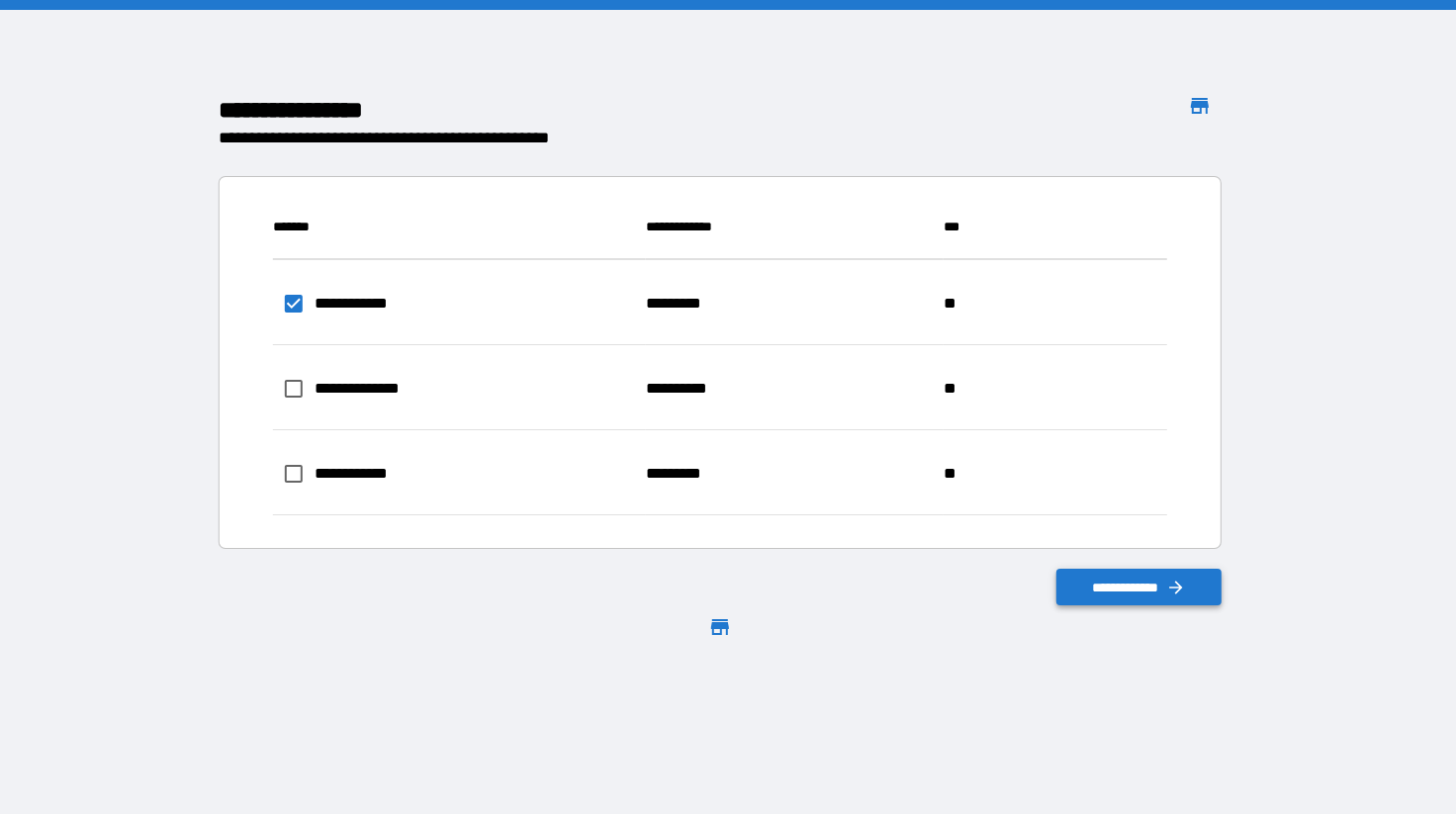 click 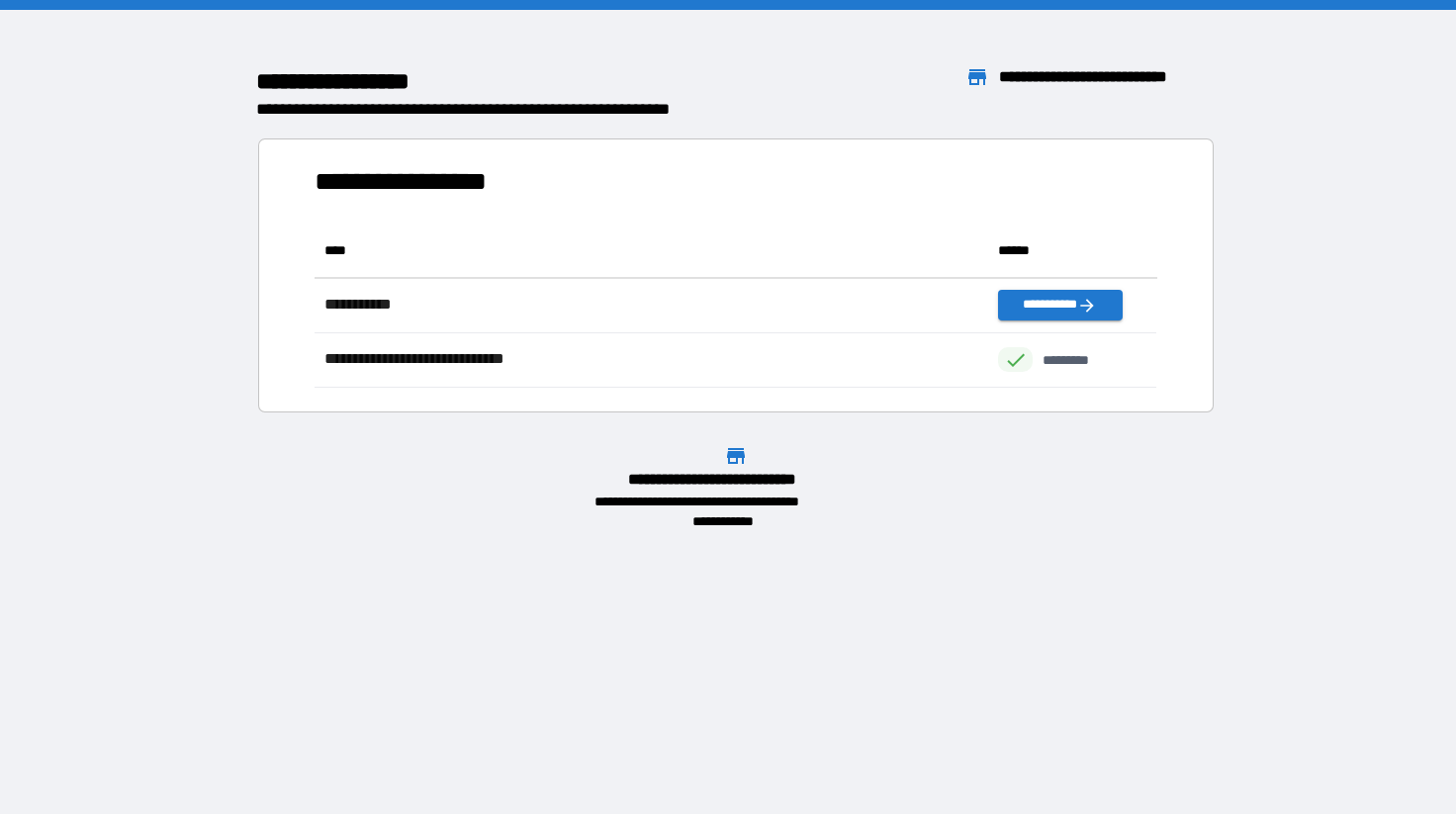 scroll, scrollTop: 1, scrollLeft: 1, axis: both 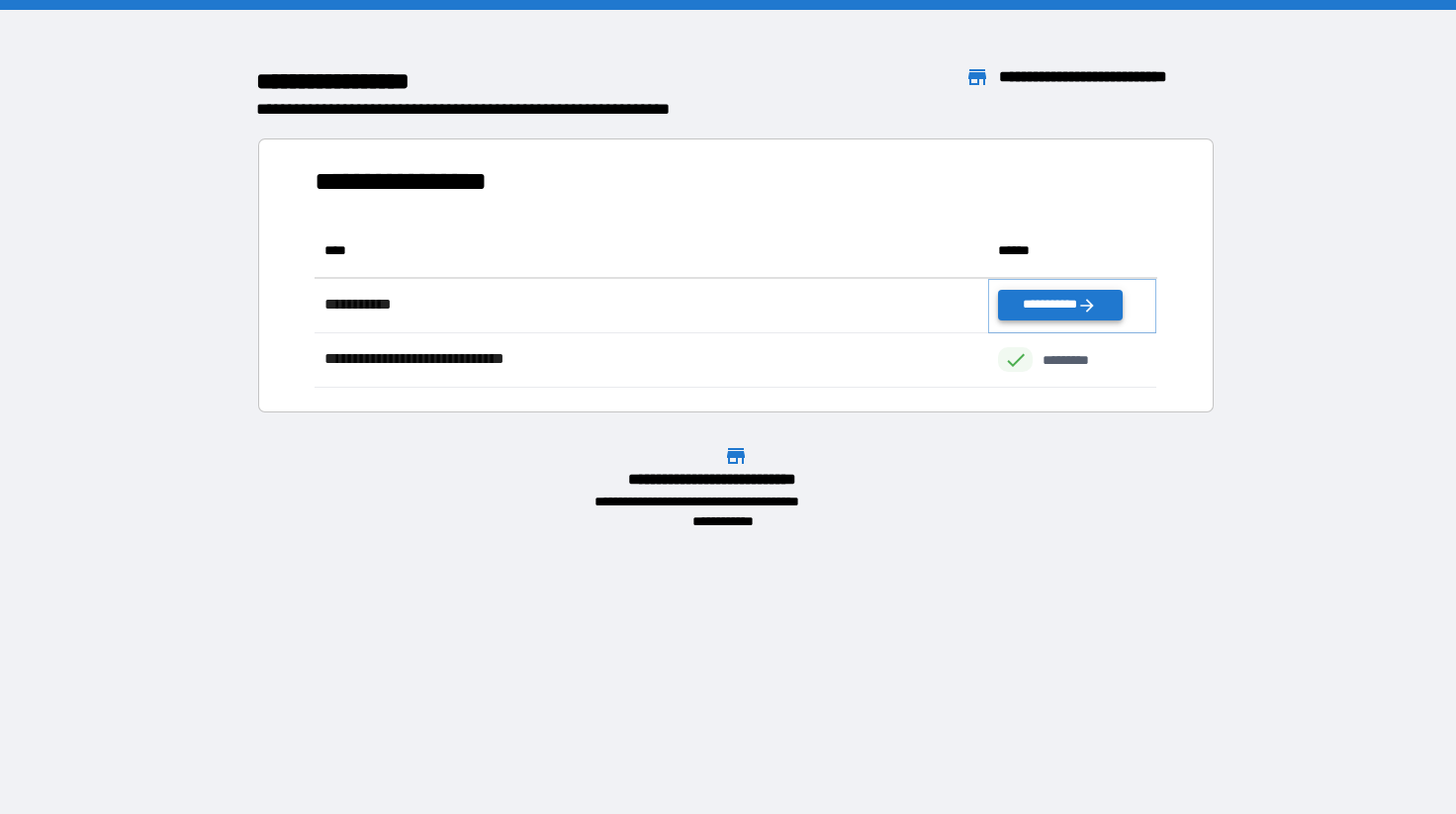 click on "**********" at bounding box center [1059, 305] 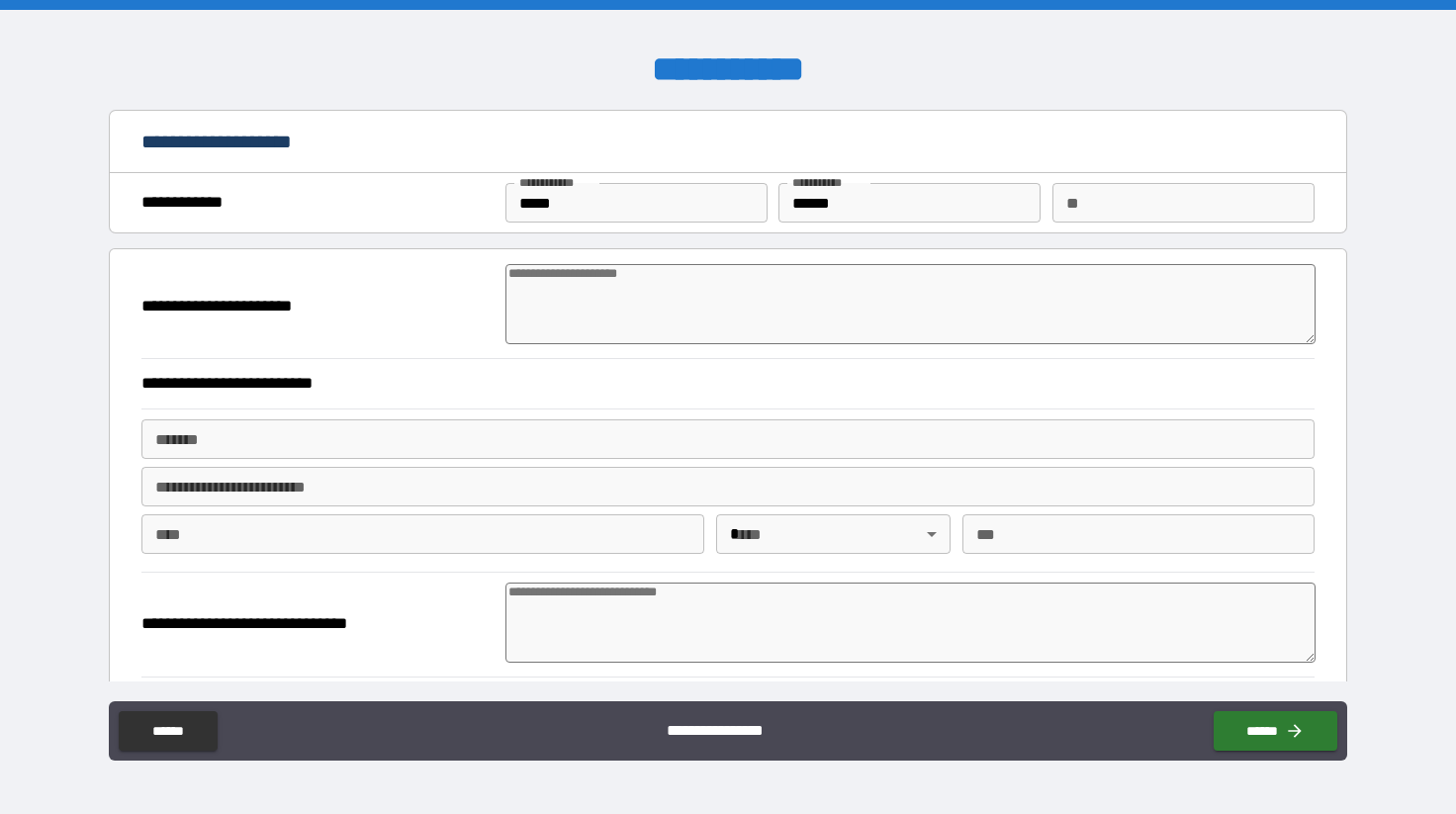type on "*" 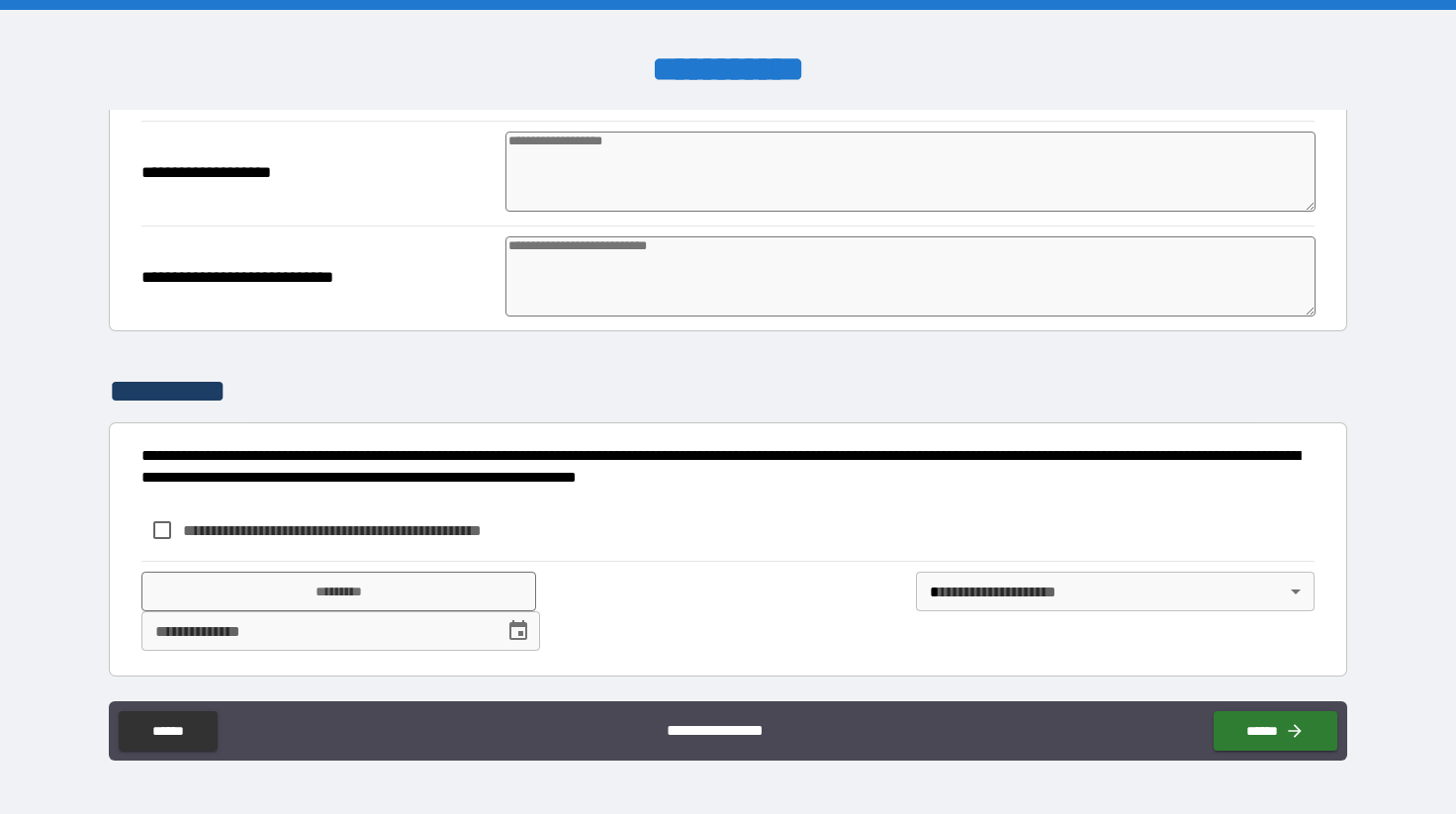 scroll, scrollTop: 0, scrollLeft: 0, axis: both 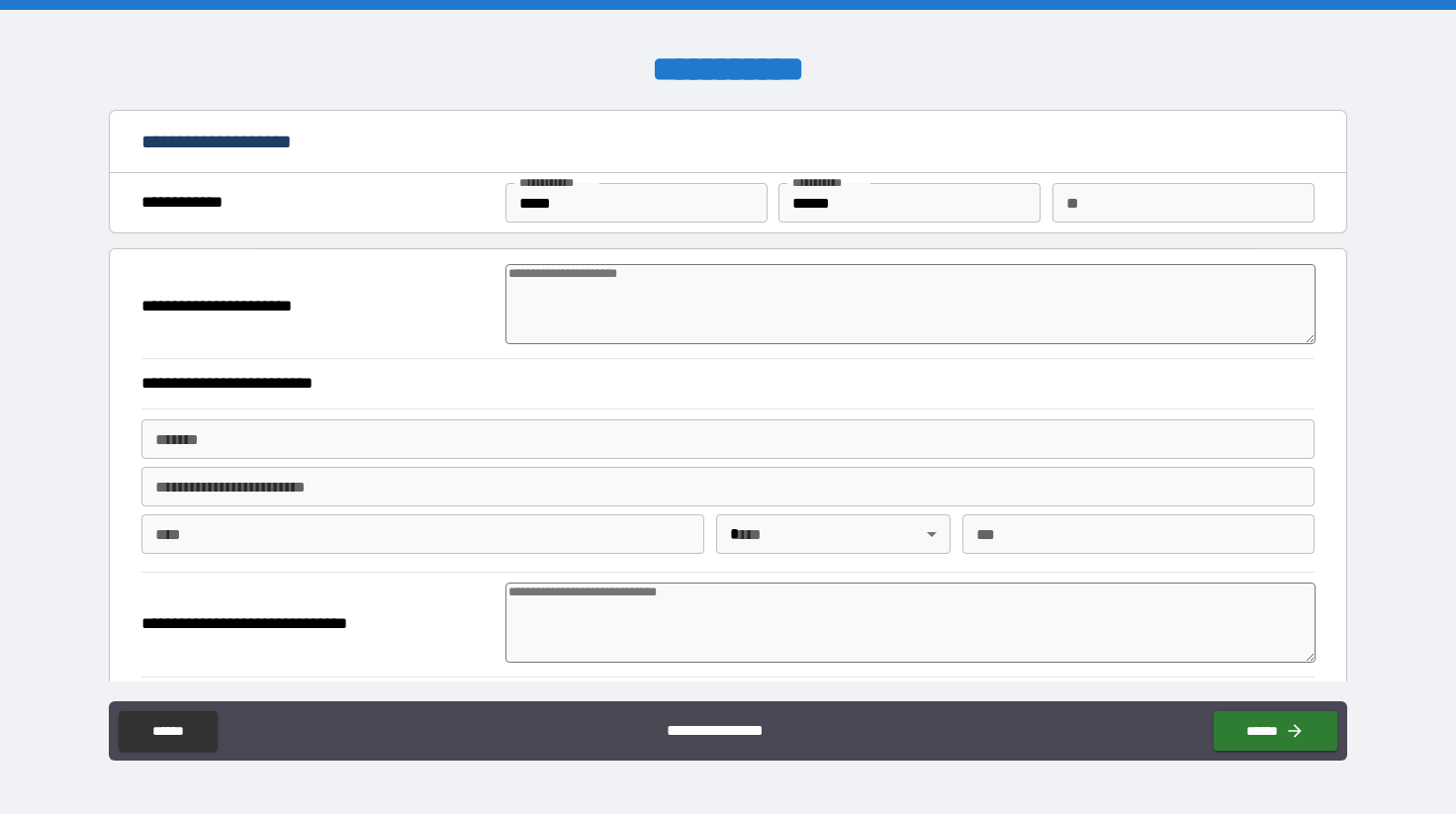 click at bounding box center (911, 304) 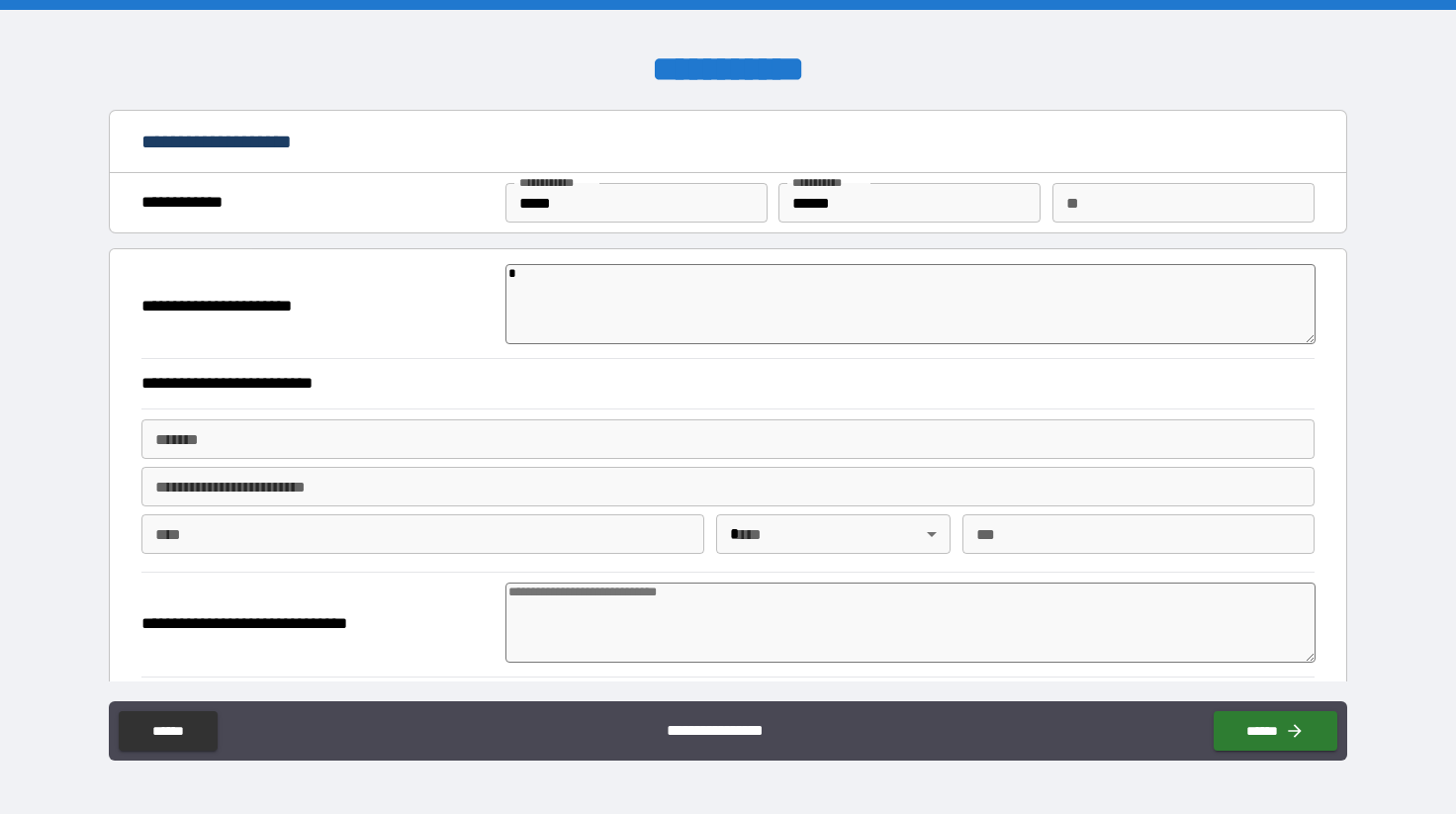 type on "*" 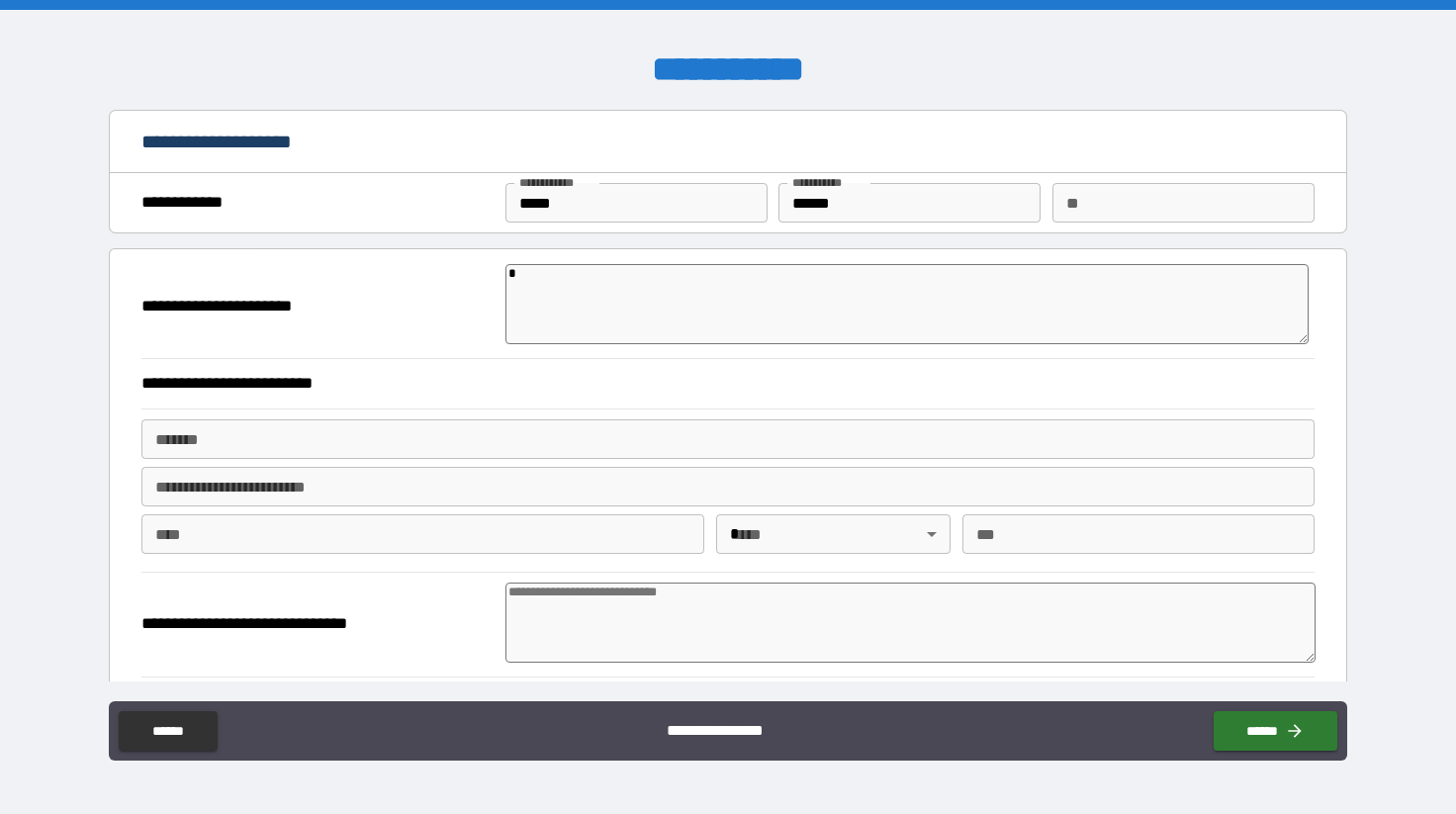 type on "**" 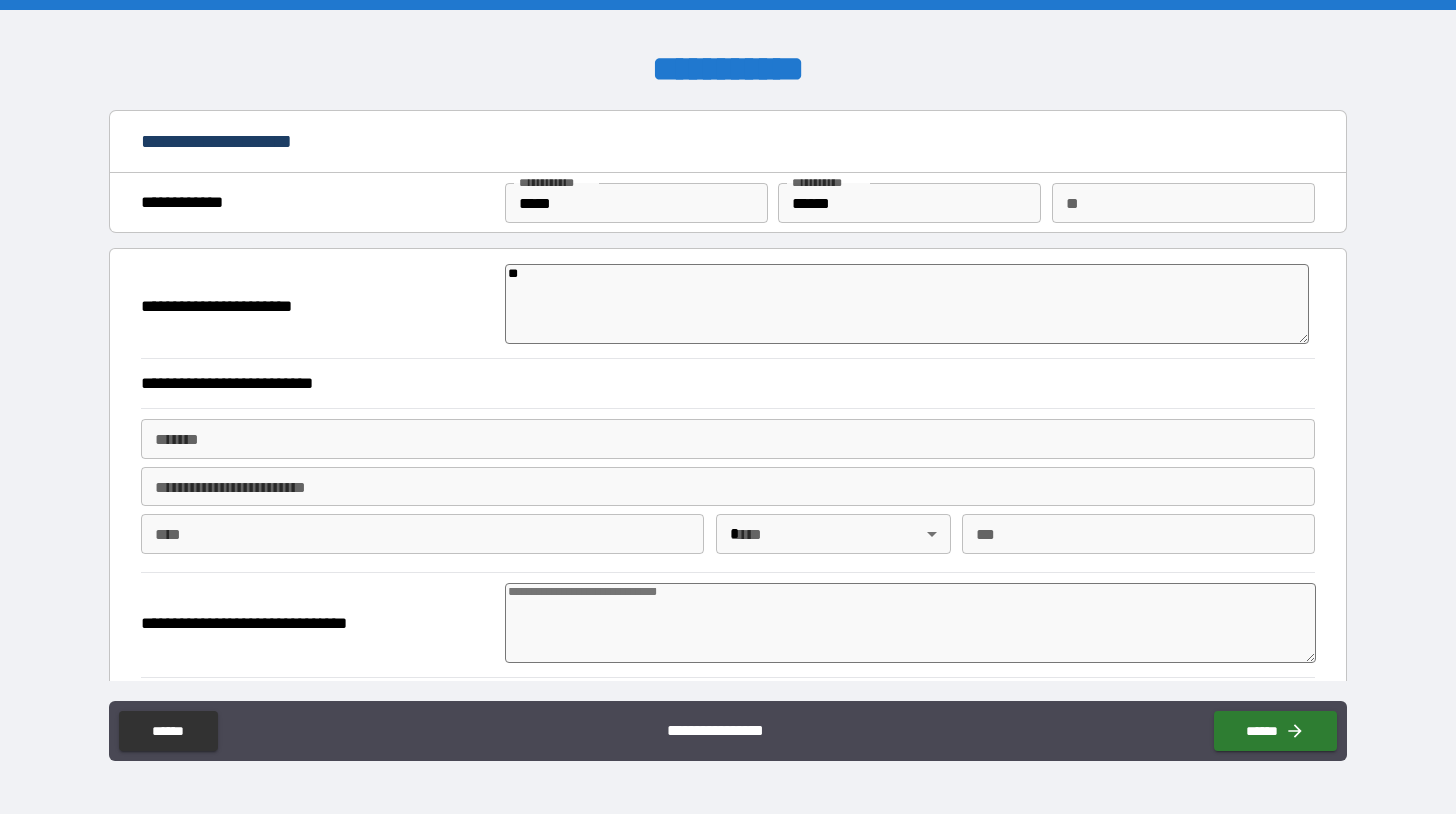 type on "*" 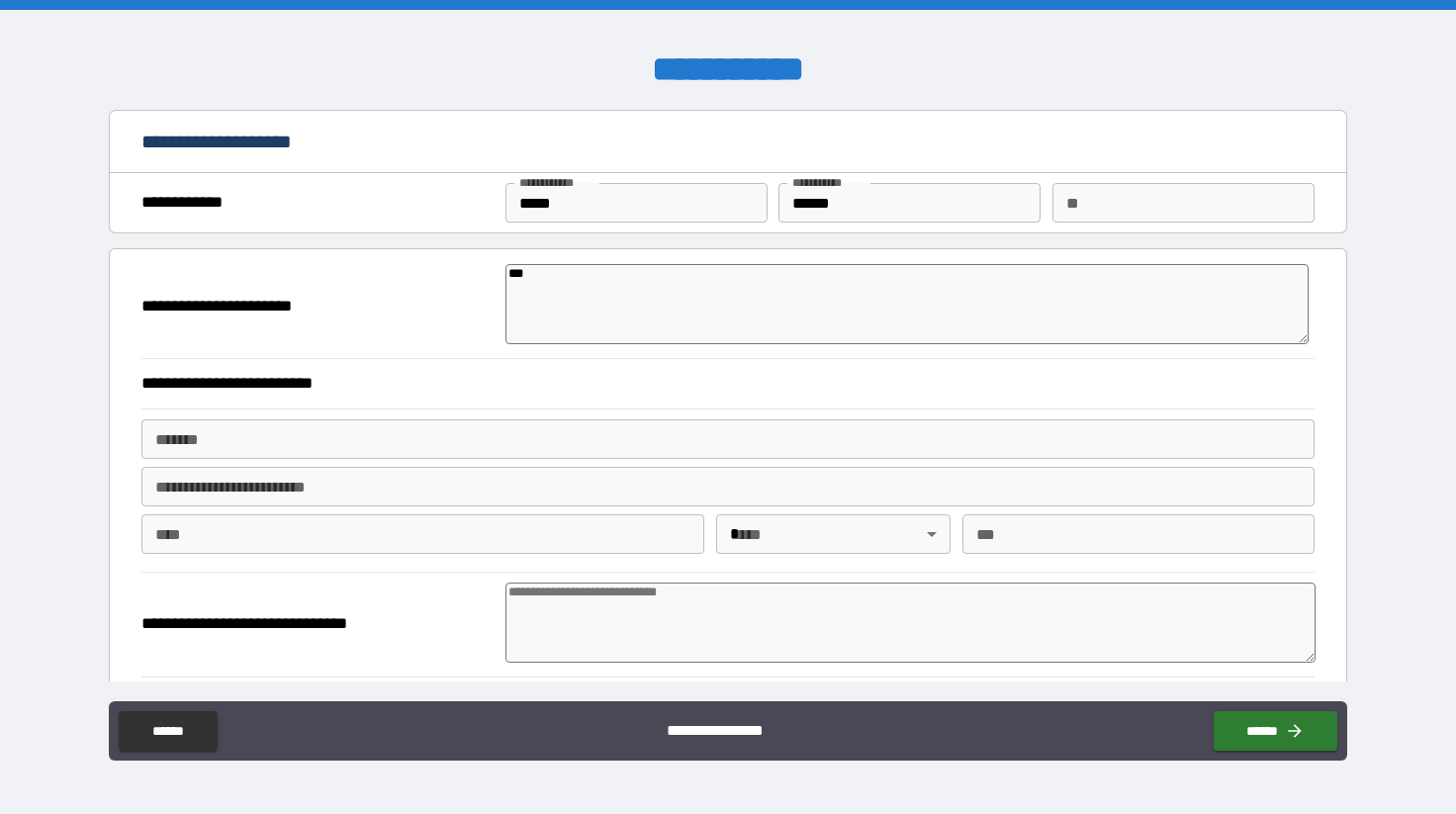 type on "*" 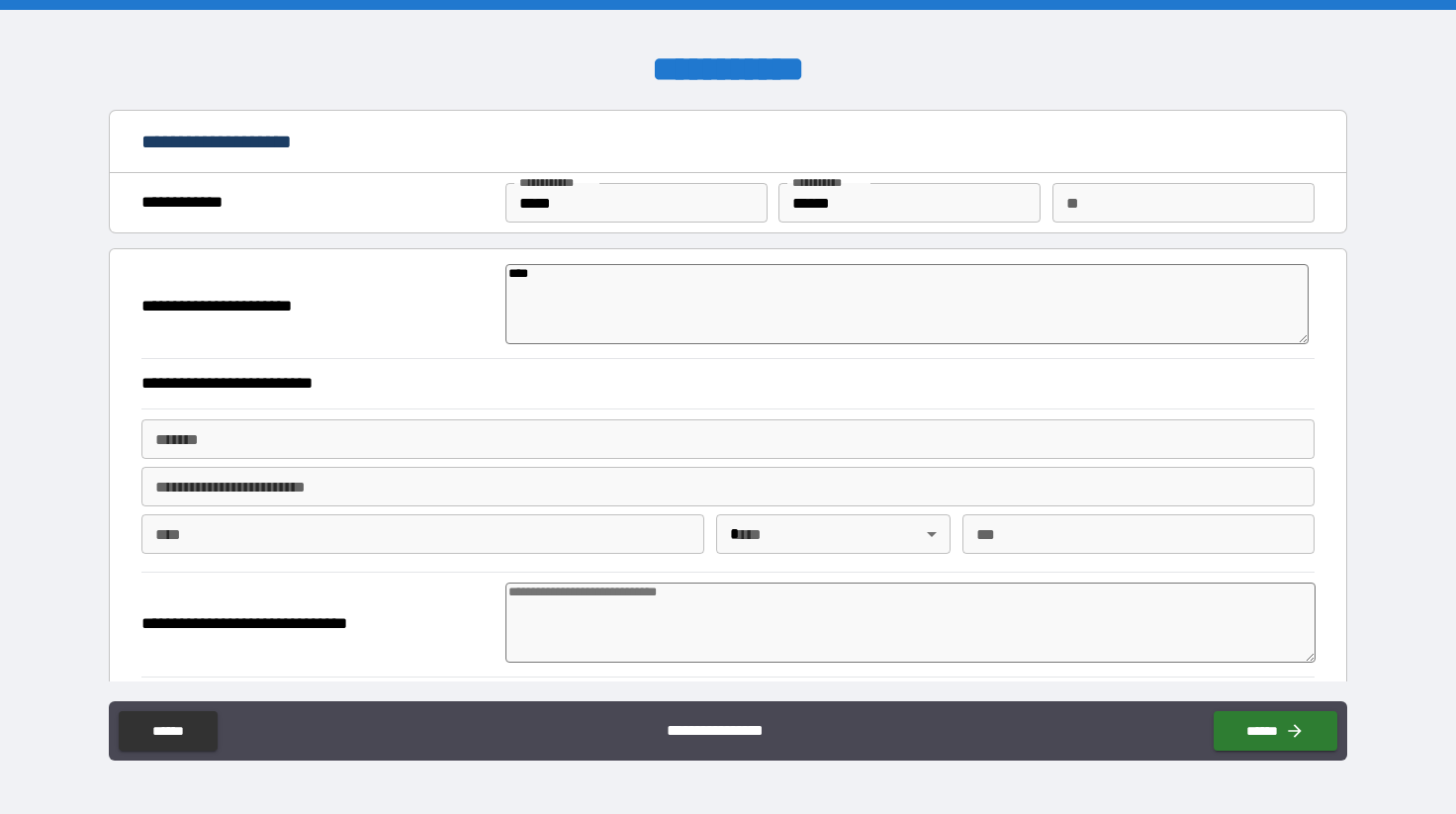 type on "*" 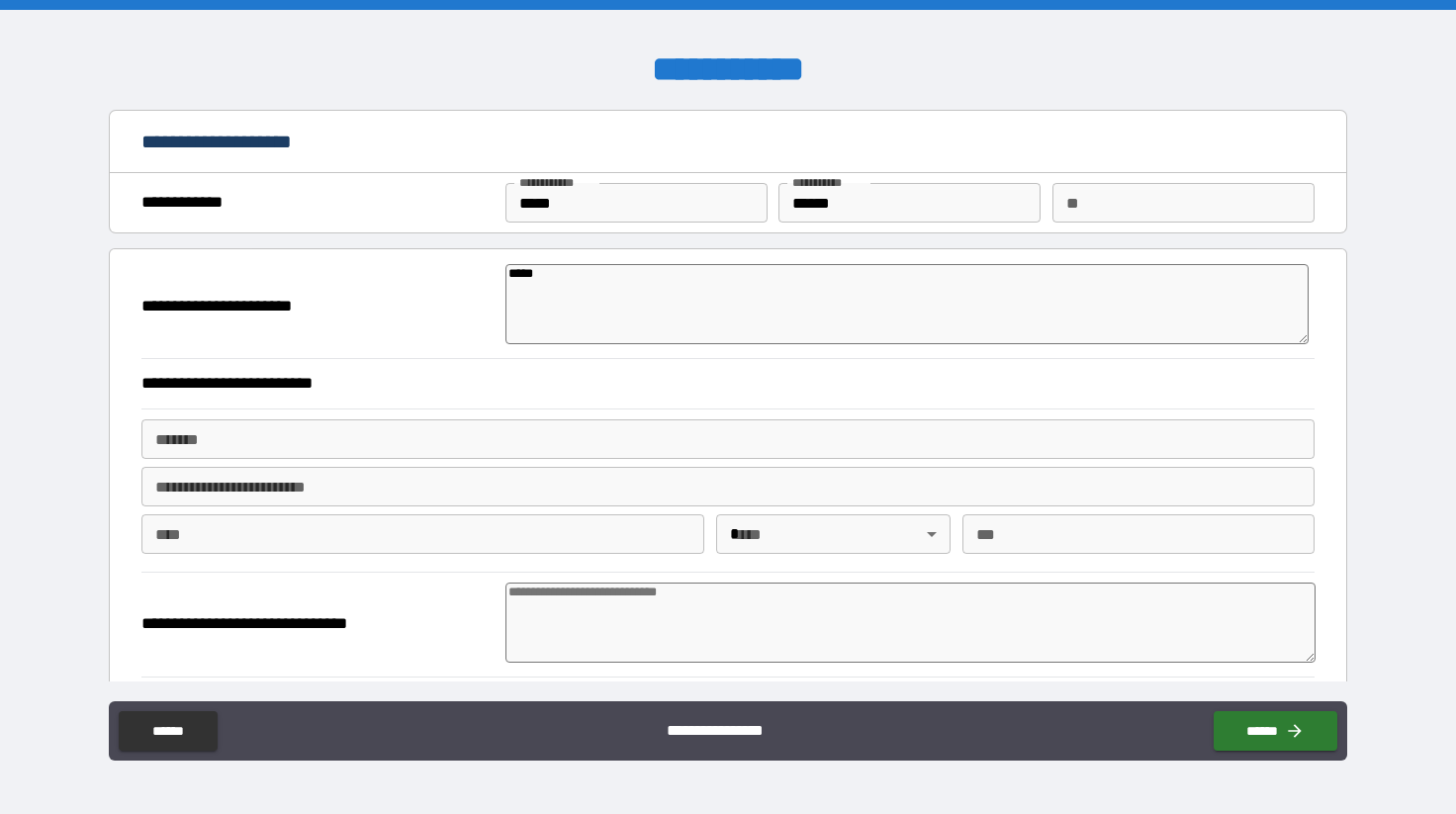 type on "*" 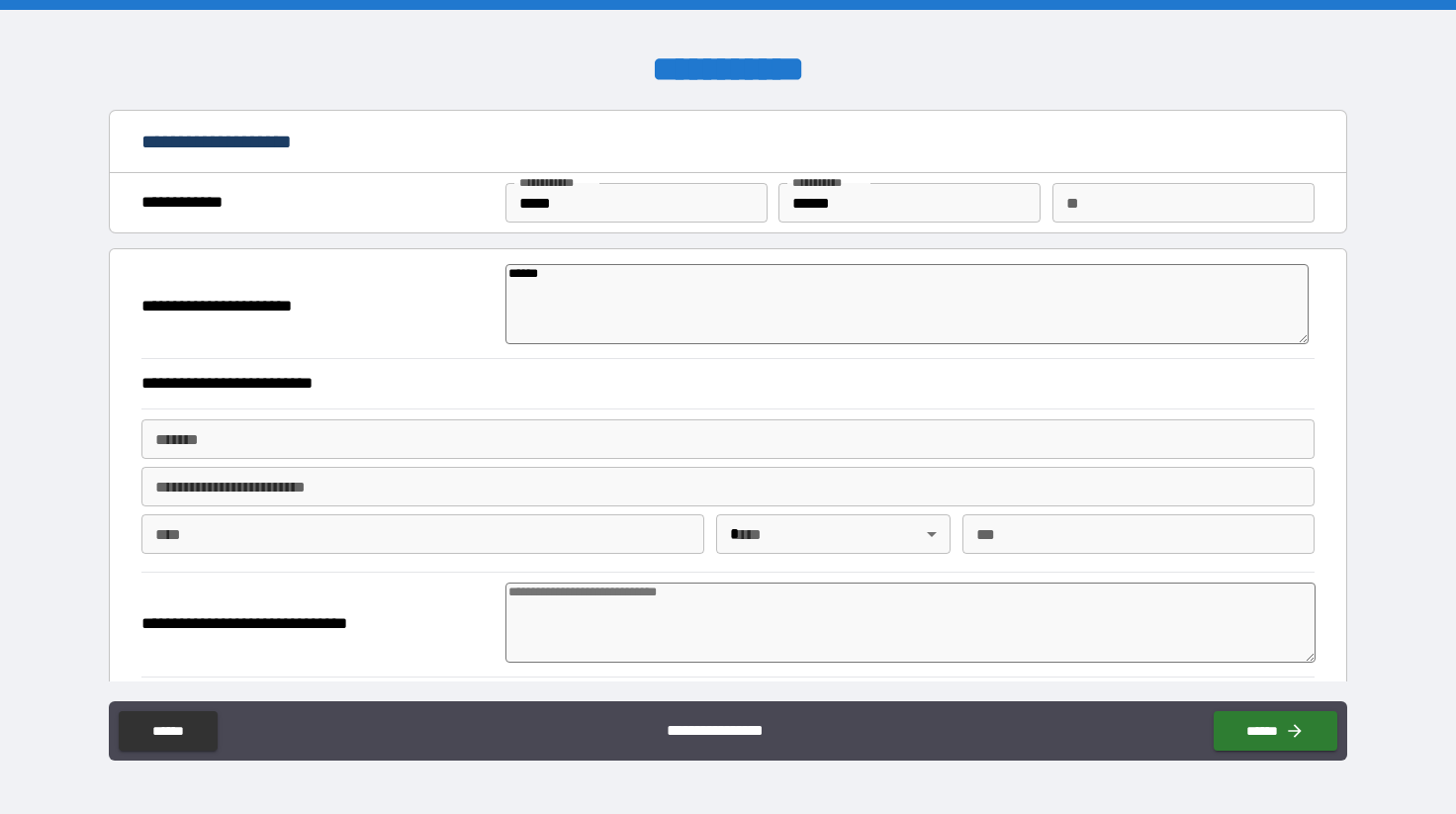type on "*" 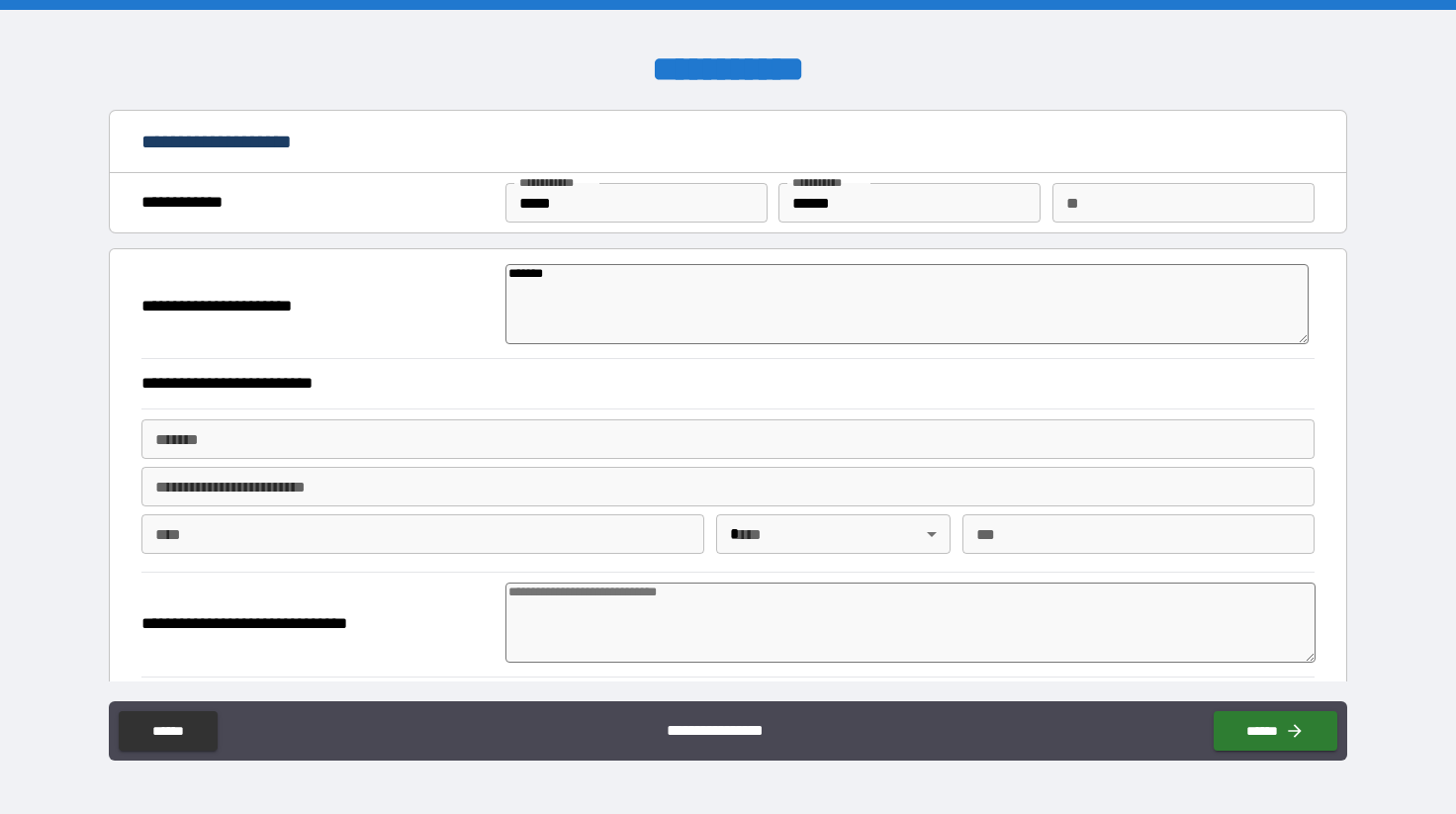 type on "********" 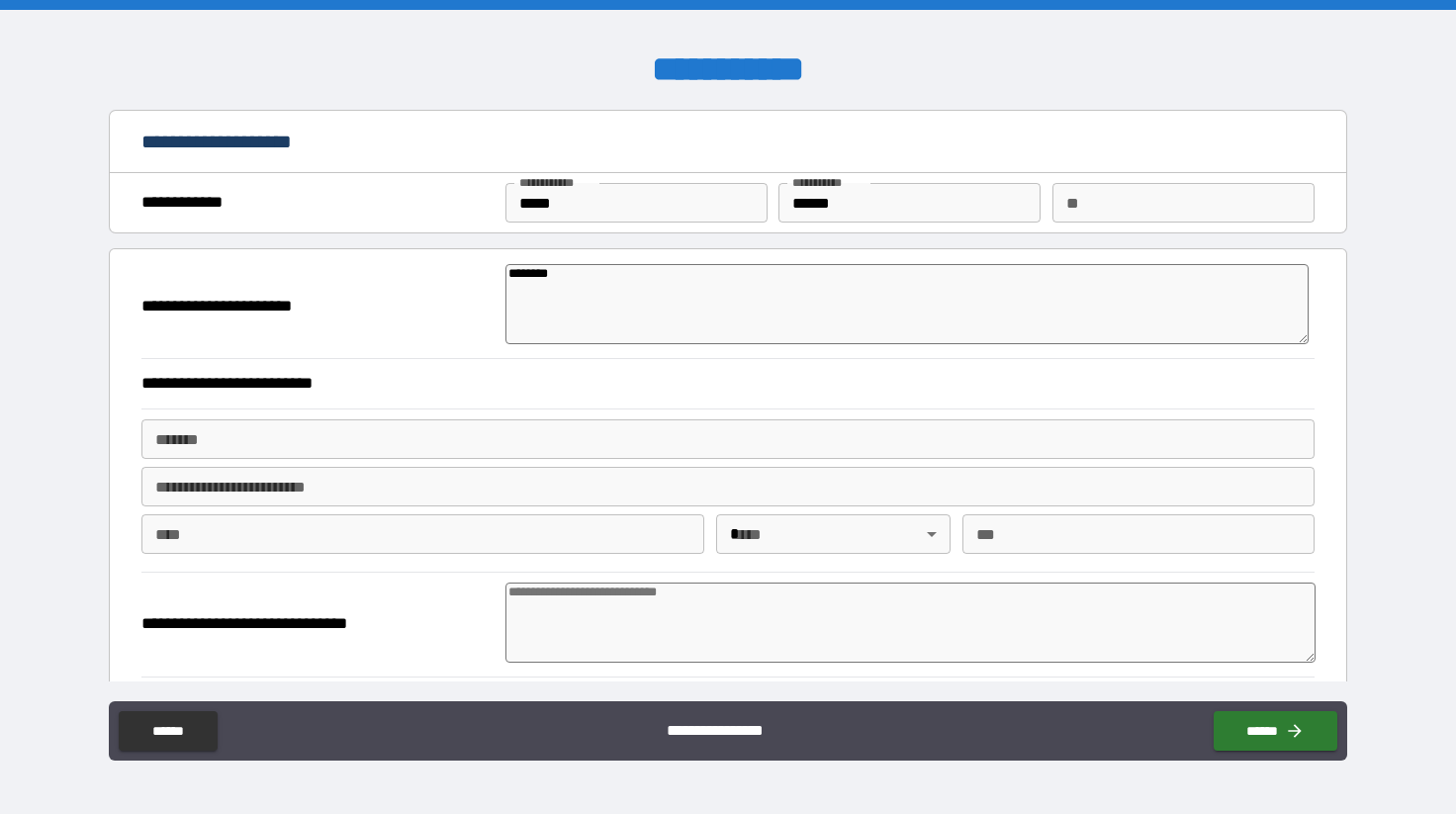 type on "*" 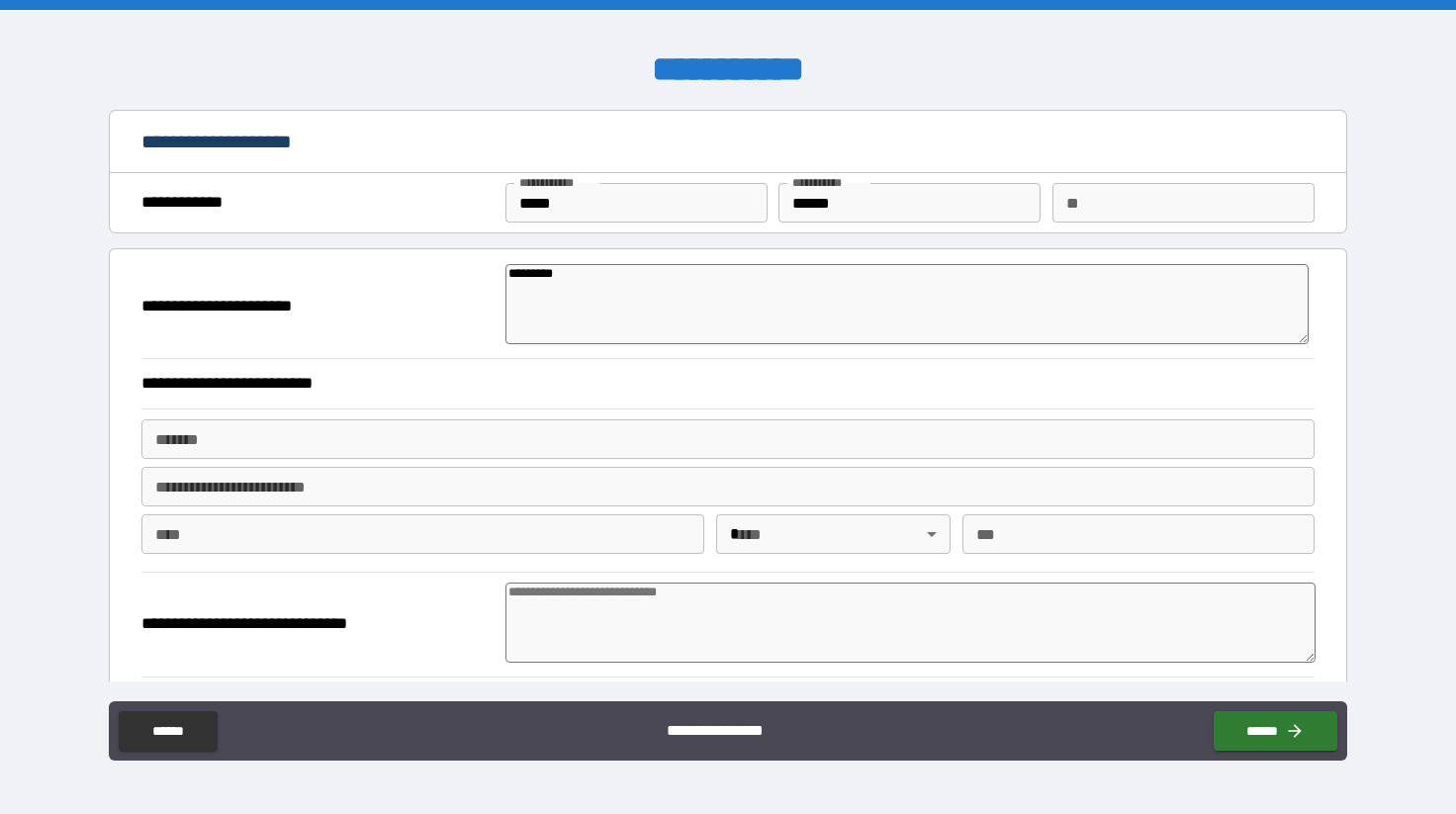 type on "**********" 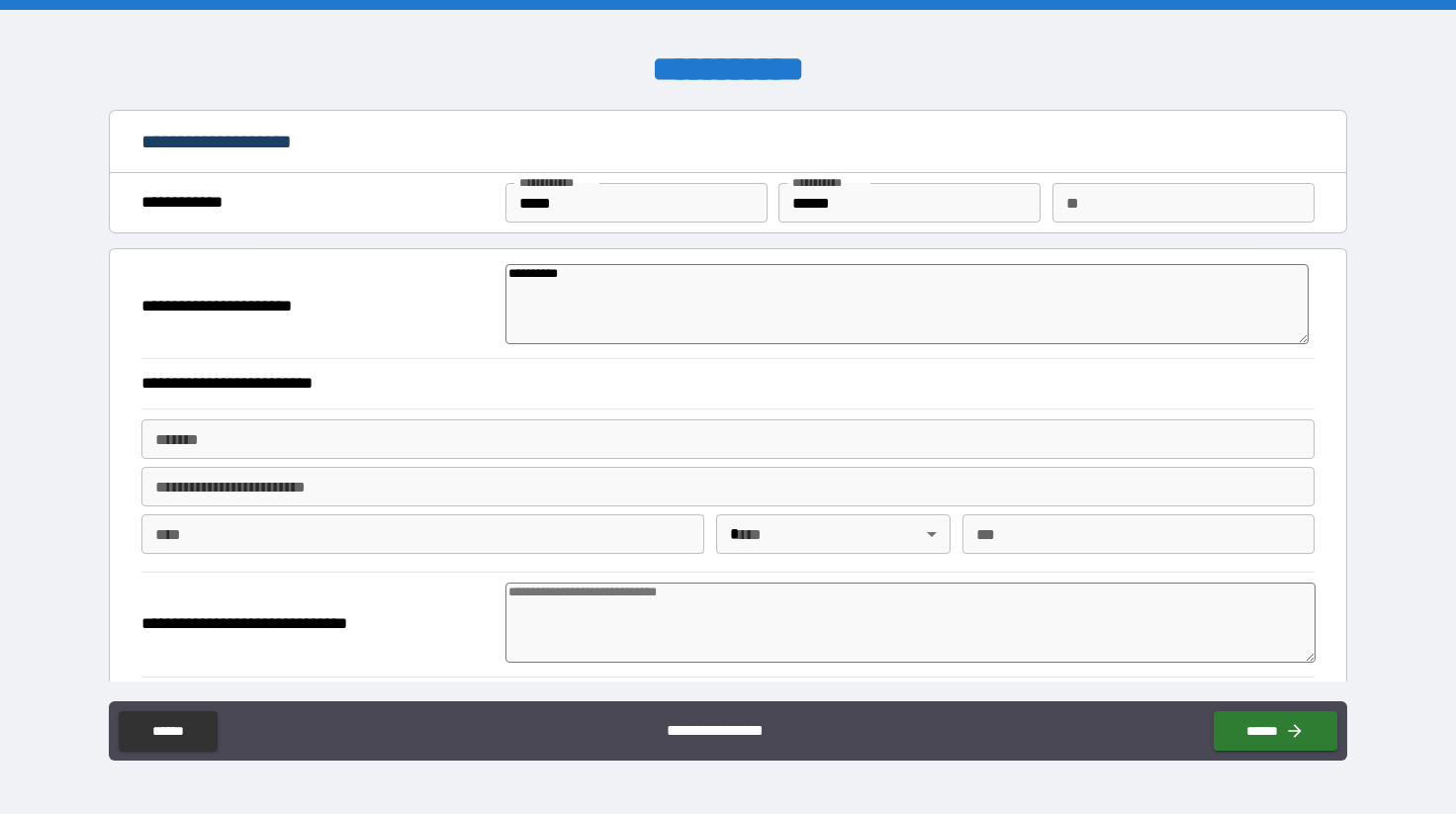 type on "*" 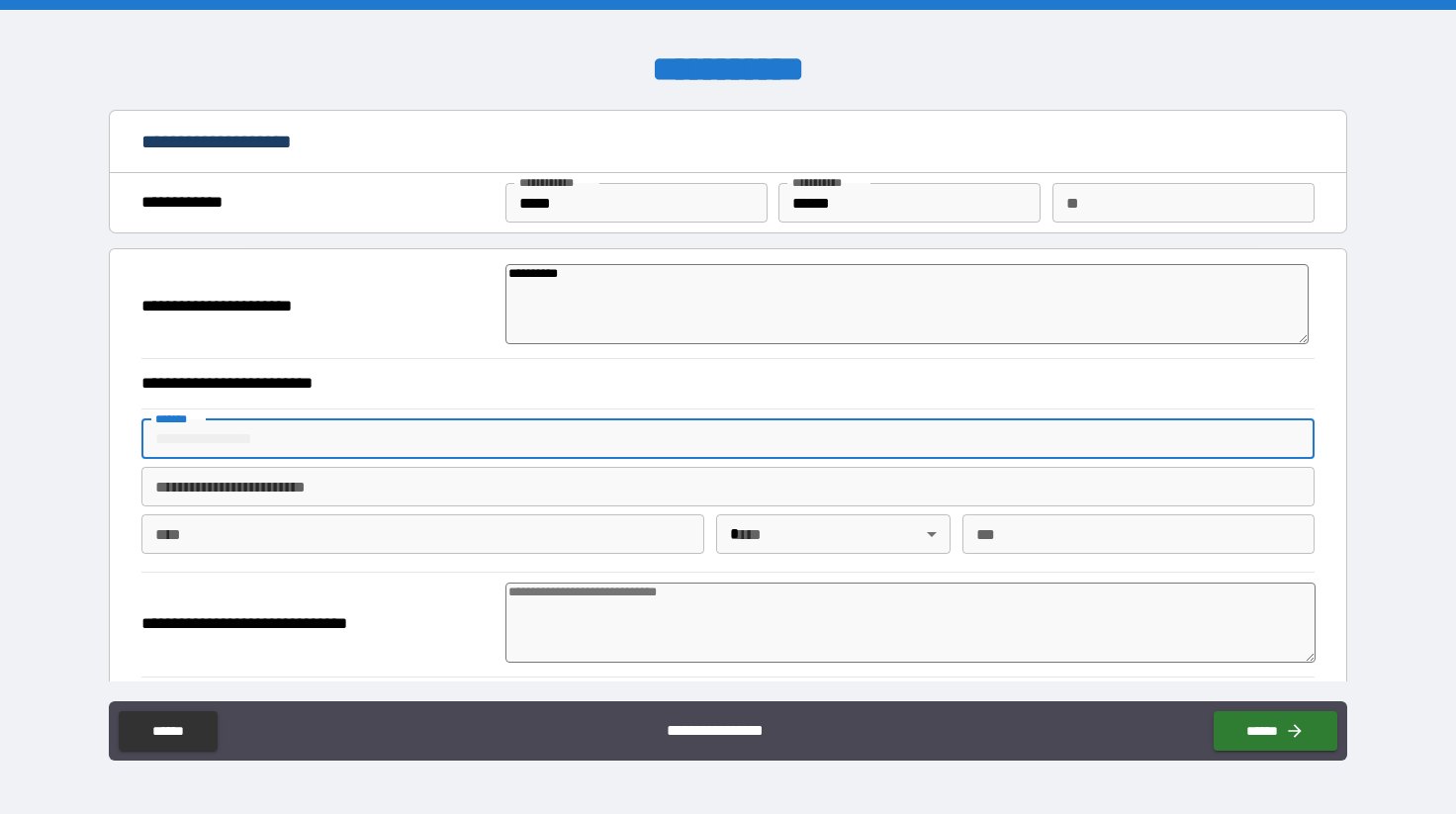 type on "*" 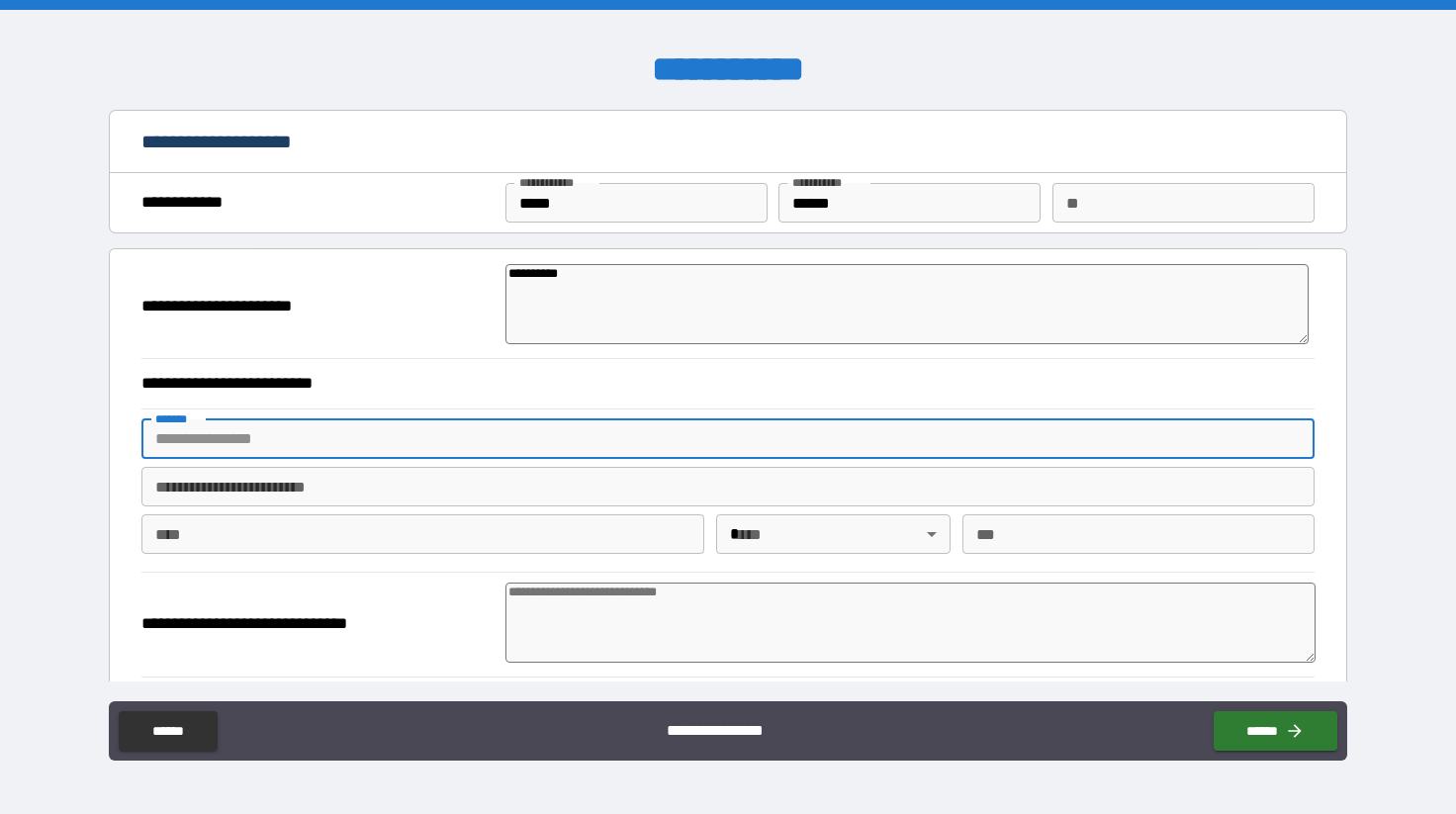 type on "*" 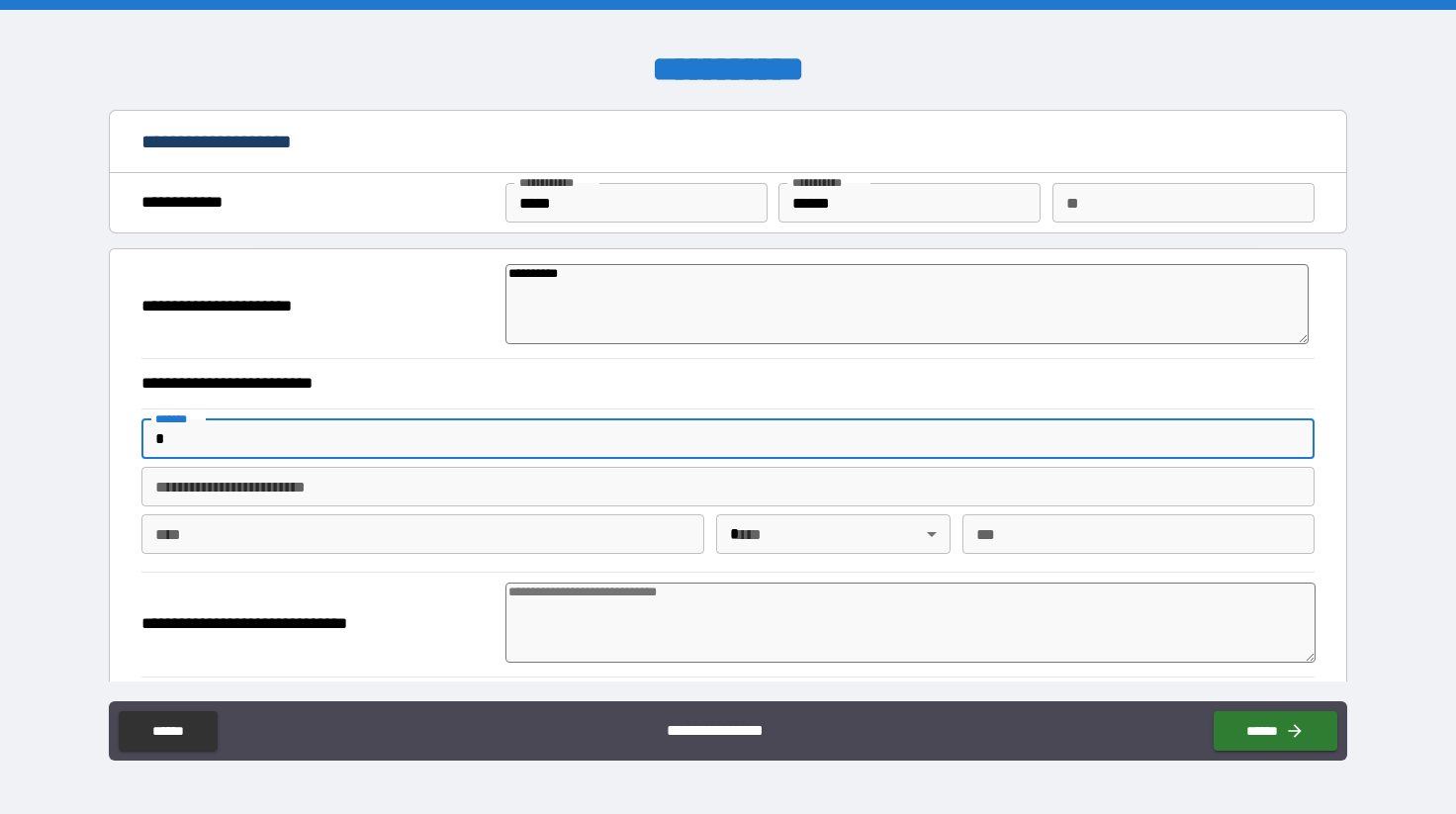 type on "*" 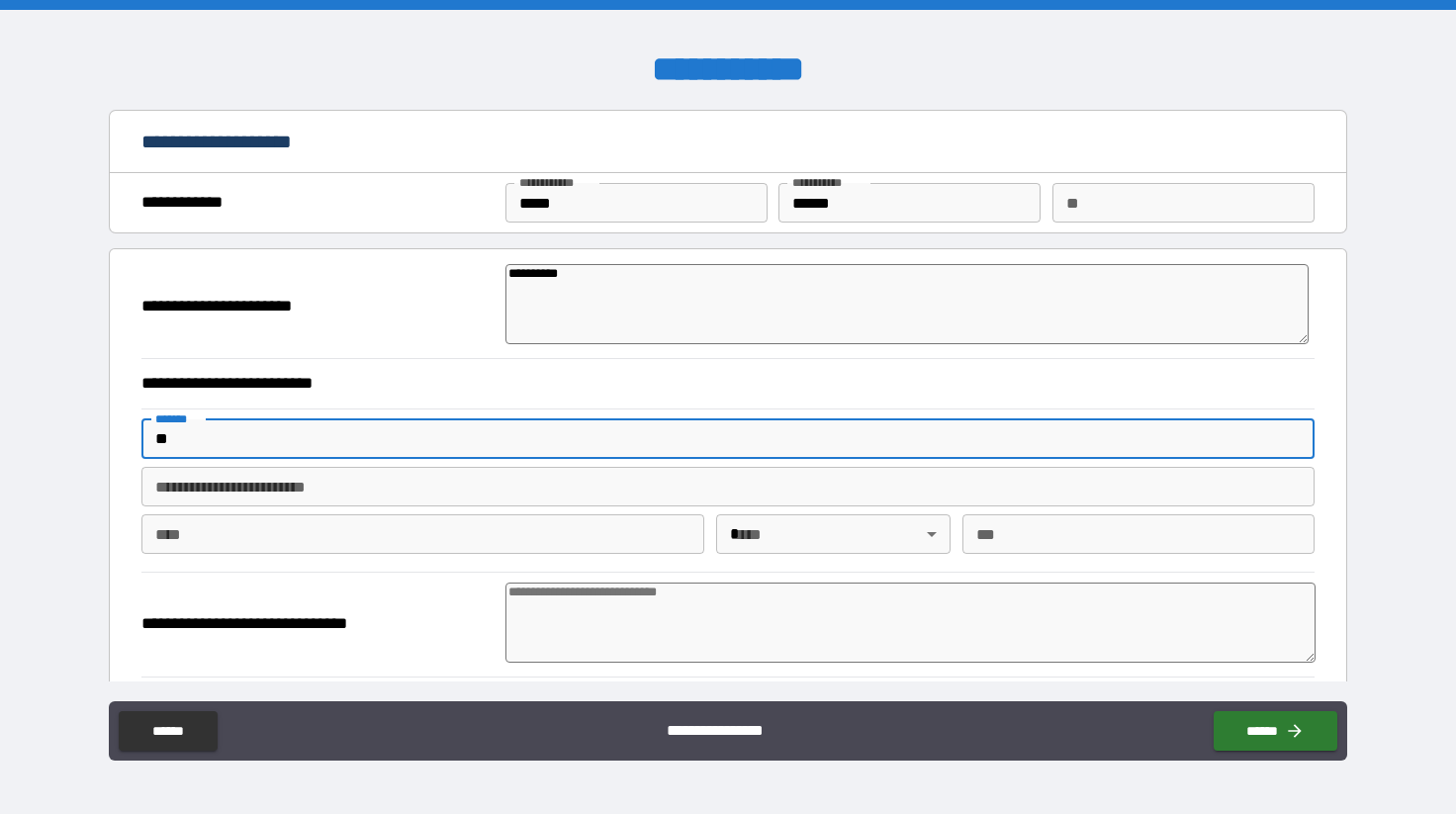 type on "*" 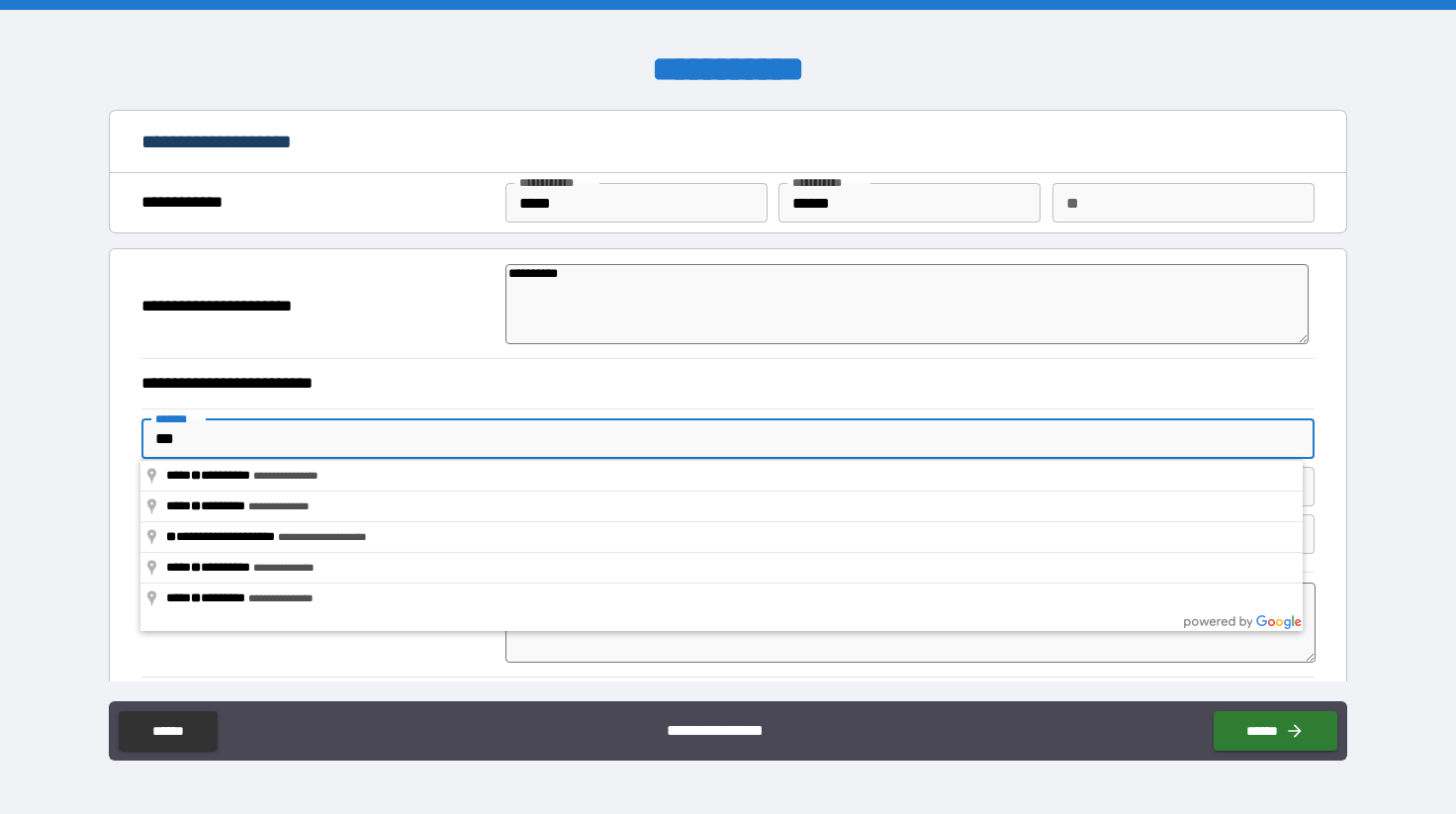 type on "*" 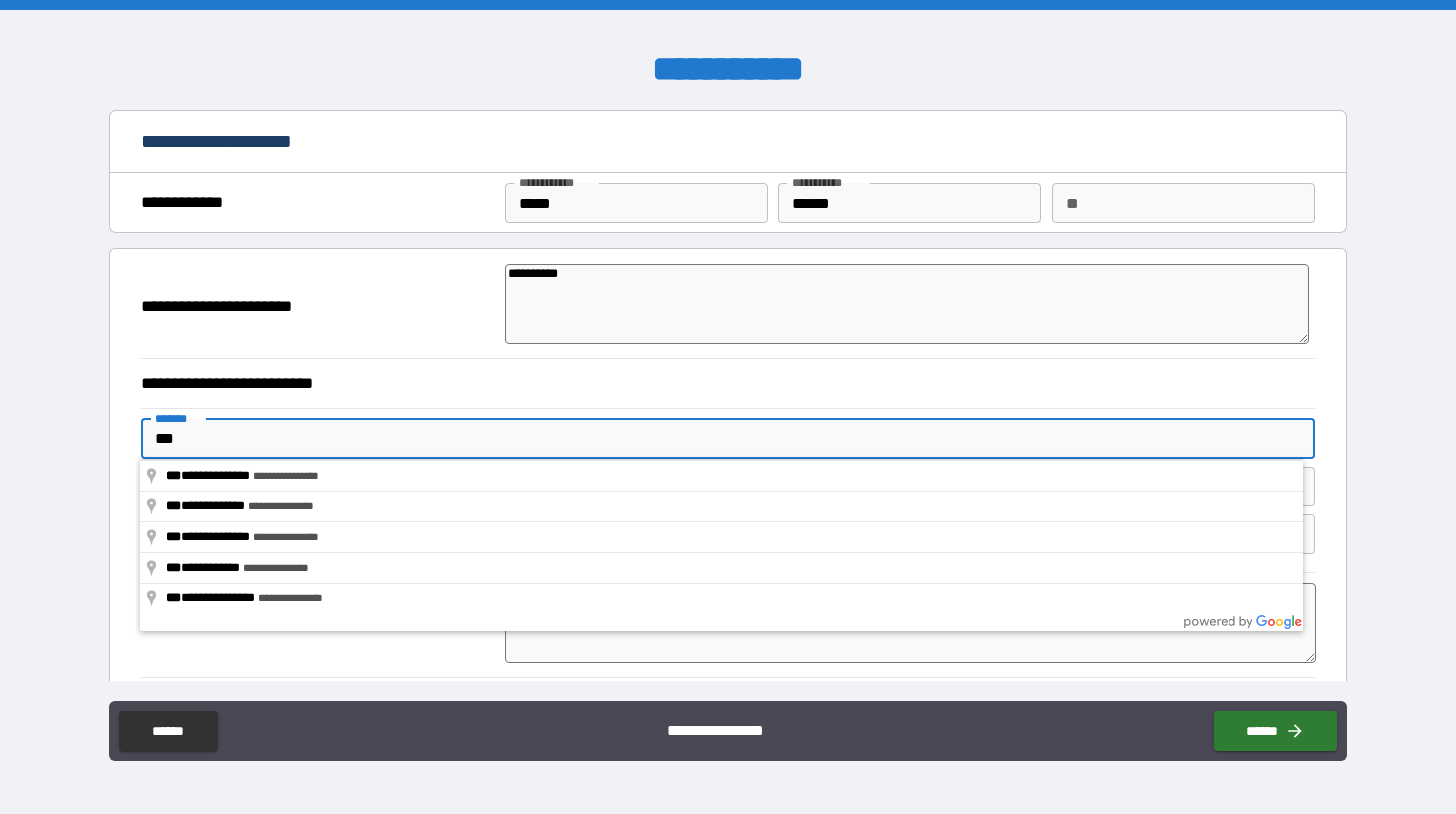 type on "*" 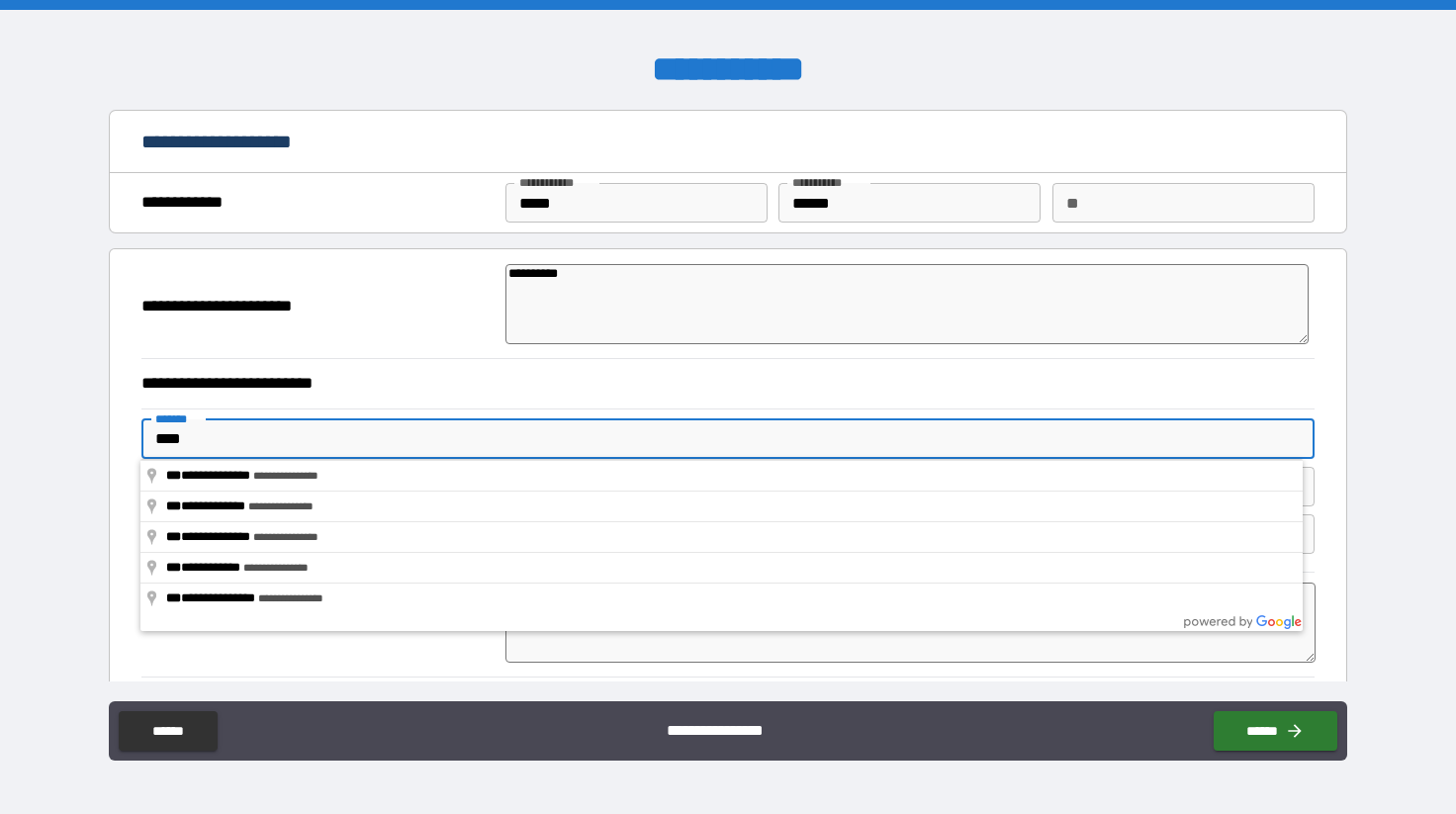 type on "*" 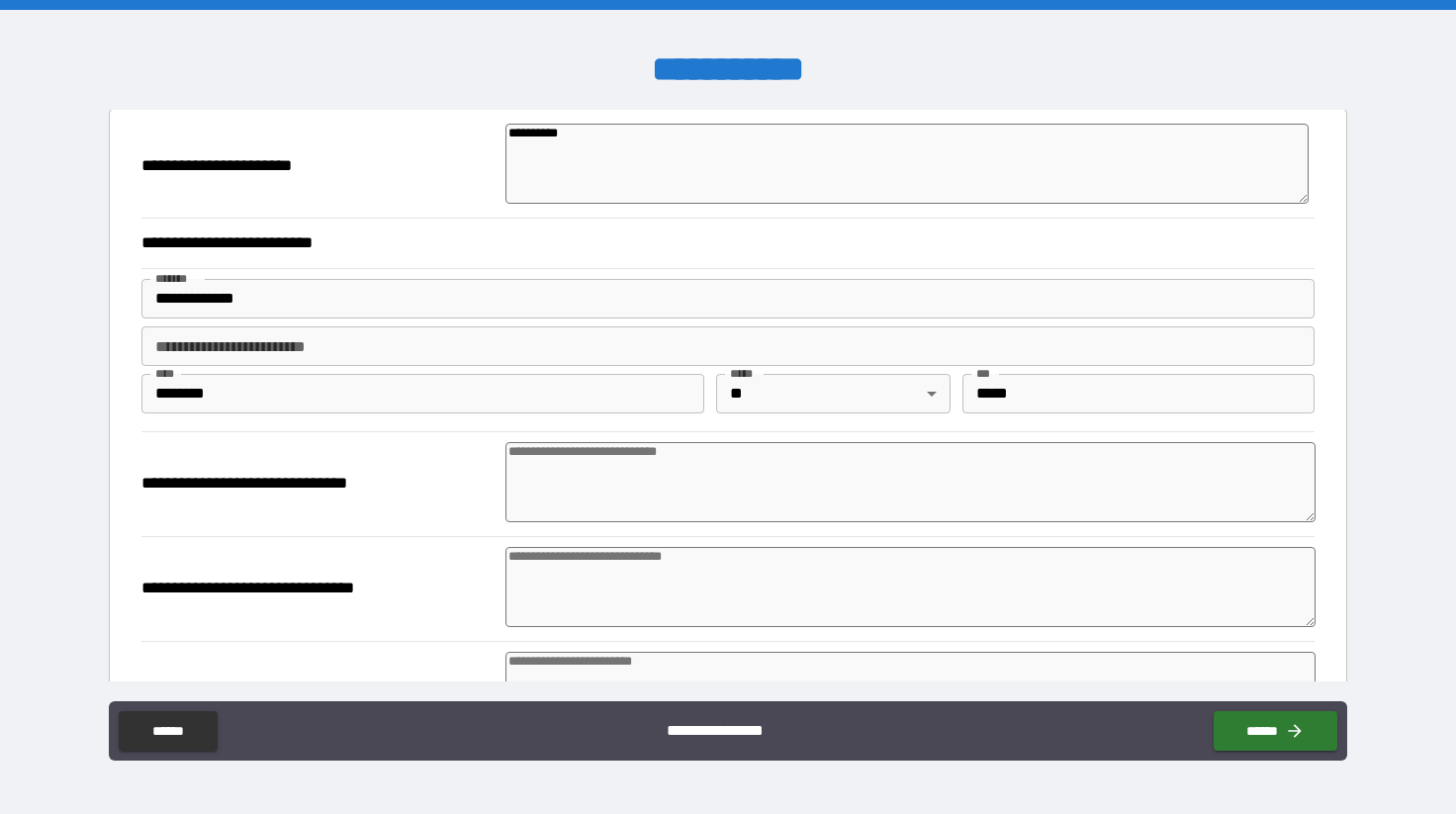 scroll, scrollTop: 151, scrollLeft: 0, axis: vertical 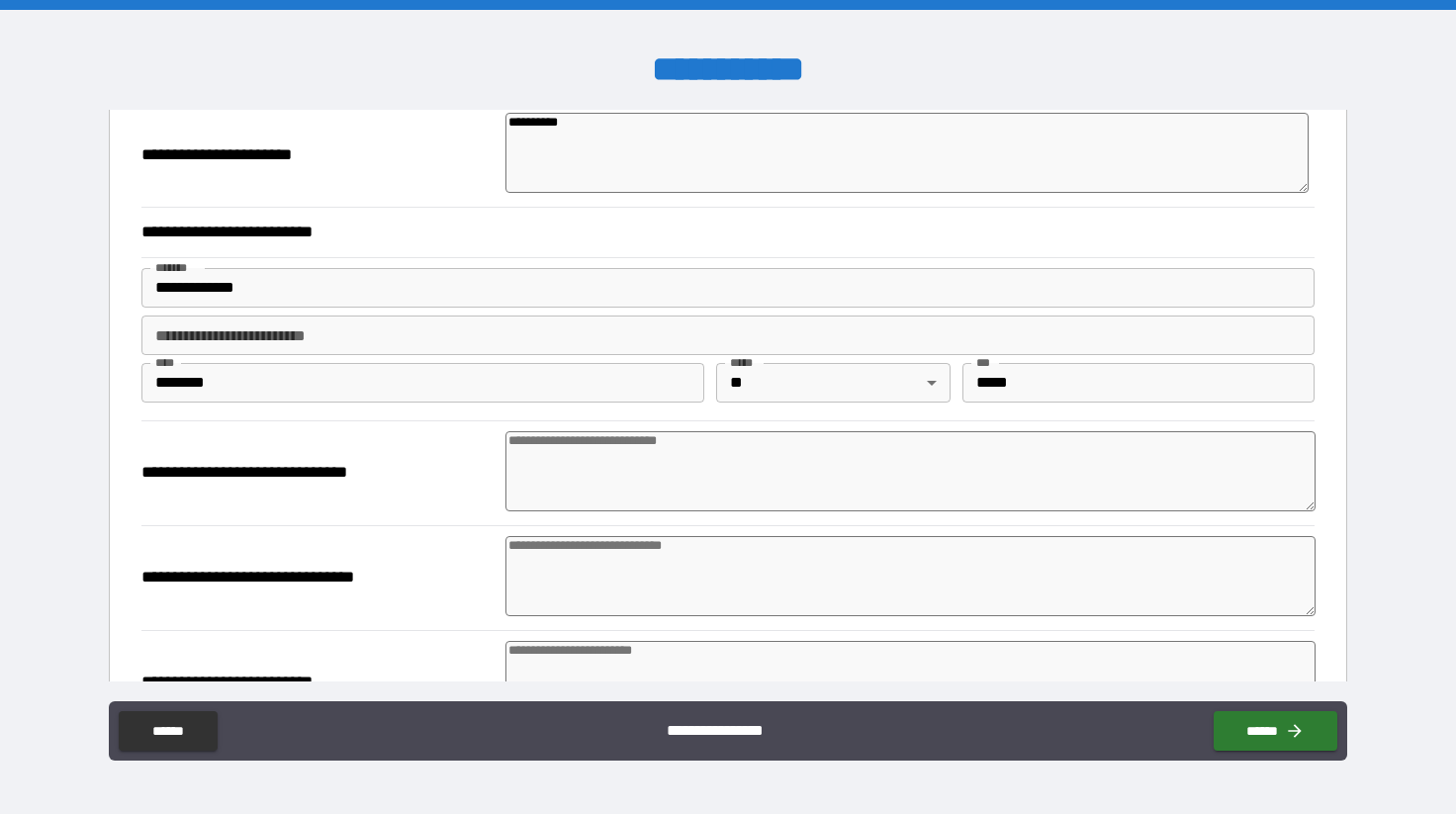 click at bounding box center (911, 471) 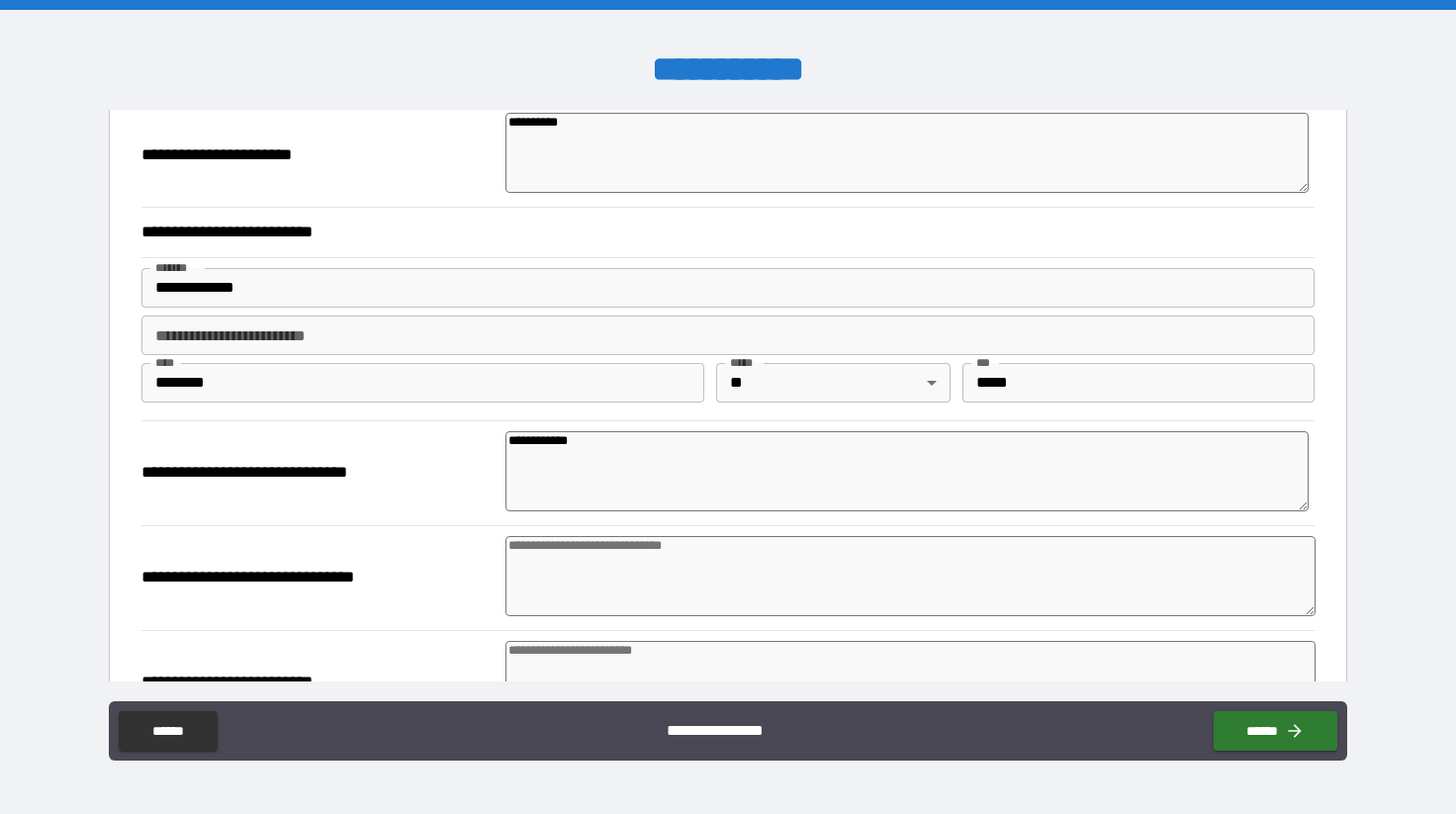 click at bounding box center (911, 576) 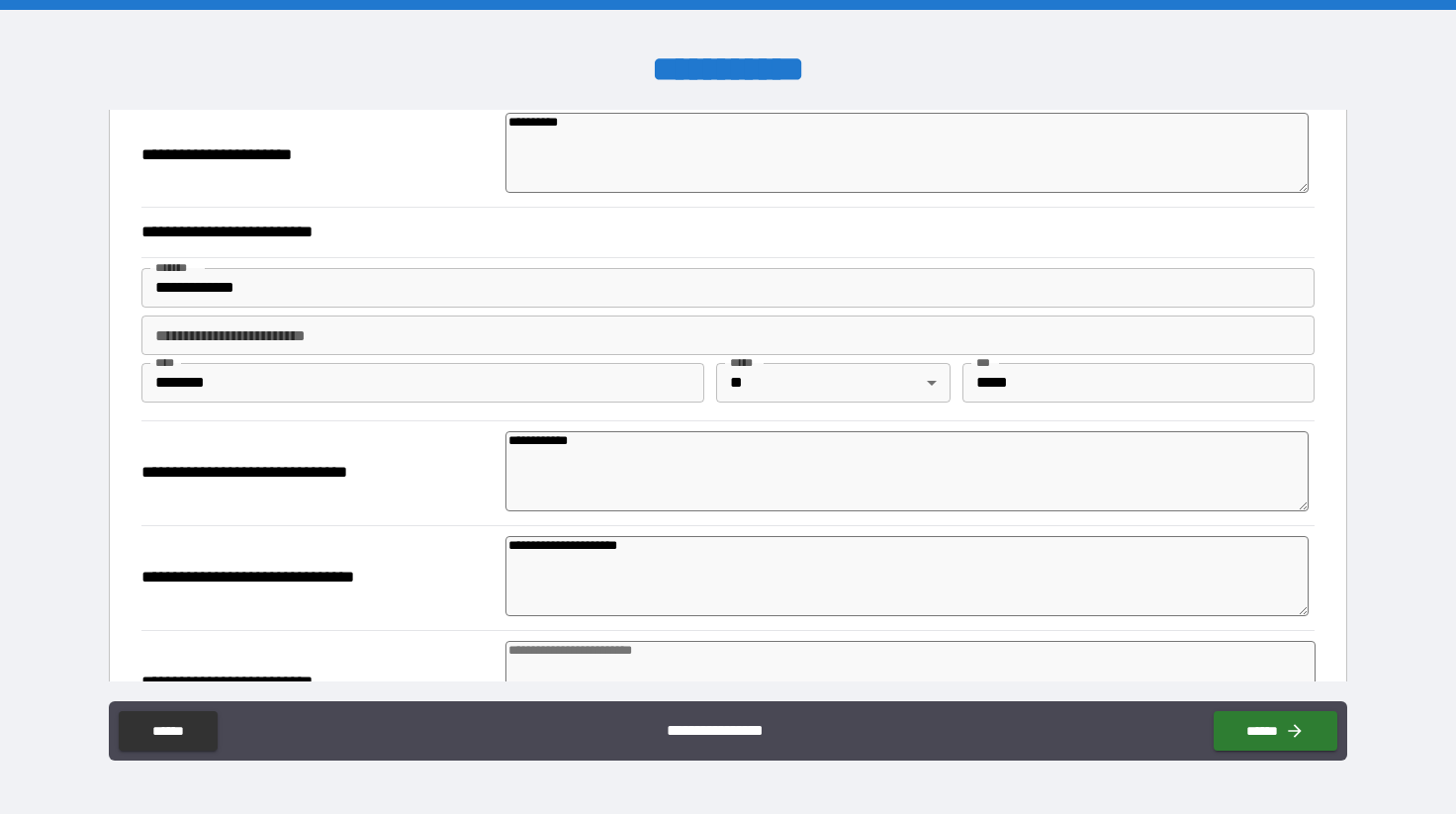 click on "**********" at bounding box center [907, 576] 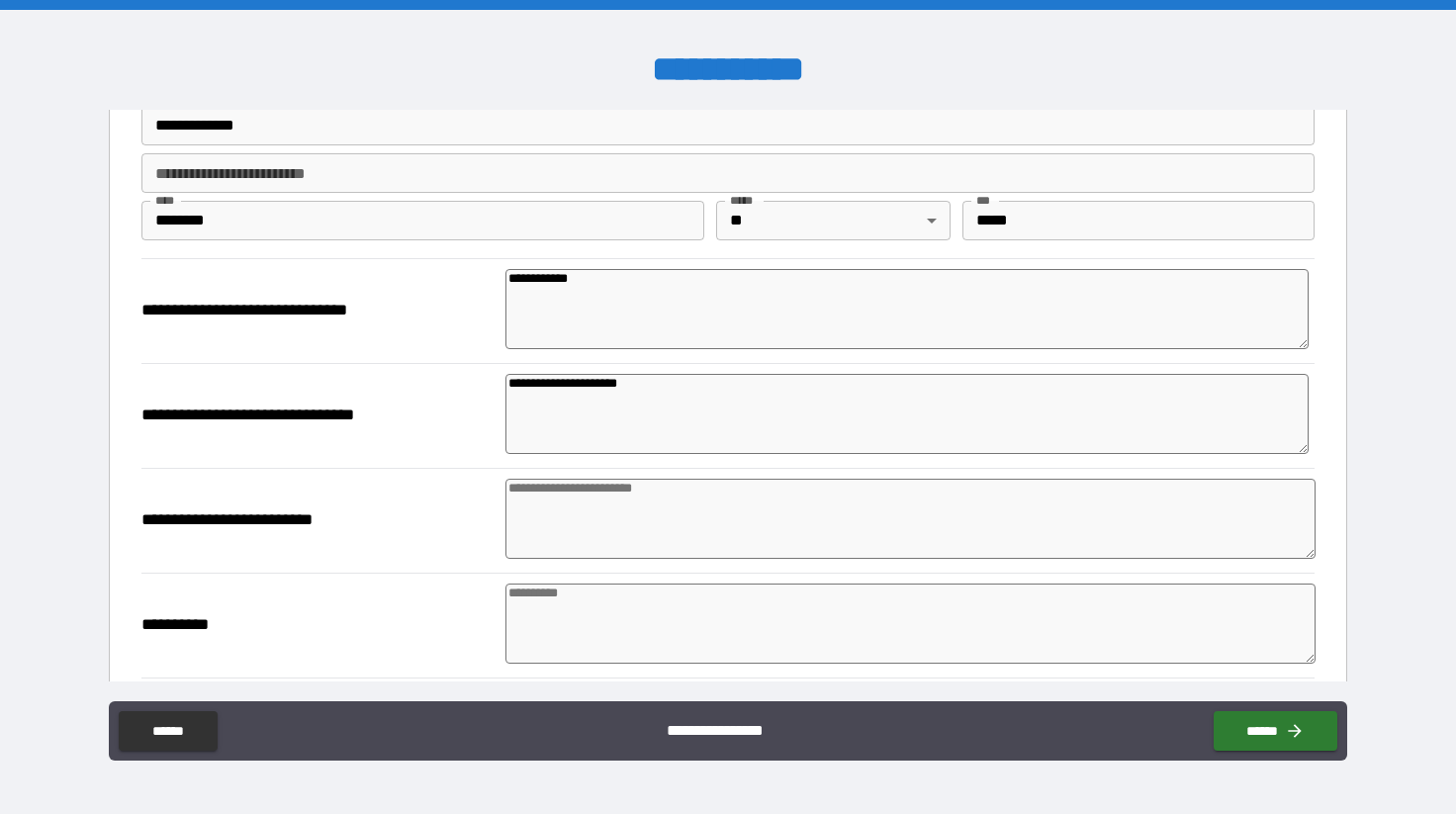scroll, scrollTop: 310, scrollLeft: 0, axis: vertical 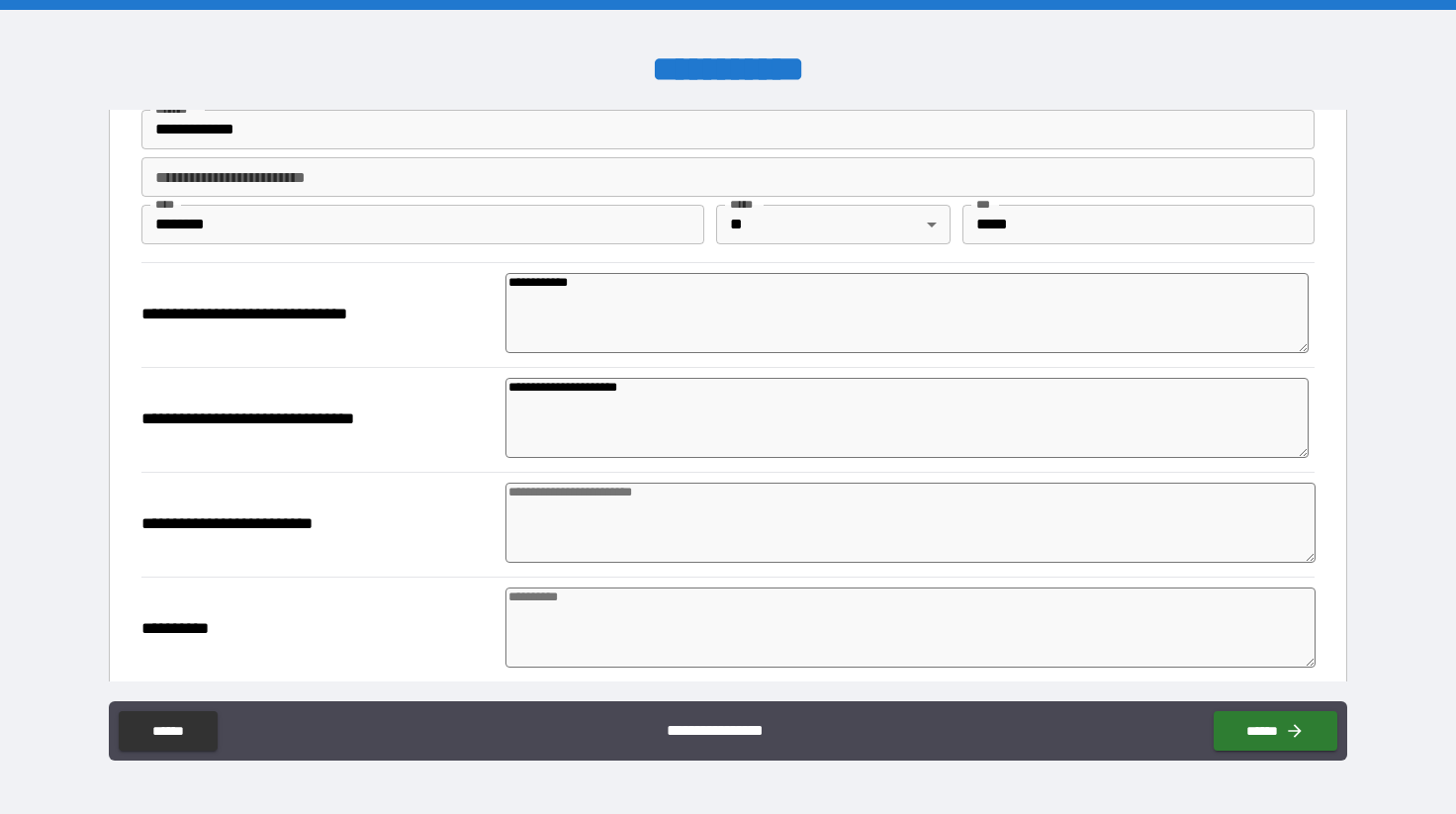 click at bounding box center (911, 522) 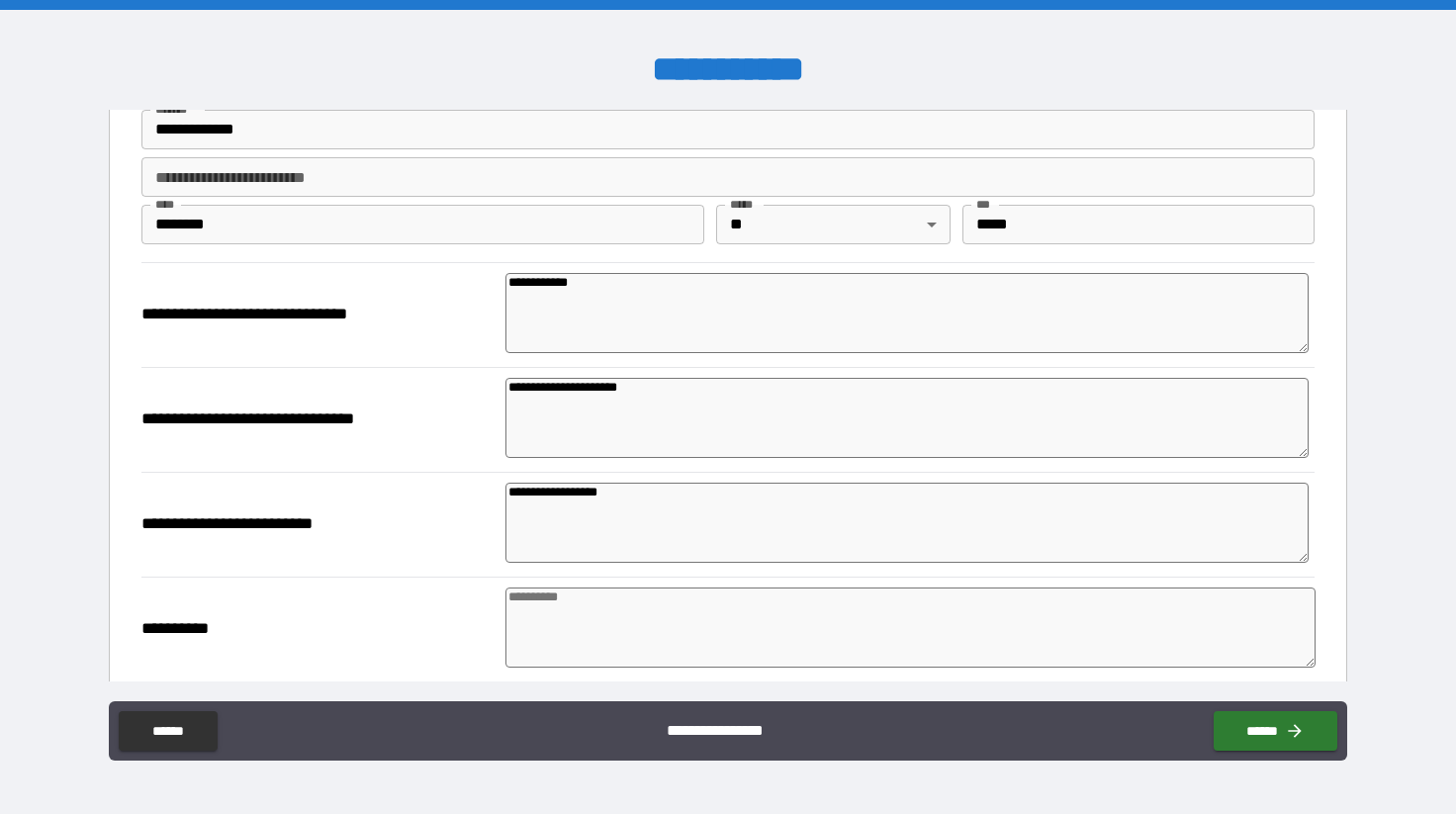 click at bounding box center [911, 627] 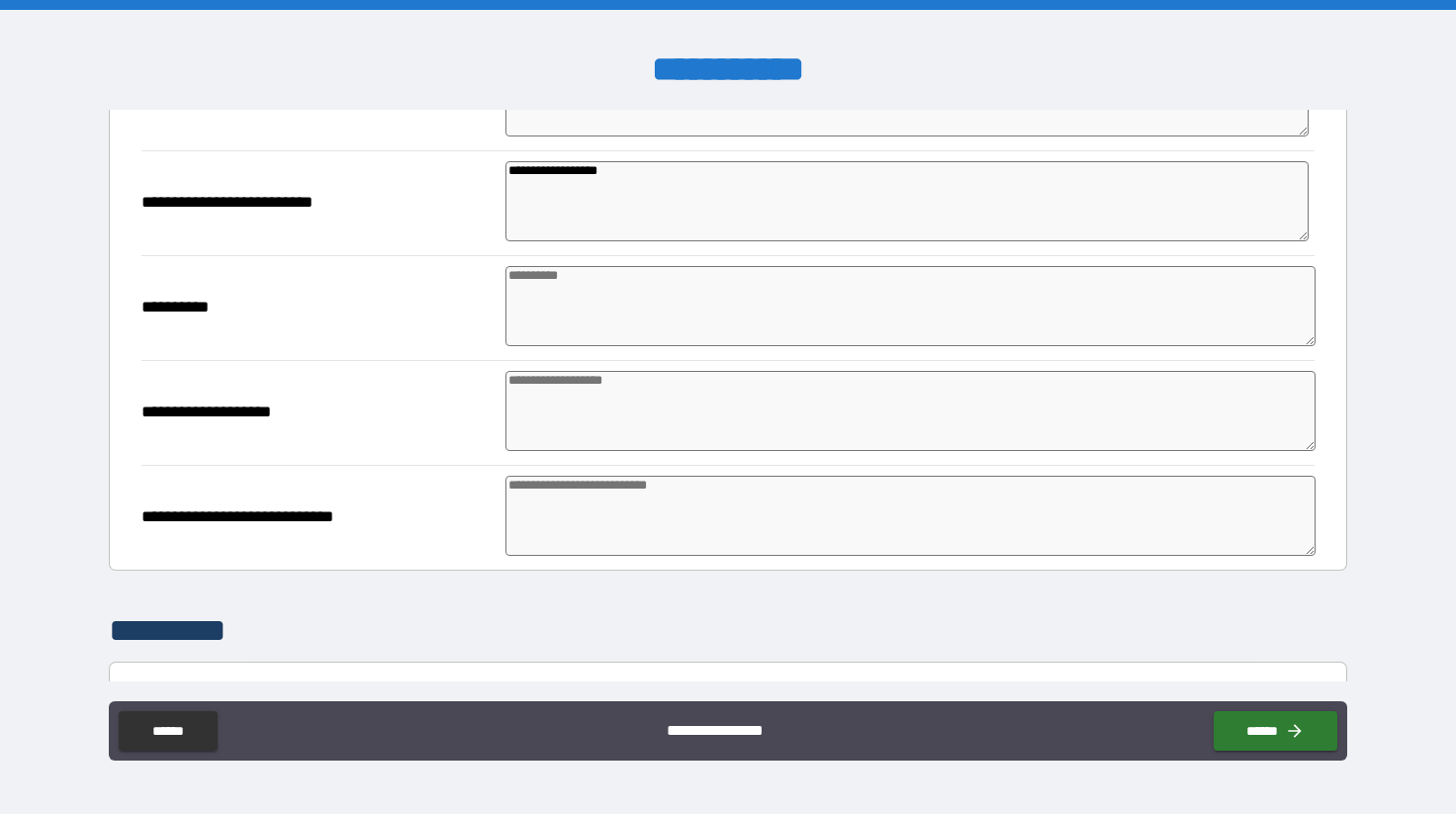 scroll, scrollTop: 638, scrollLeft: 0, axis: vertical 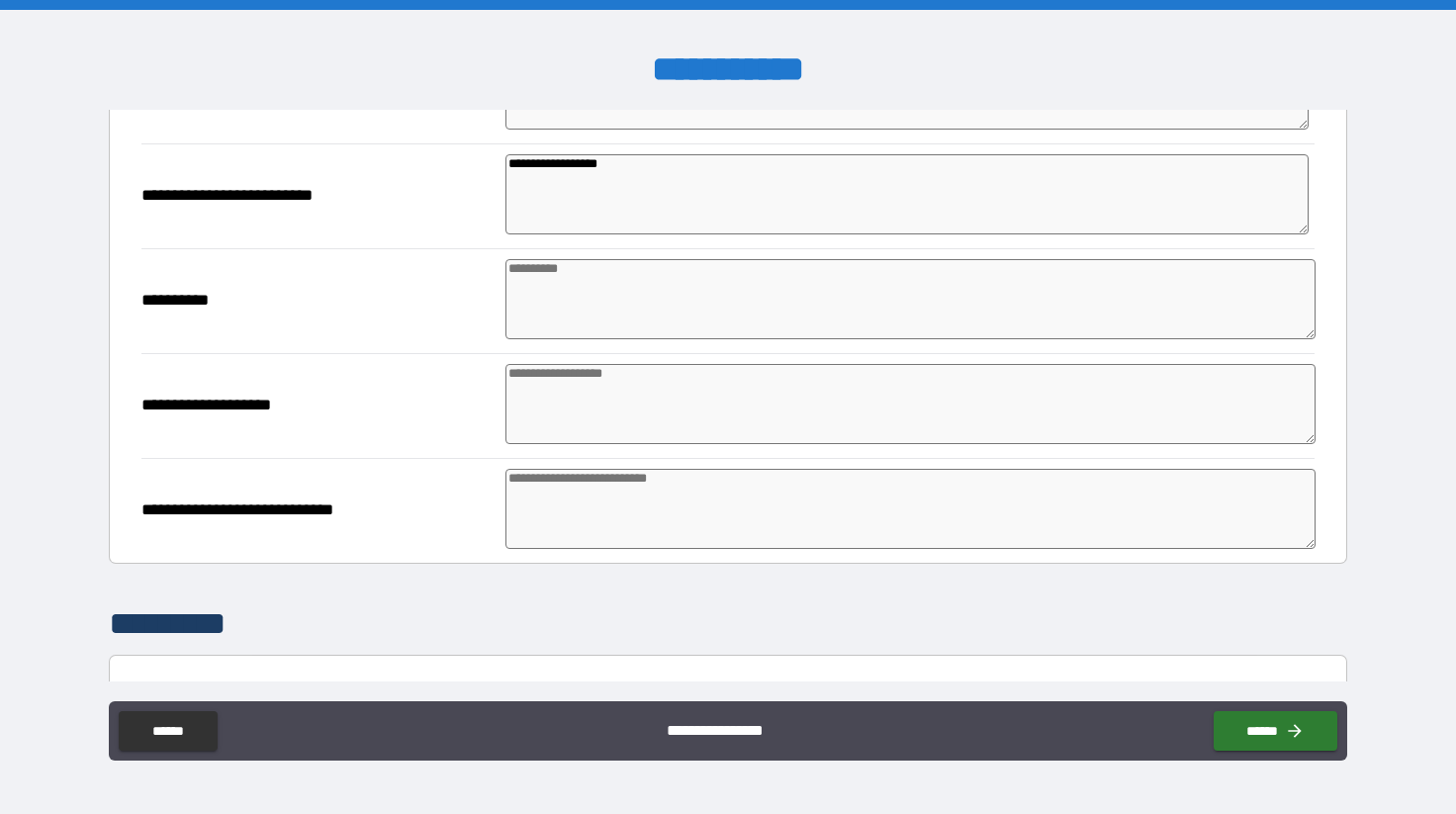 click at bounding box center (911, 404) 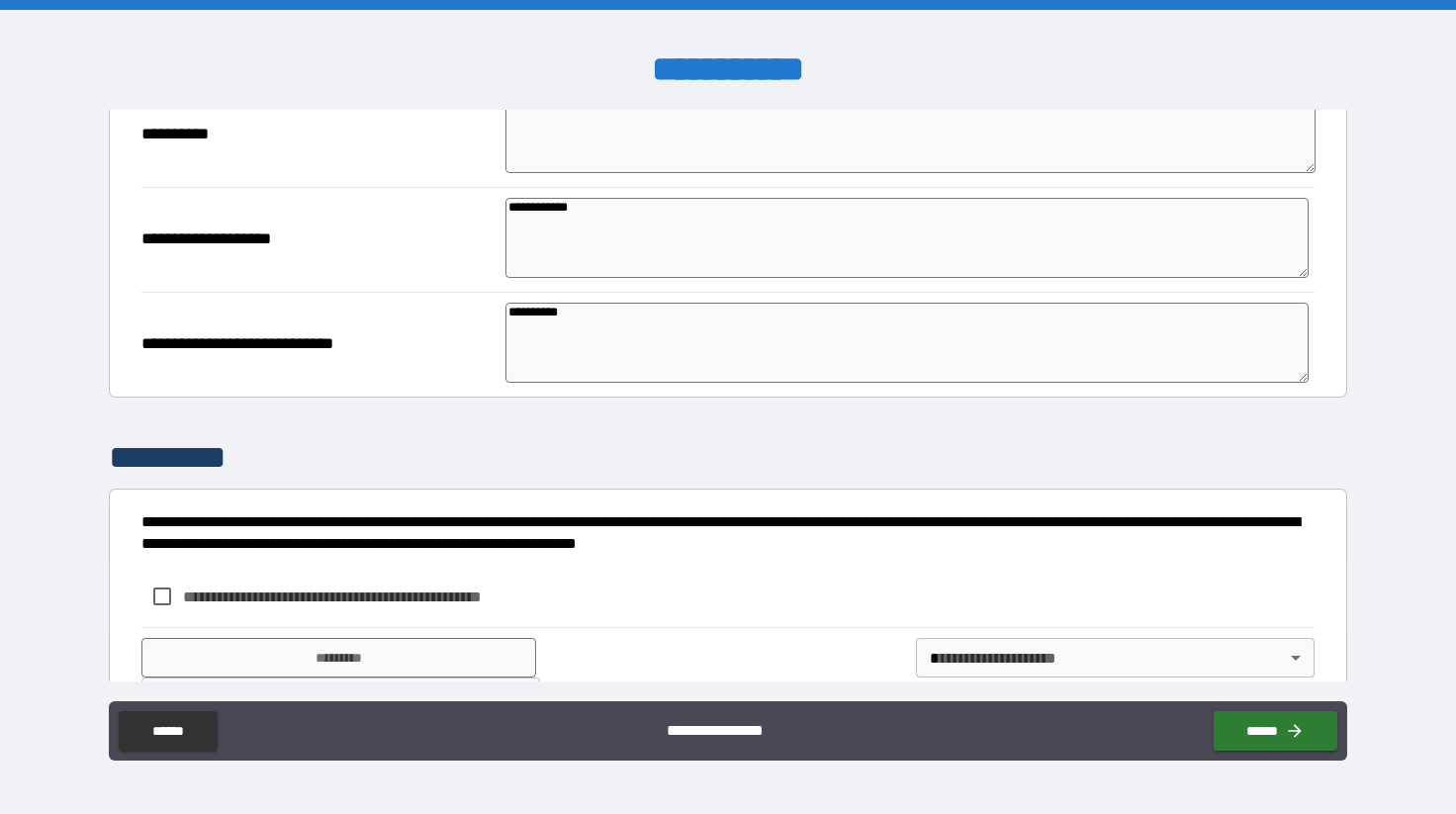 scroll, scrollTop: 870, scrollLeft: 0, axis: vertical 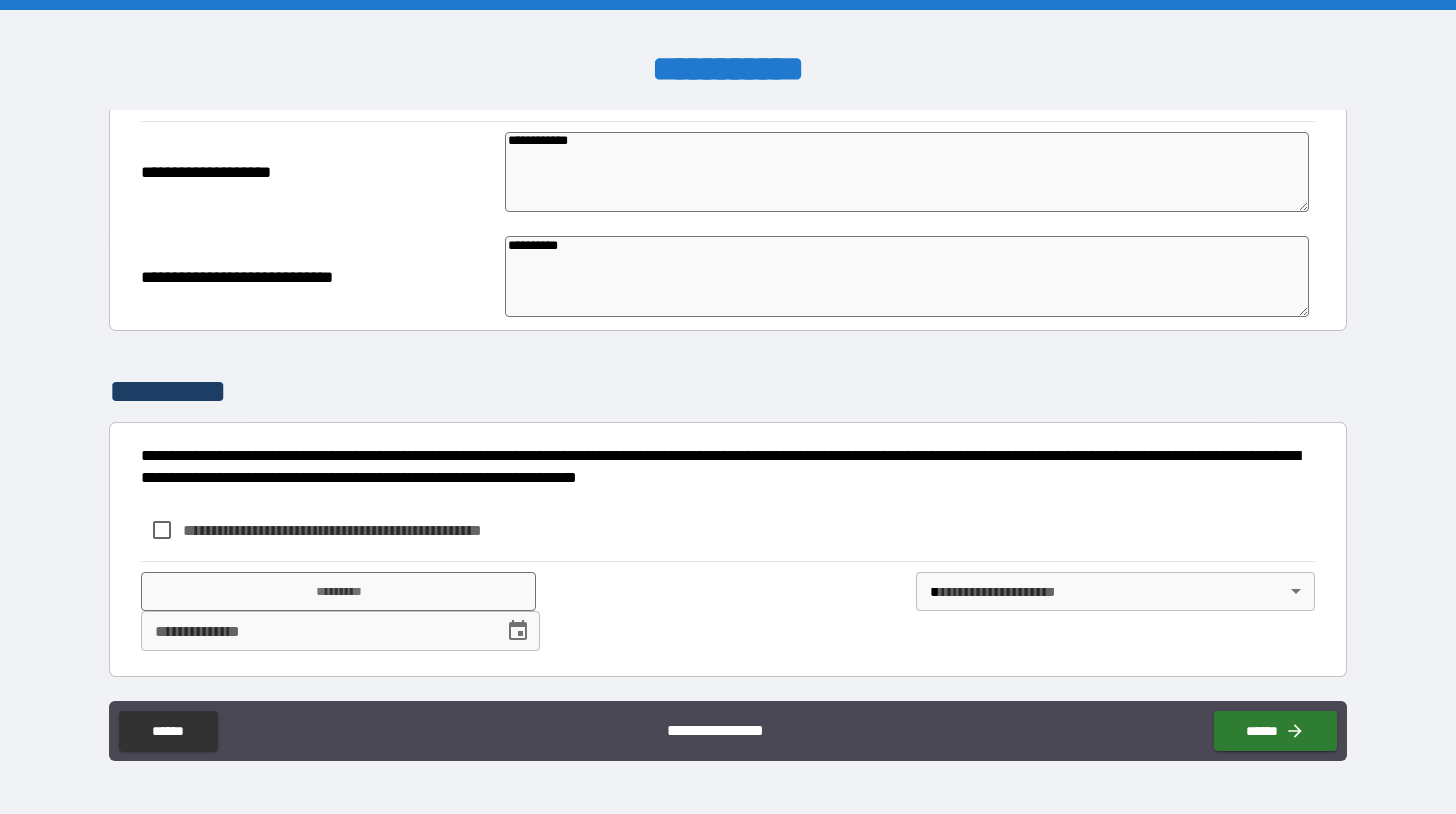 click on "**********" at bounding box center [365, 530] 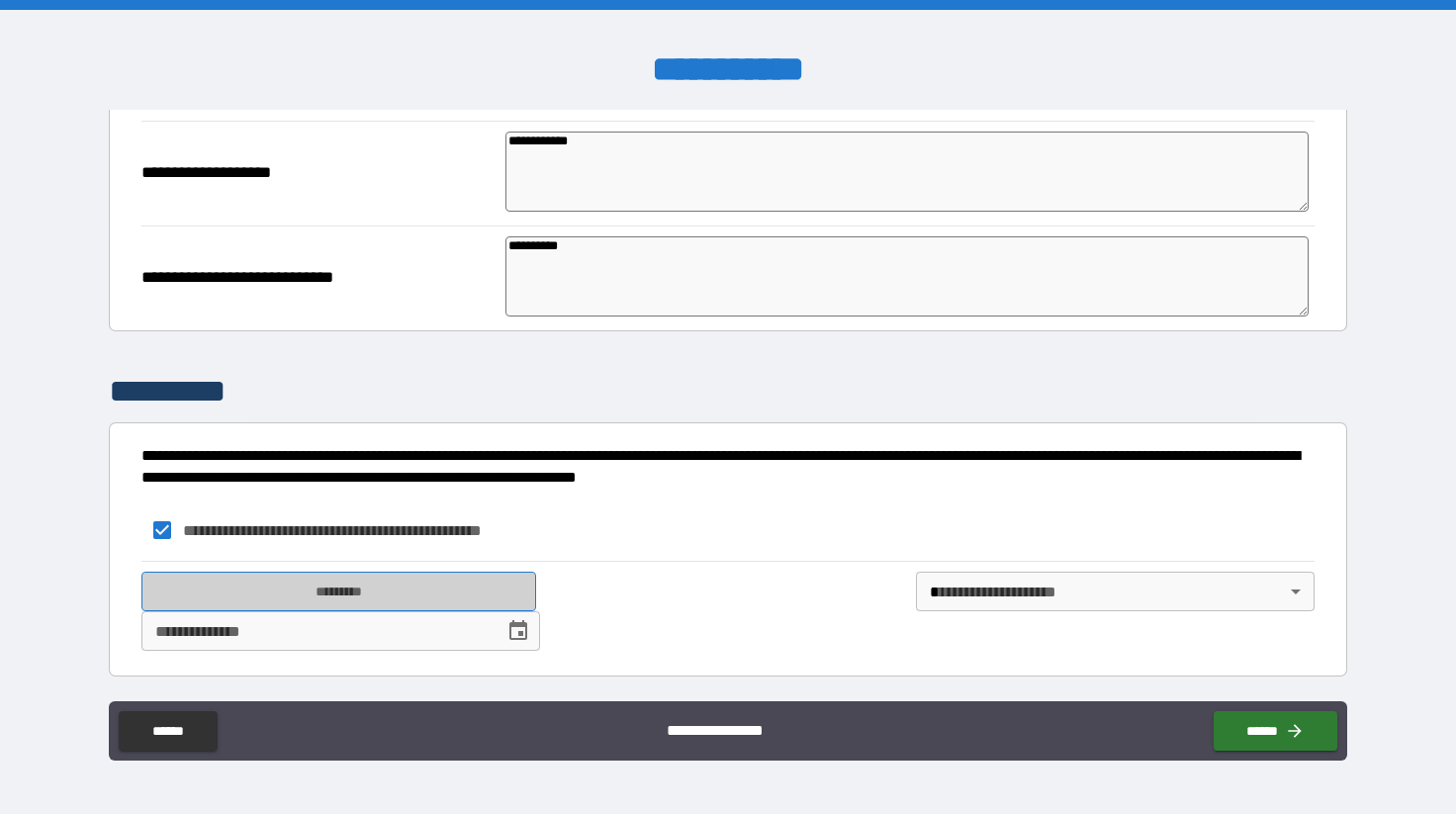 click on "*********" at bounding box center [339, 591] 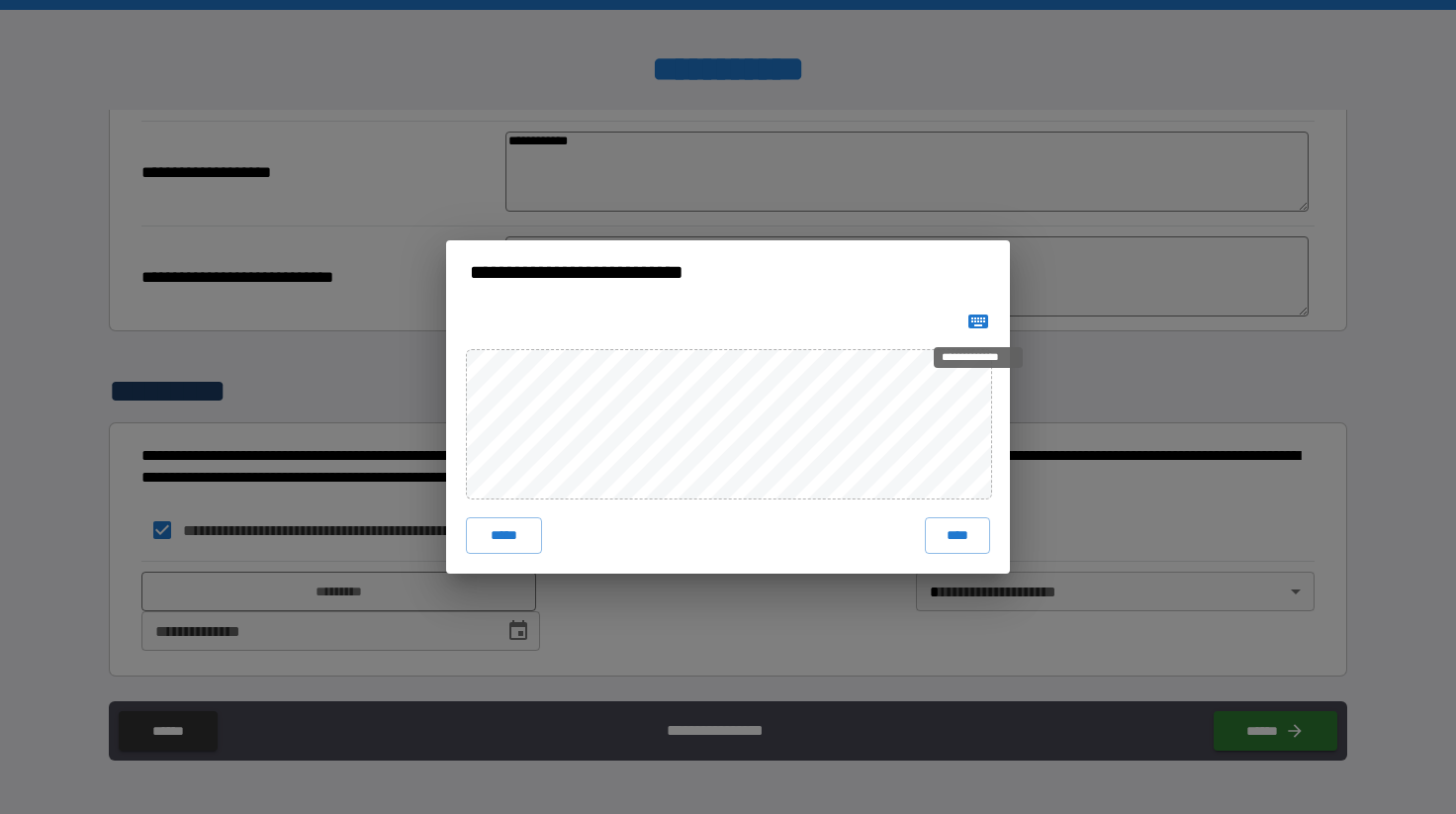 click 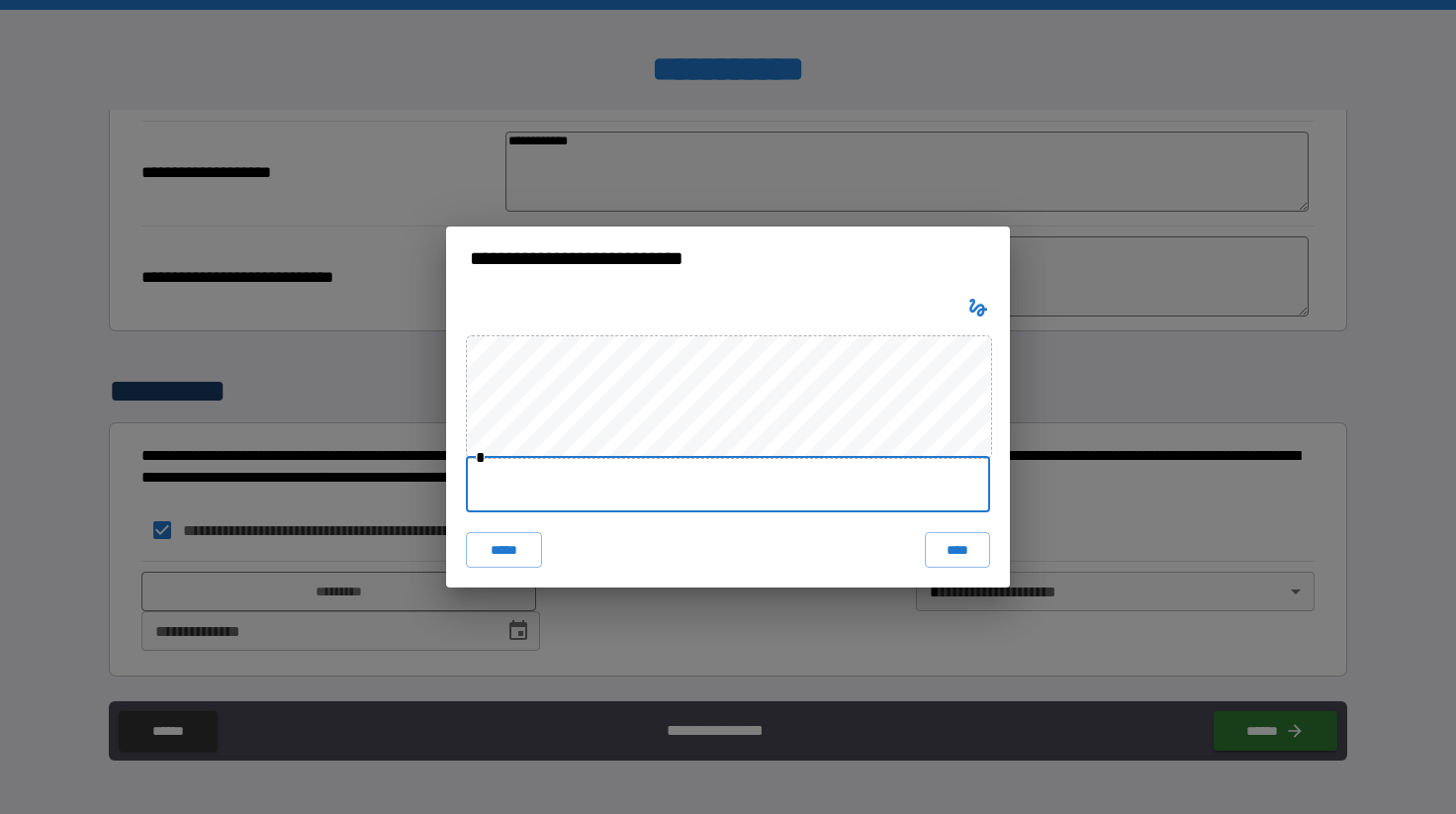 click at bounding box center (728, 485) 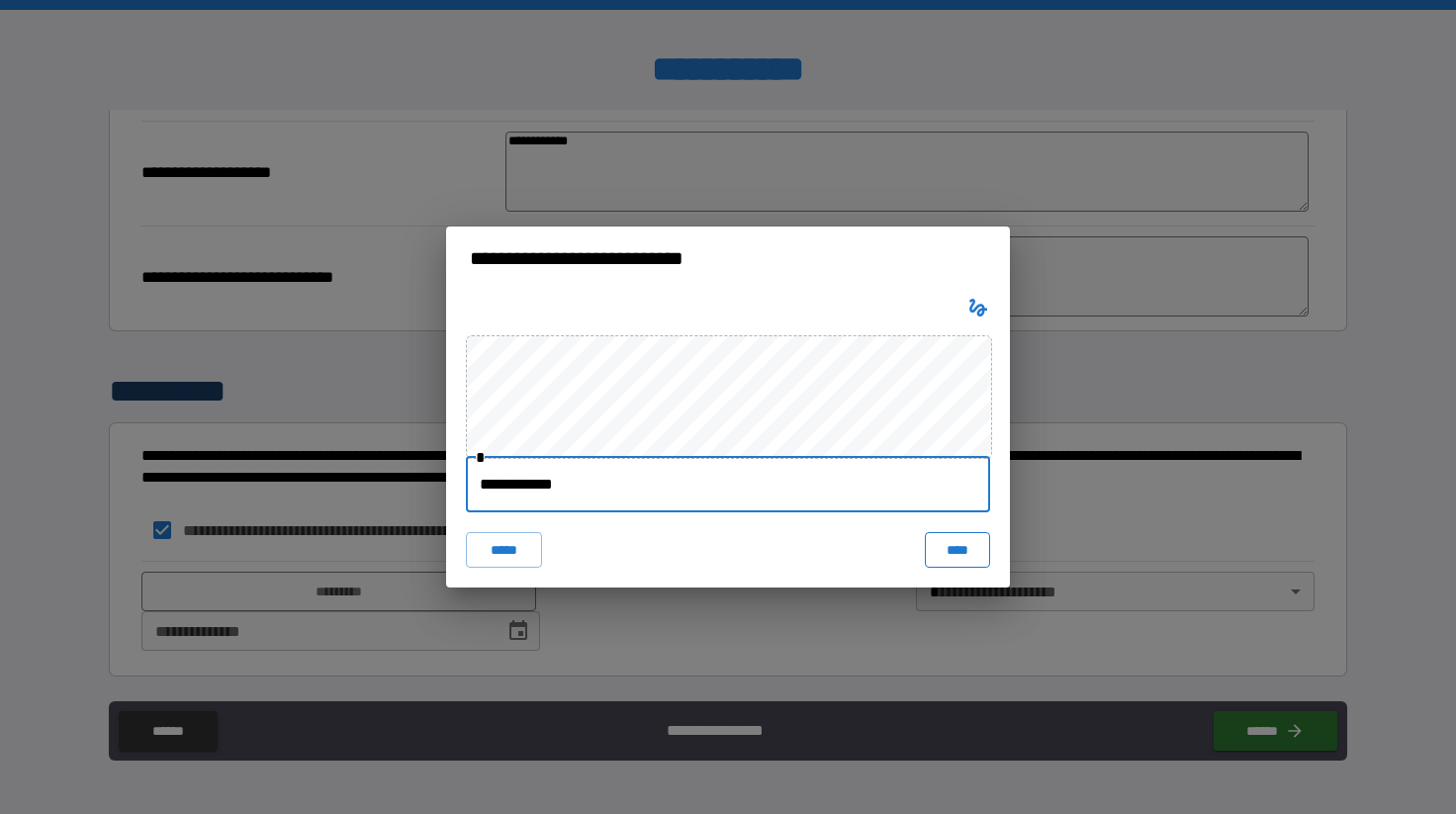click on "****" at bounding box center (957, 550) 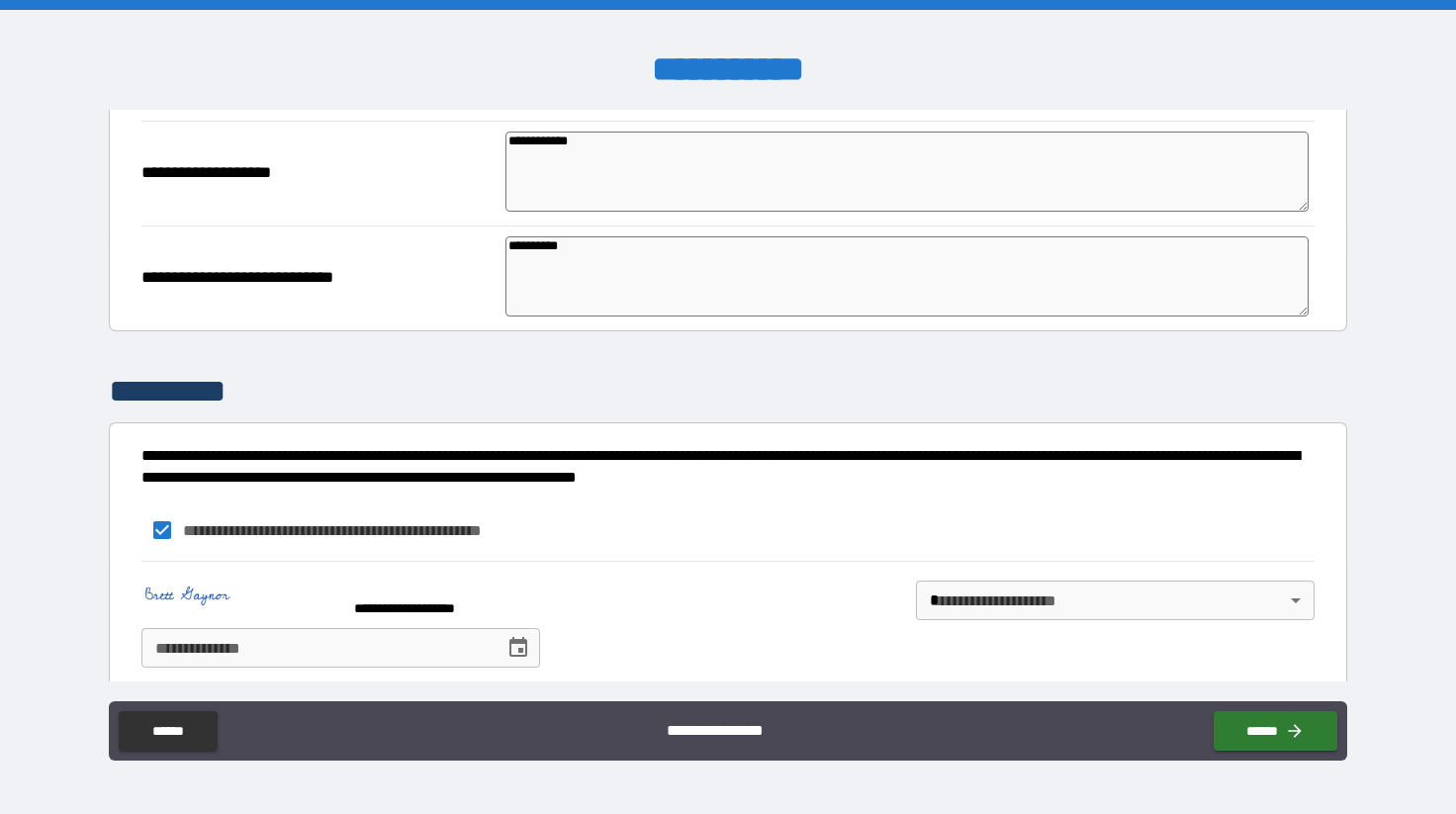 click 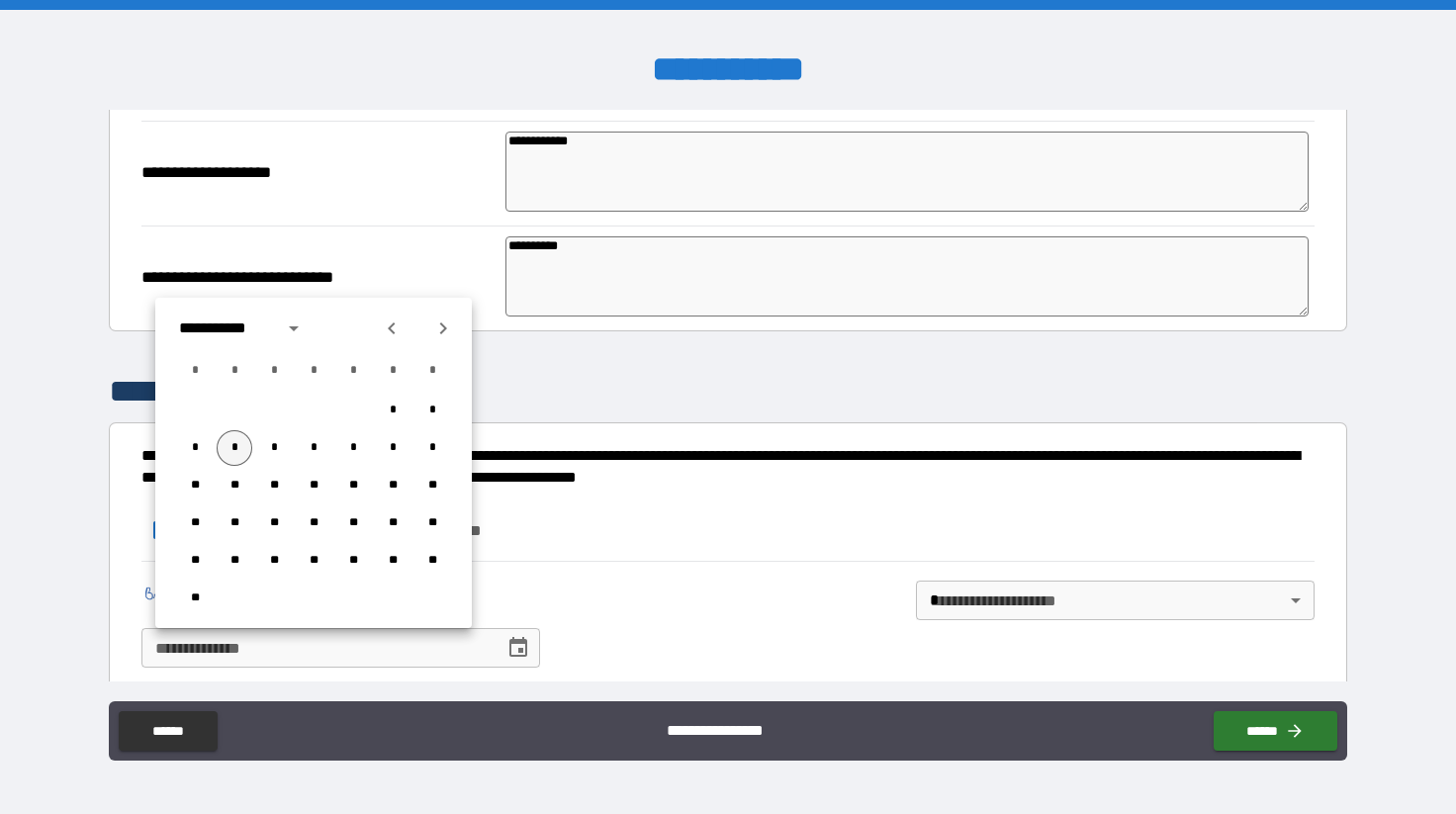 click on "*" at bounding box center (234, 448) 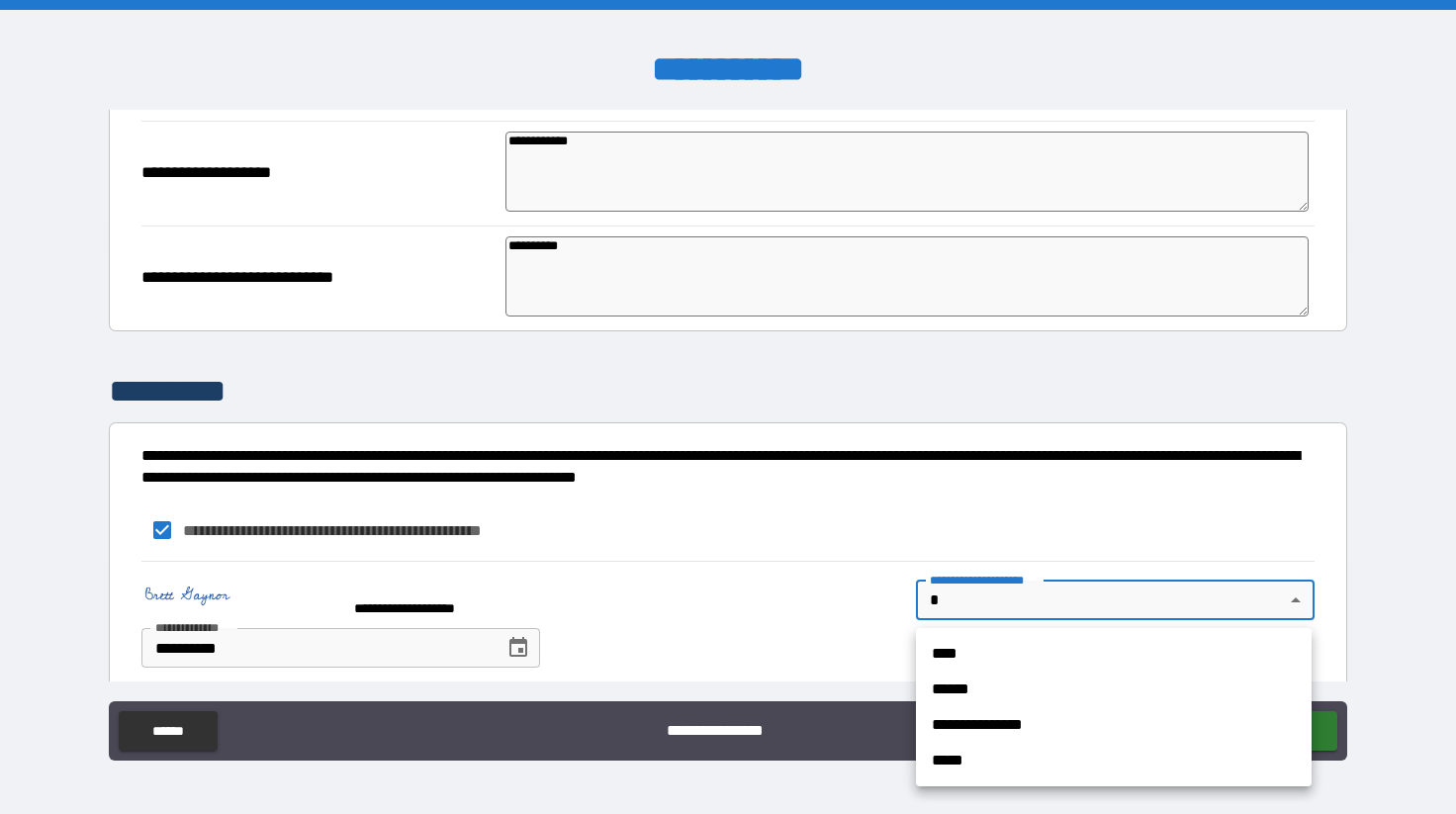click on "**********" at bounding box center (728, 407) 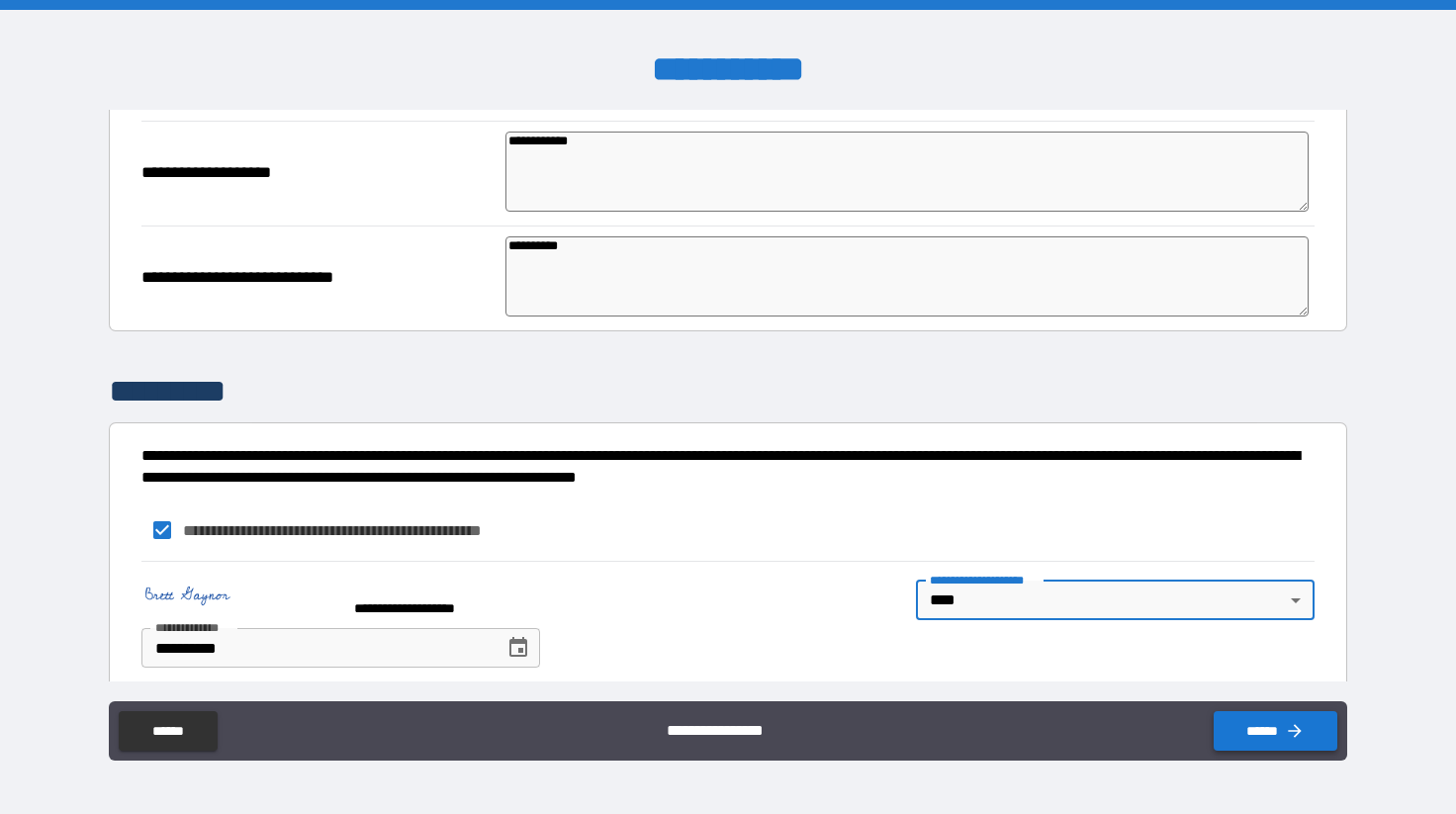 click on "******" at bounding box center [1275, 731] 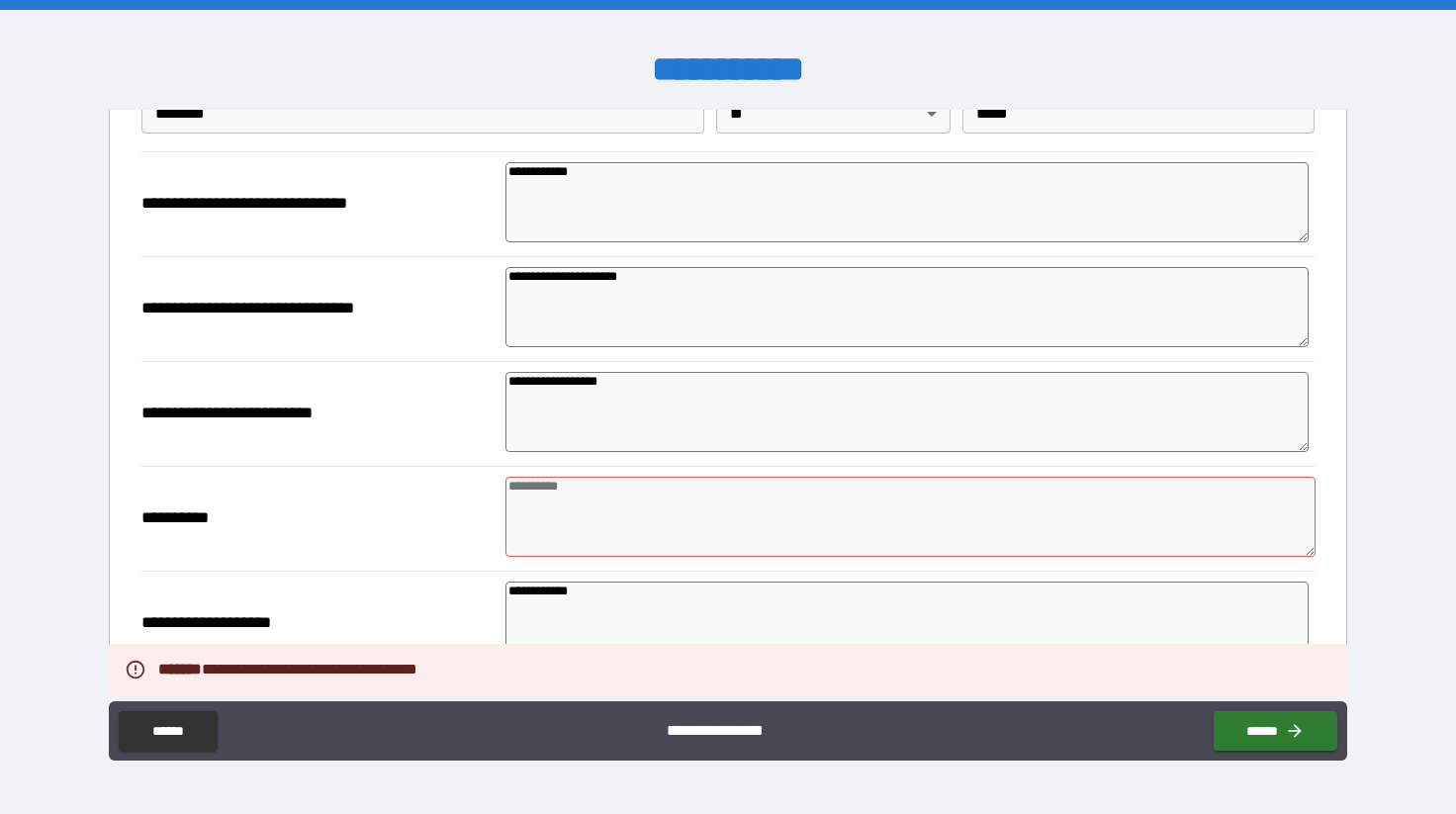scroll, scrollTop: 453, scrollLeft: 0, axis: vertical 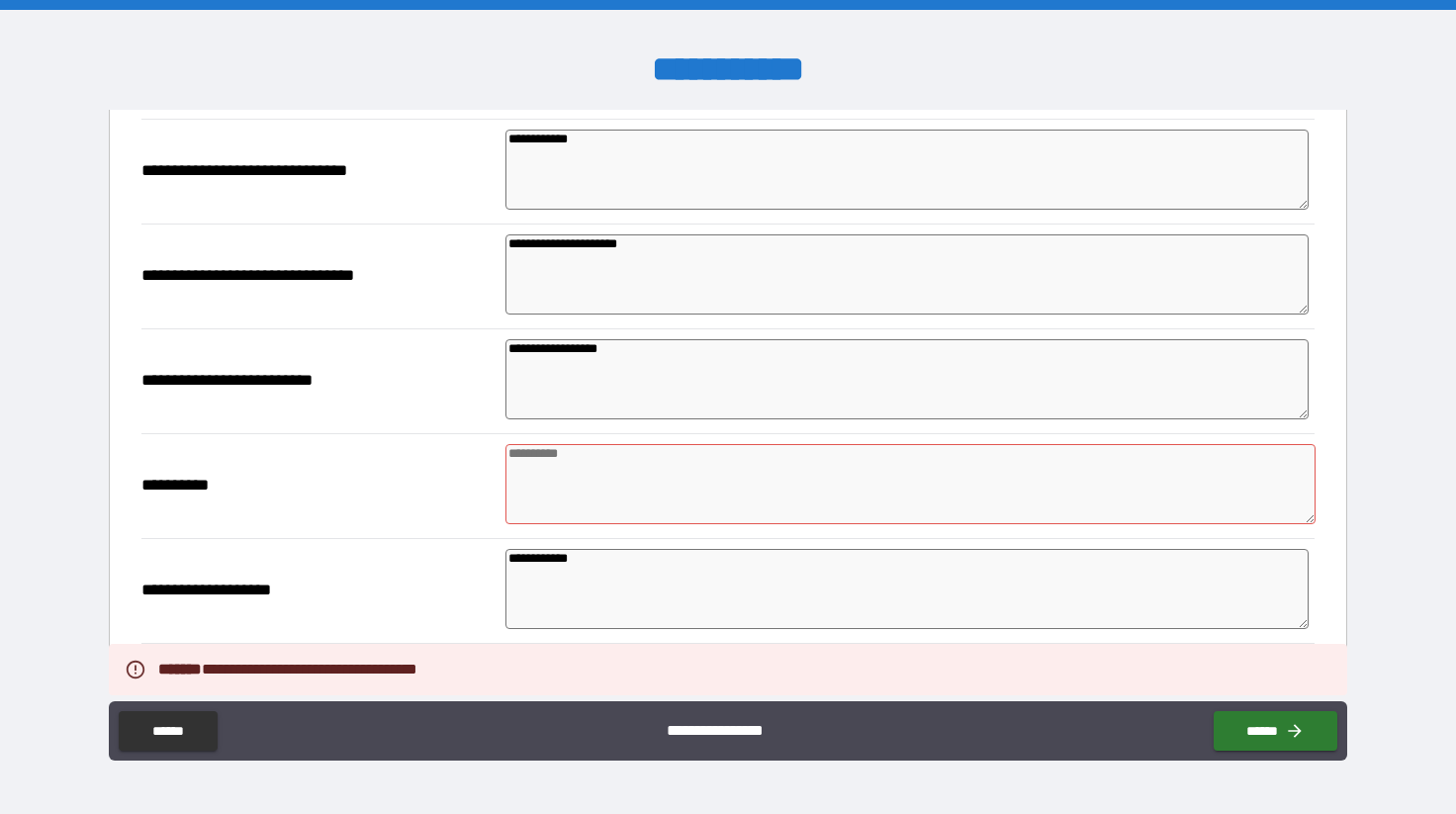 click at bounding box center (911, 484) 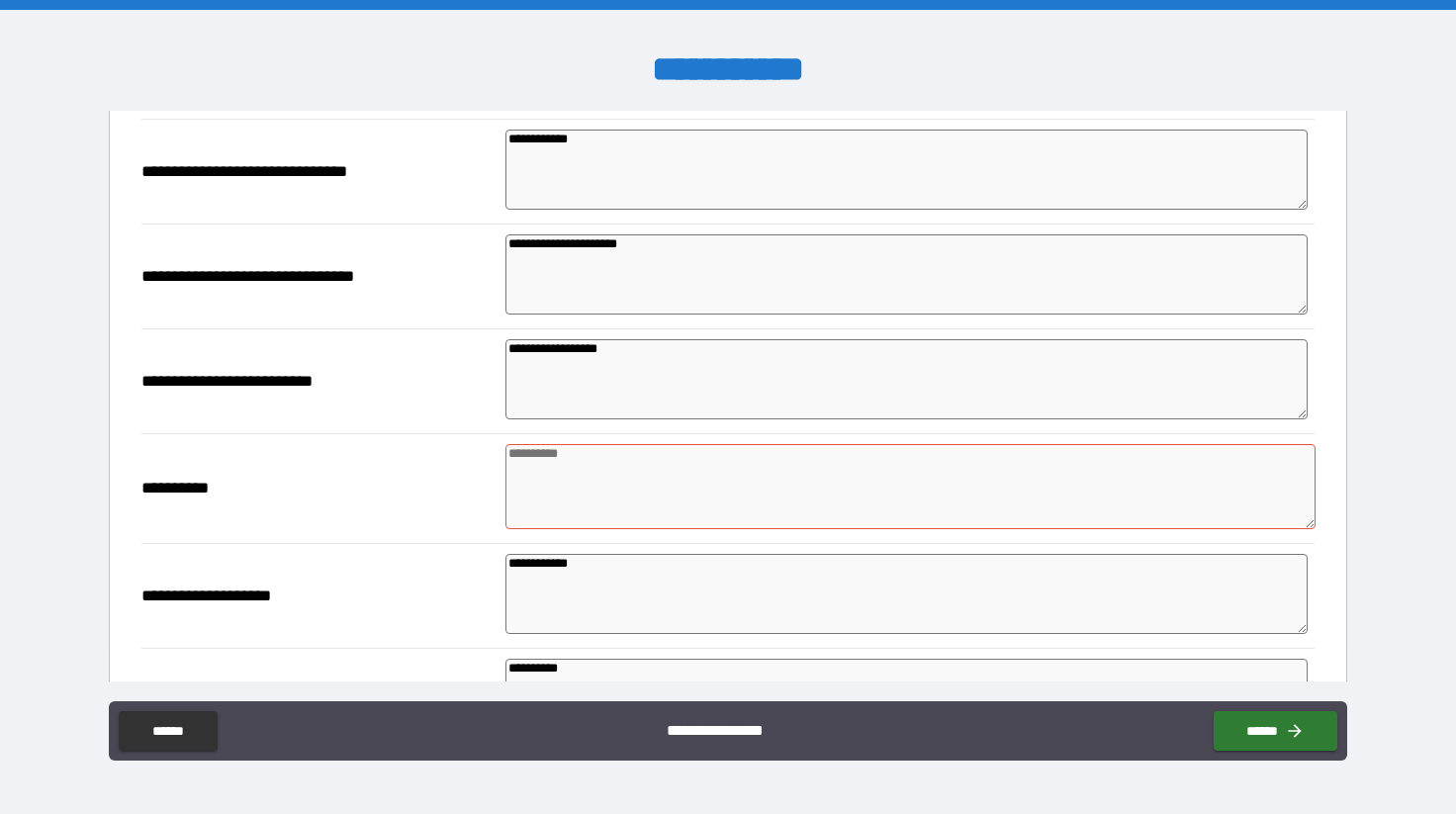 scroll, scrollTop: 458, scrollLeft: 0, axis: vertical 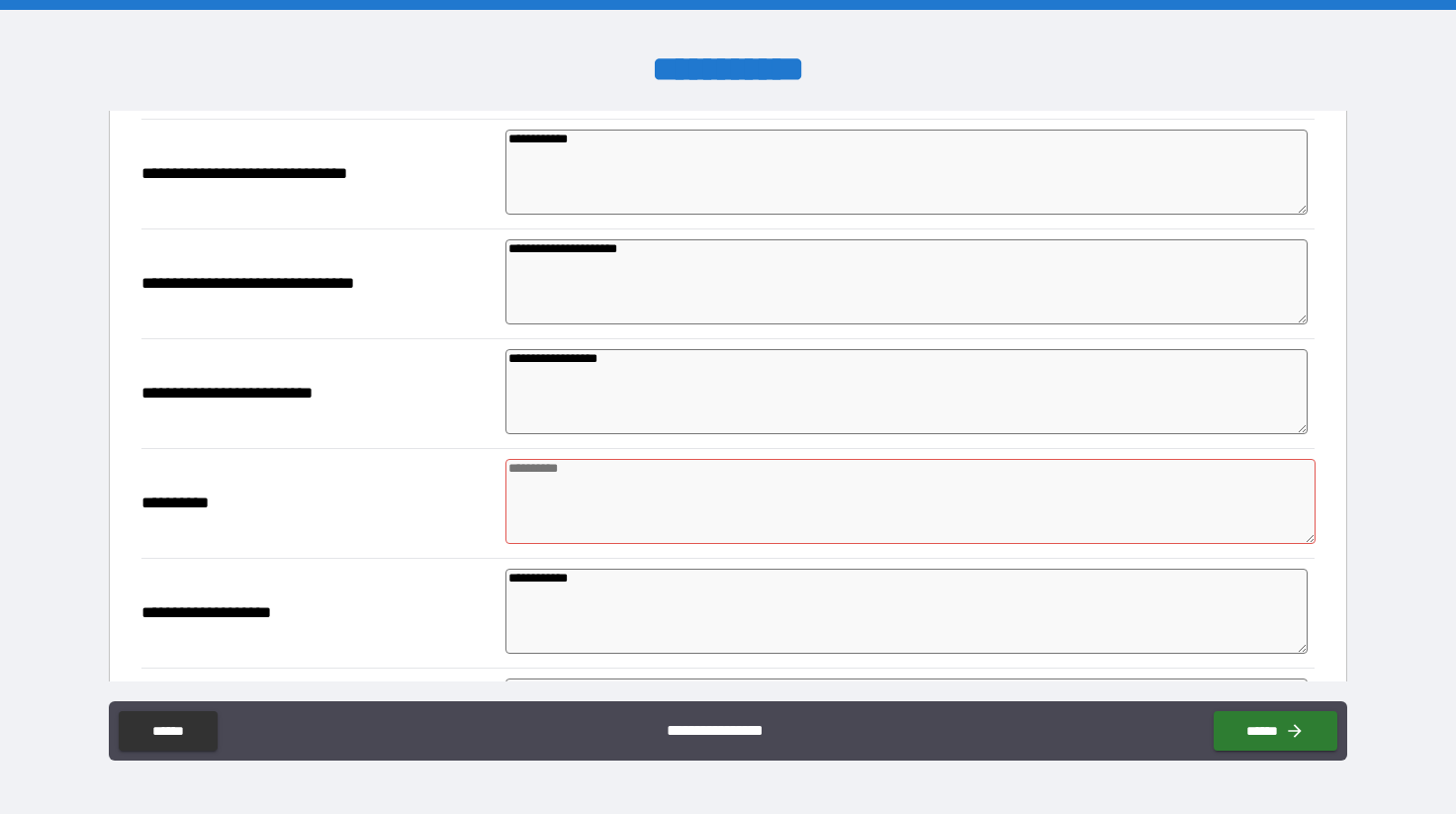 click at bounding box center (911, 501) 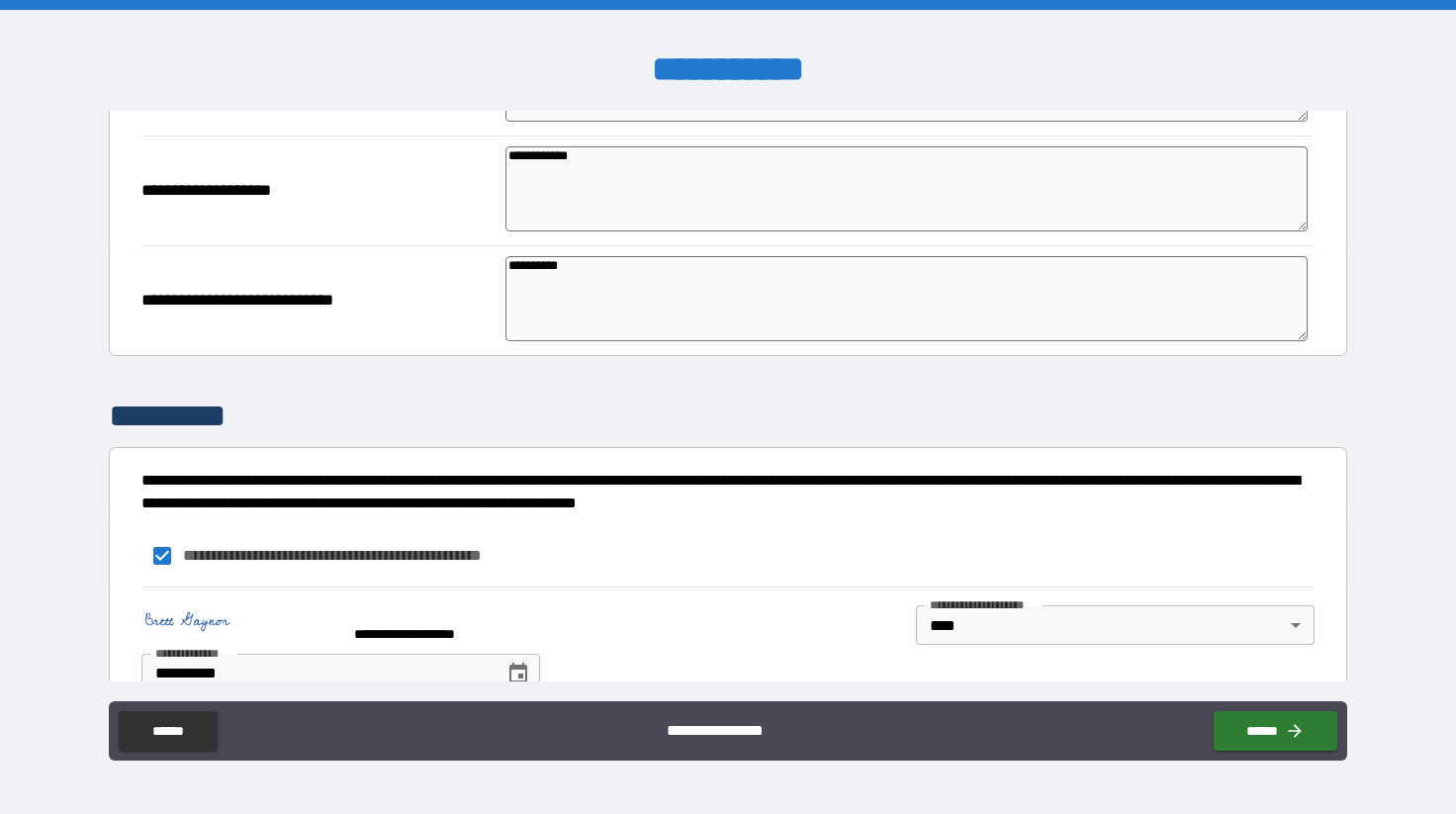 scroll, scrollTop: 923, scrollLeft: 0, axis: vertical 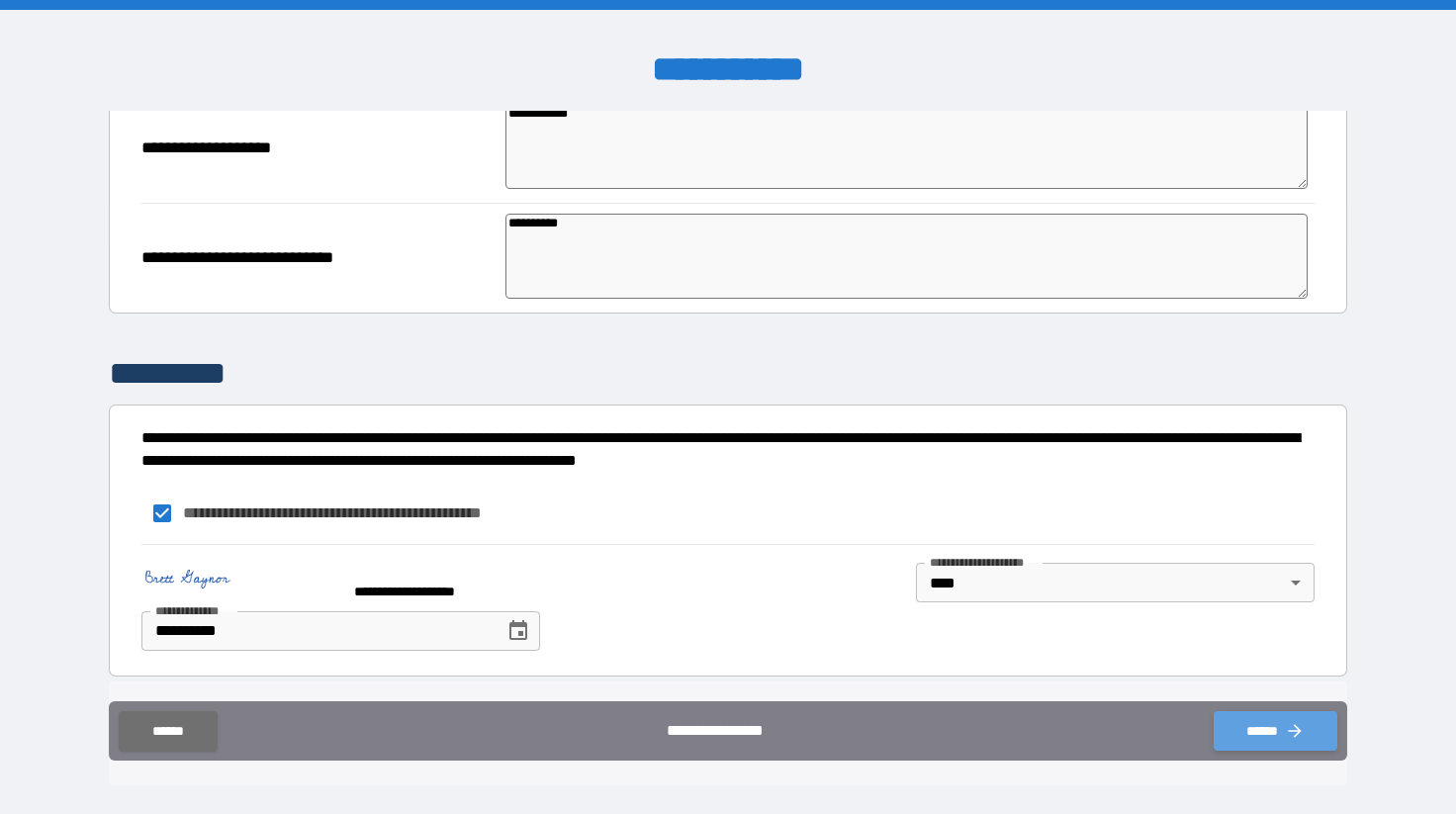 click on "******" at bounding box center [1275, 731] 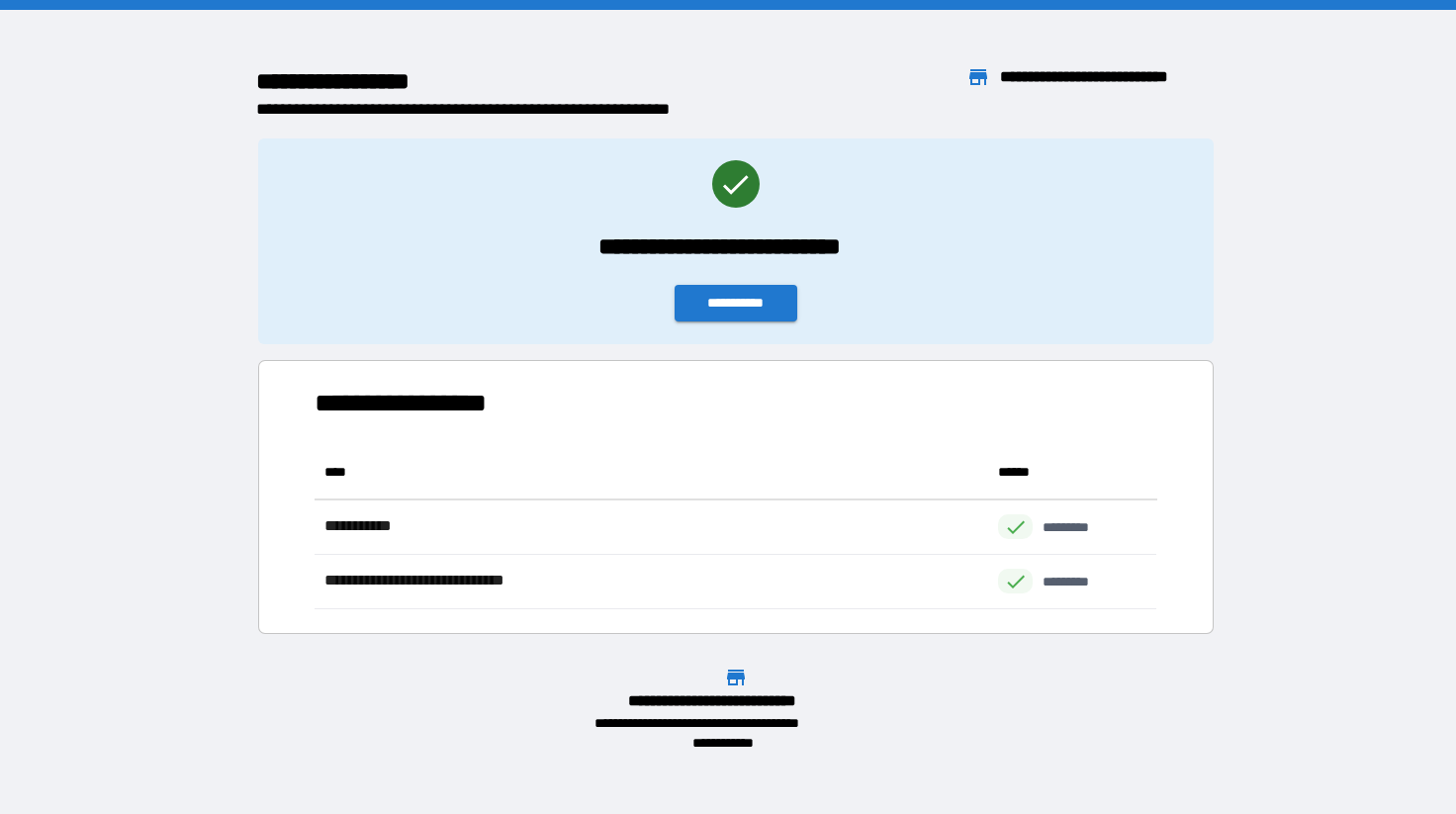 scroll, scrollTop: 1, scrollLeft: 0, axis: vertical 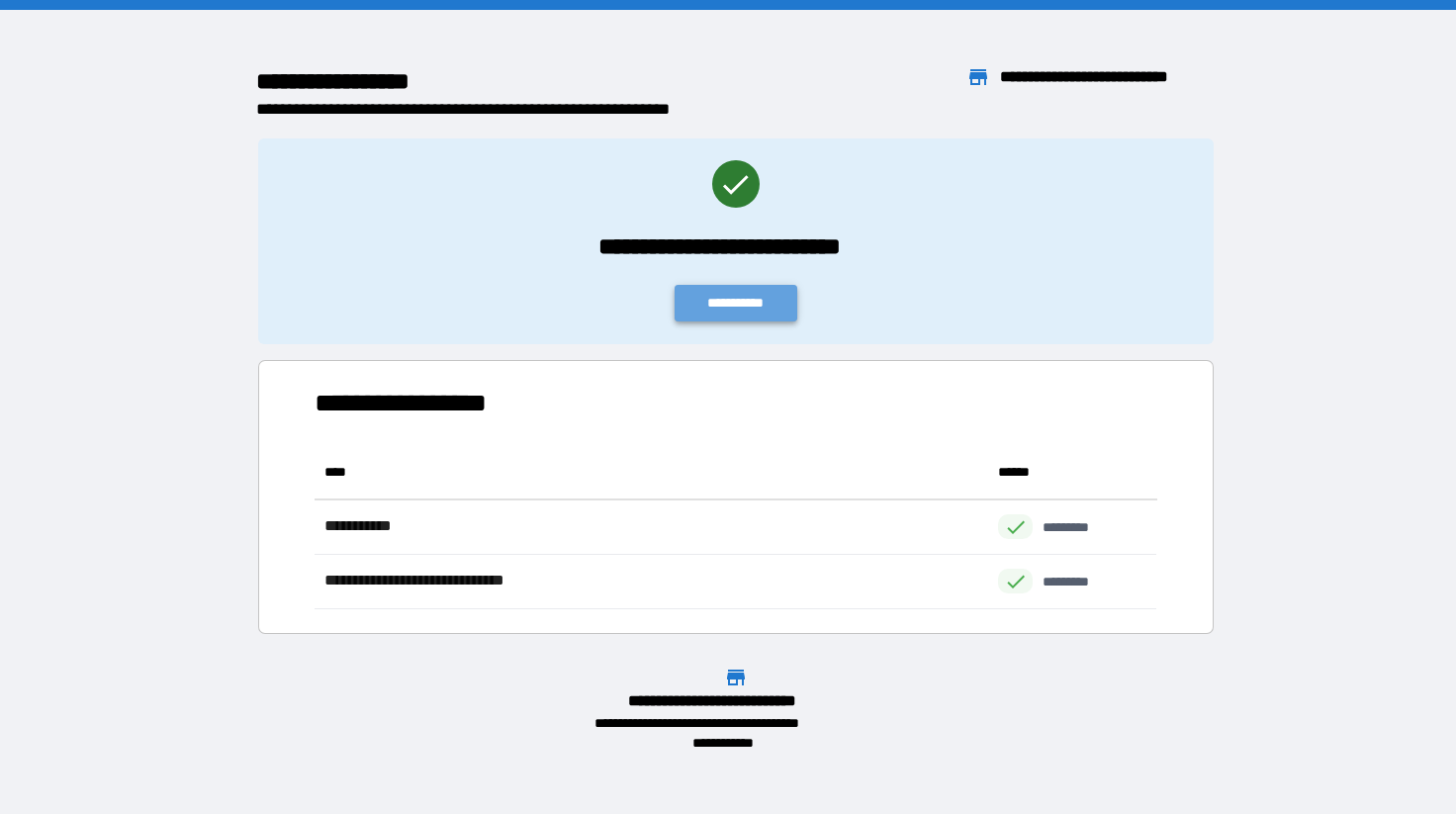 click on "**********" at bounding box center (736, 303) 